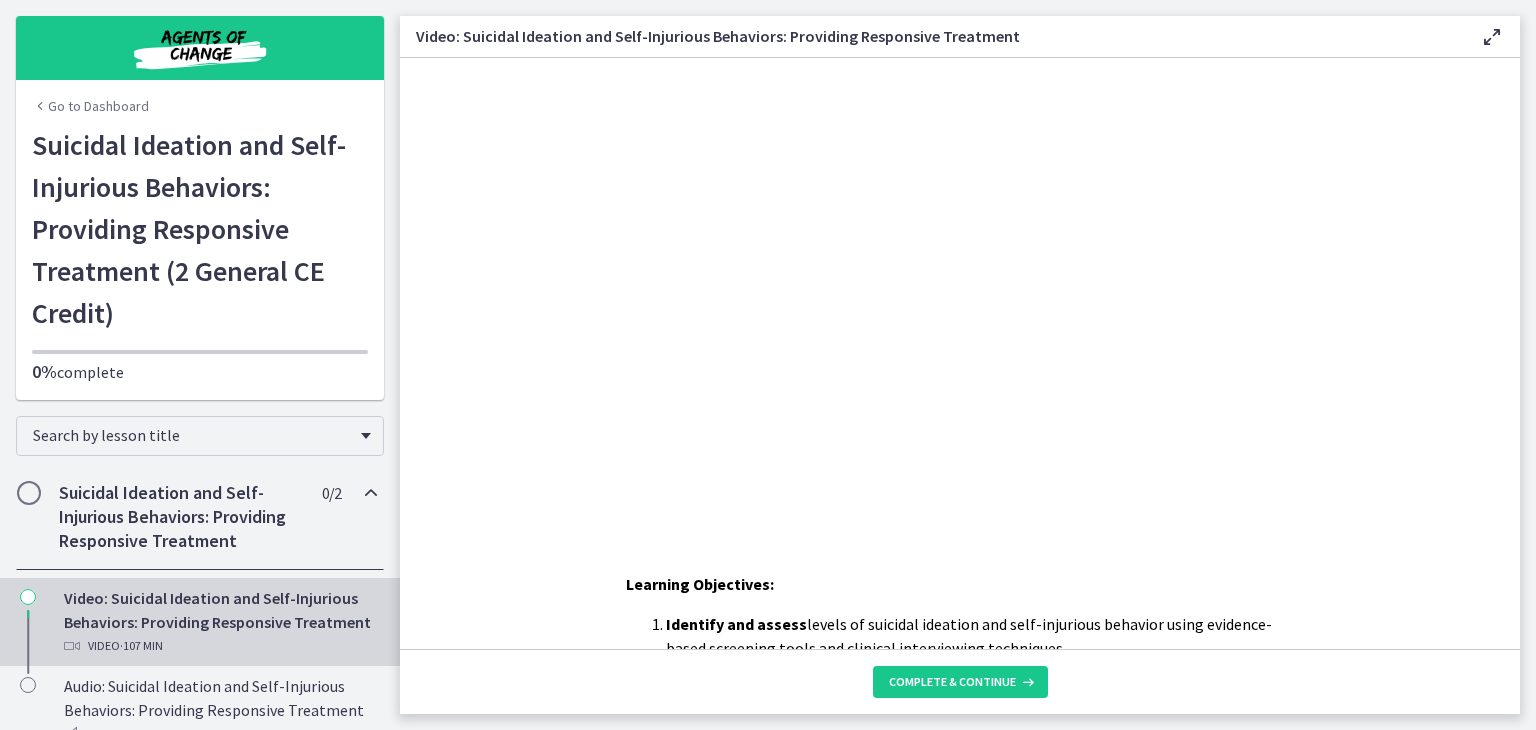 scroll, scrollTop: 0, scrollLeft: 0, axis: both 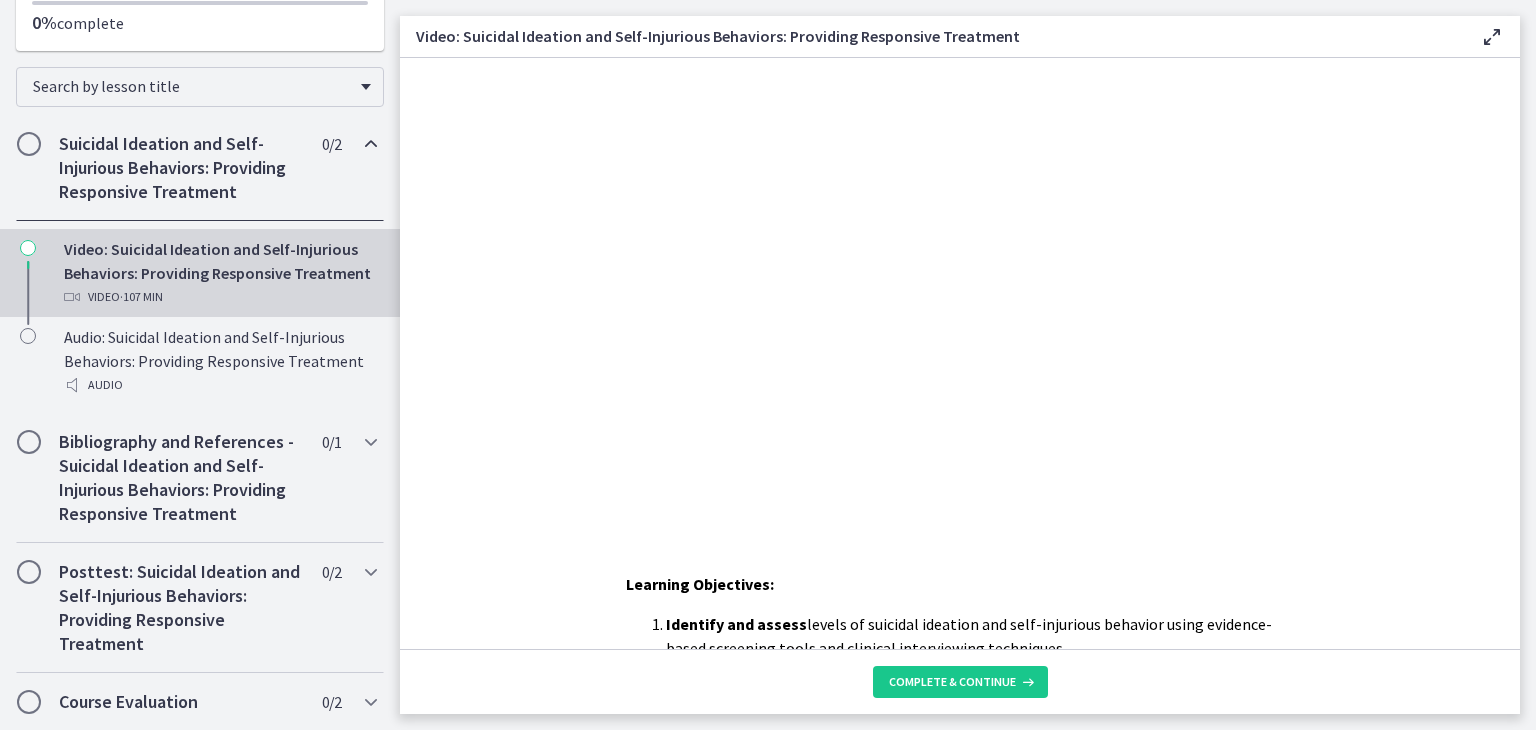 type 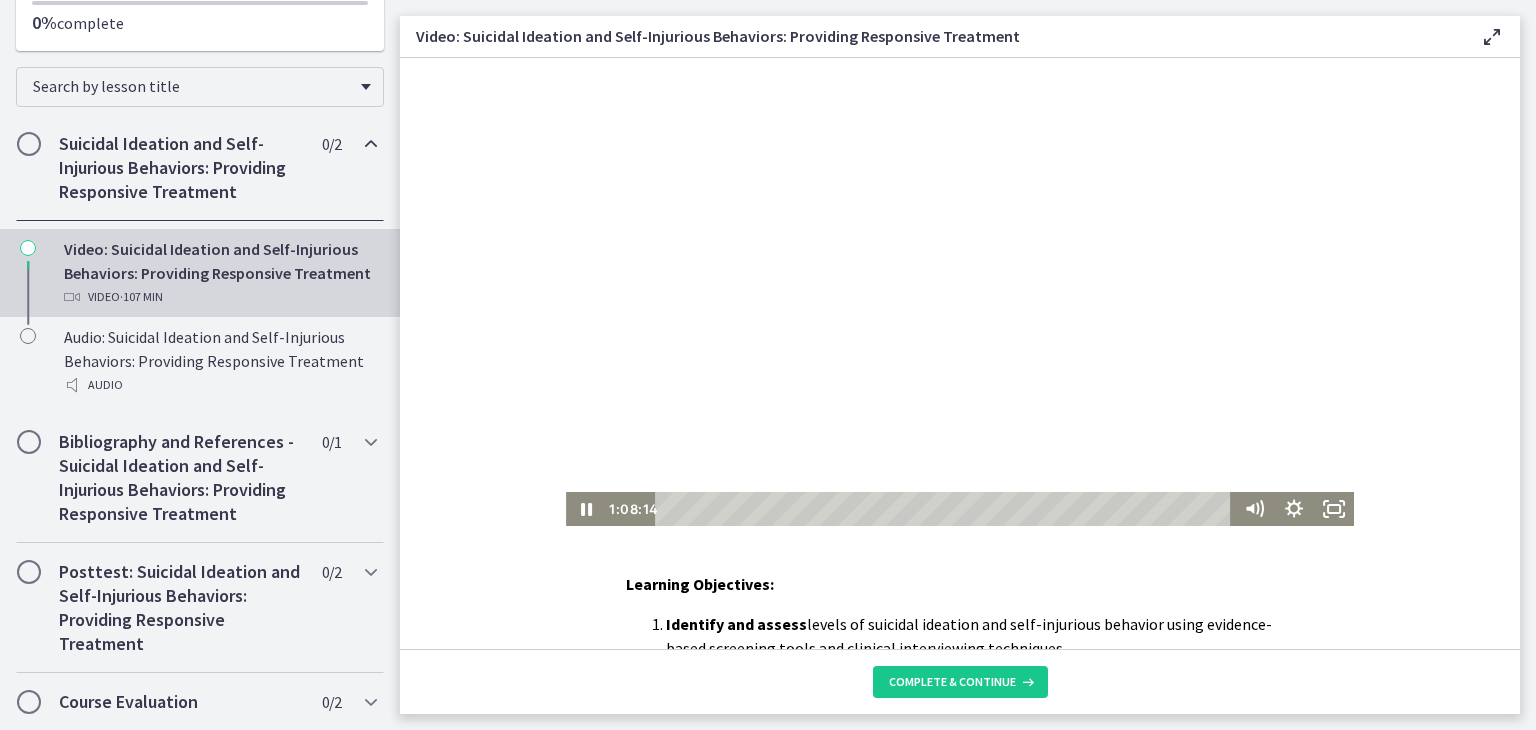 click at bounding box center [960, 292] 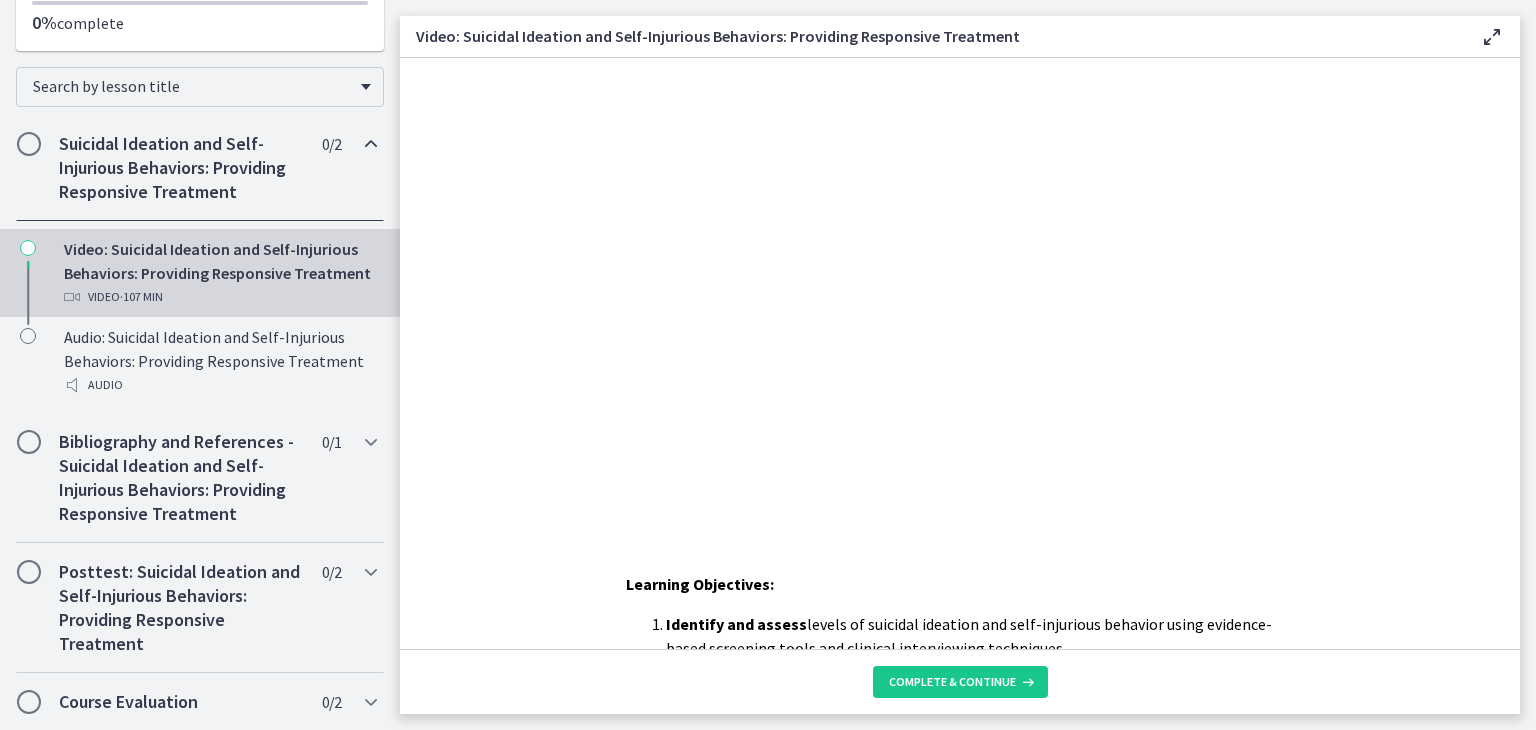 click on "Suicidal Ideation and Self-Injurious Behaviors: Providing Responsive Treatment" at bounding box center [181, 168] 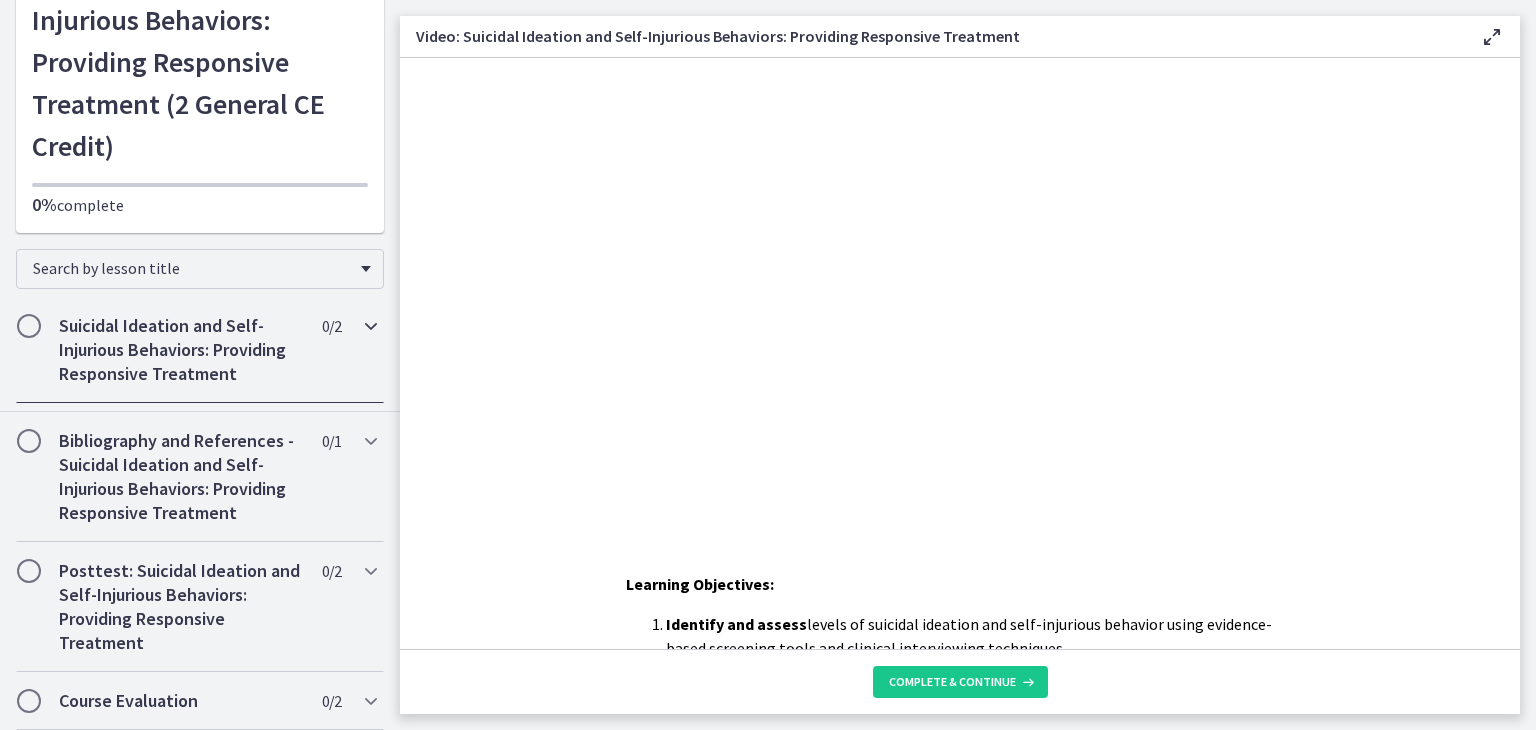 scroll, scrollTop: 157, scrollLeft: 0, axis: vertical 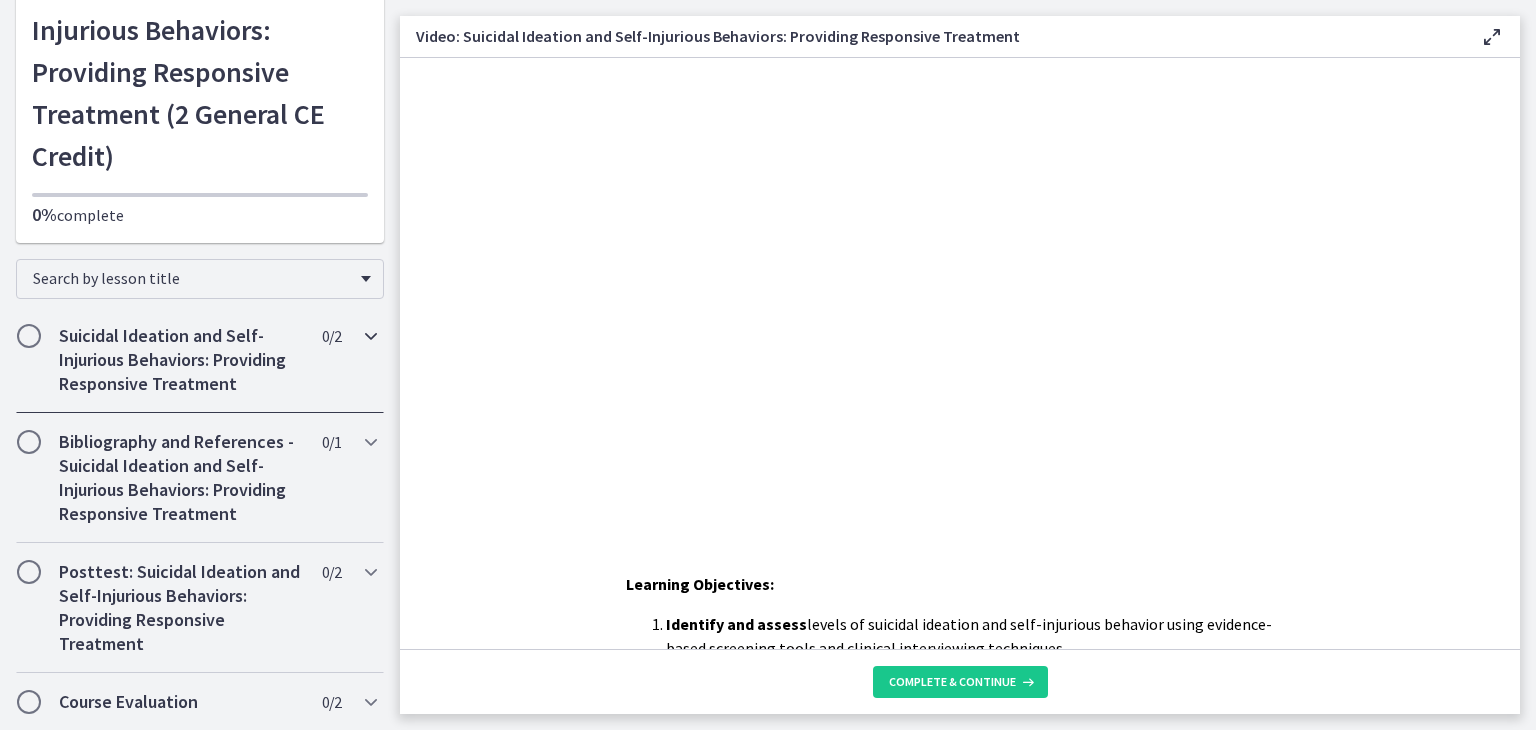 click at bounding box center [371, 336] 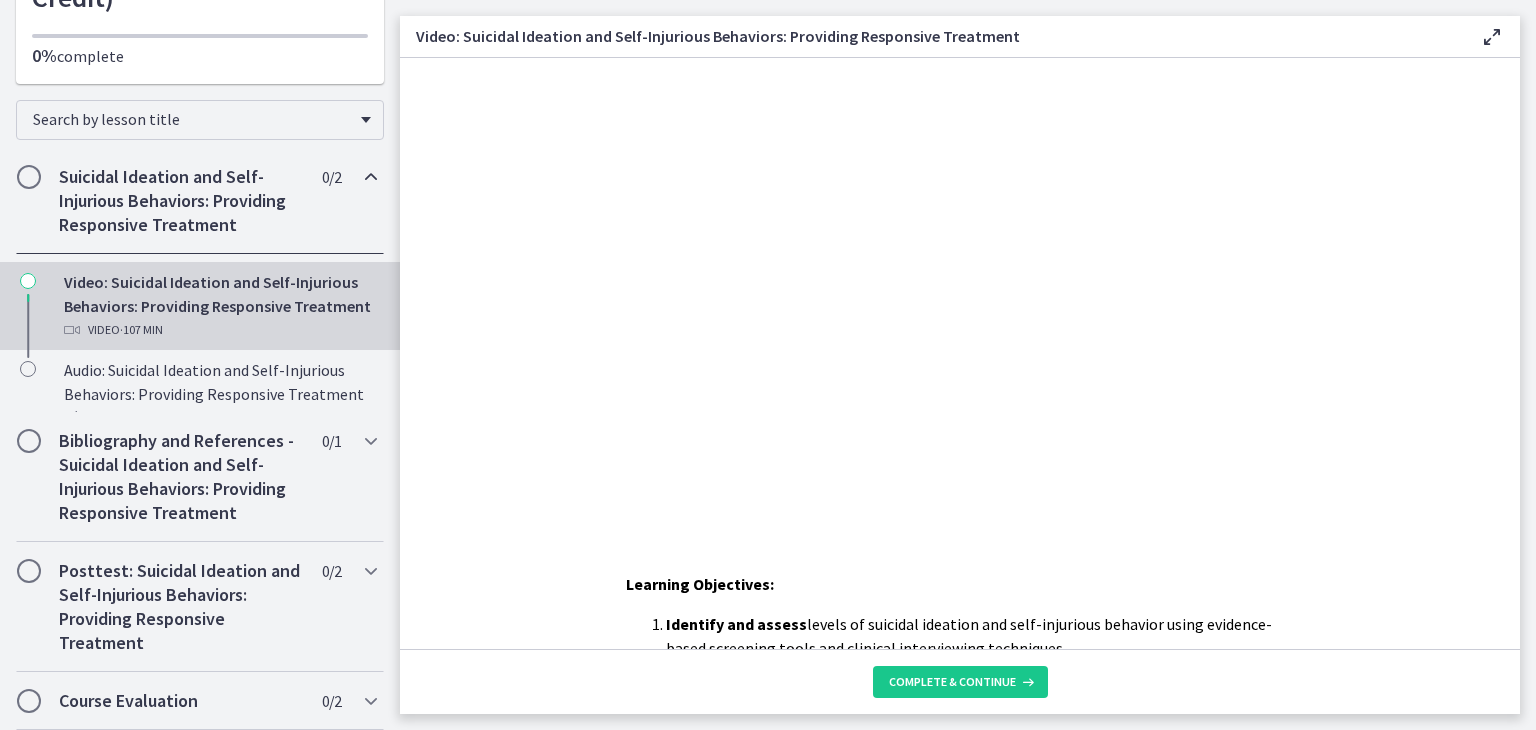 scroll, scrollTop: 349, scrollLeft: 0, axis: vertical 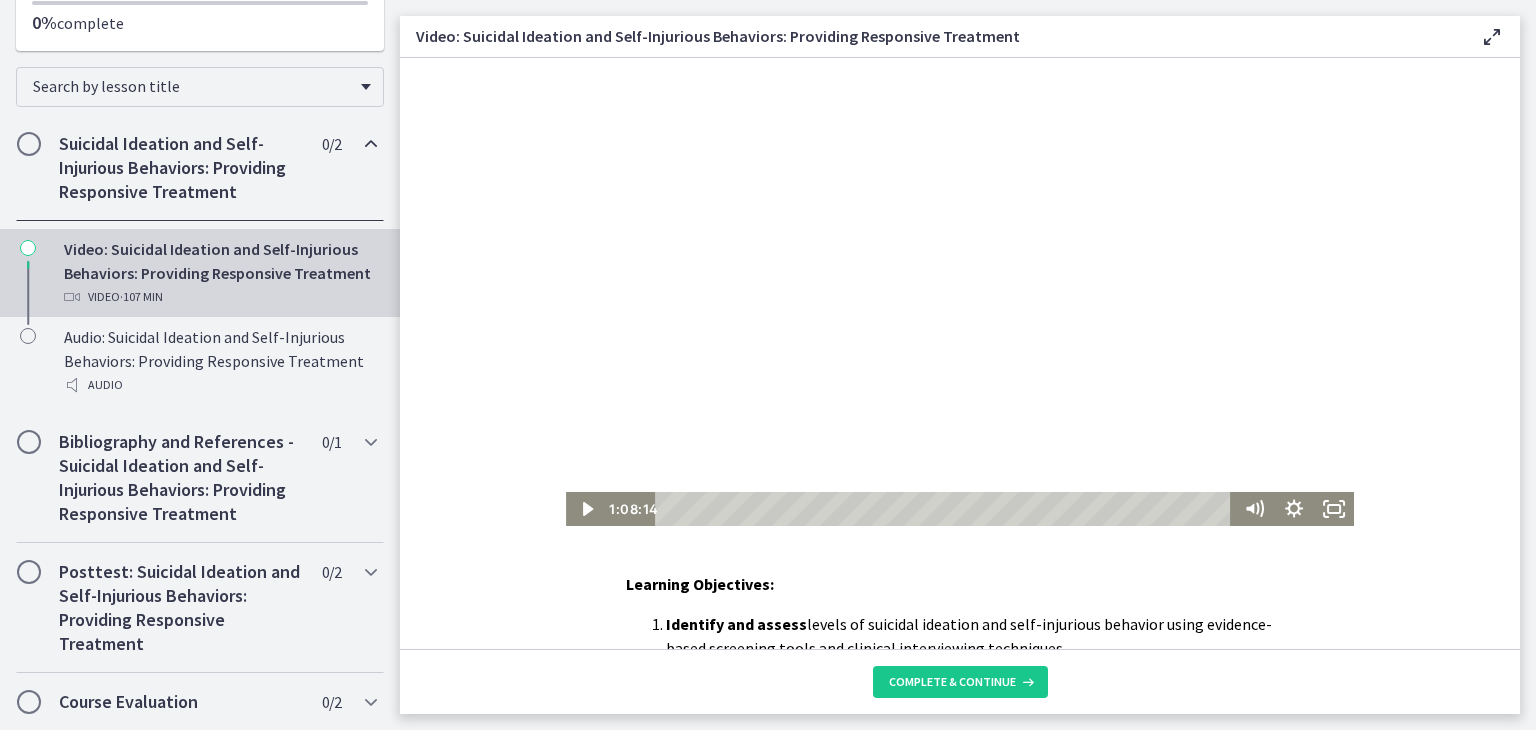 click at bounding box center (960, 292) 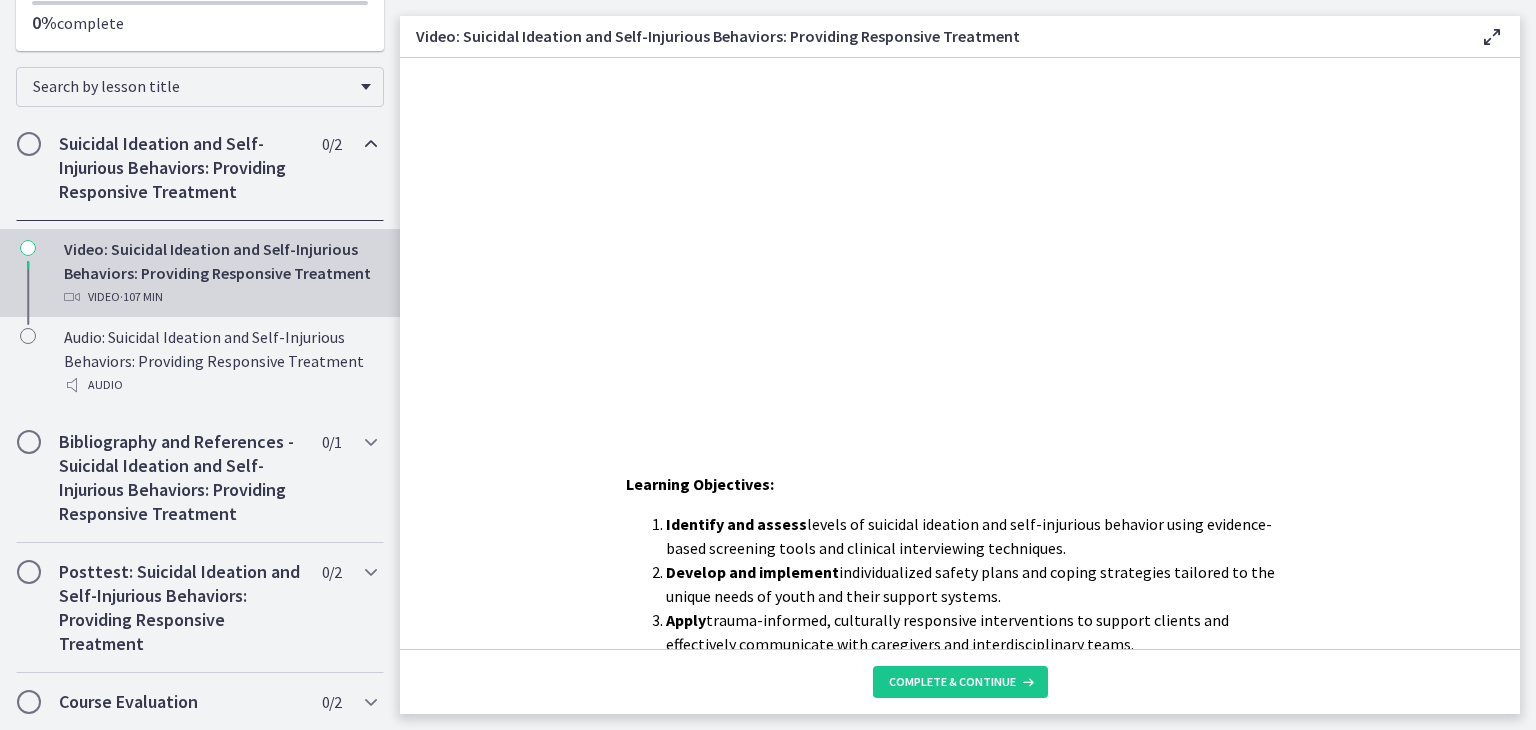 scroll, scrollTop: 0, scrollLeft: 0, axis: both 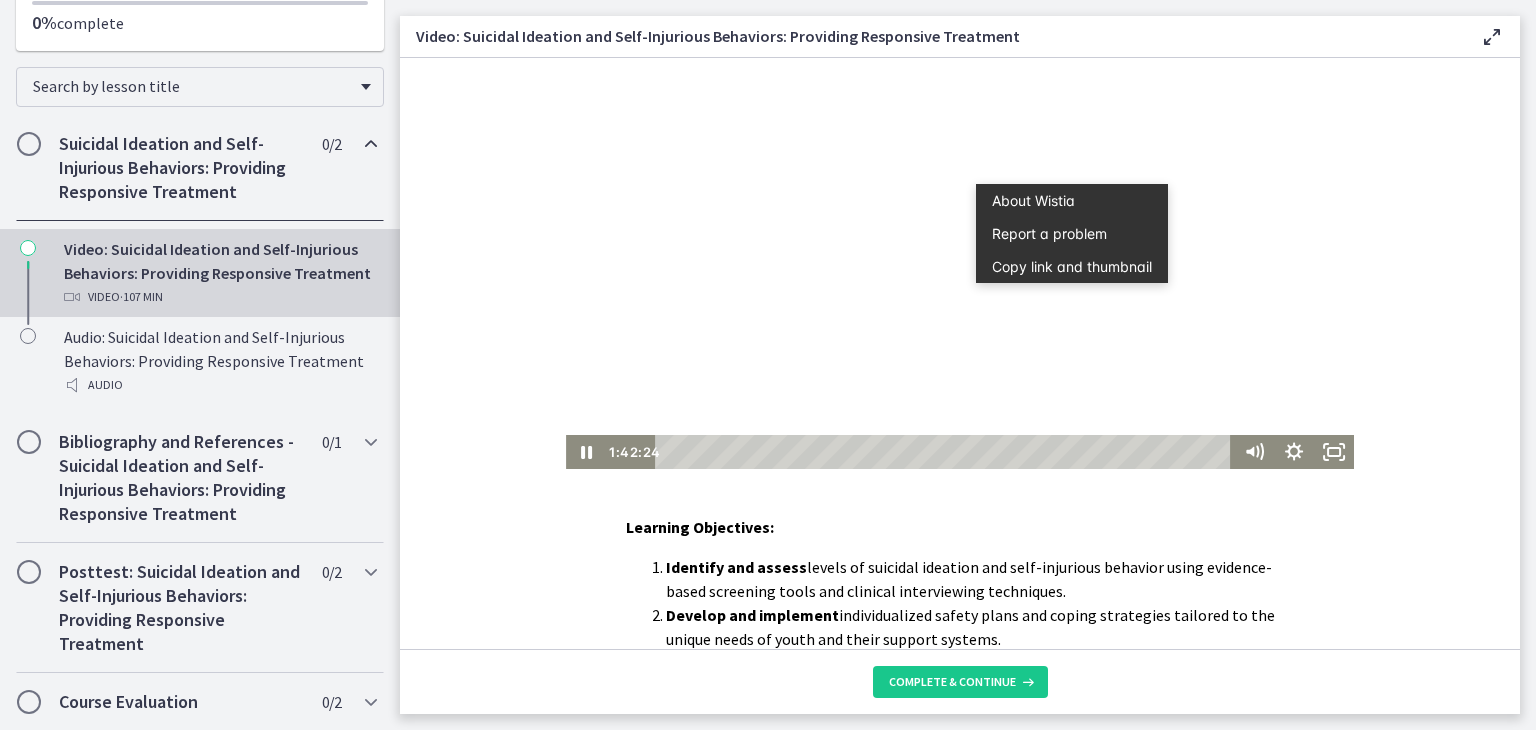 click on "Click for sound
@keyframes VOLUME_SMALL_WAVE_FLASH {
0% { opacity: 0; }
33% { opacity: 1; }
66% { opacity: 1; }
100% { opacity: 0; }
}
@keyframes VOLUME_LARGE_WAVE_FLASH {
0% { opacity: 0; }
33% { opacity: 1; }
66% { opacity: 1; }
100% { opacity: 0; }
}
.volume__small-wave {
animation: VOLUME_SMALL_WAVE_FLASH 2s infinite;
opacity: 0;
}
.volume__large-wave {
animation: VOLUME_LARGE_WAVE_FLASH 2s infinite .3s;
opacity: 0;
}
1:42:24 40:23 About Wistia Report a problem Copy link and thumbnail" at bounding box center (960, 235) 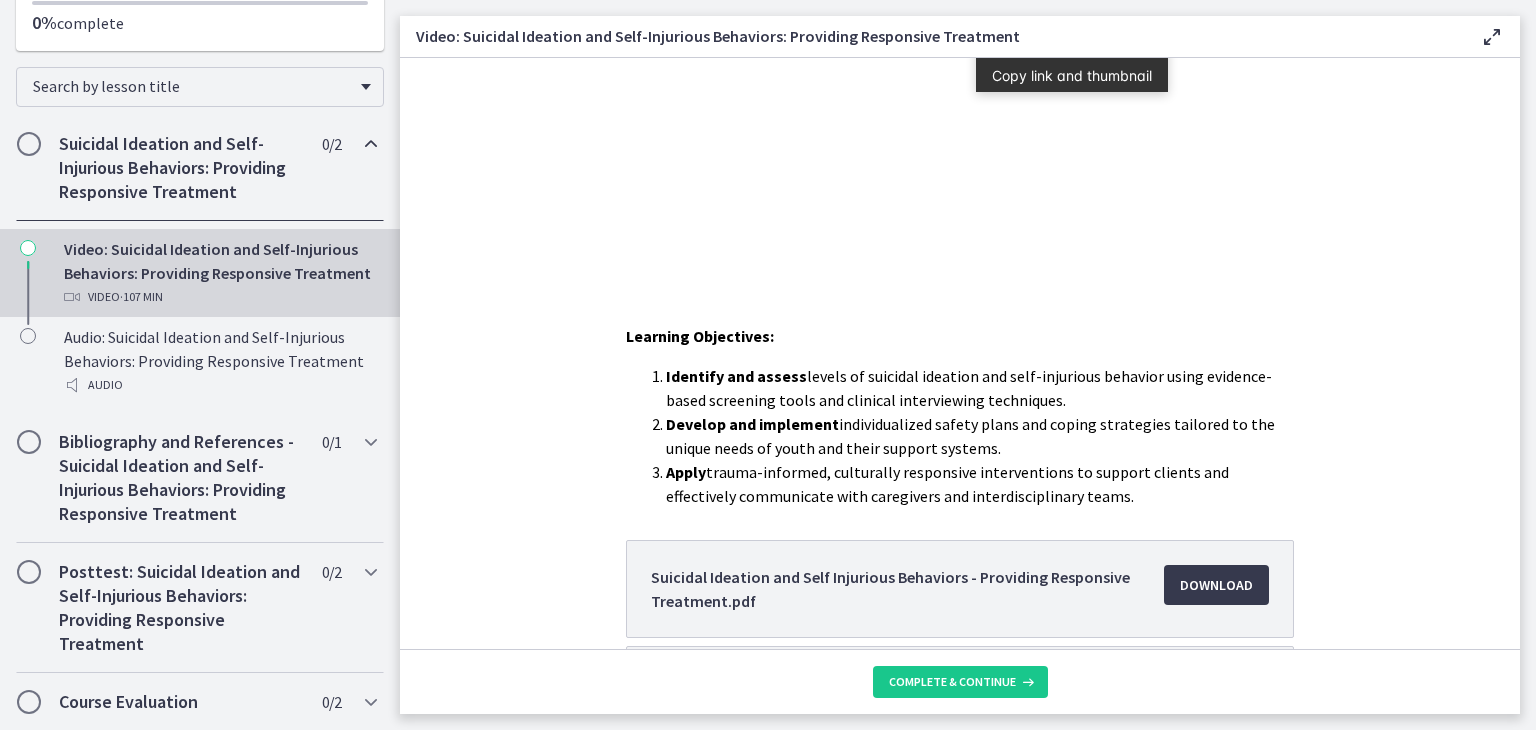 scroll, scrollTop: 248, scrollLeft: 0, axis: vertical 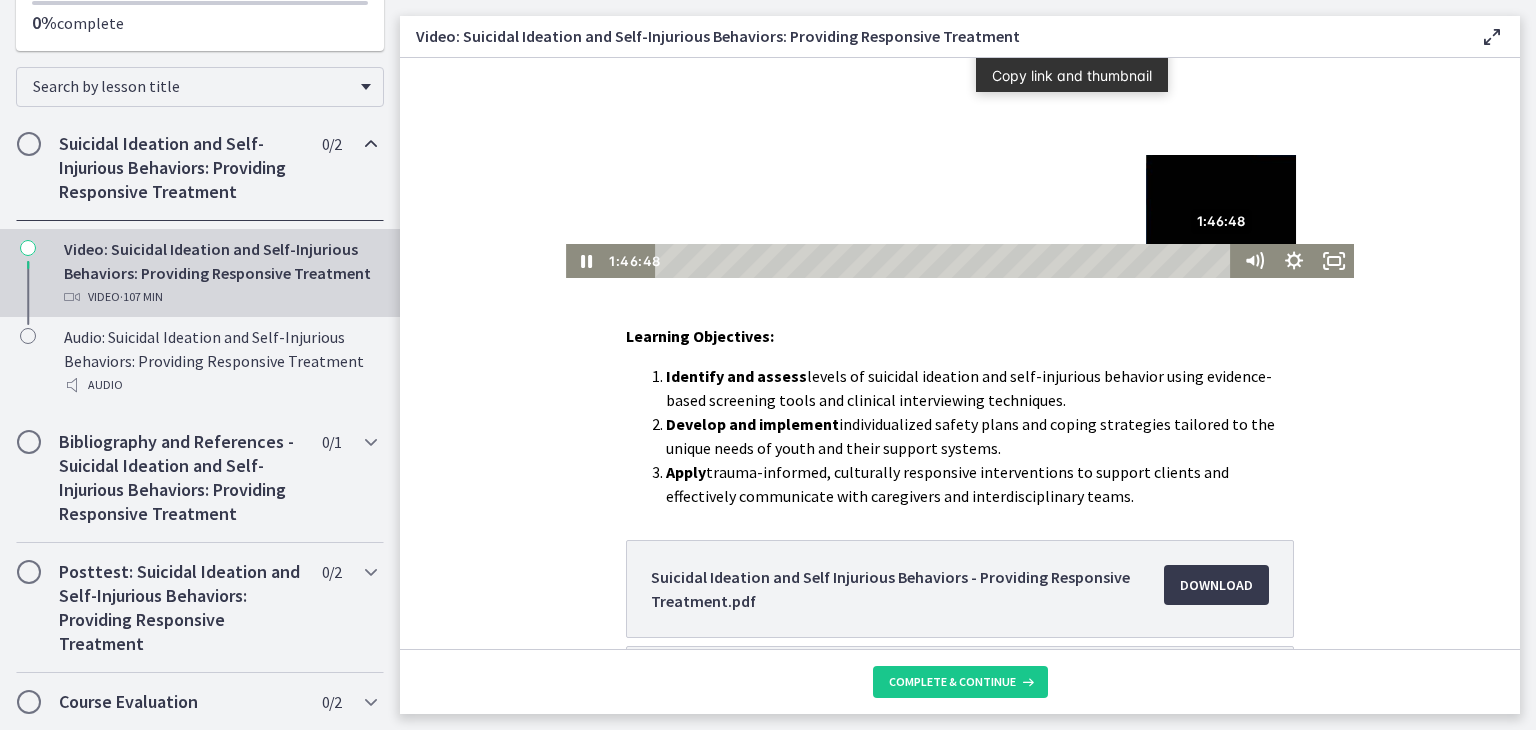 click on "1:46:48" at bounding box center (946, 261) 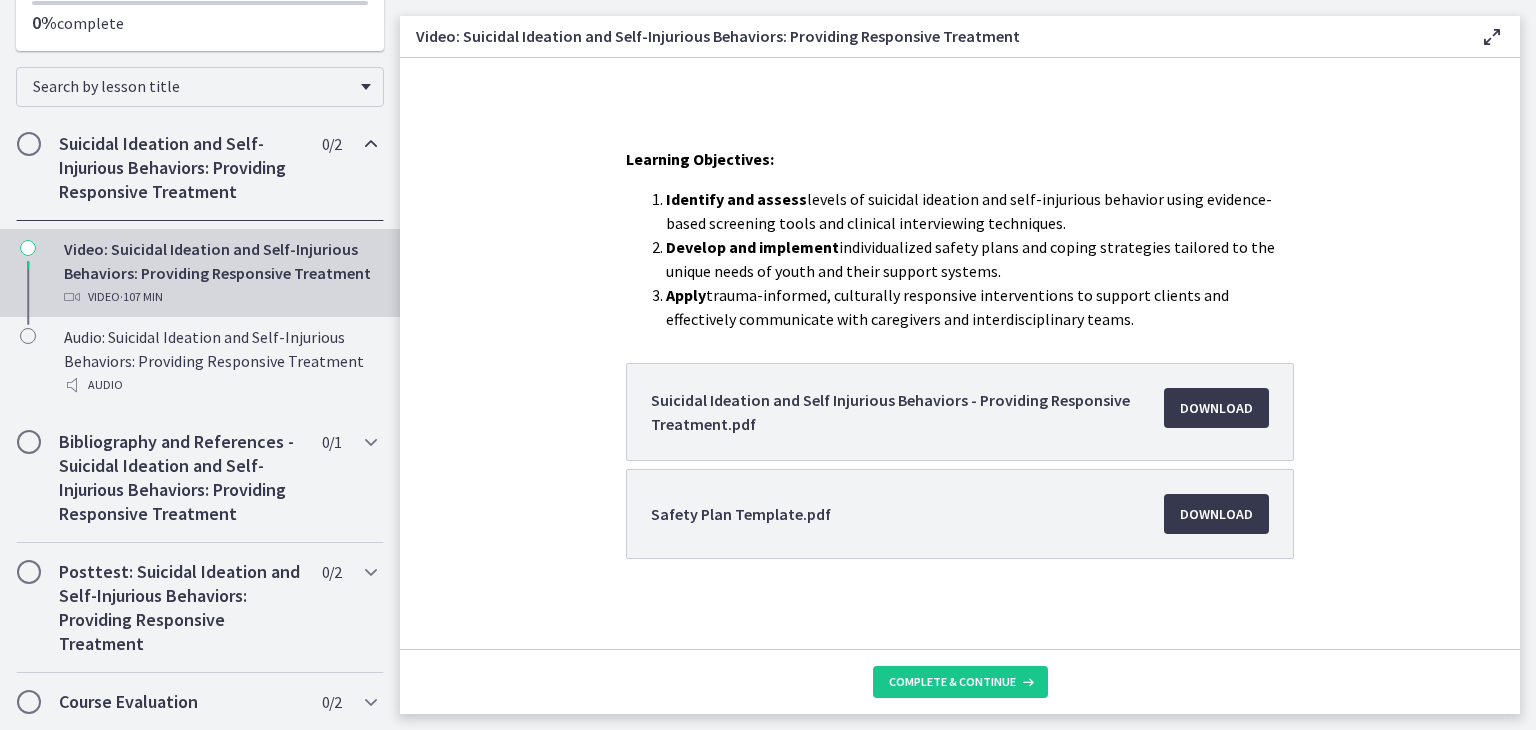 scroll, scrollTop: 431, scrollLeft: 0, axis: vertical 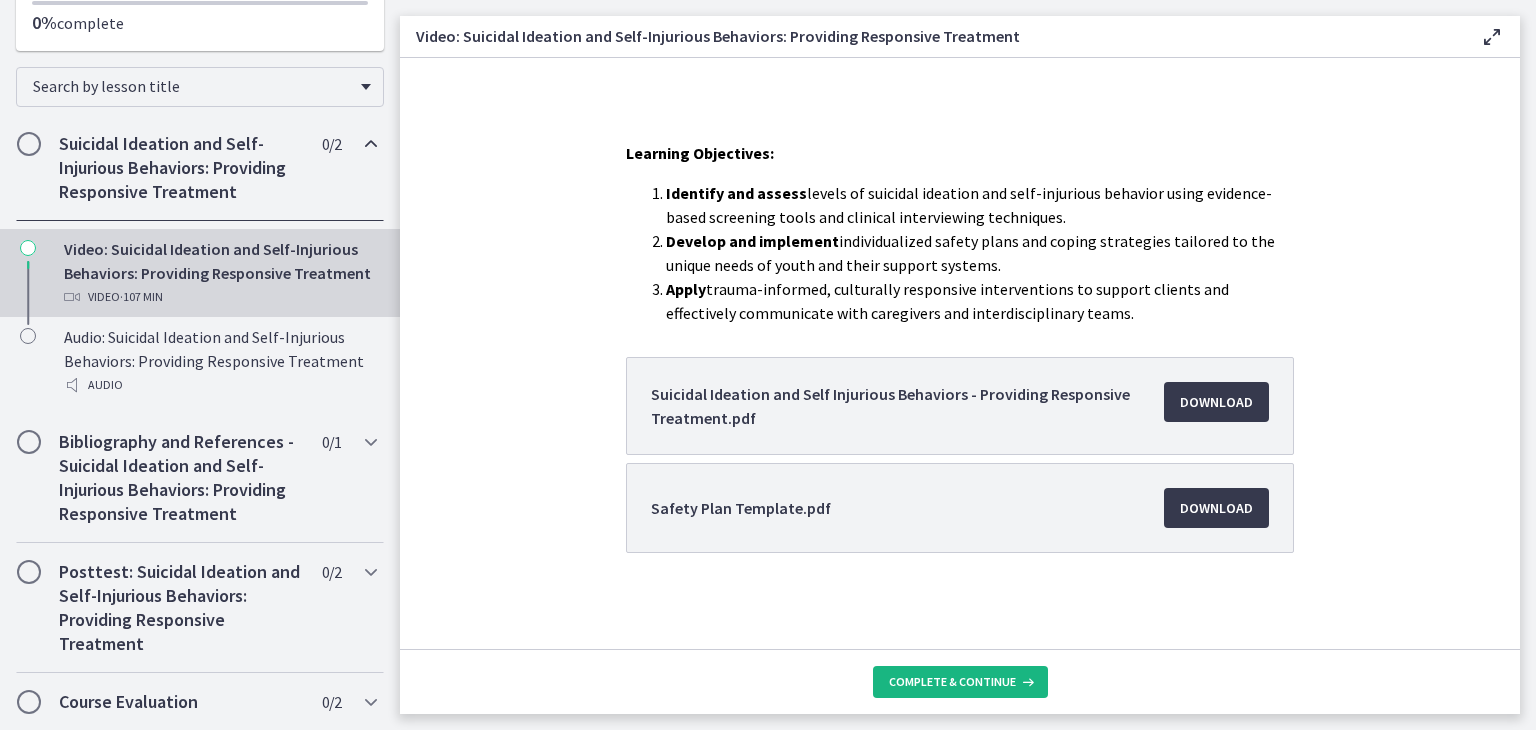 click on "Complete & continue" at bounding box center (952, 682) 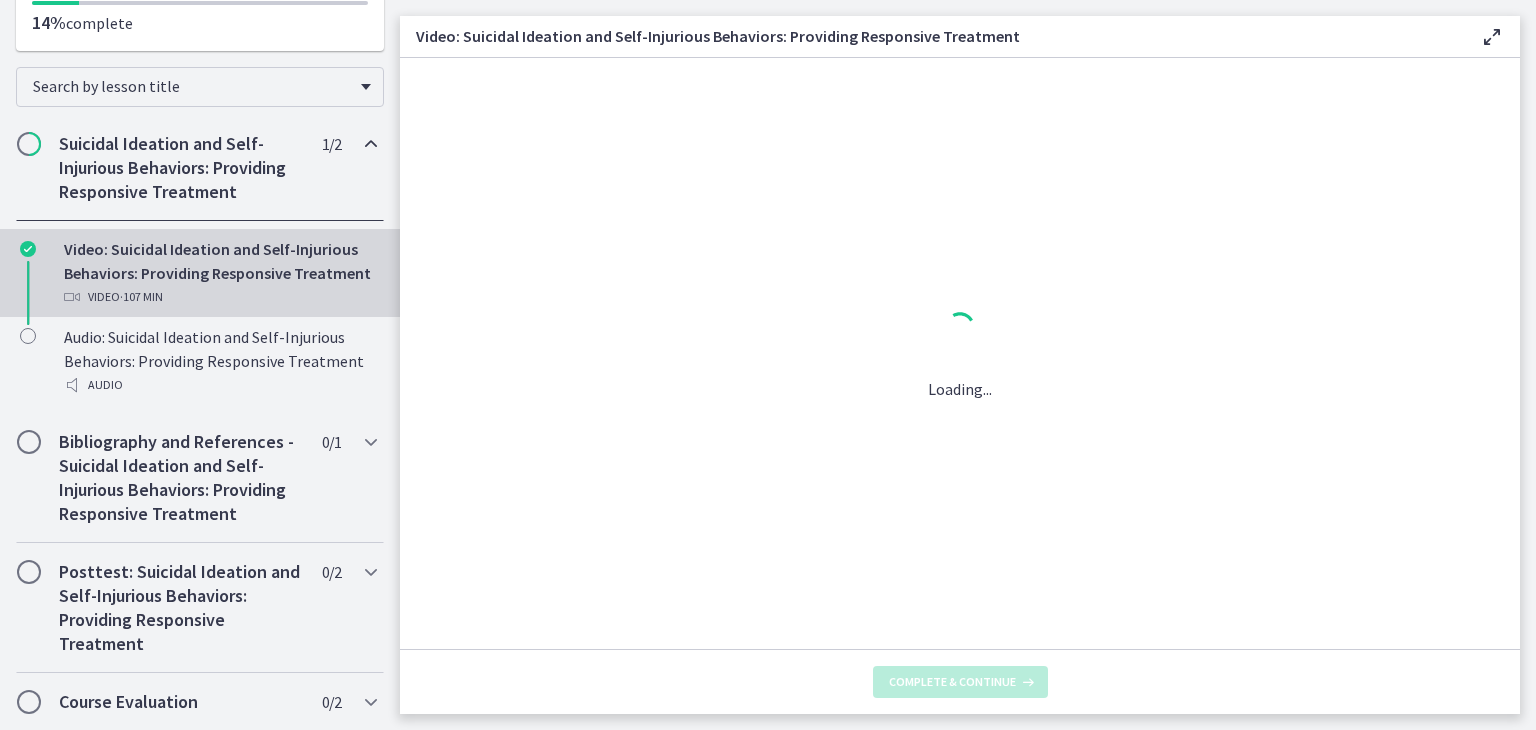scroll, scrollTop: 0, scrollLeft: 0, axis: both 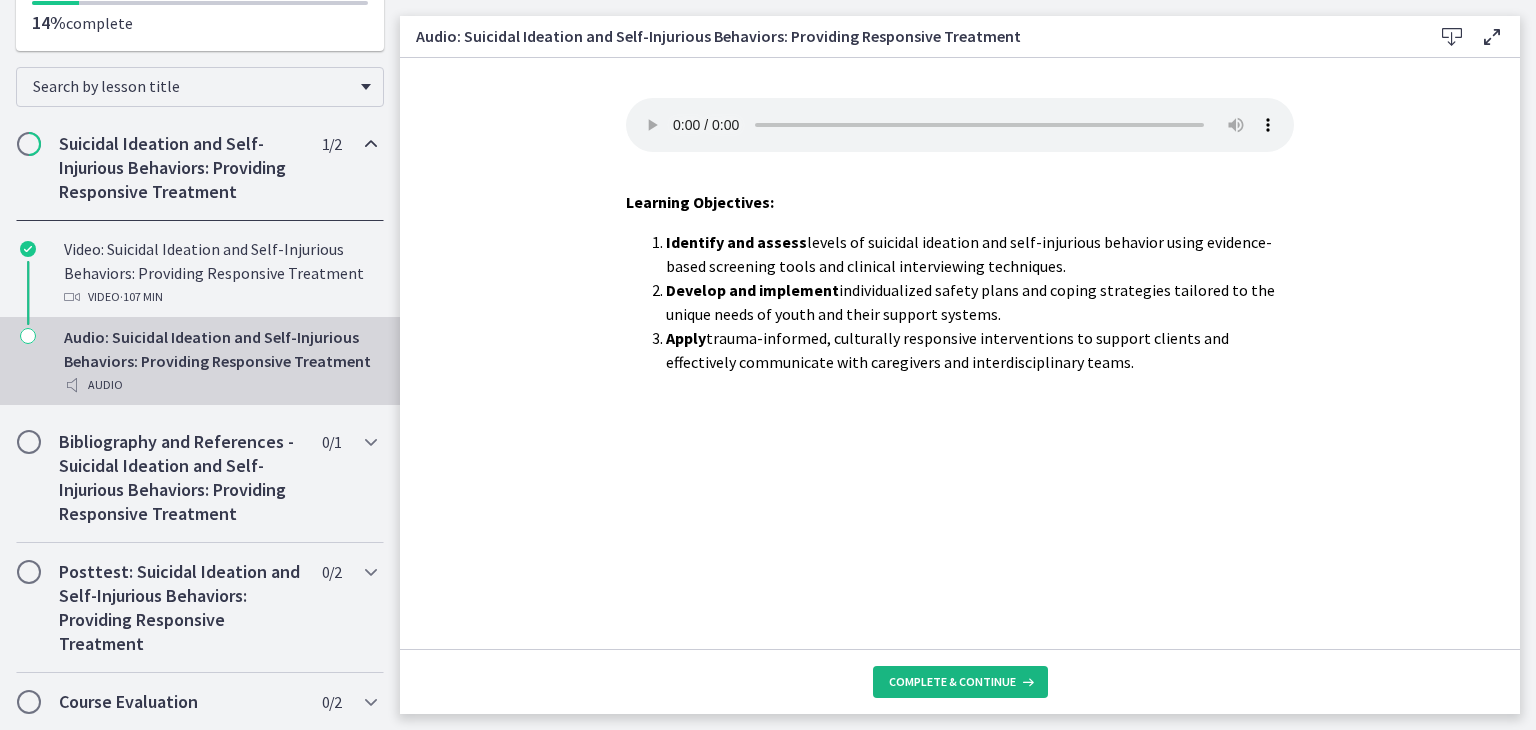 click on "Complete & continue" at bounding box center [952, 682] 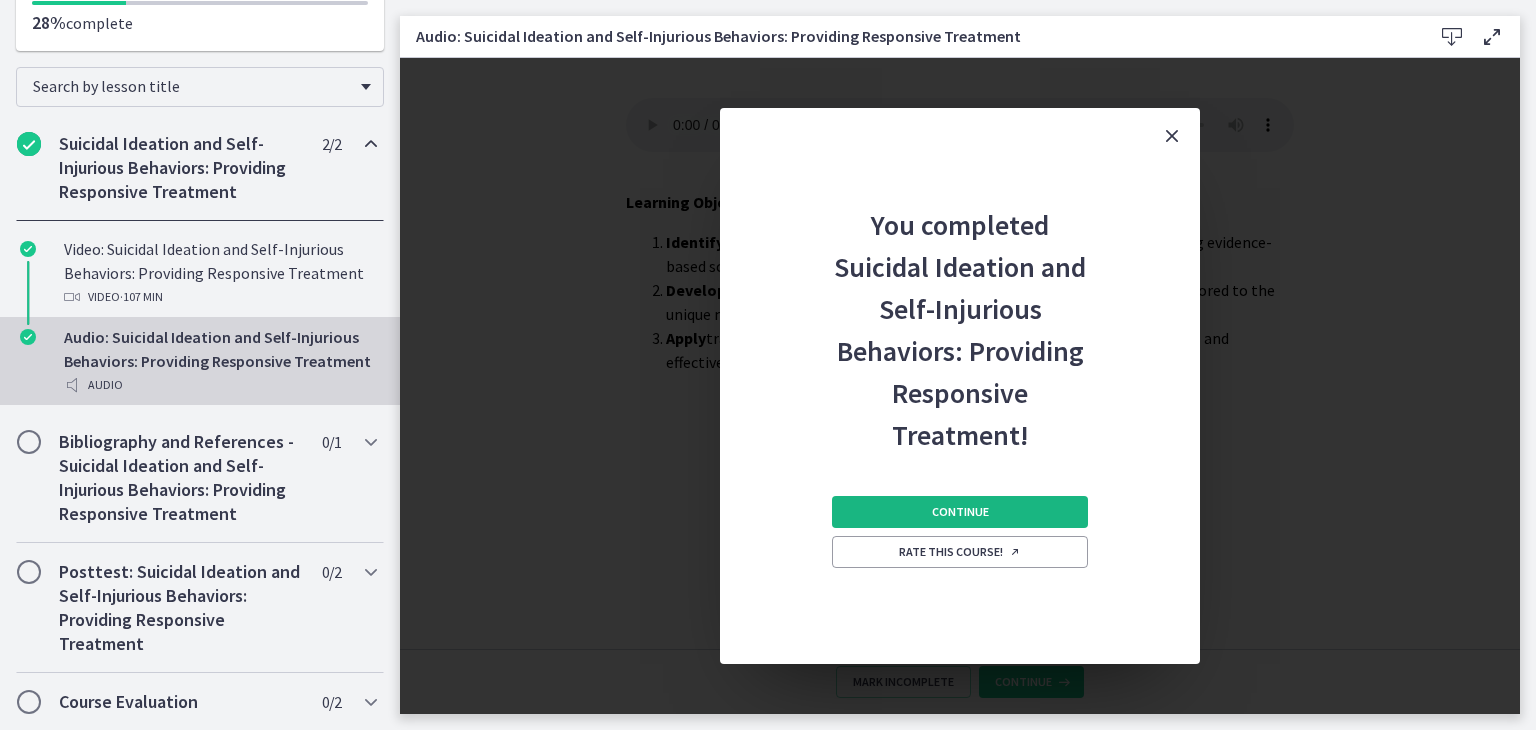 click on "Continue" at bounding box center [960, 512] 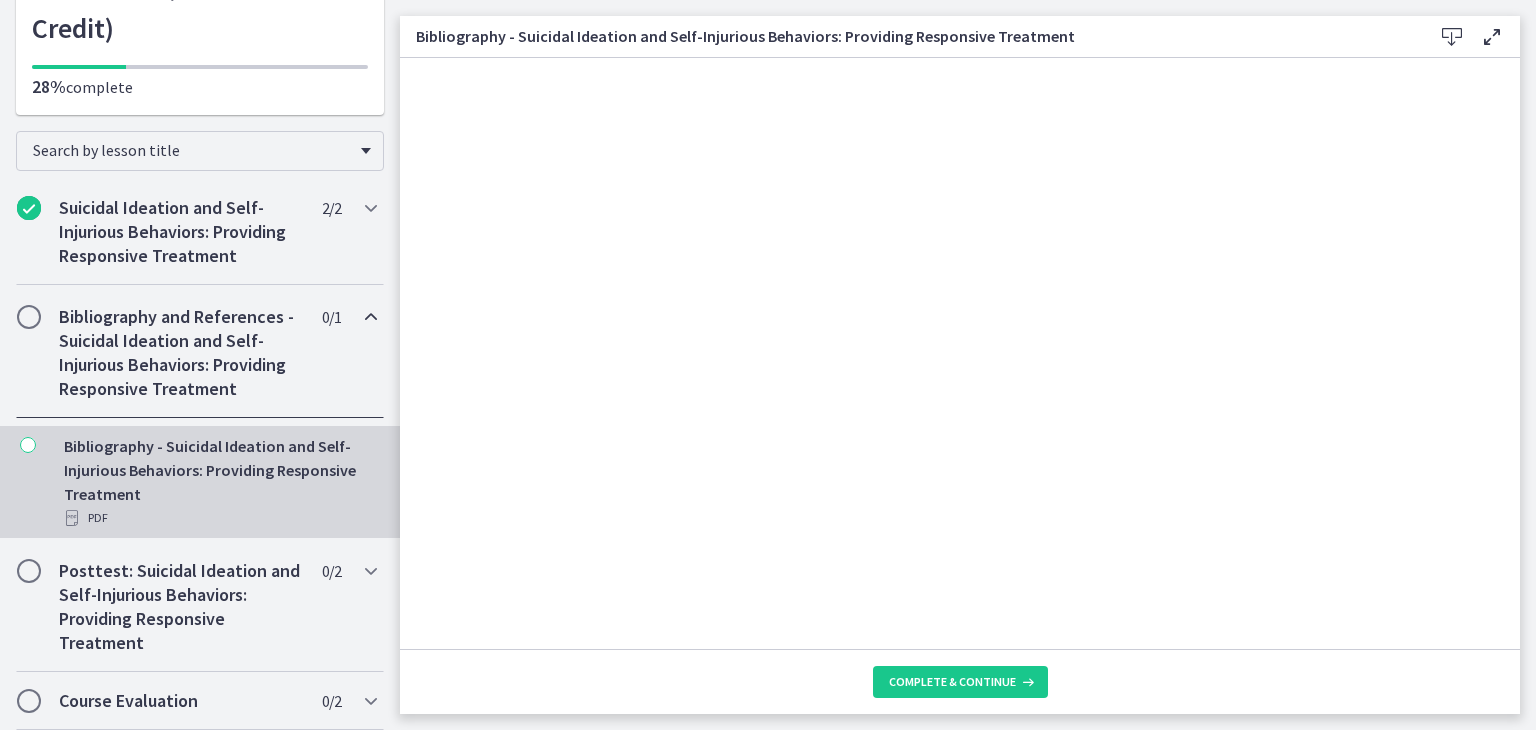 scroll, scrollTop: 285, scrollLeft: 0, axis: vertical 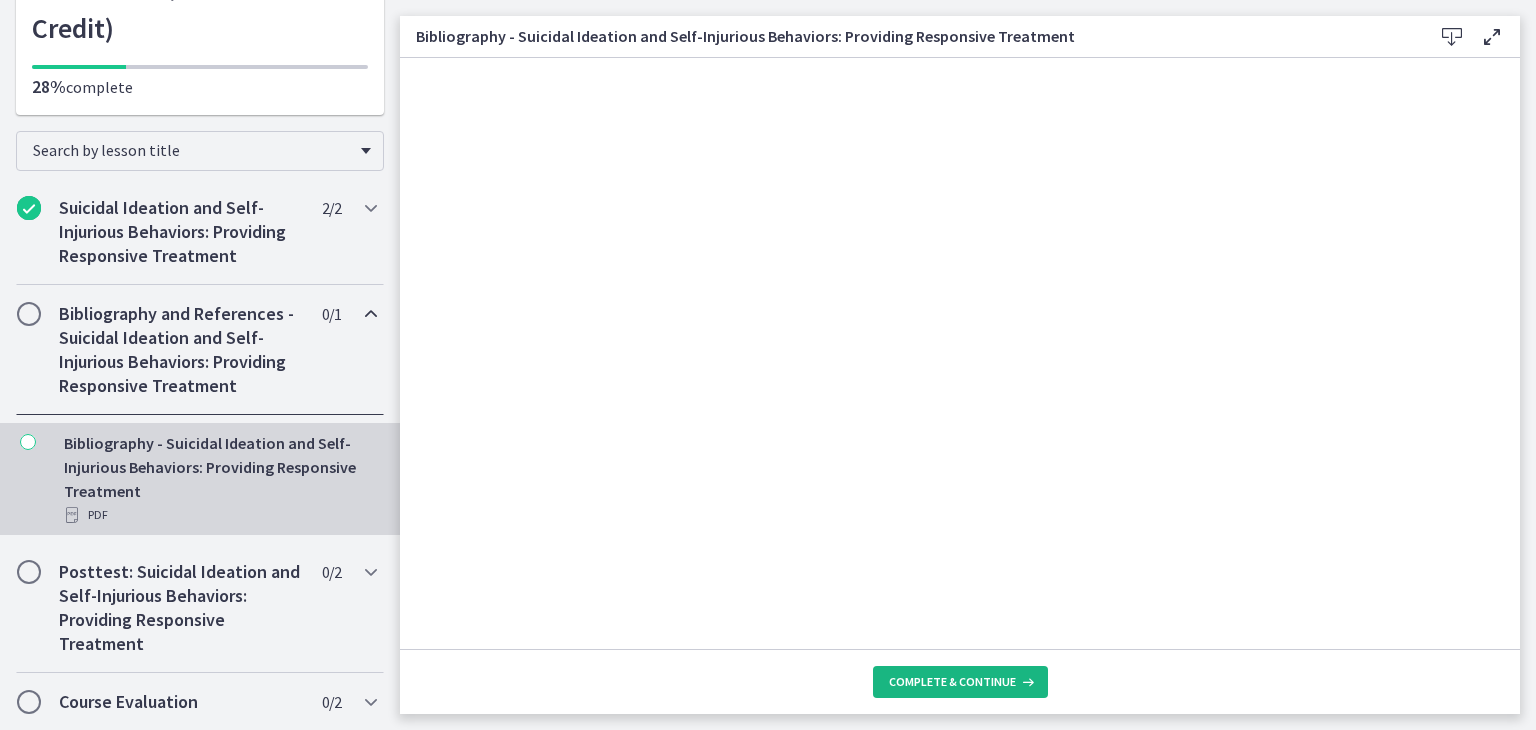 click on "Complete & continue" at bounding box center (952, 682) 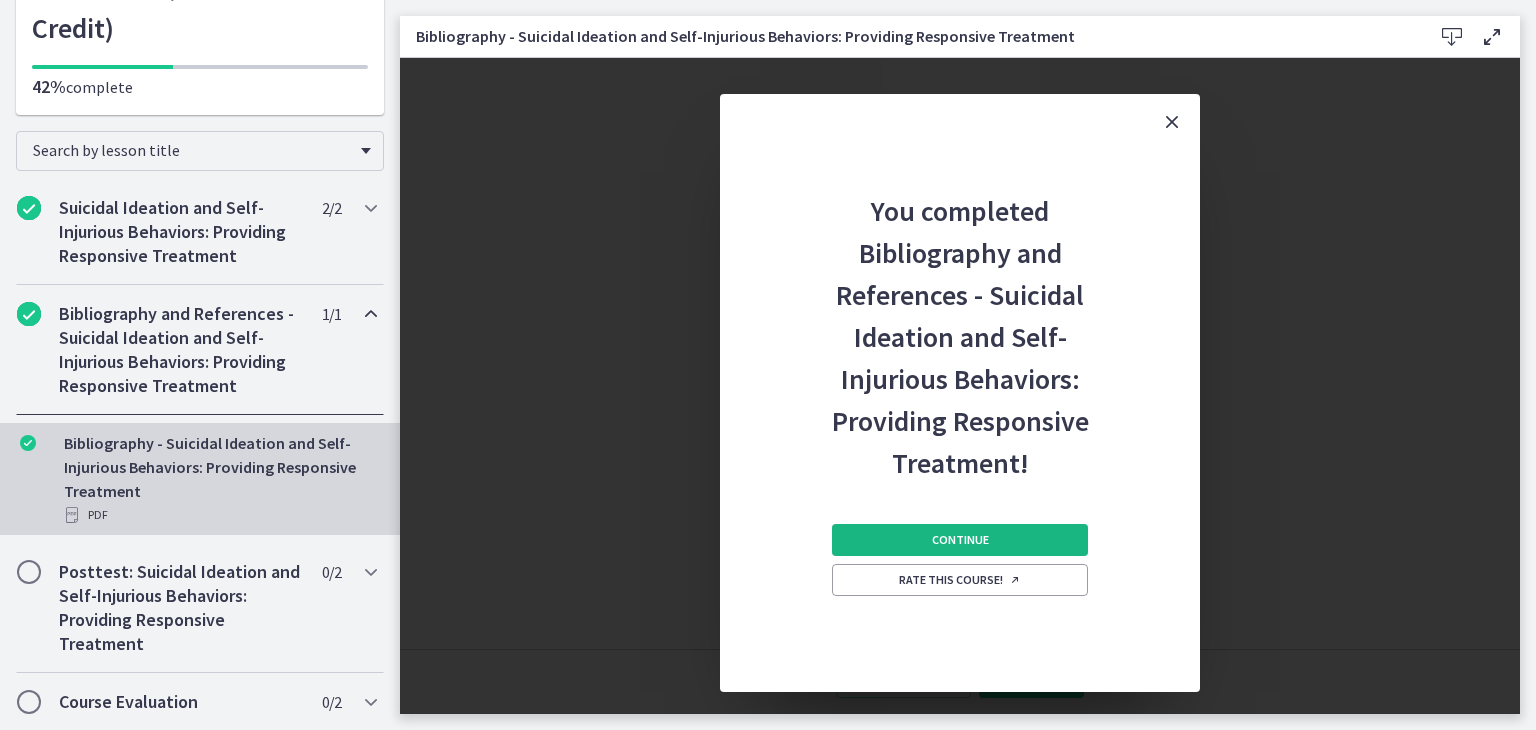 click on "Continue" at bounding box center [960, 540] 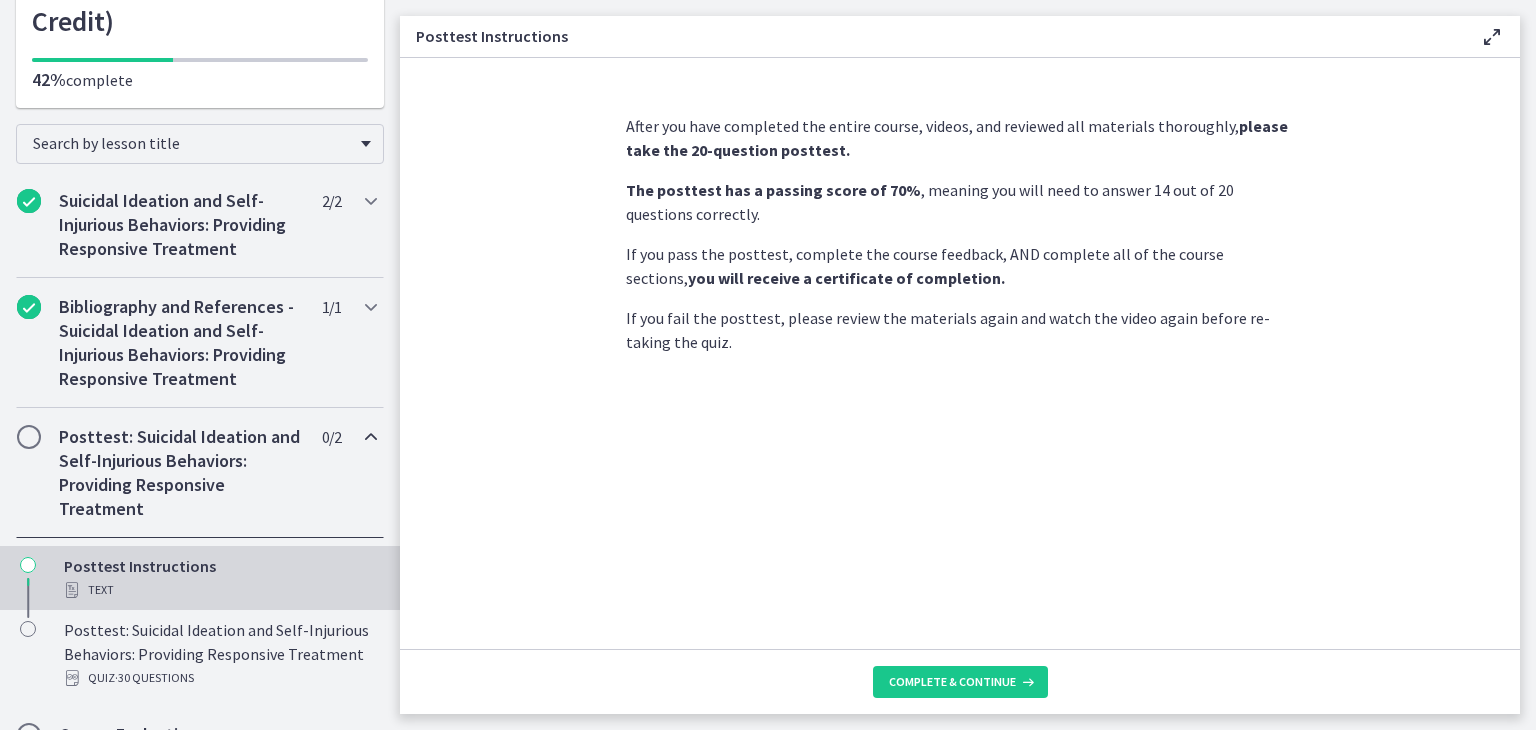 scroll, scrollTop: 325, scrollLeft: 0, axis: vertical 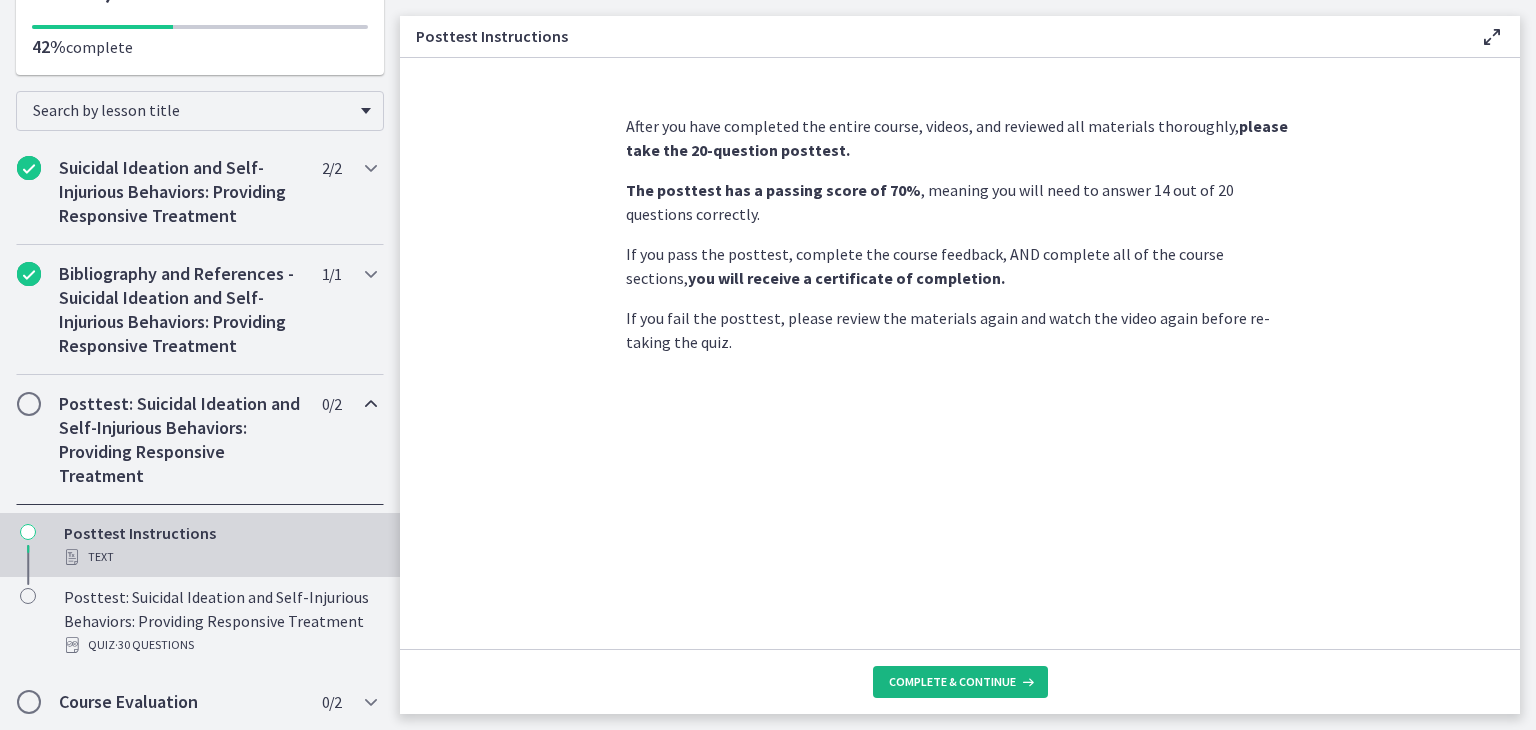 click on "Complete & continue" at bounding box center (952, 682) 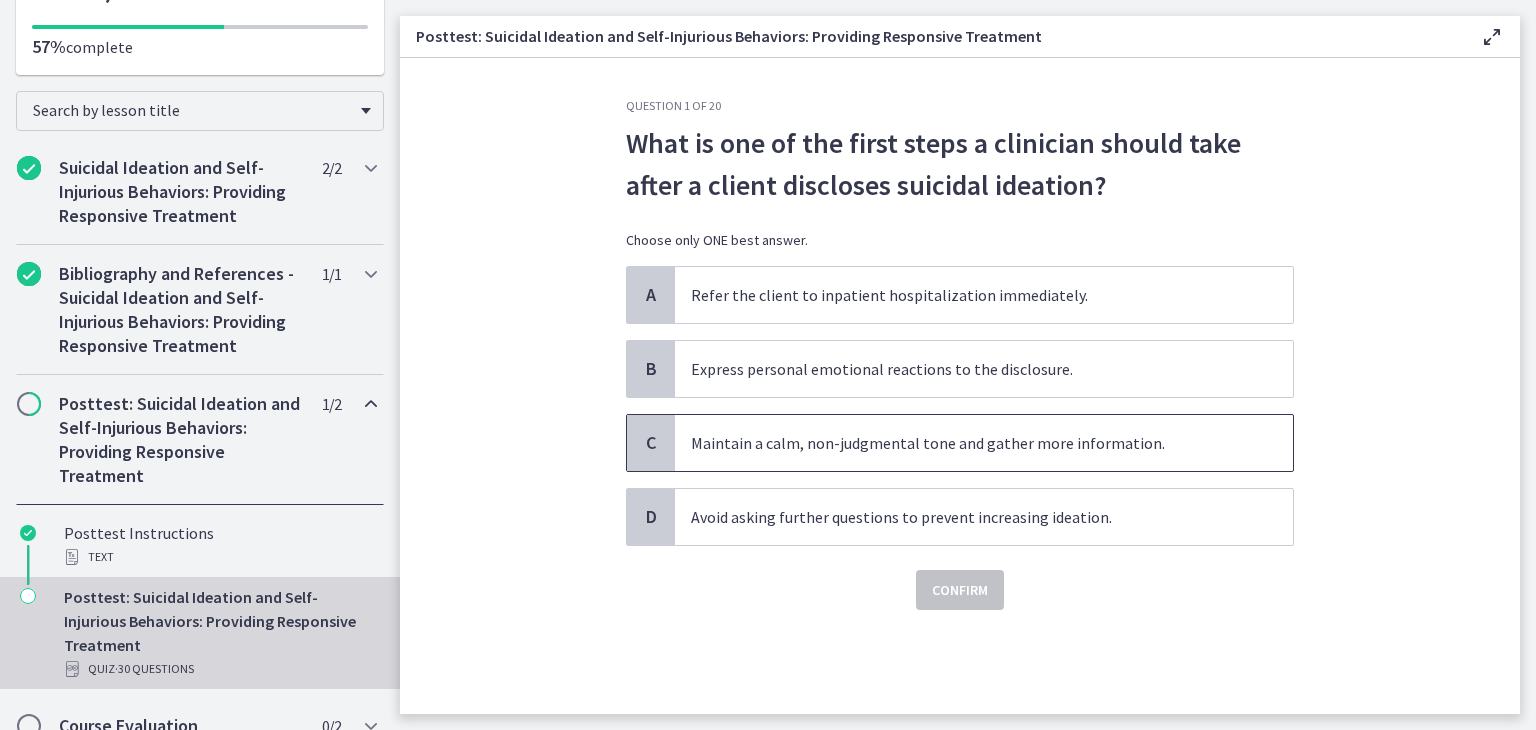 click on "Maintain a calm, non-judgmental tone and gather more information." at bounding box center [984, 443] 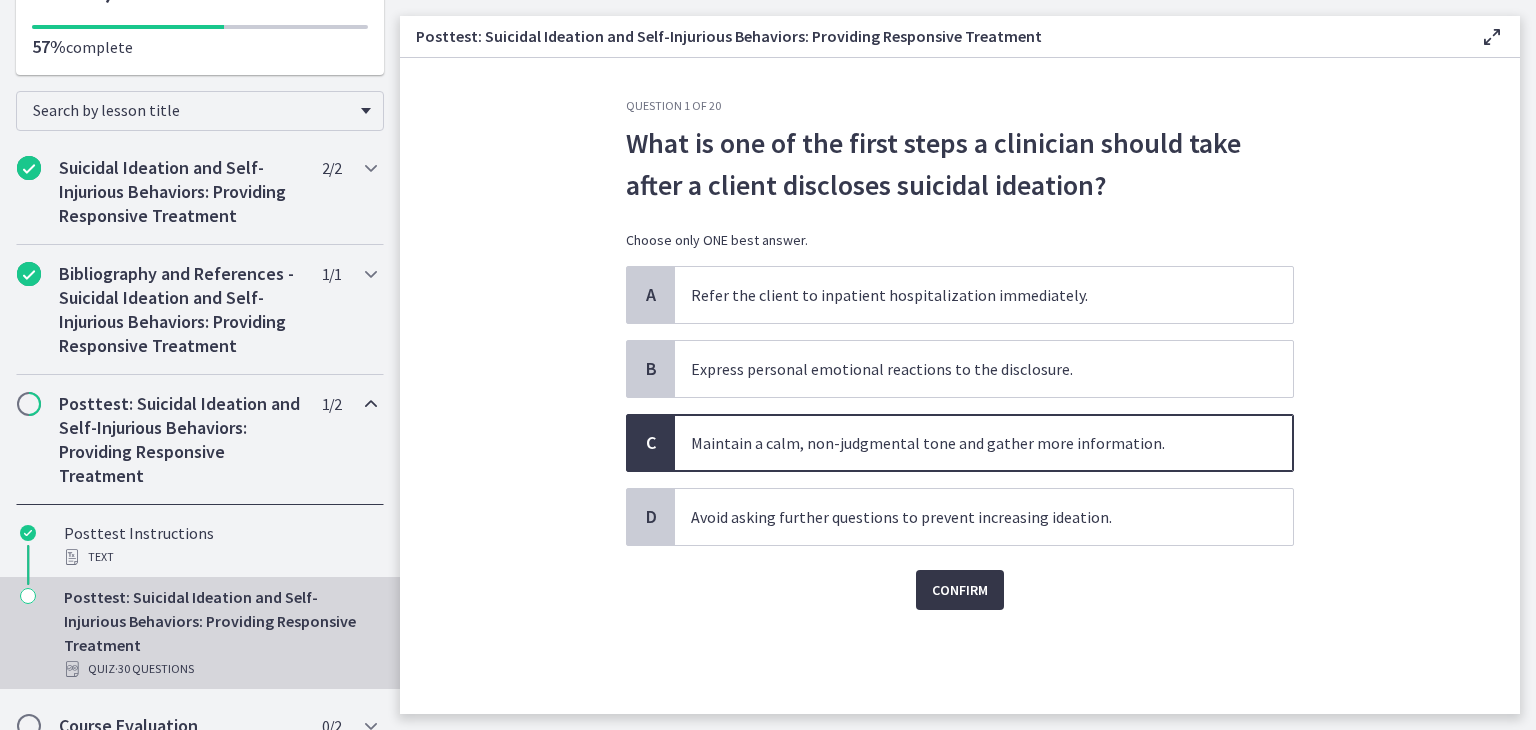 click on "Confirm" at bounding box center [960, 590] 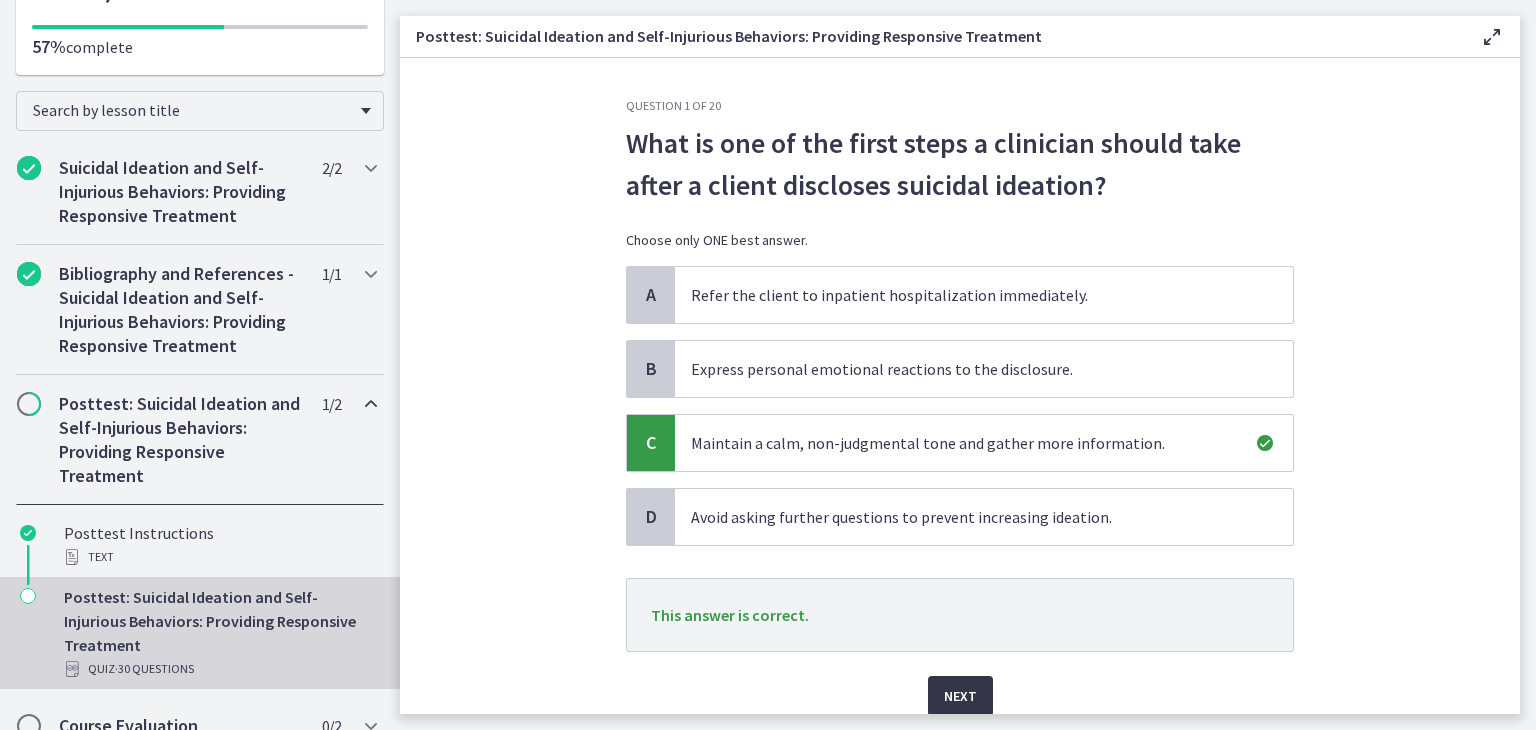 click on "Next" at bounding box center (960, 696) 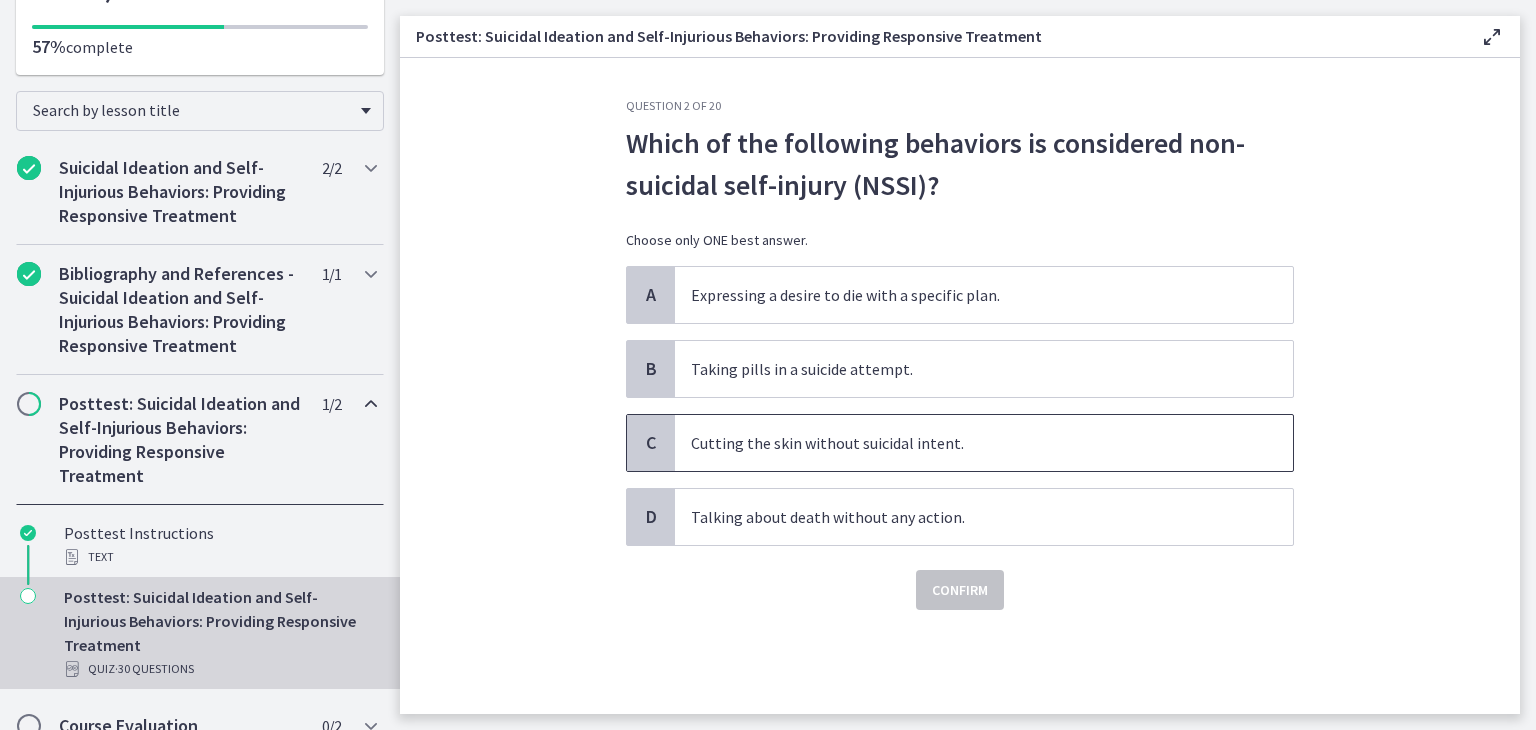 click on "Cutting the skin without suicidal intent." at bounding box center [984, 443] 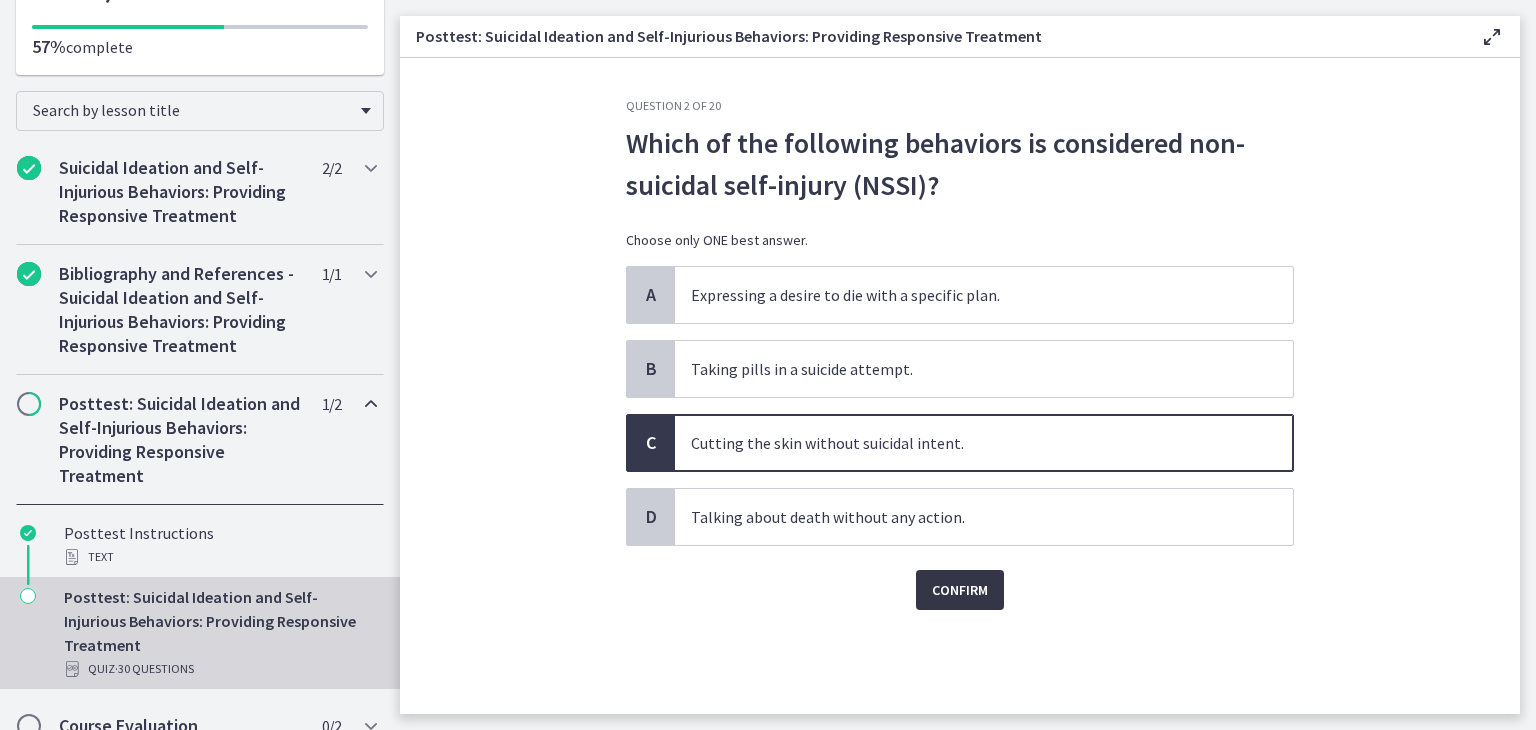 click on "Confirm" at bounding box center (960, 590) 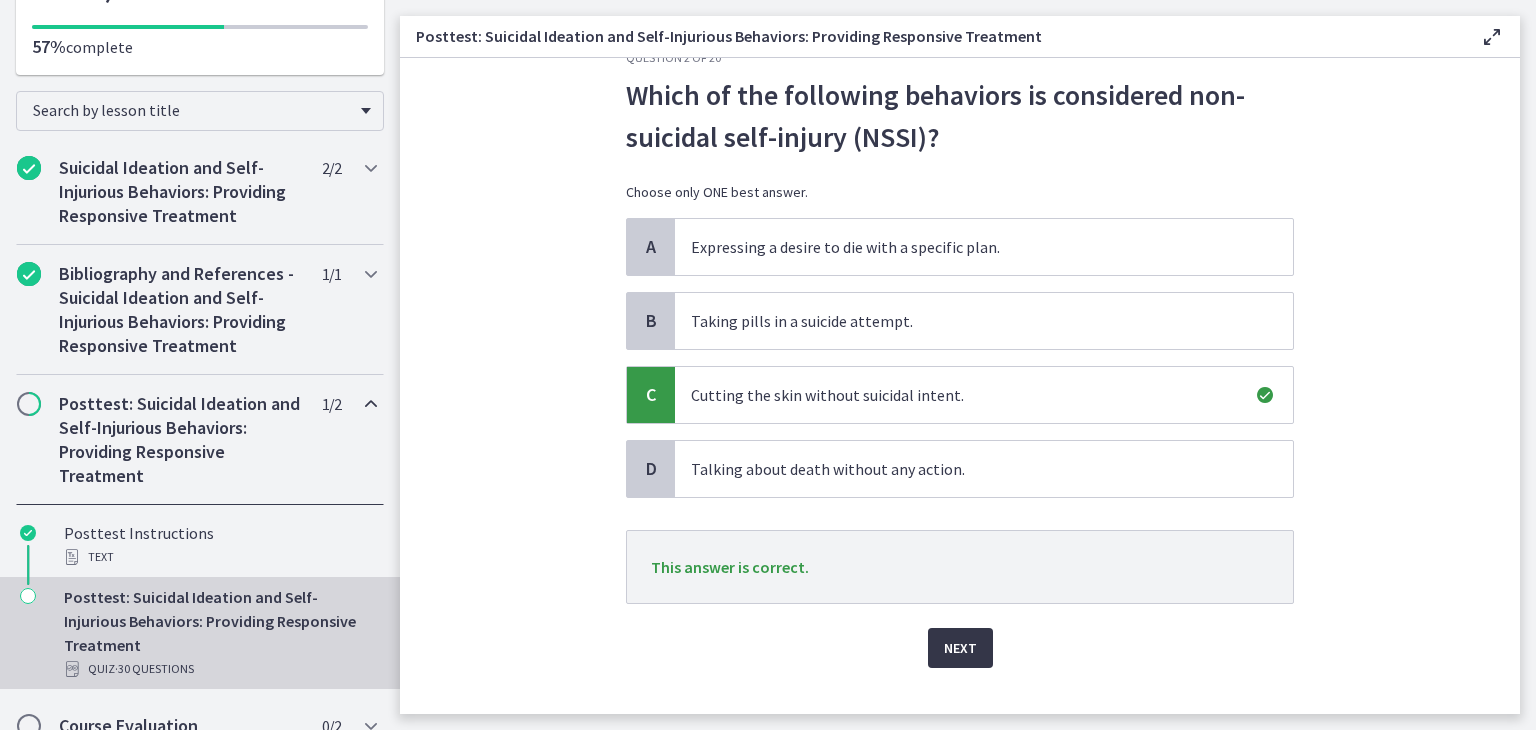 scroll, scrollTop: 60, scrollLeft: 0, axis: vertical 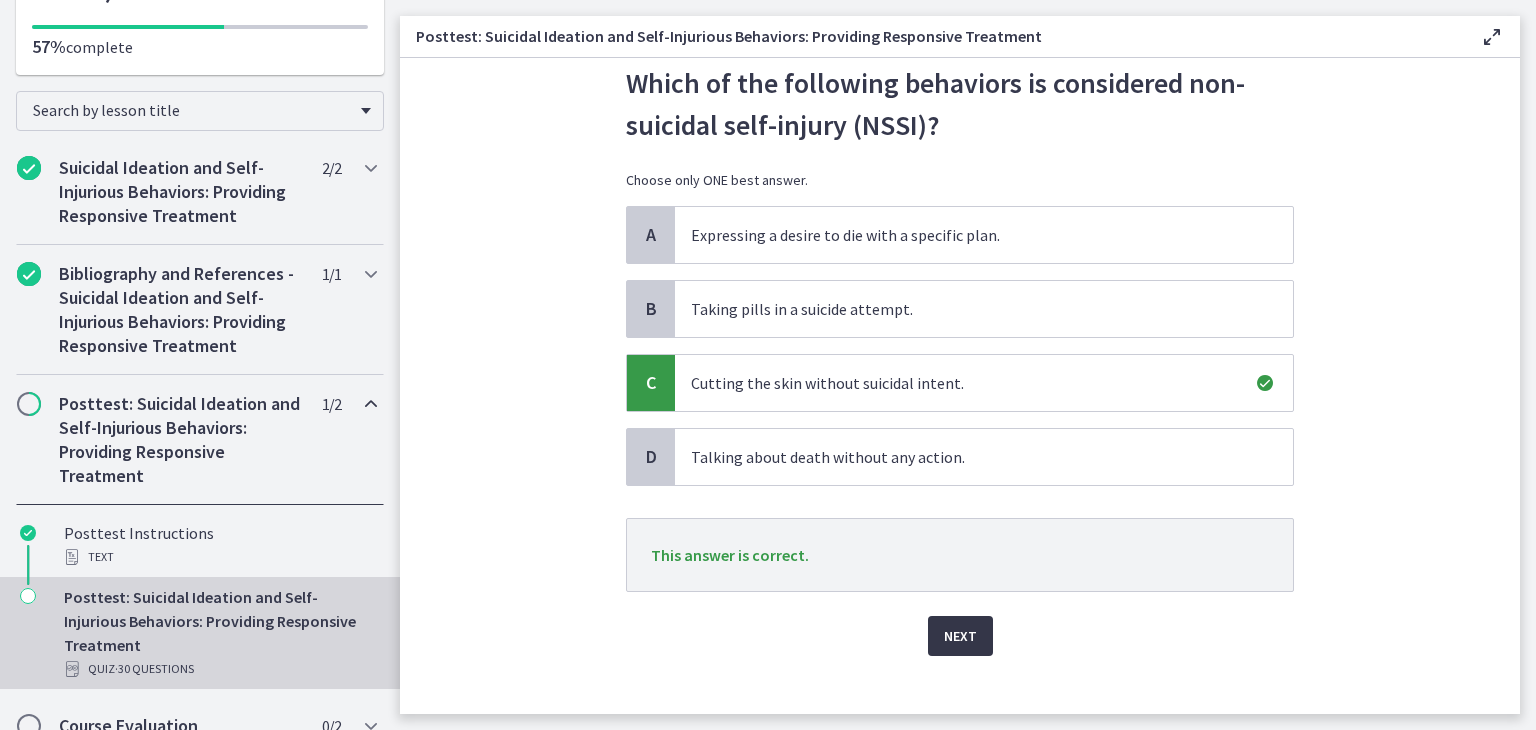 click on "Next" at bounding box center [960, 636] 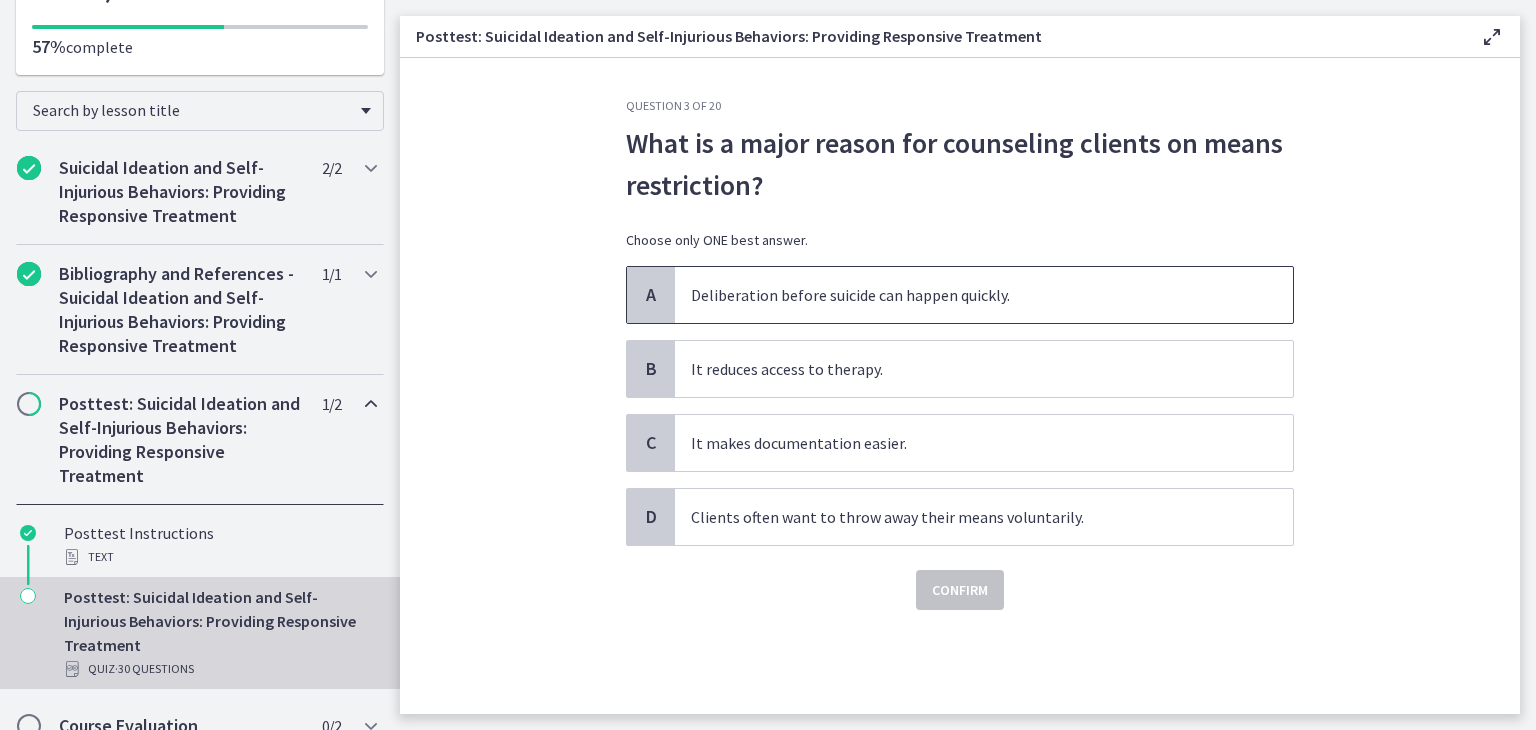 click on "Deliberation before suicide can happen quickly." at bounding box center [984, 295] 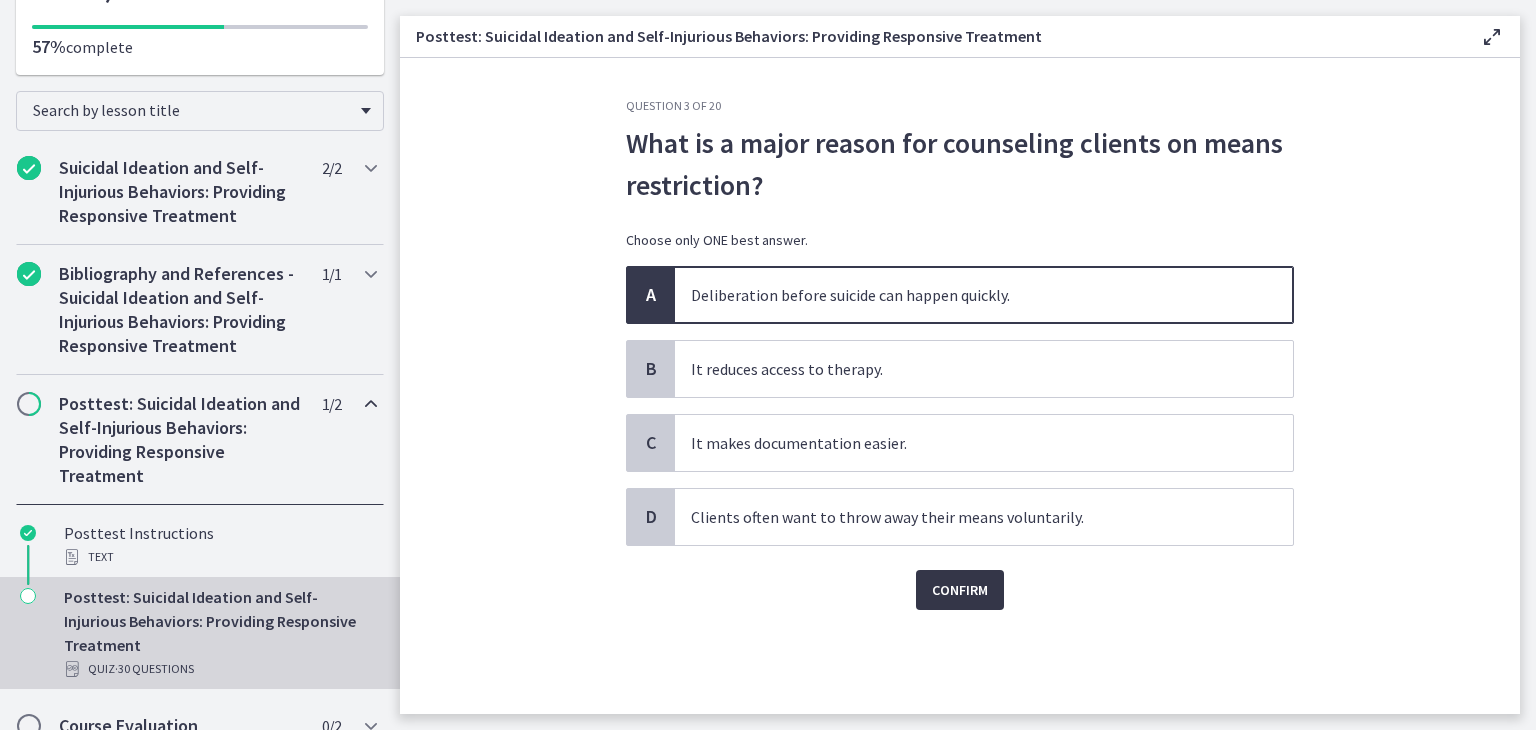 click on "Confirm" at bounding box center (960, 590) 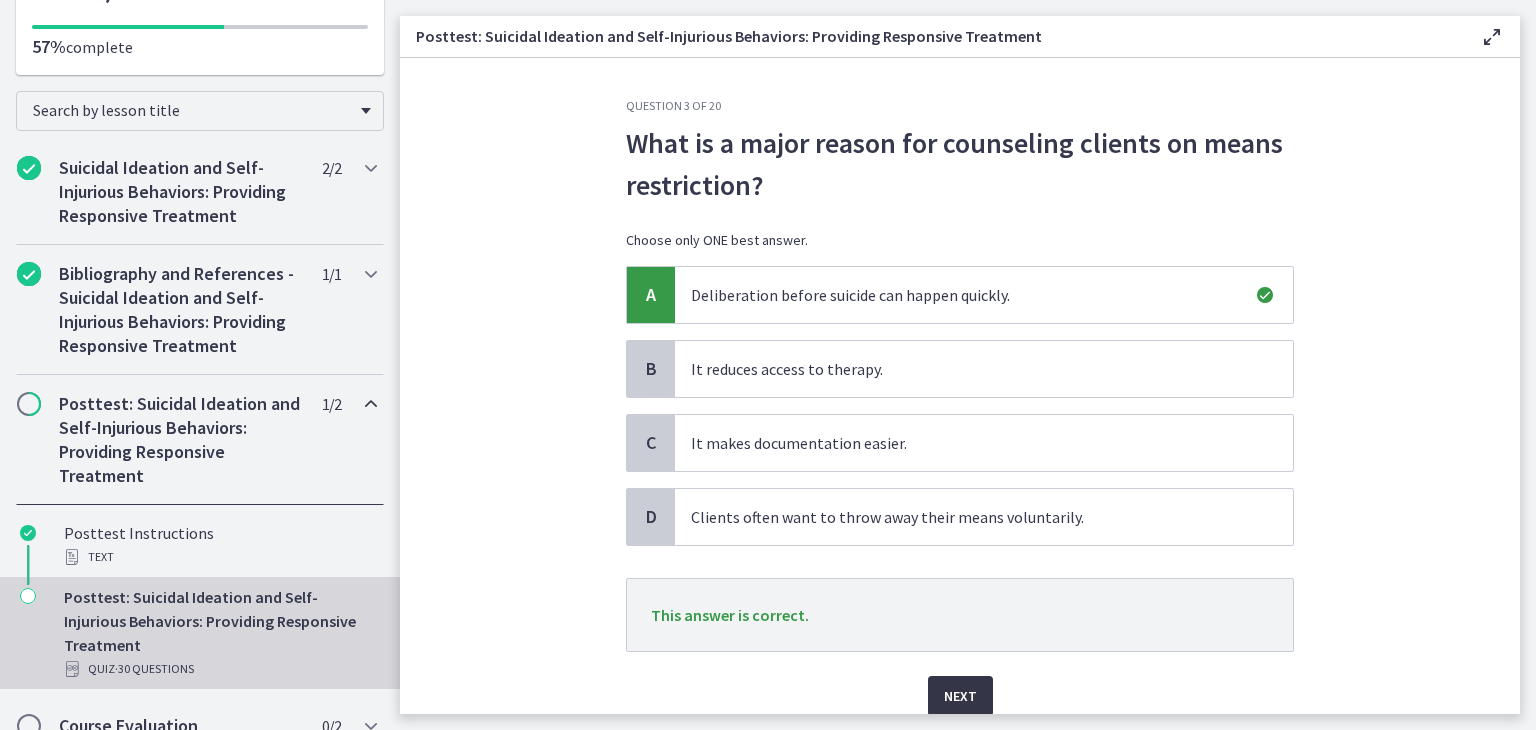 scroll, scrollTop: 51, scrollLeft: 0, axis: vertical 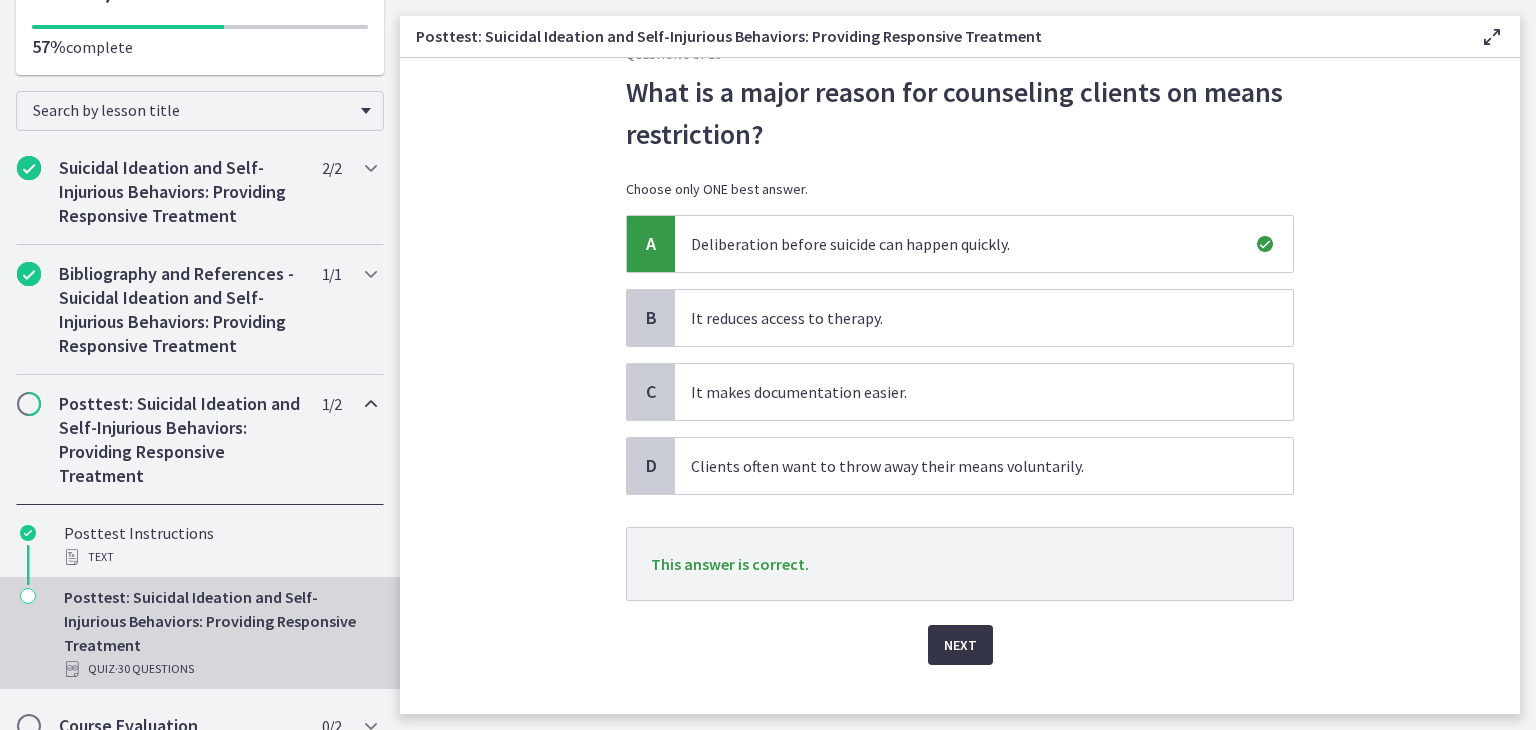 click on "Next" at bounding box center [960, 645] 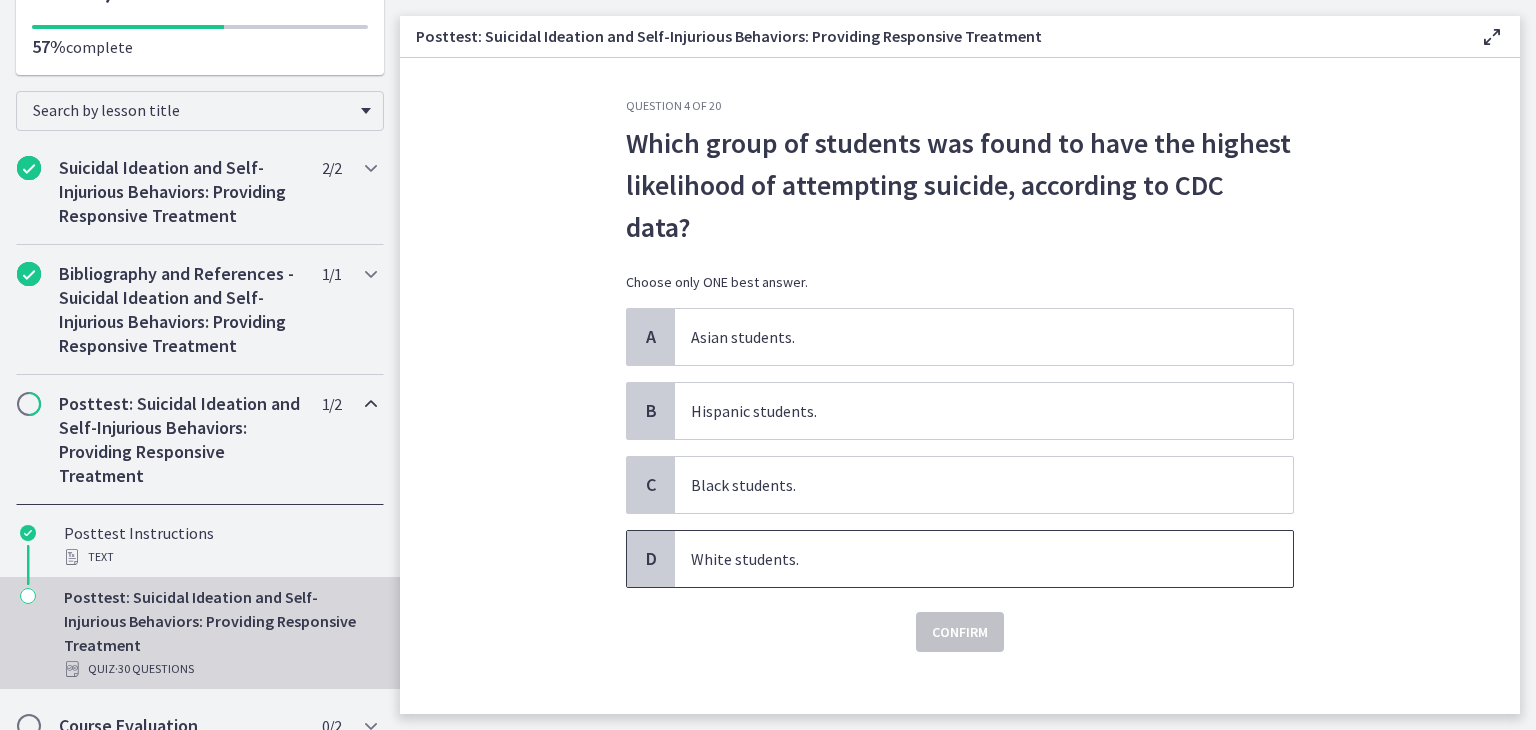 click on "White students." at bounding box center [984, 559] 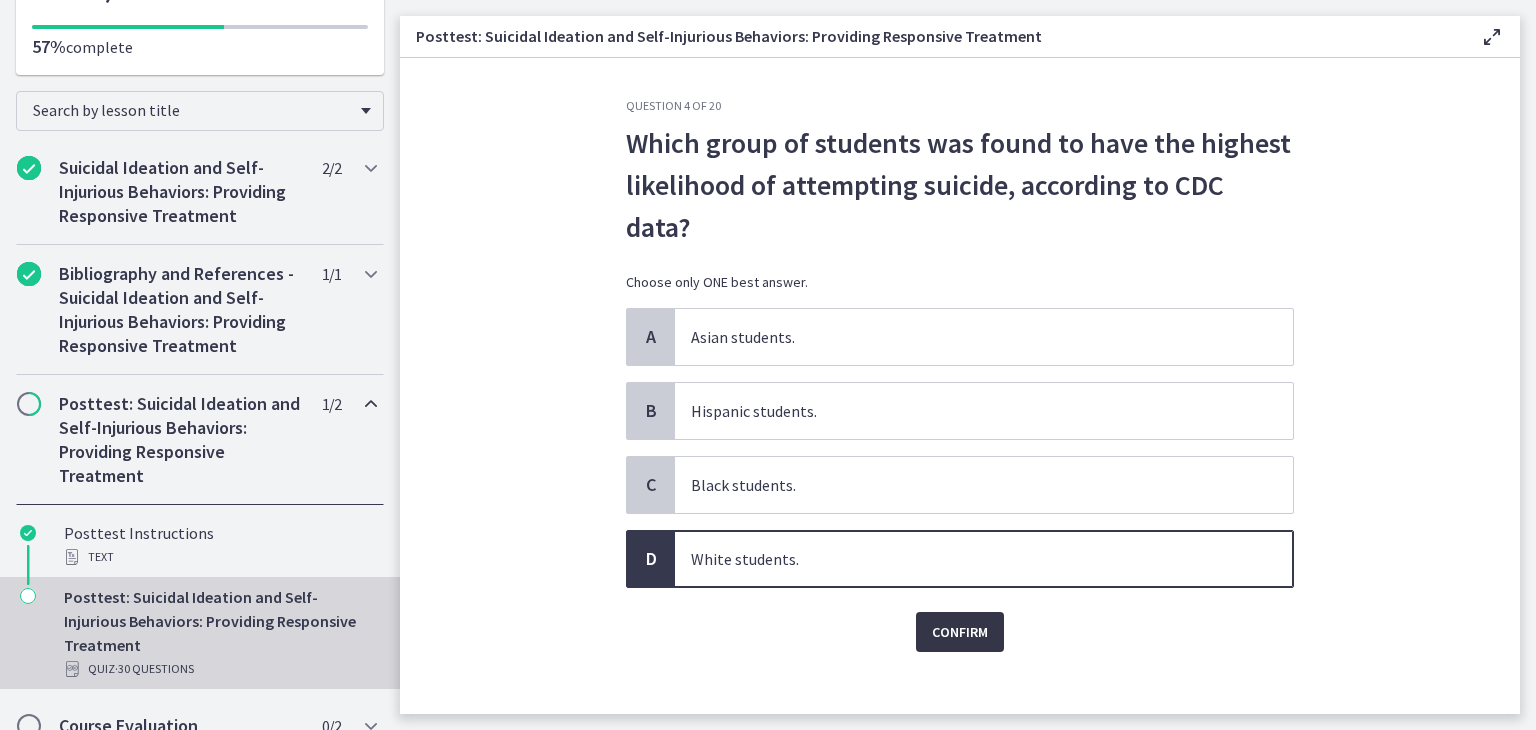 click on "Confirm" at bounding box center [960, 632] 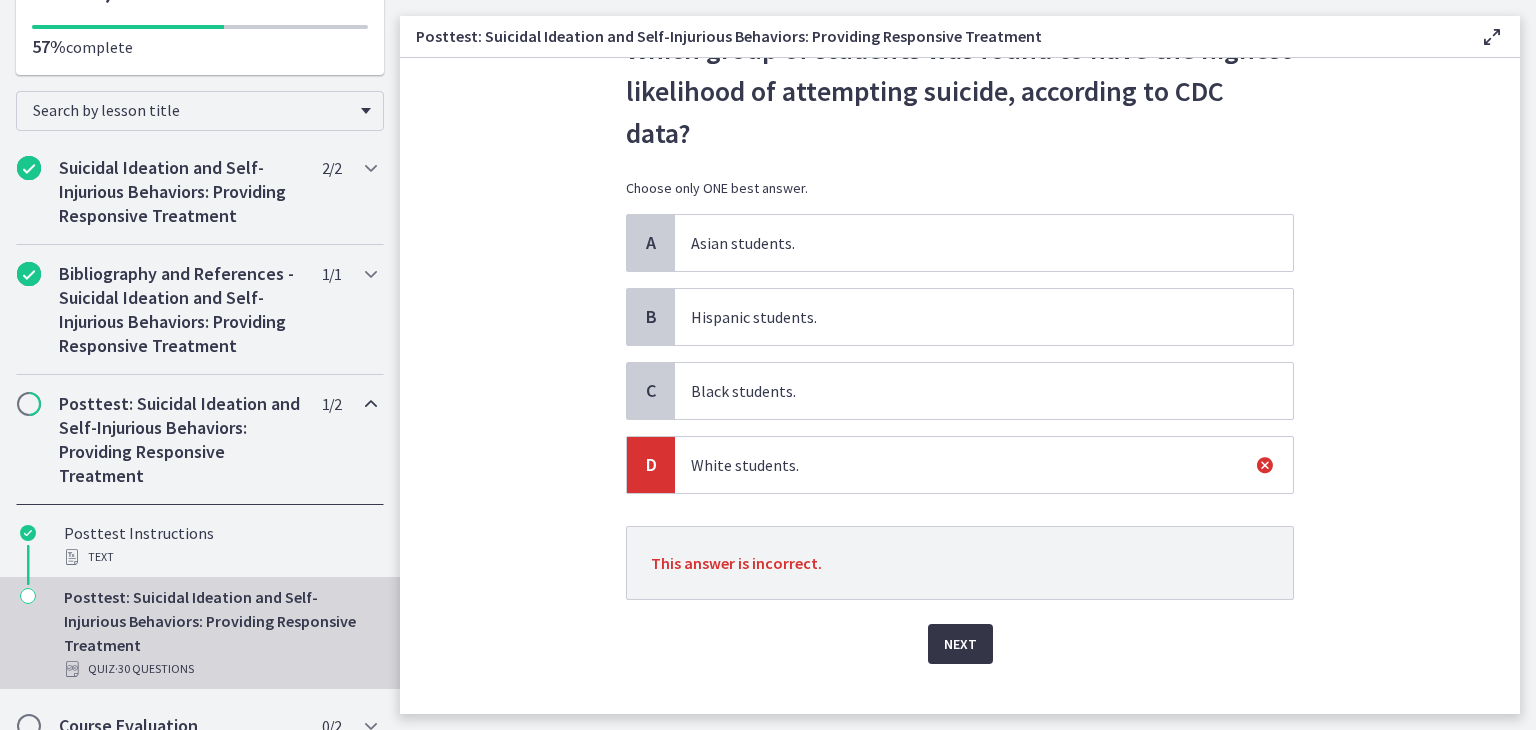 scroll, scrollTop: 101, scrollLeft: 0, axis: vertical 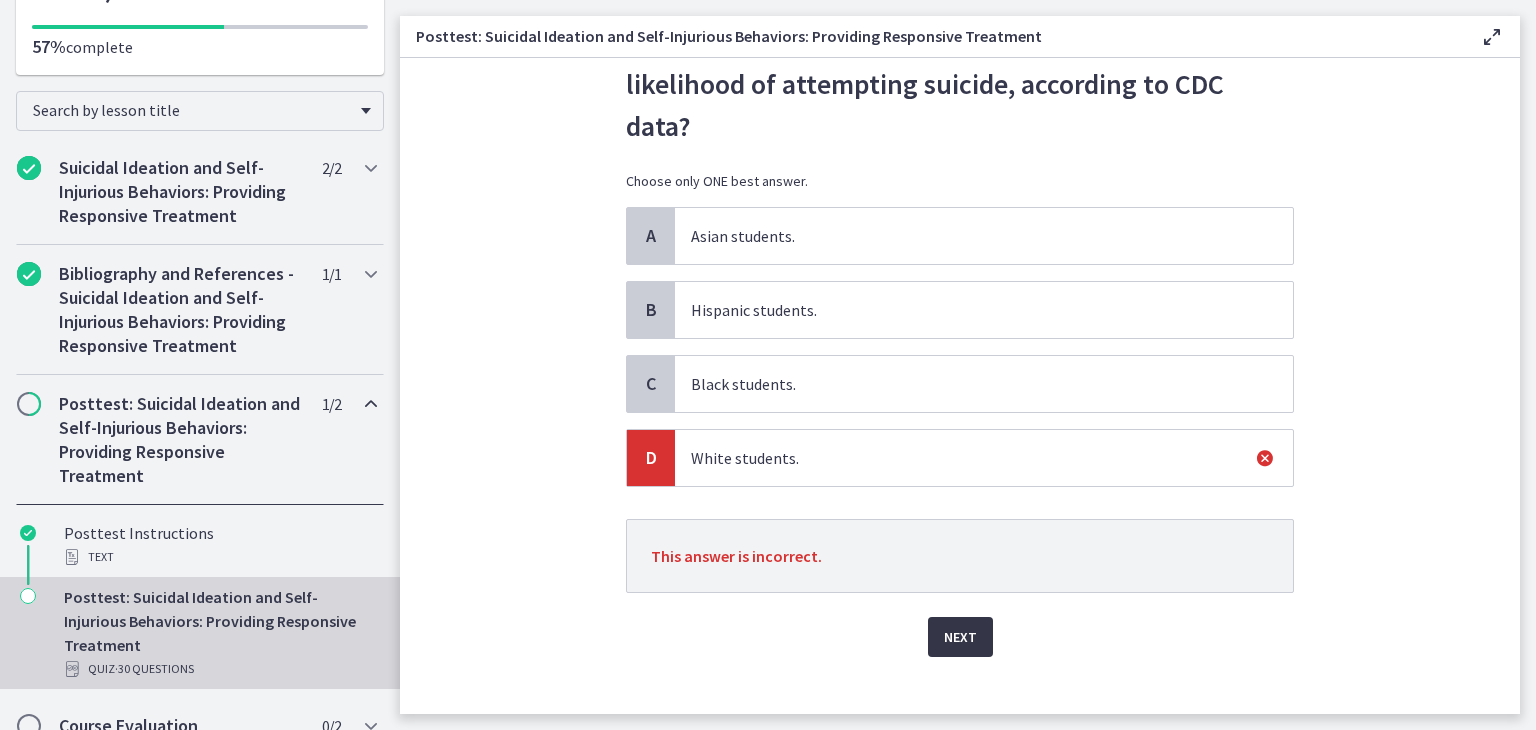 click on "Next" at bounding box center [960, 637] 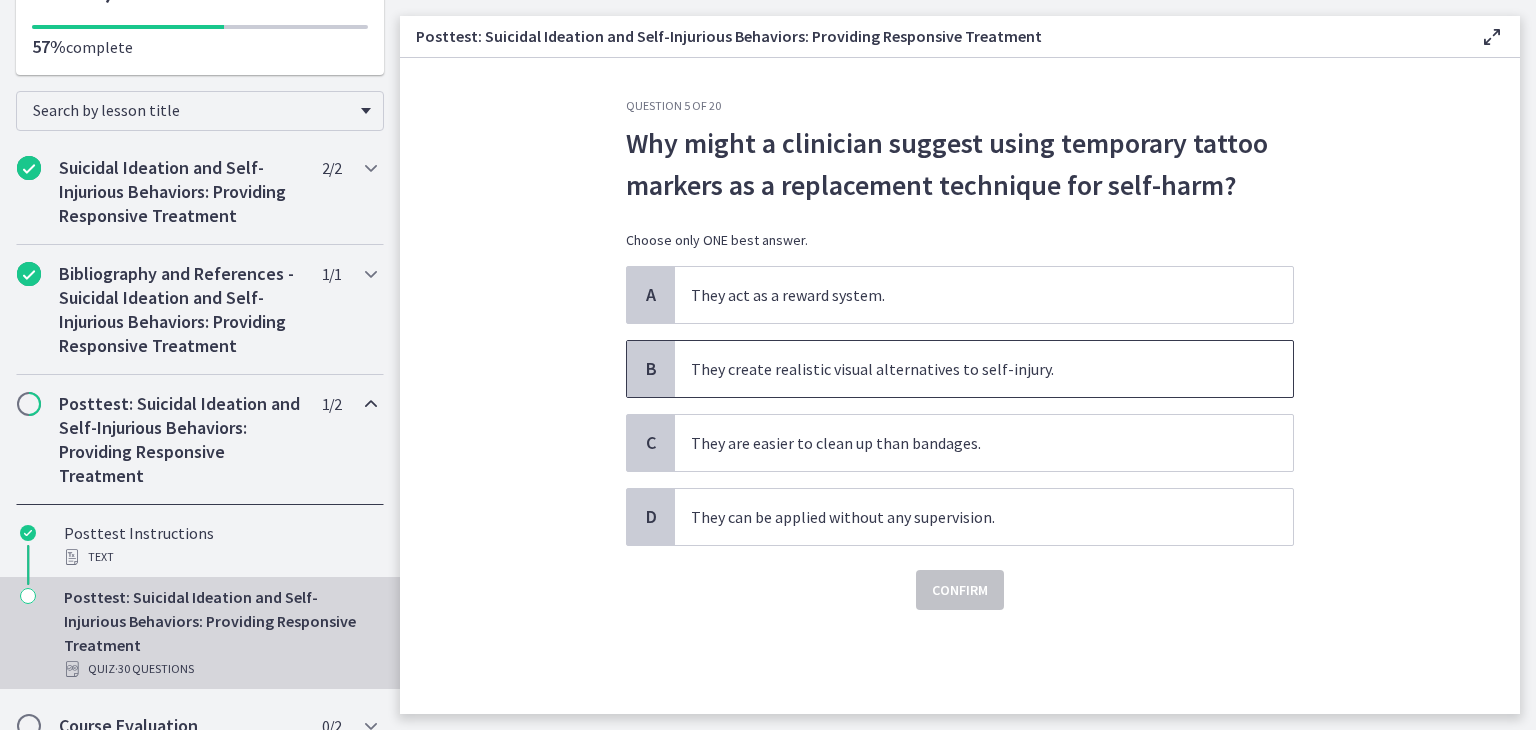 click on "They create realistic visual alternatives to self-injury." at bounding box center [984, 369] 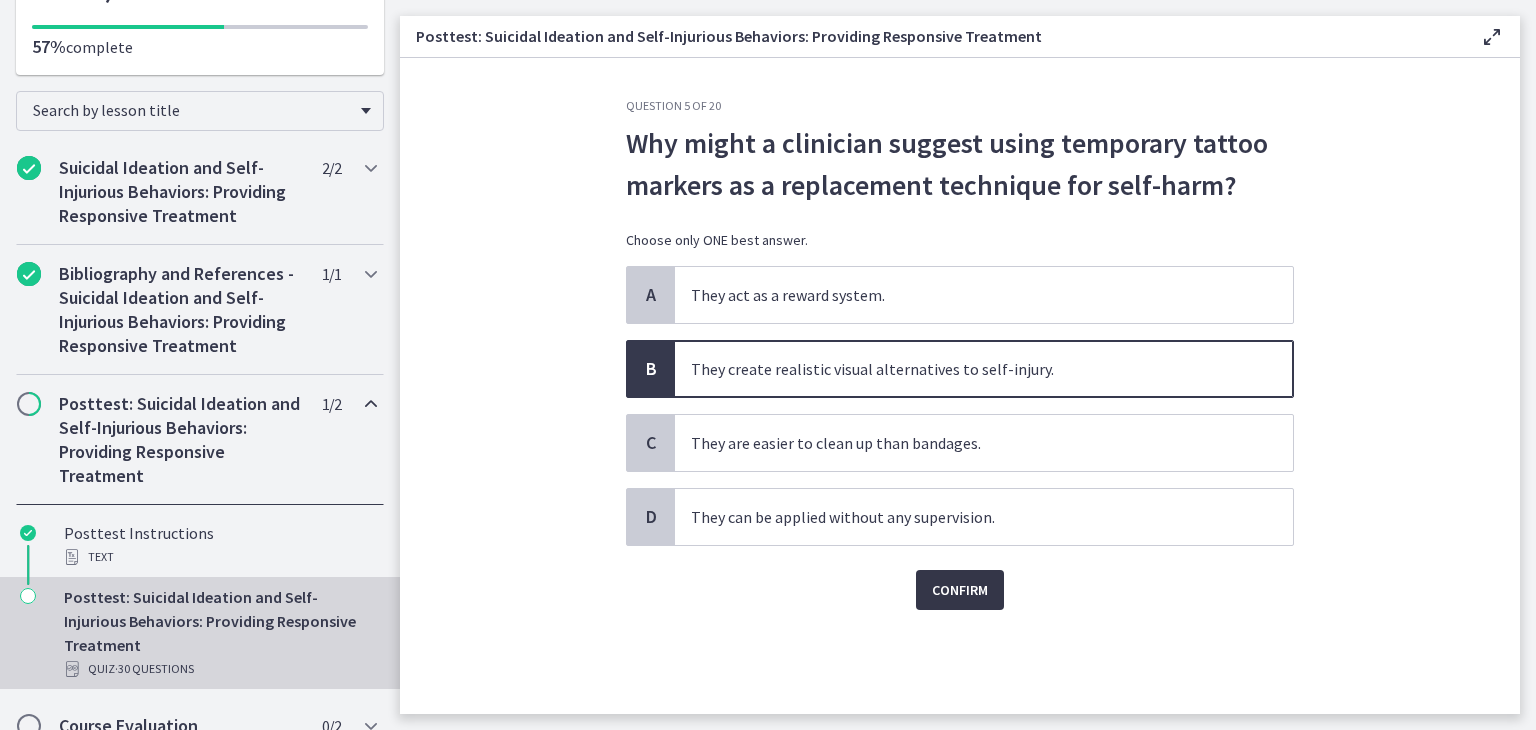 click on "Confirm" at bounding box center [960, 590] 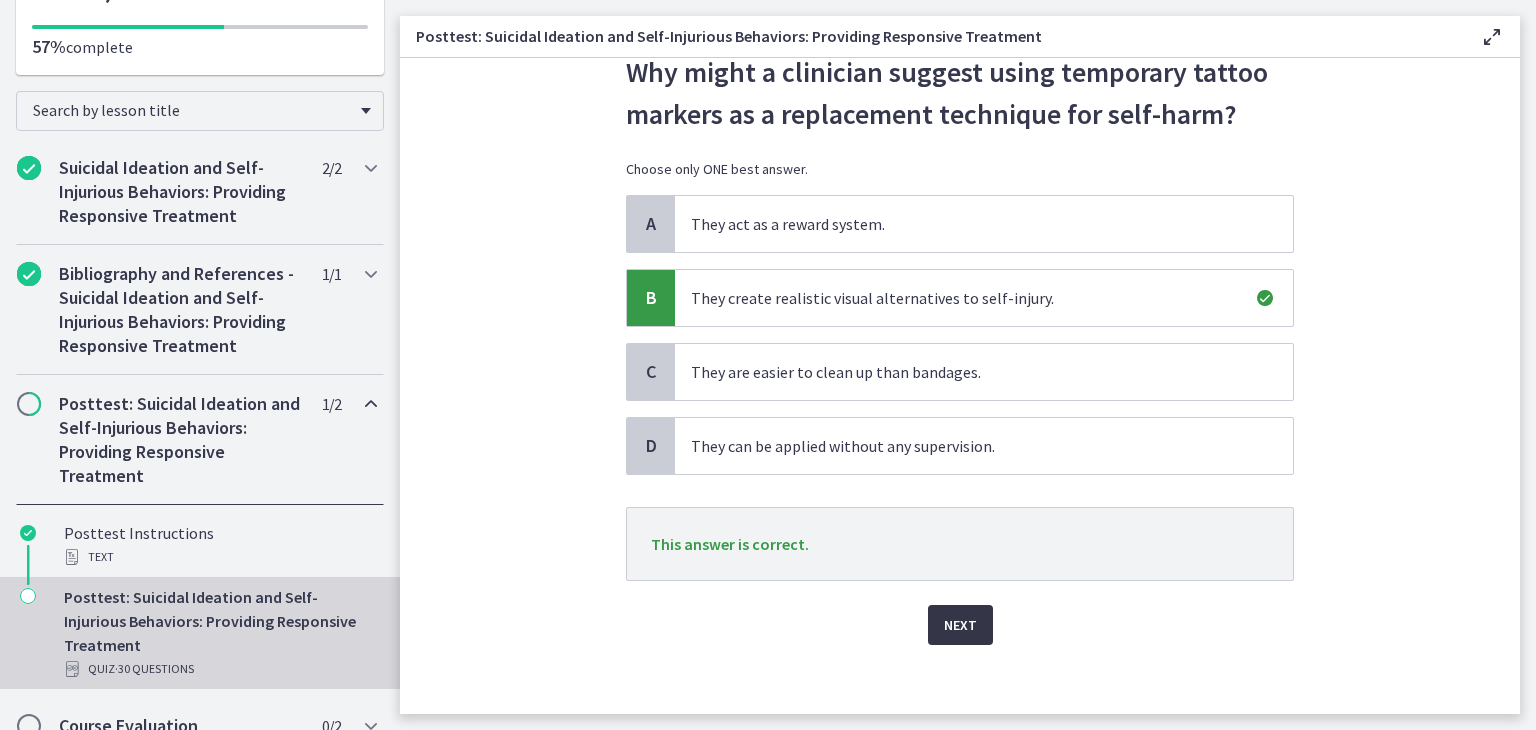 scroll, scrollTop: 80, scrollLeft: 0, axis: vertical 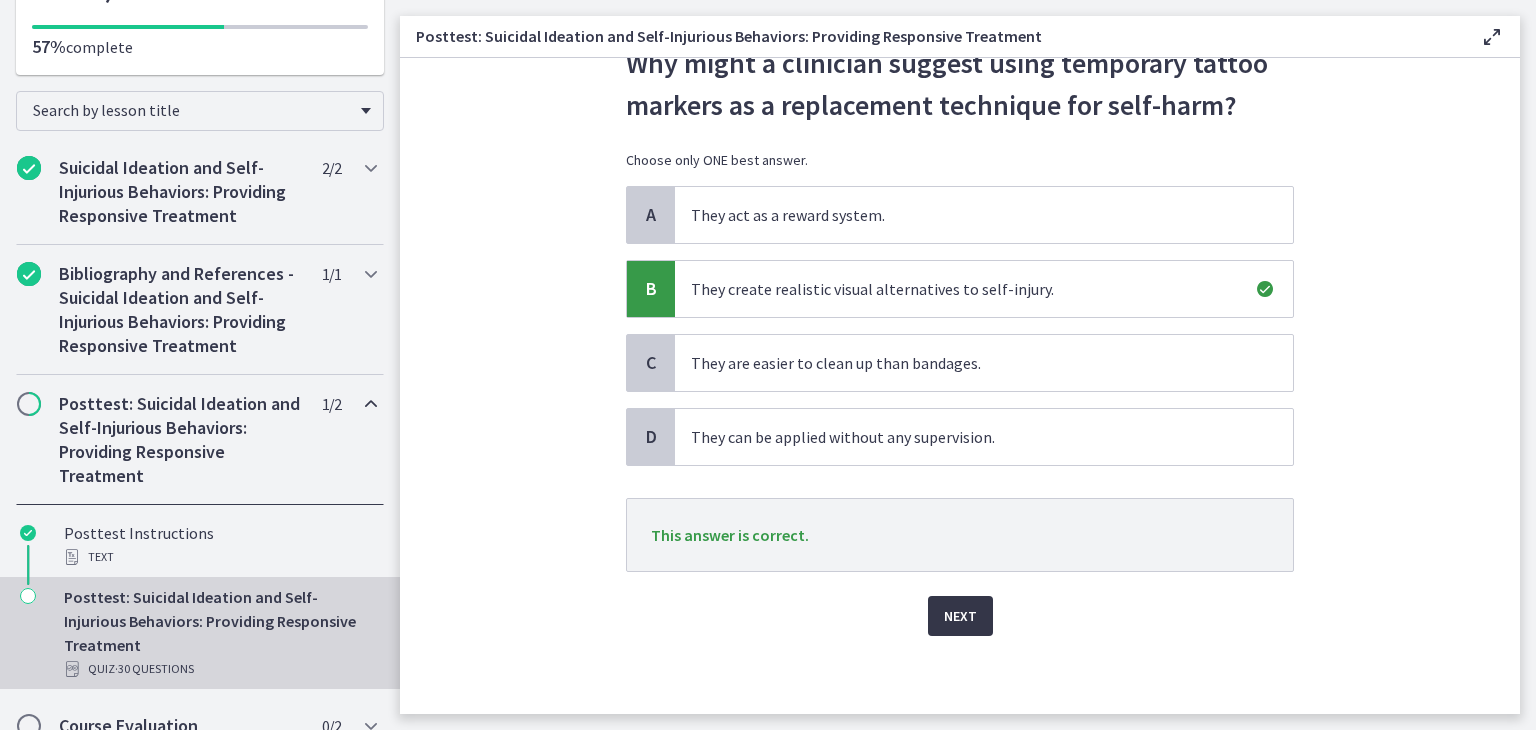 click on "Next" at bounding box center [960, 616] 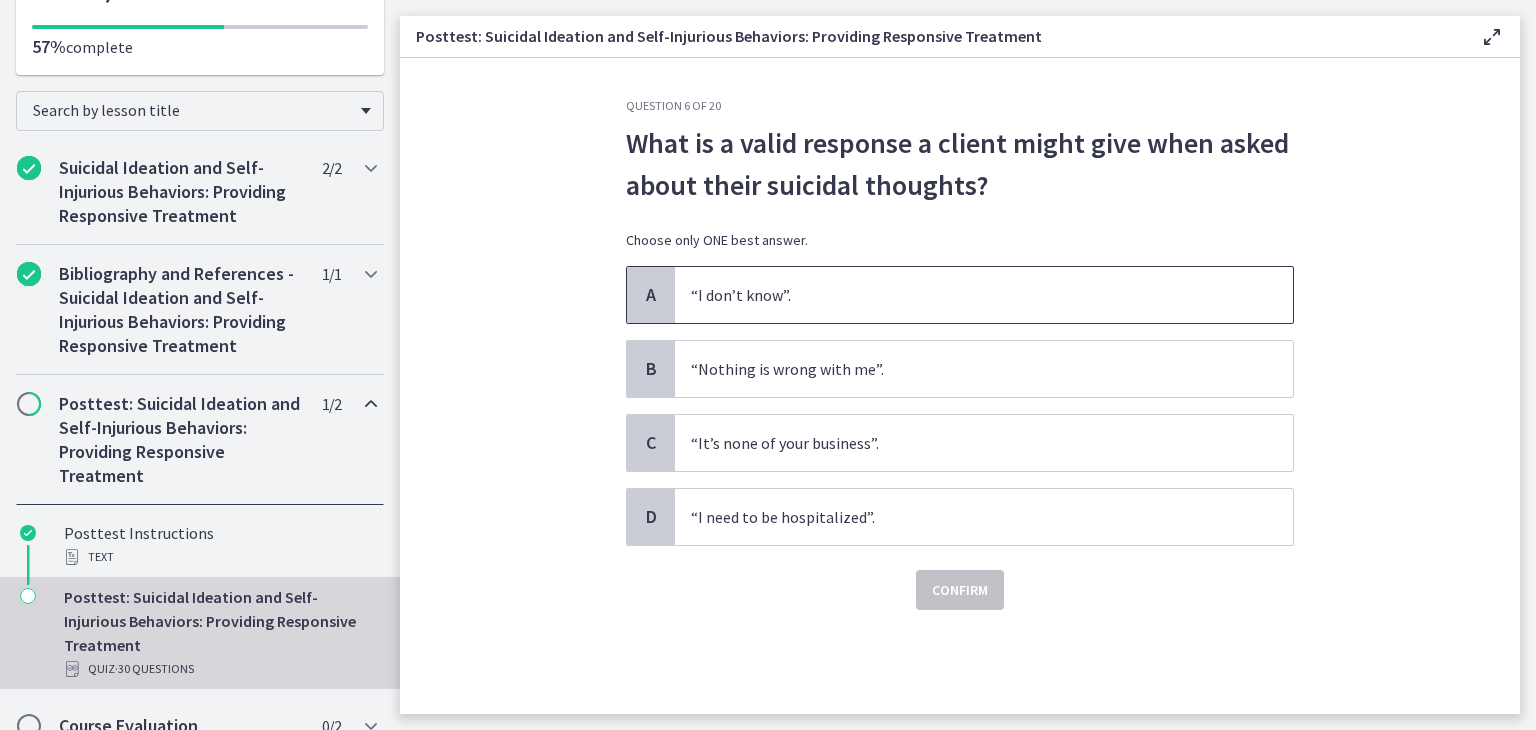 click on "“I don’t know”." at bounding box center [984, 295] 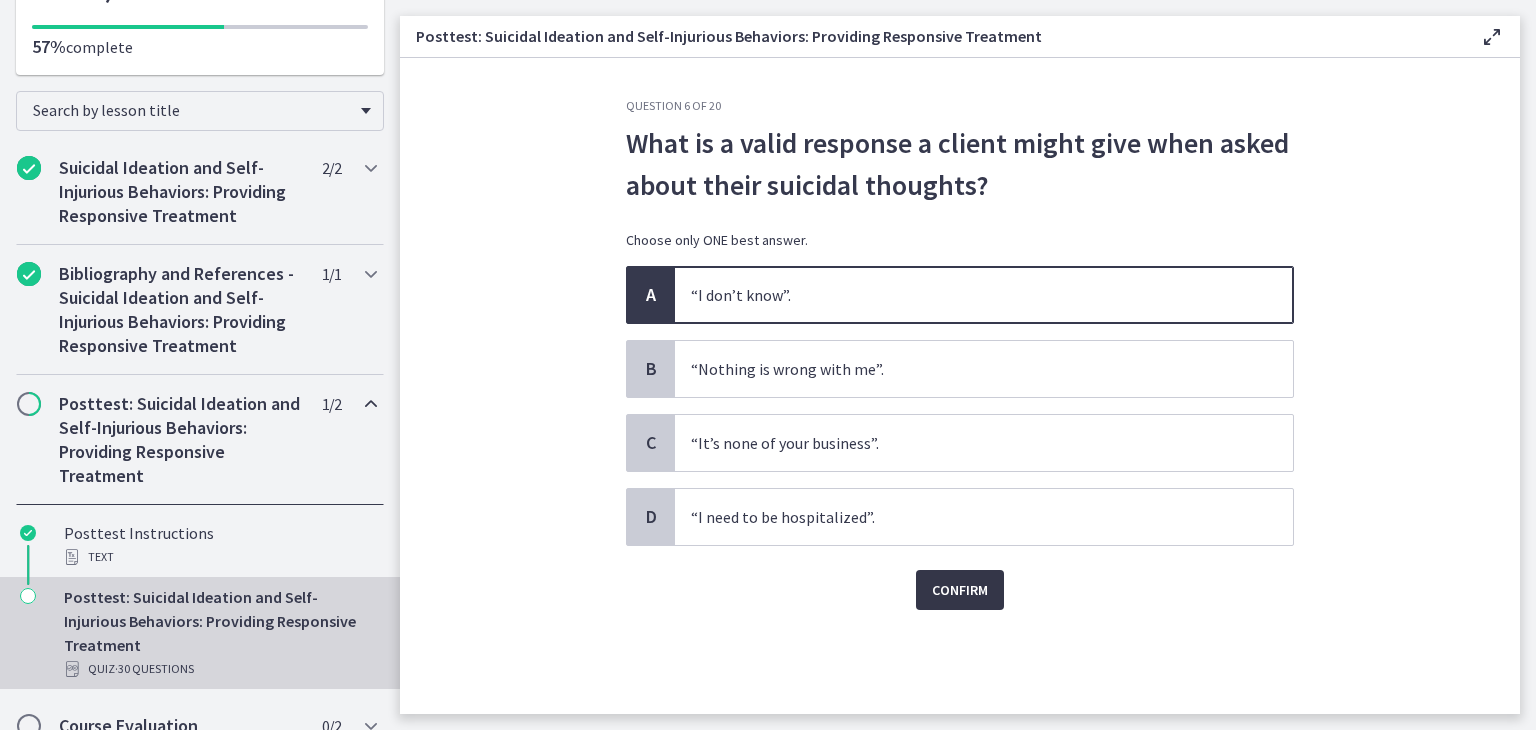 click on "Confirm" at bounding box center [960, 590] 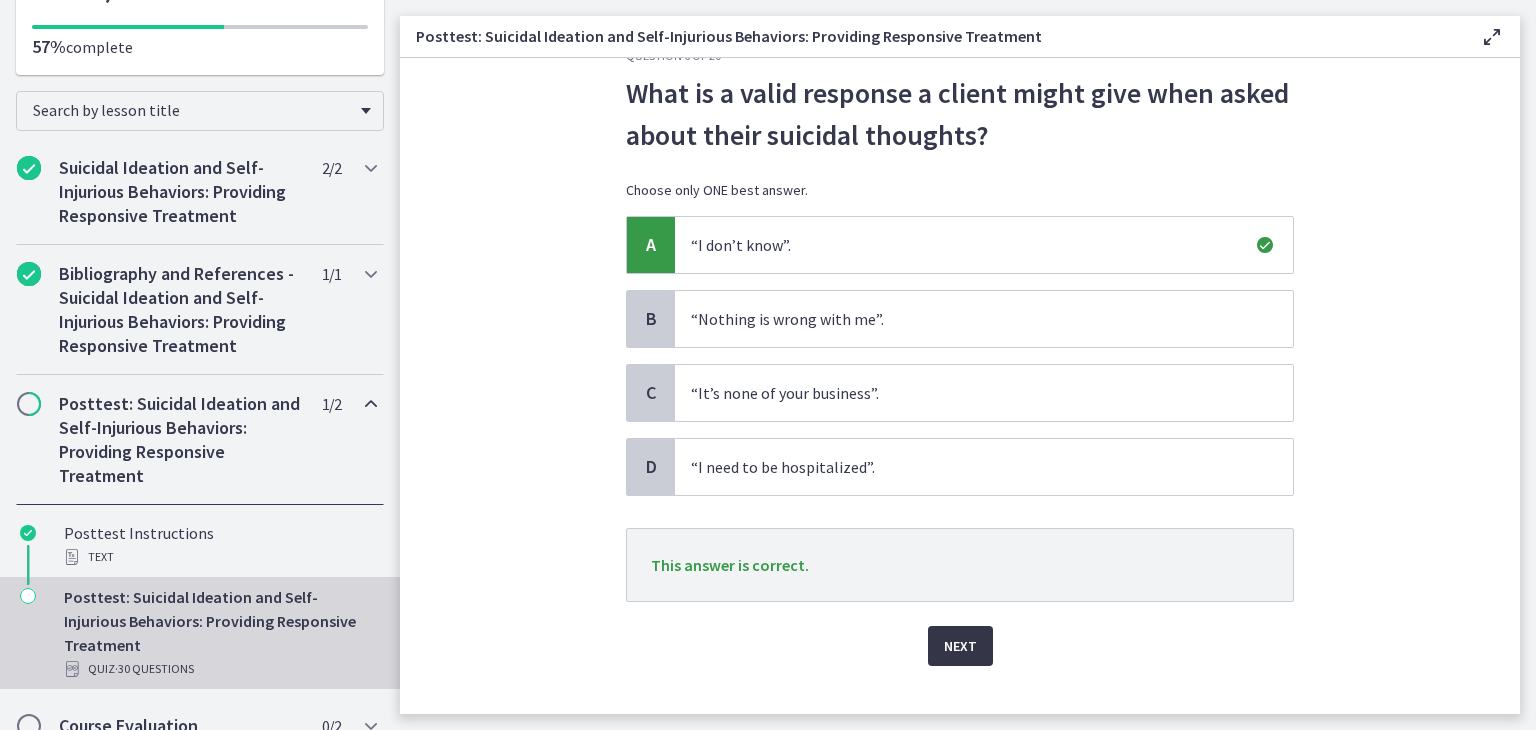 scroll, scrollTop: 51, scrollLeft: 0, axis: vertical 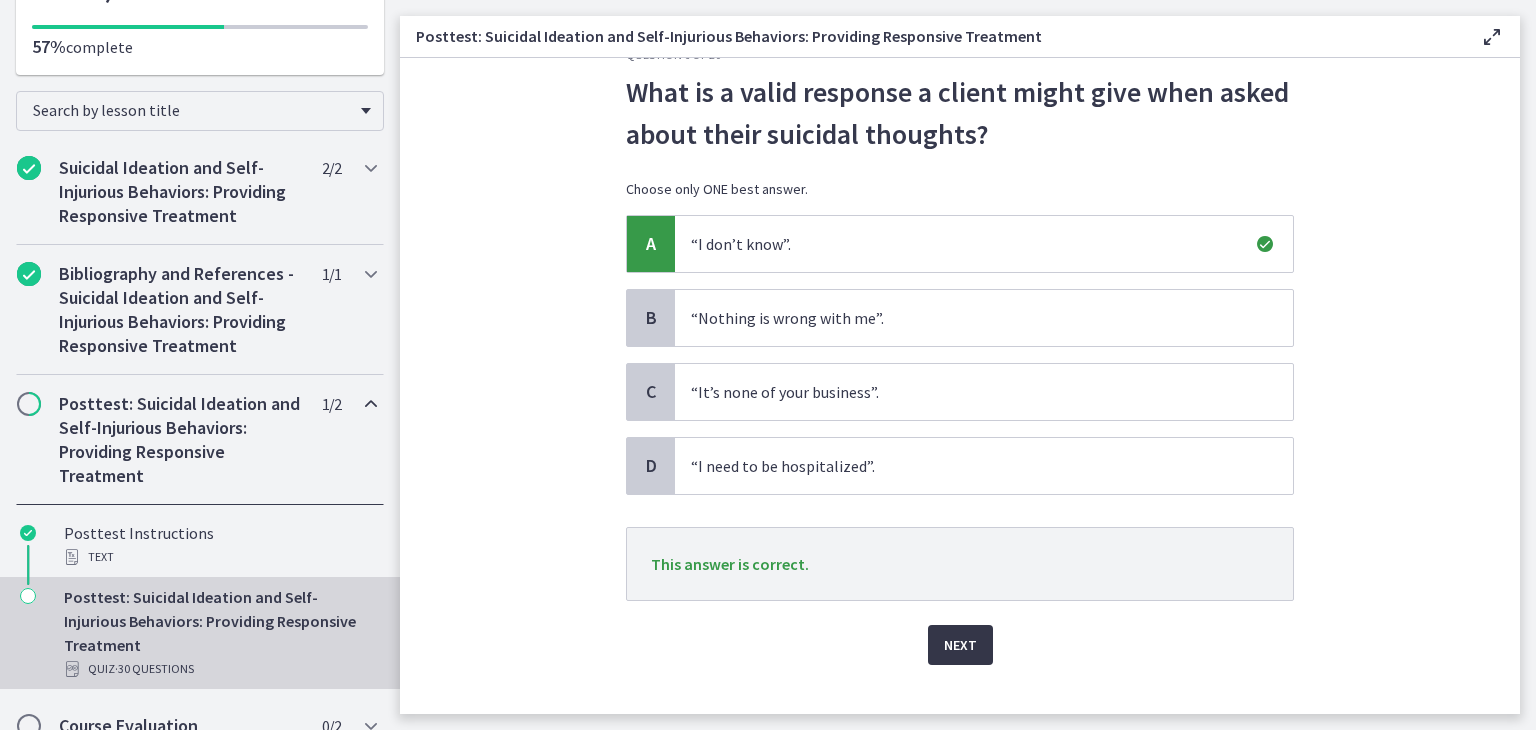 click on "Next" at bounding box center (960, 645) 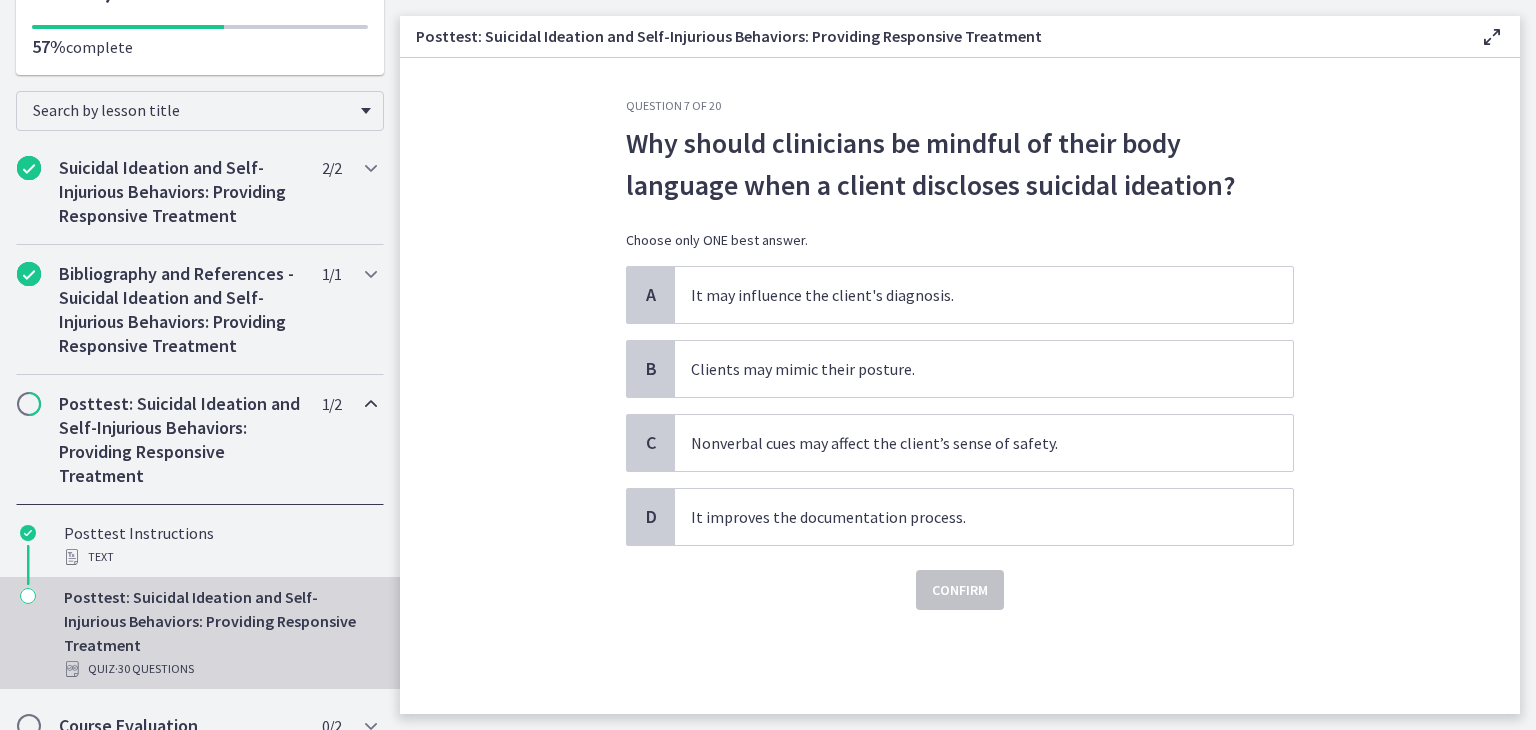 scroll, scrollTop: 0, scrollLeft: 0, axis: both 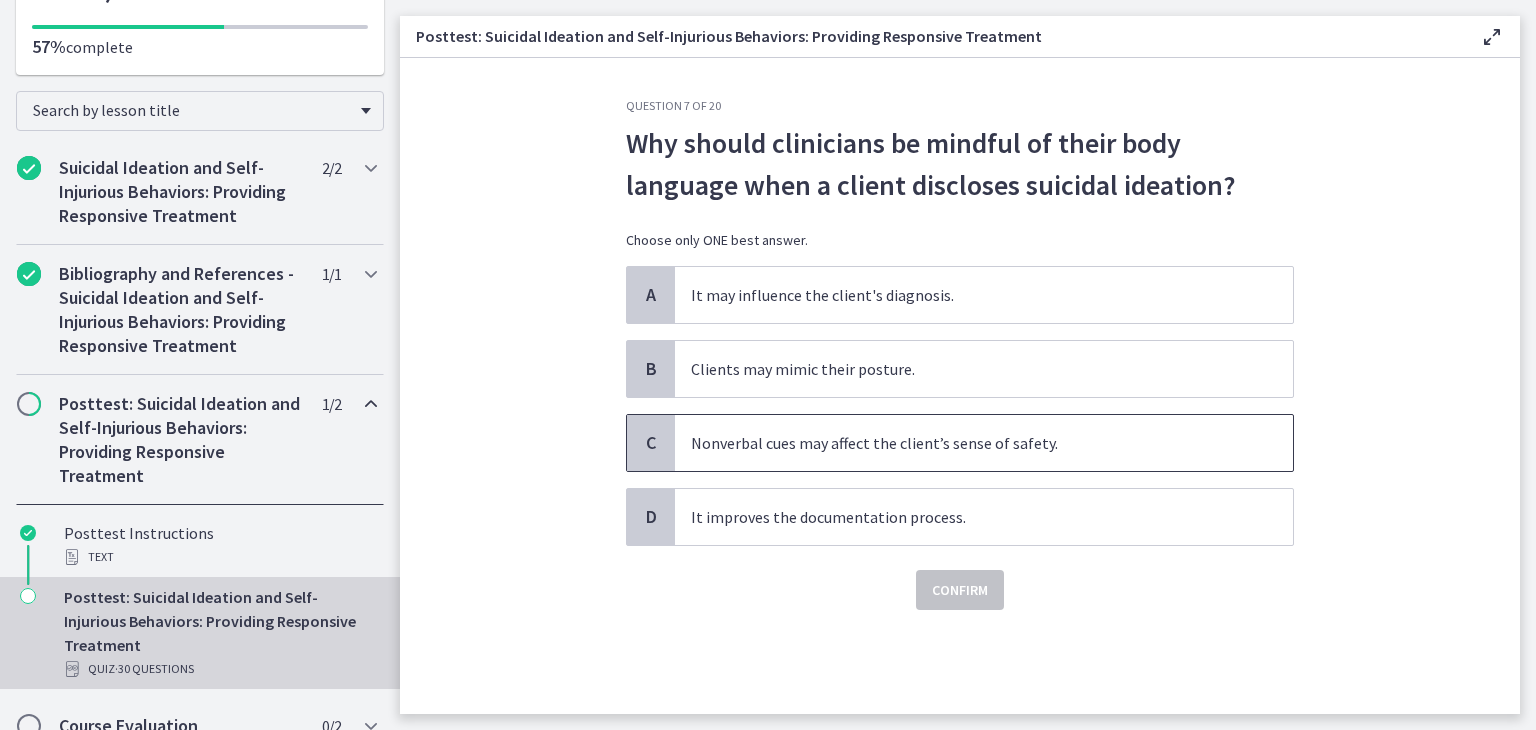click on "Nonverbal cues may affect the client’s sense of safety." at bounding box center (984, 443) 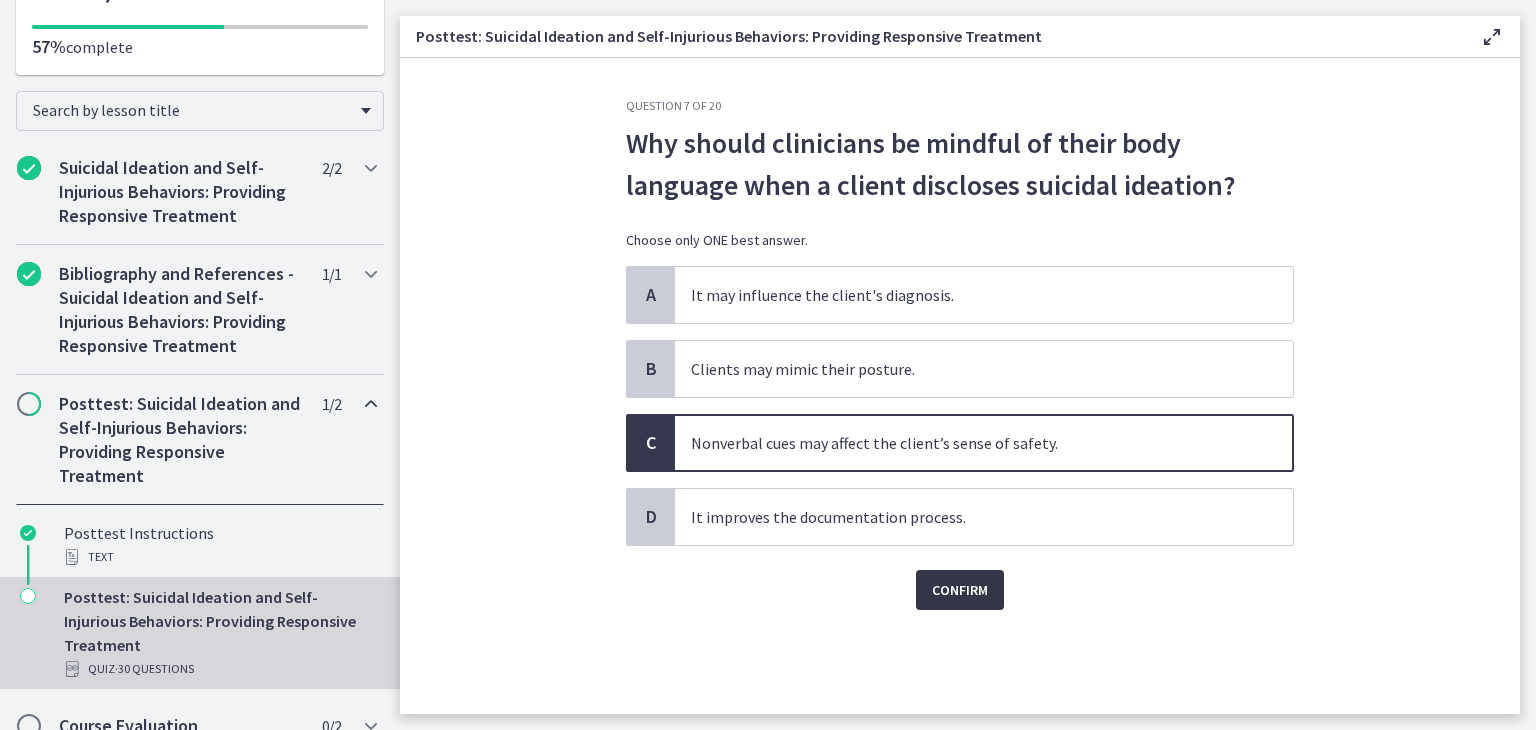 click on "Confirm" at bounding box center [960, 590] 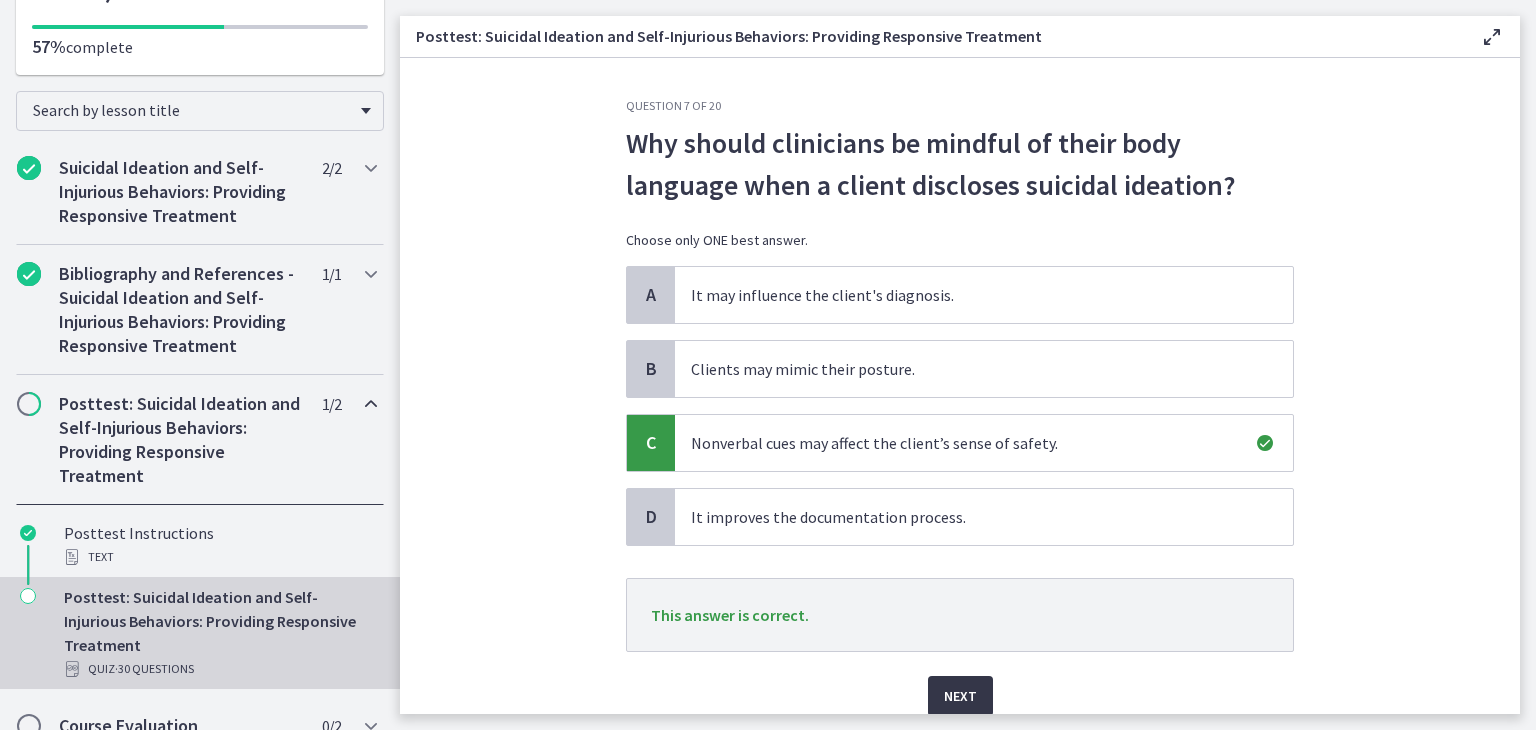 click on "Next" at bounding box center (960, 696) 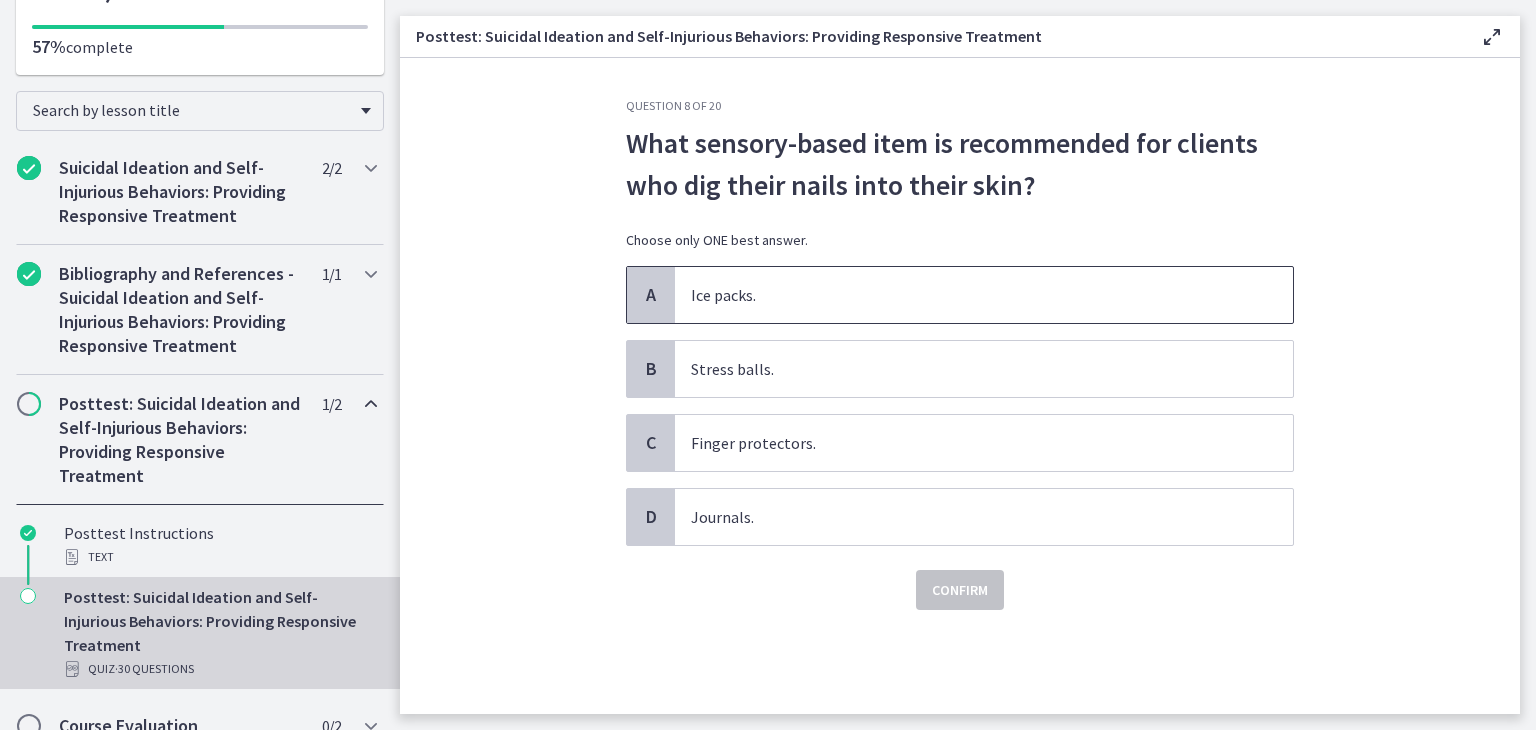 click on "Ice packs." at bounding box center (984, 295) 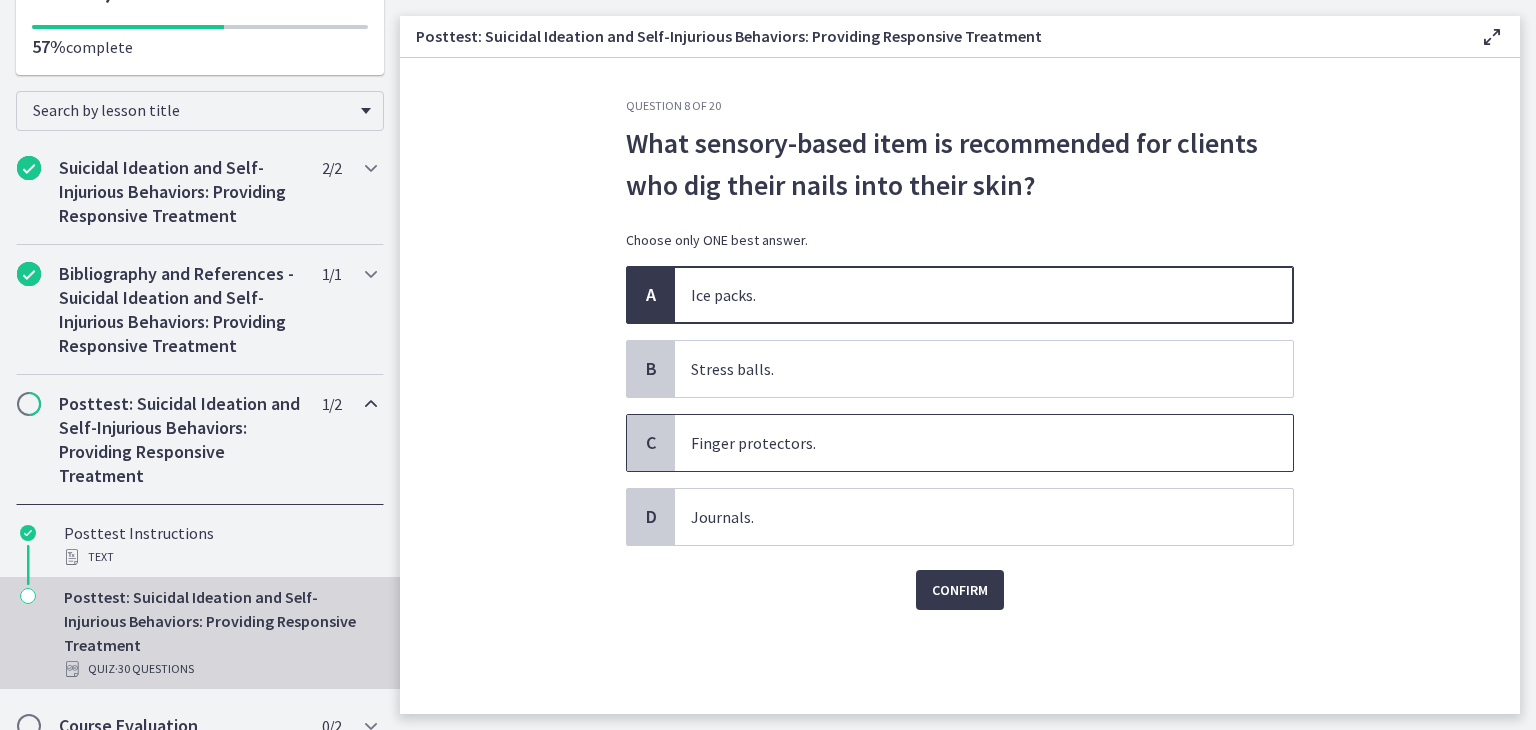 click on "Finger protectors." at bounding box center [984, 443] 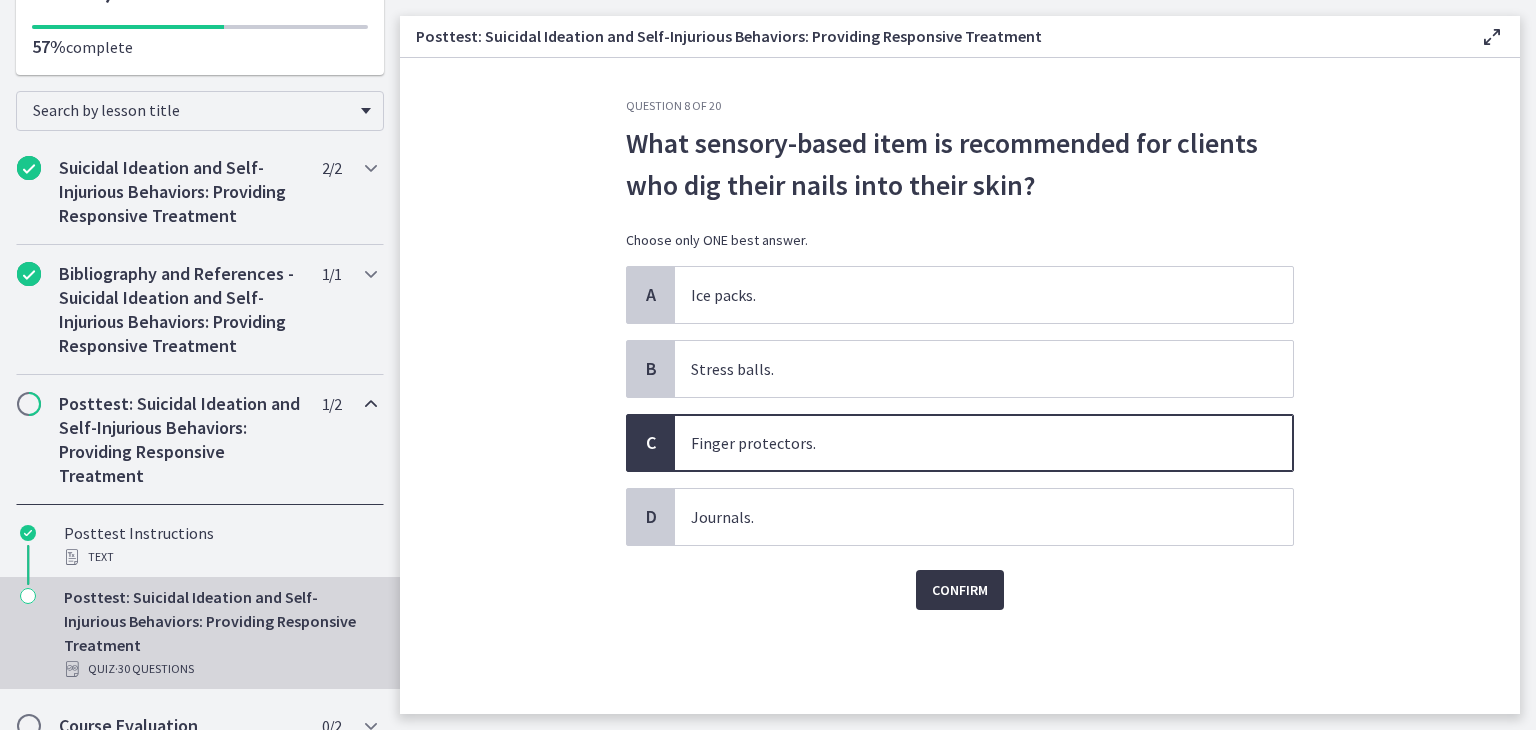 click on "Confirm" at bounding box center [960, 590] 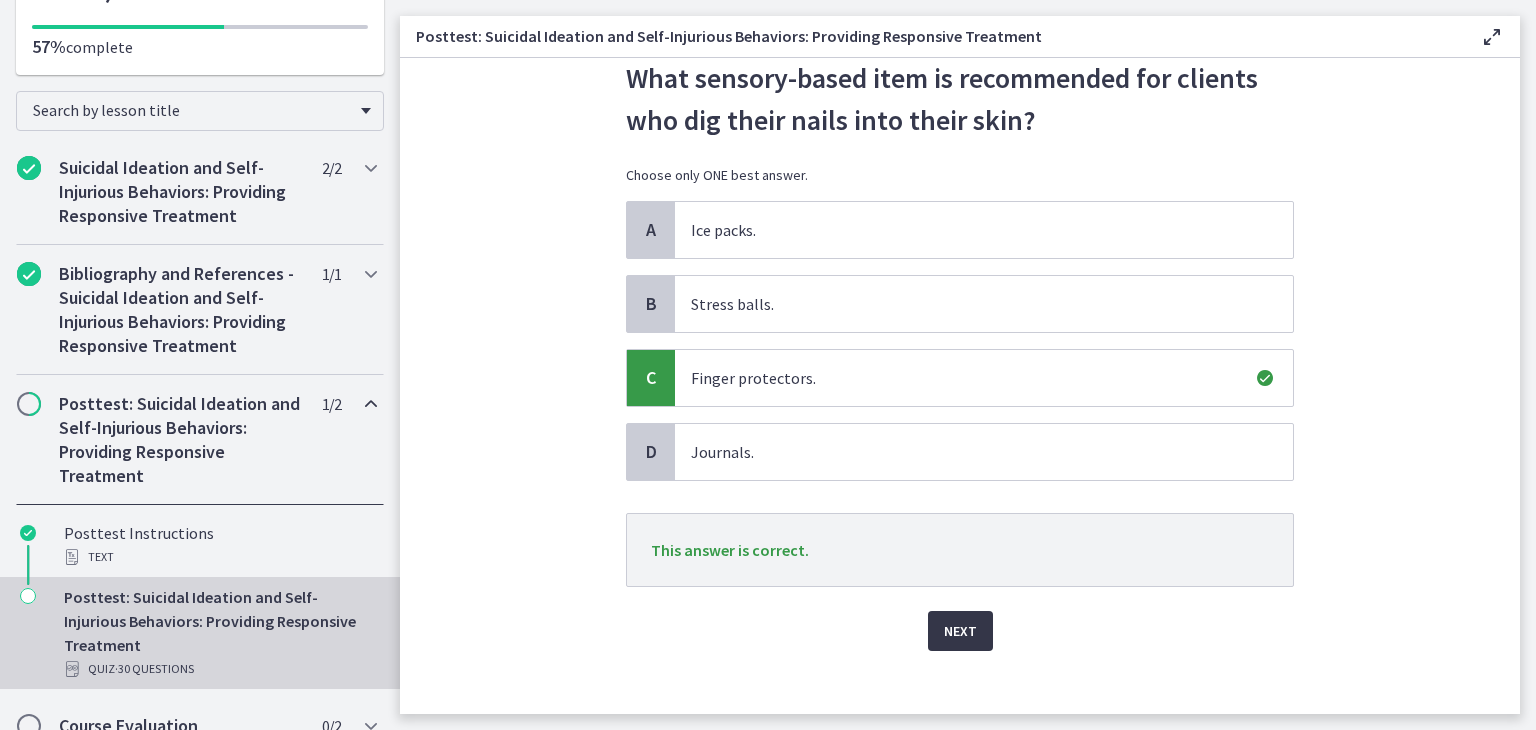 scroll, scrollTop: 80, scrollLeft: 0, axis: vertical 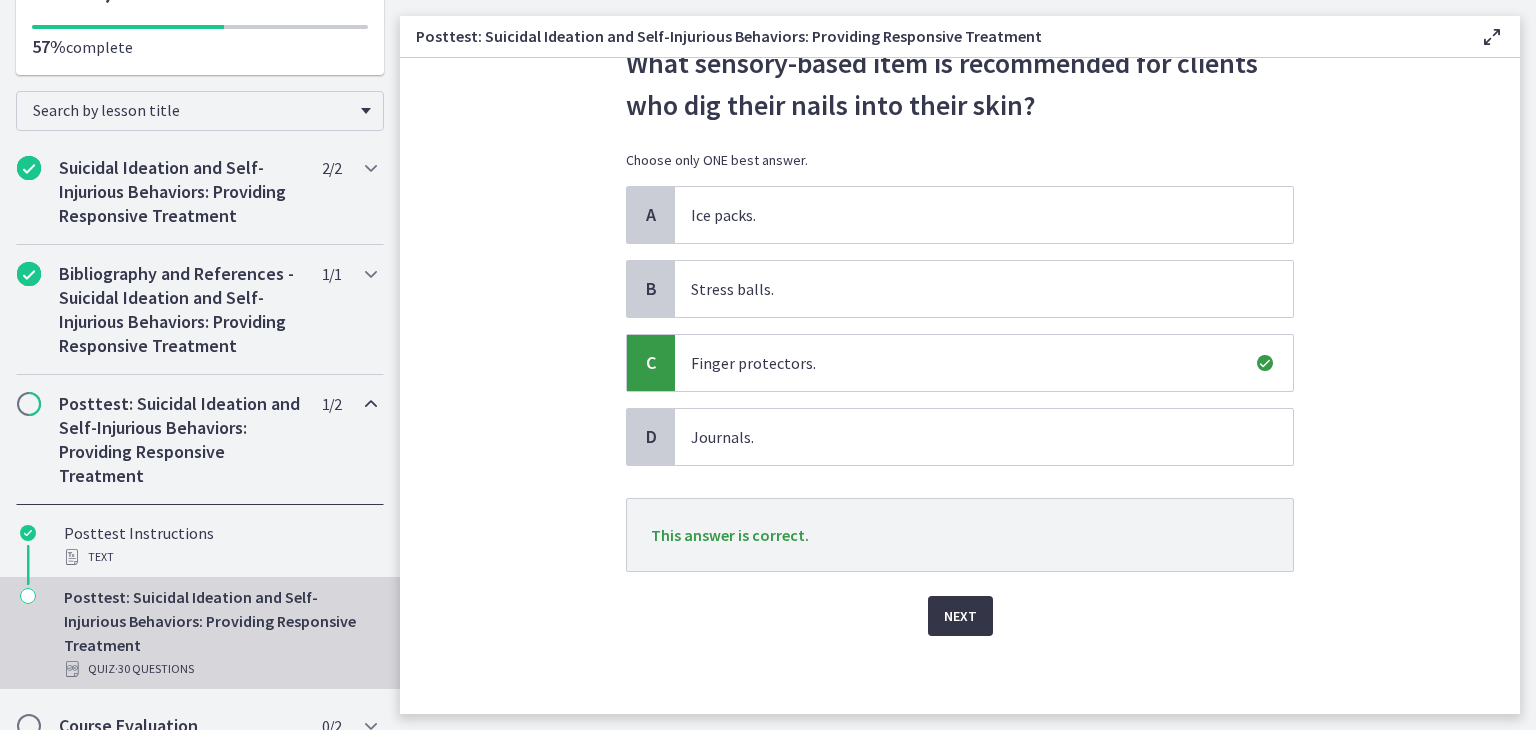 click on "Next" at bounding box center (960, 616) 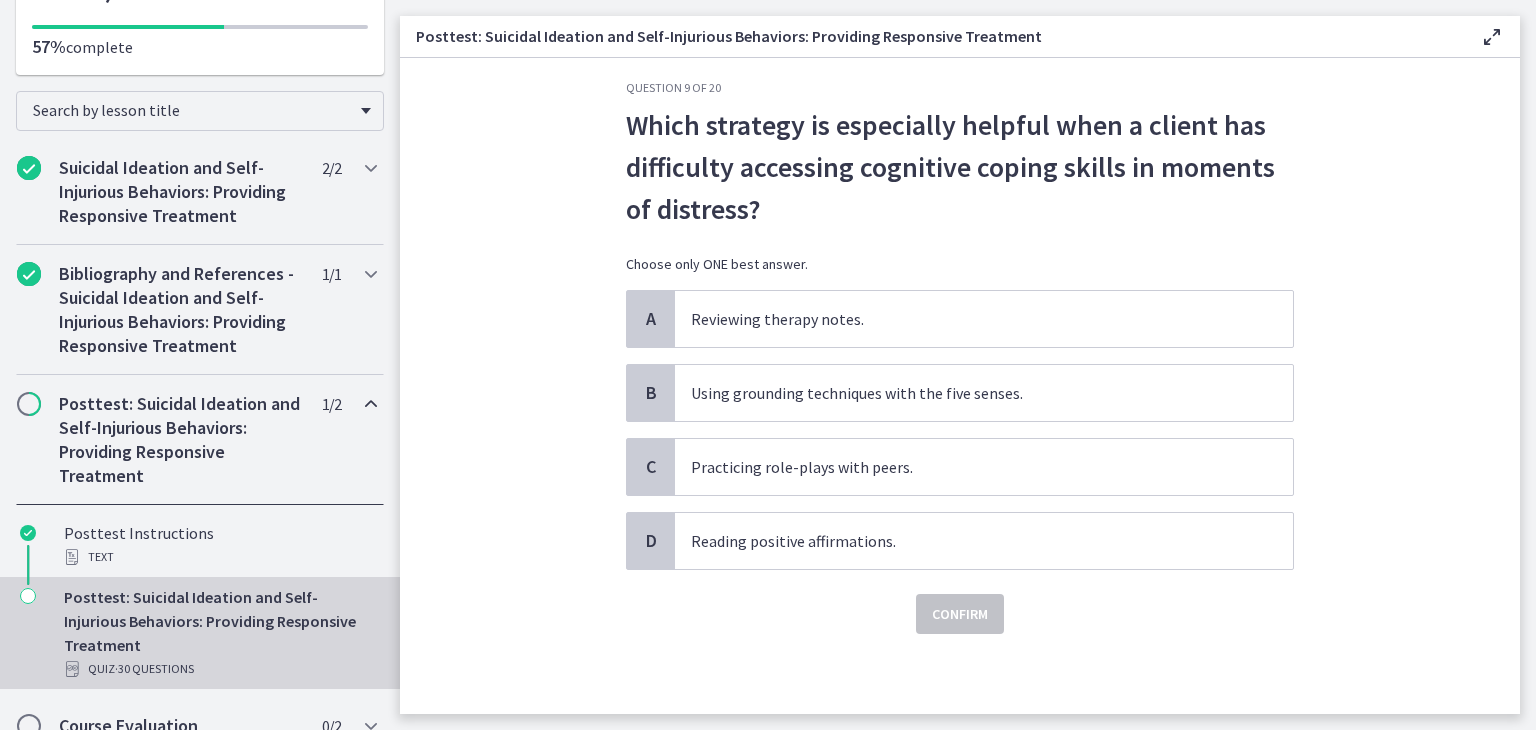 scroll, scrollTop: 0, scrollLeft: 0, axis: both 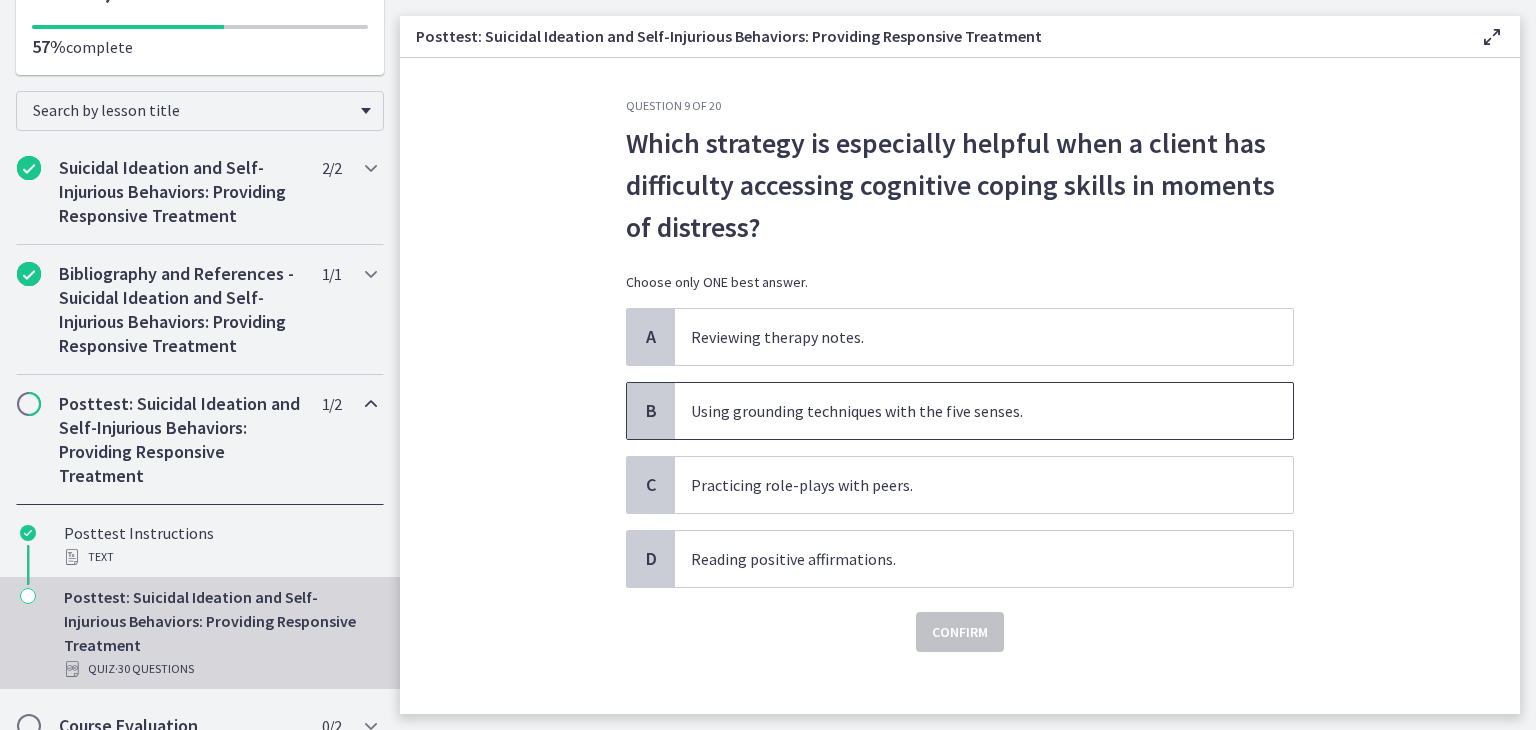 click on "Using grounding techniques with the five senses." at bounding box center [984, 411] 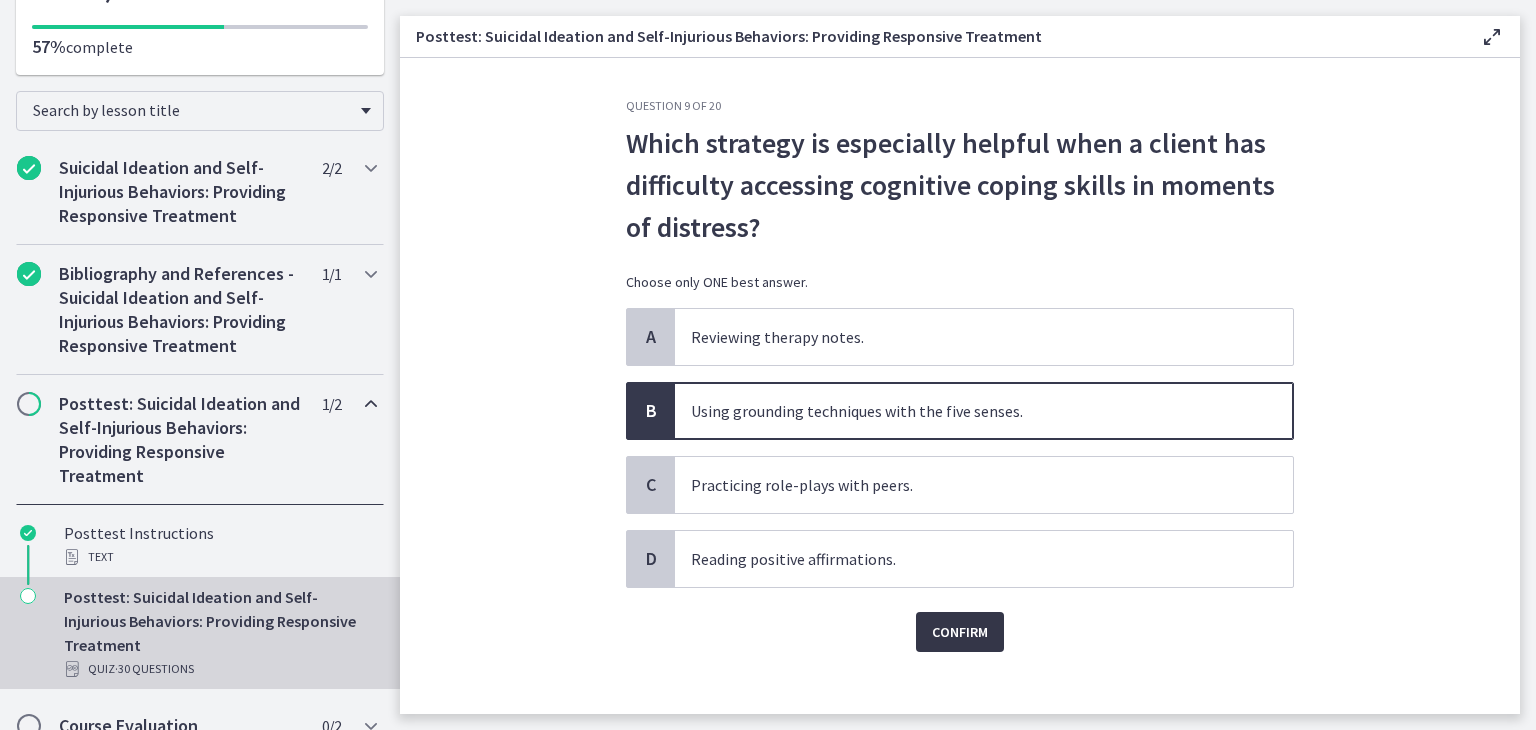 click on "Confirm" at bounding box center (960, 632) 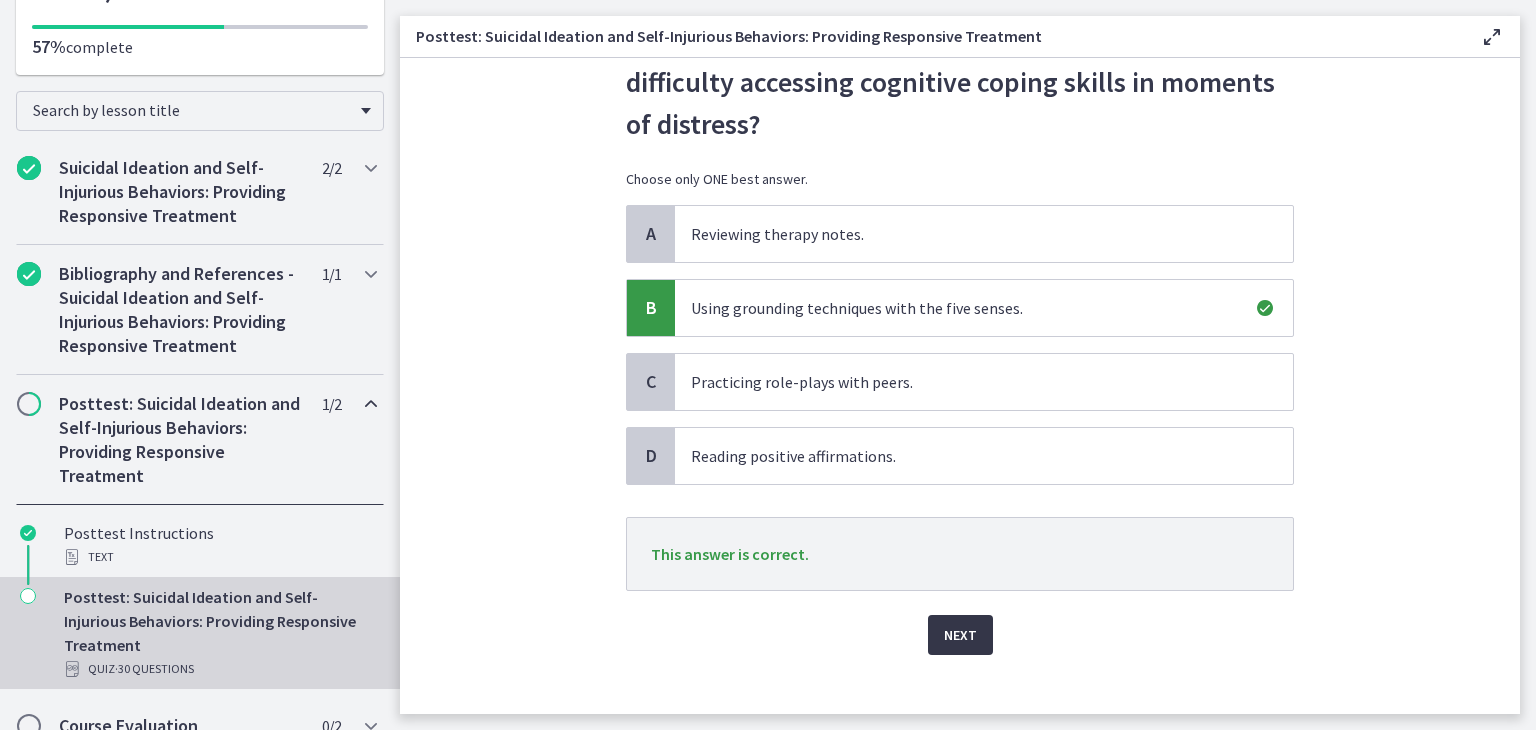 scroll, scrollTop: 122, scrollLeft: 0, axis: vertical 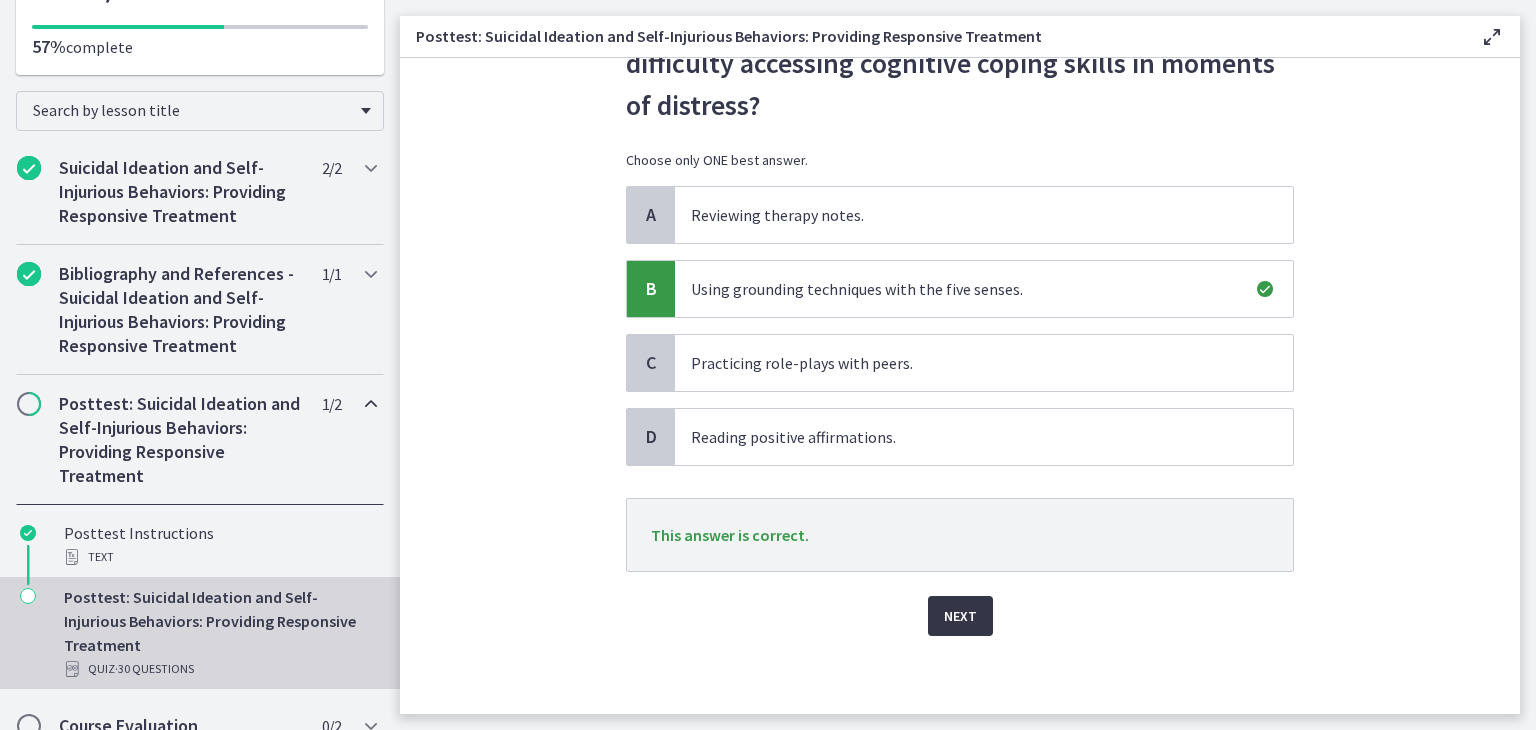 click on "Next" at bounding box center (960, 616) 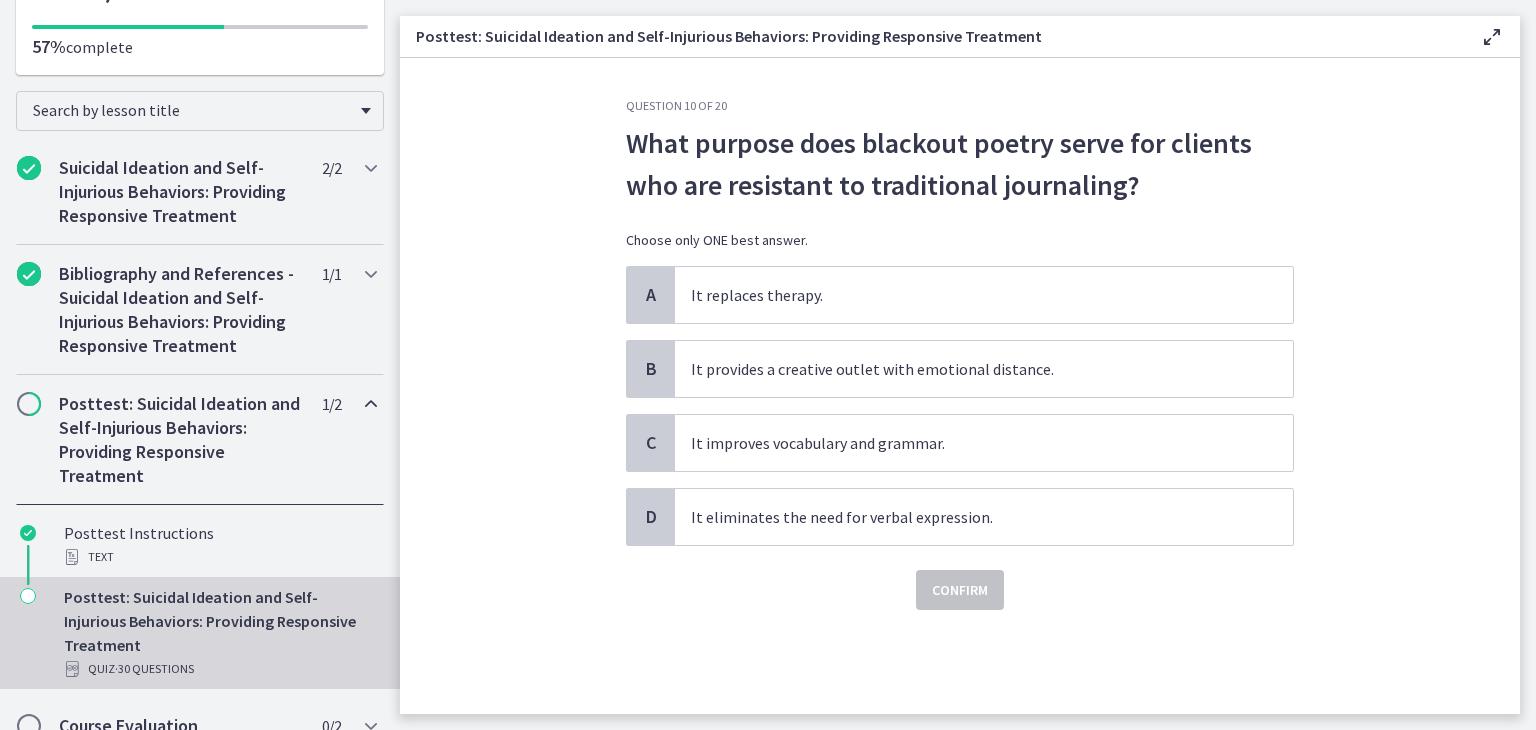 scroll, scrollTop: 0, scrollLeft: 0, axis: both 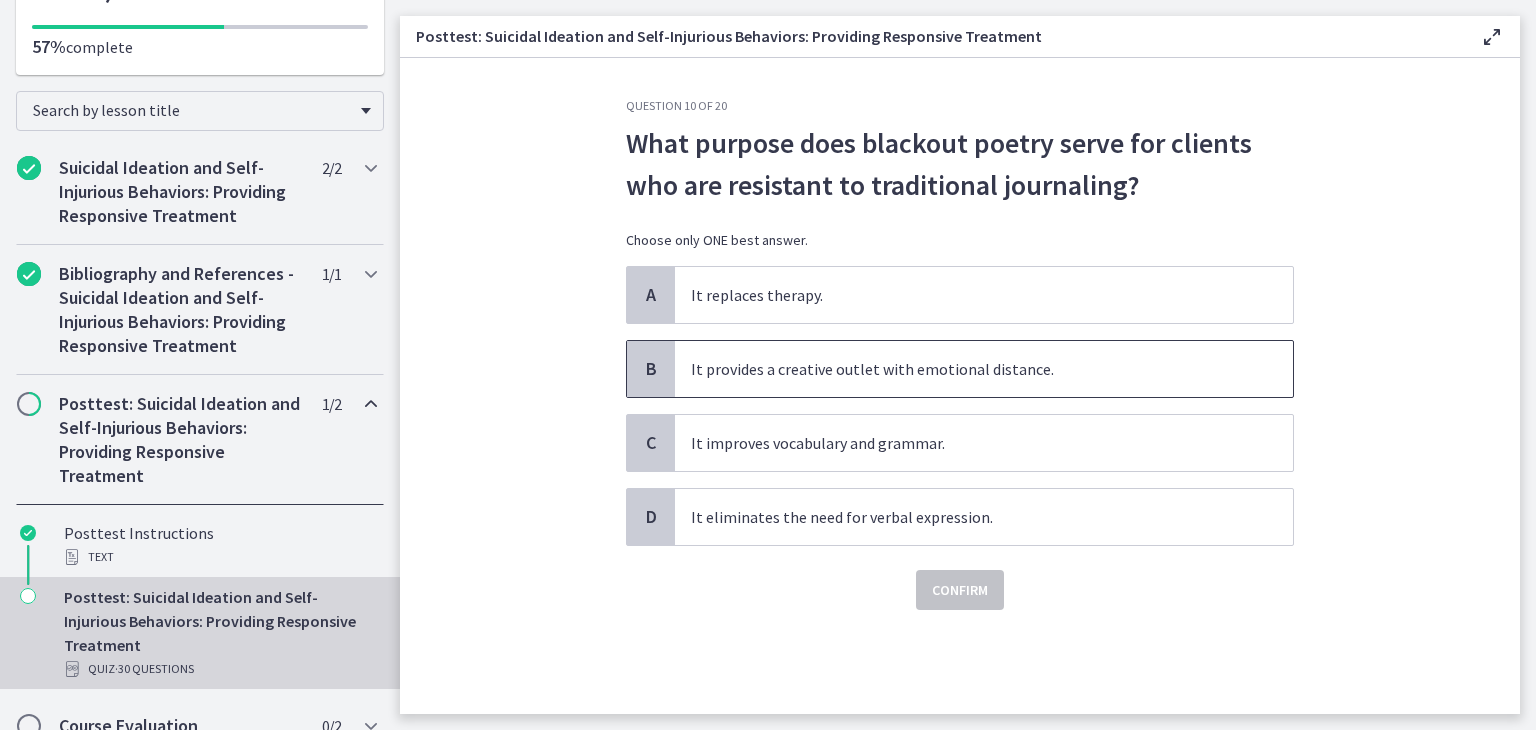 click on "It provides a creative outlet with emotional distance." at bounding box center [984, 369] 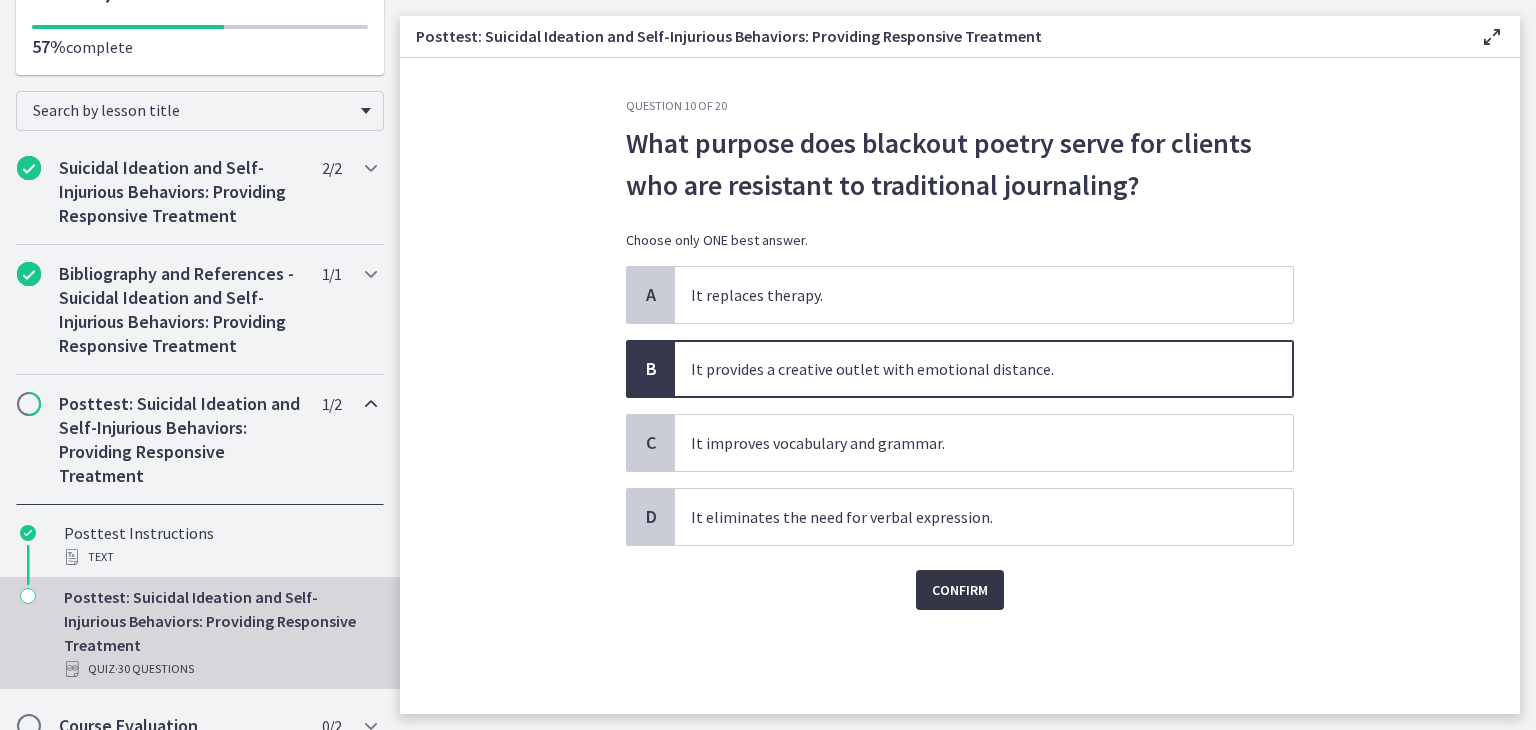click on "Confirm" at bounding box center (960, 590) 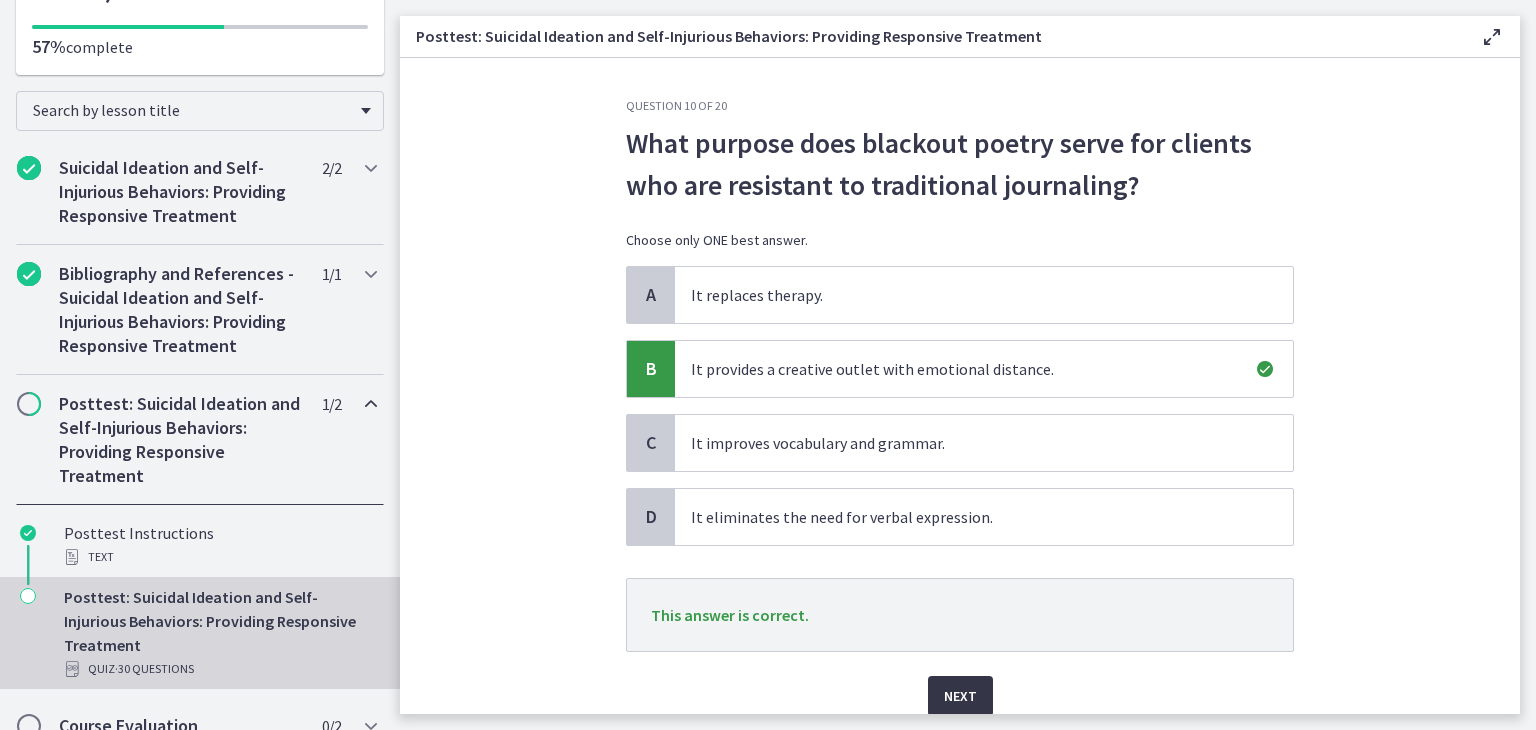 click on "Next" at bounding box center [960, 696] 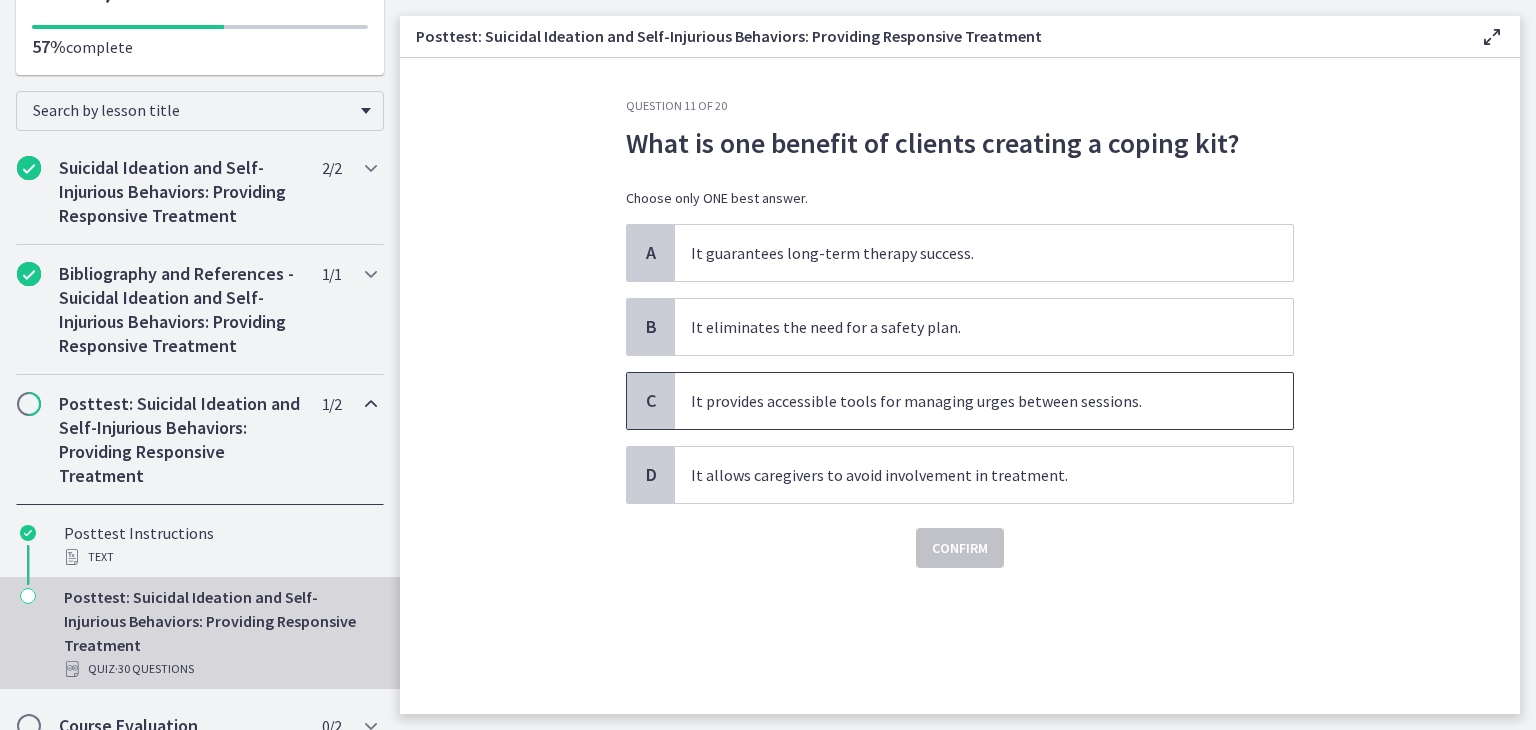 click on "It provides accessible tools for managing urges between sessions." at bounding box center [984, 401] 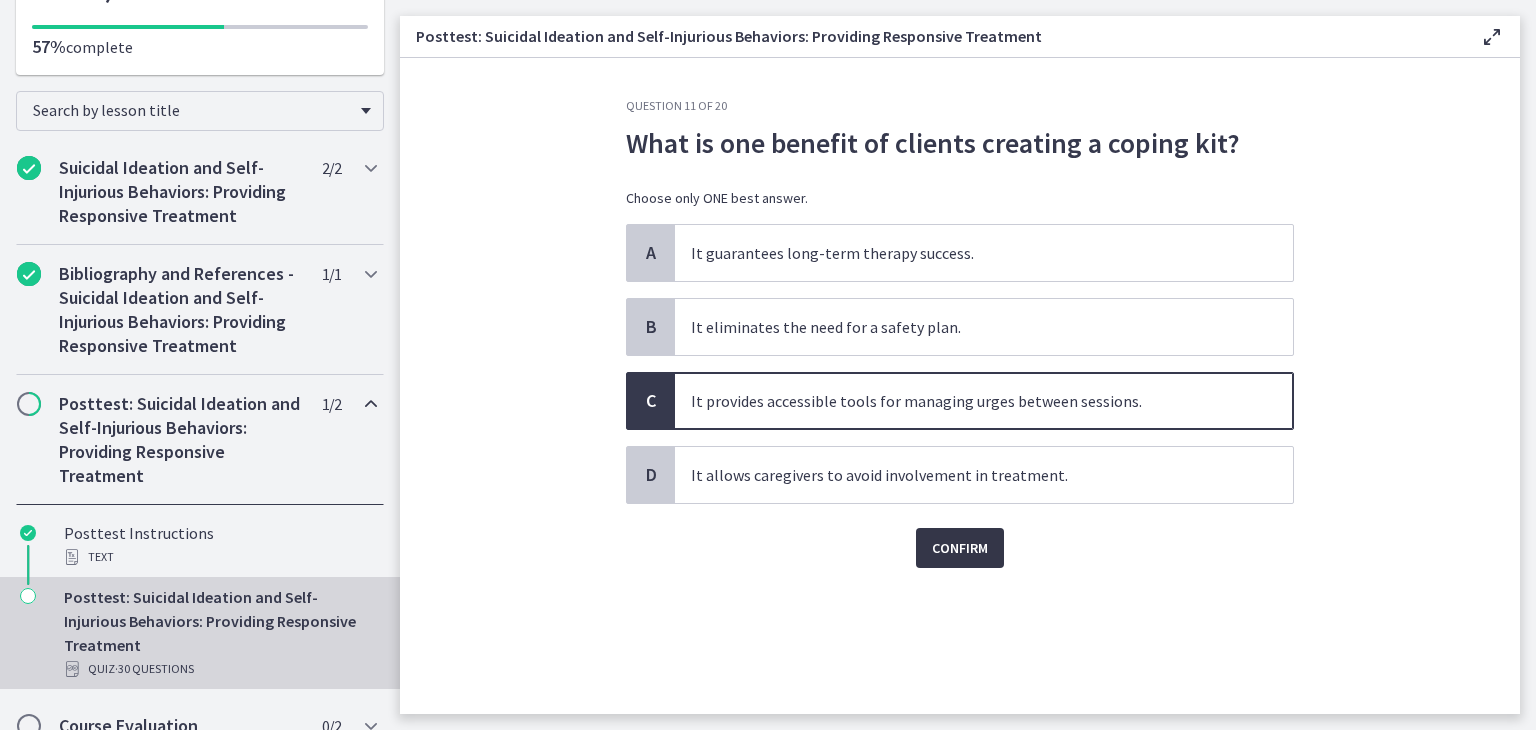 click on "Confirm" at bounding box center (960, 548) 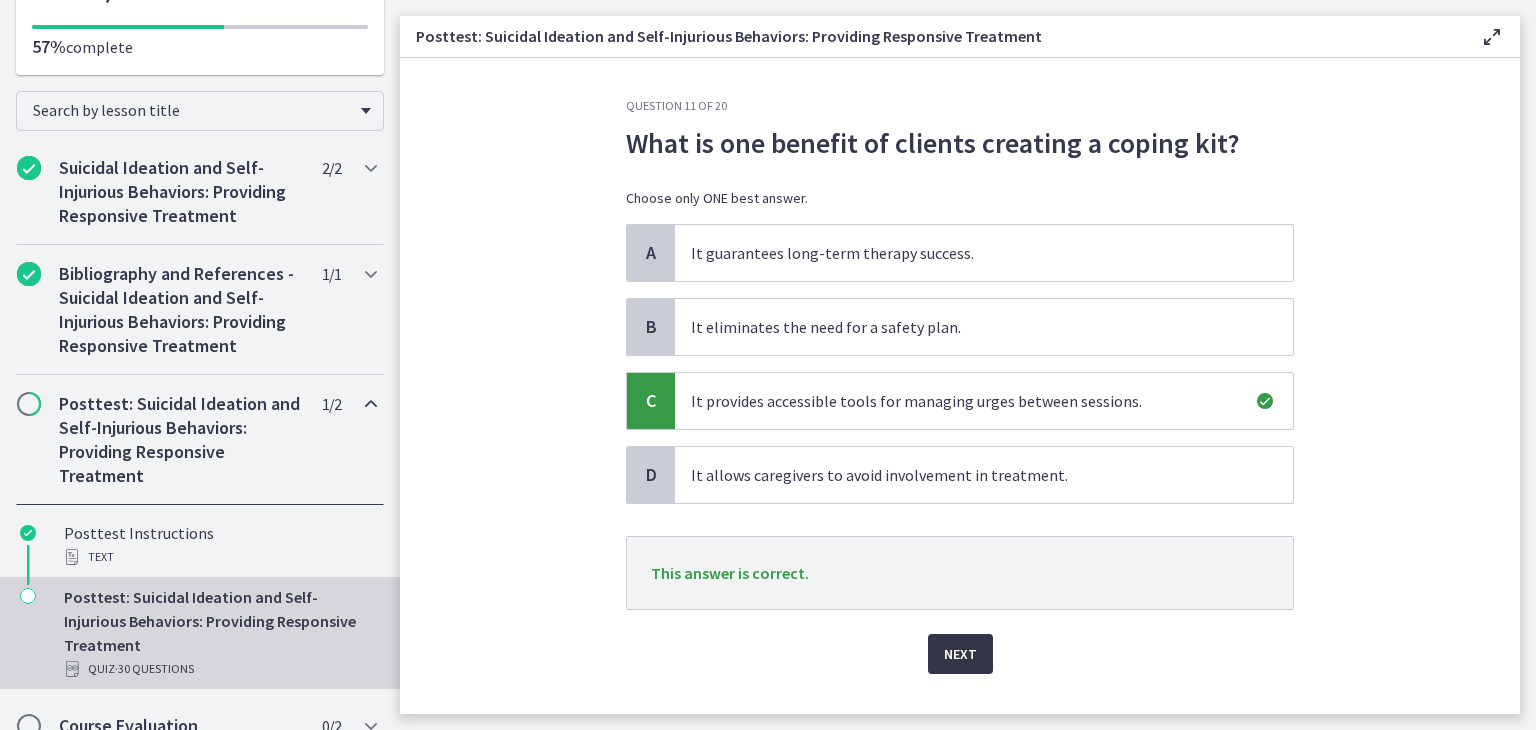 click on "Next" at bounding box center [960, 654] 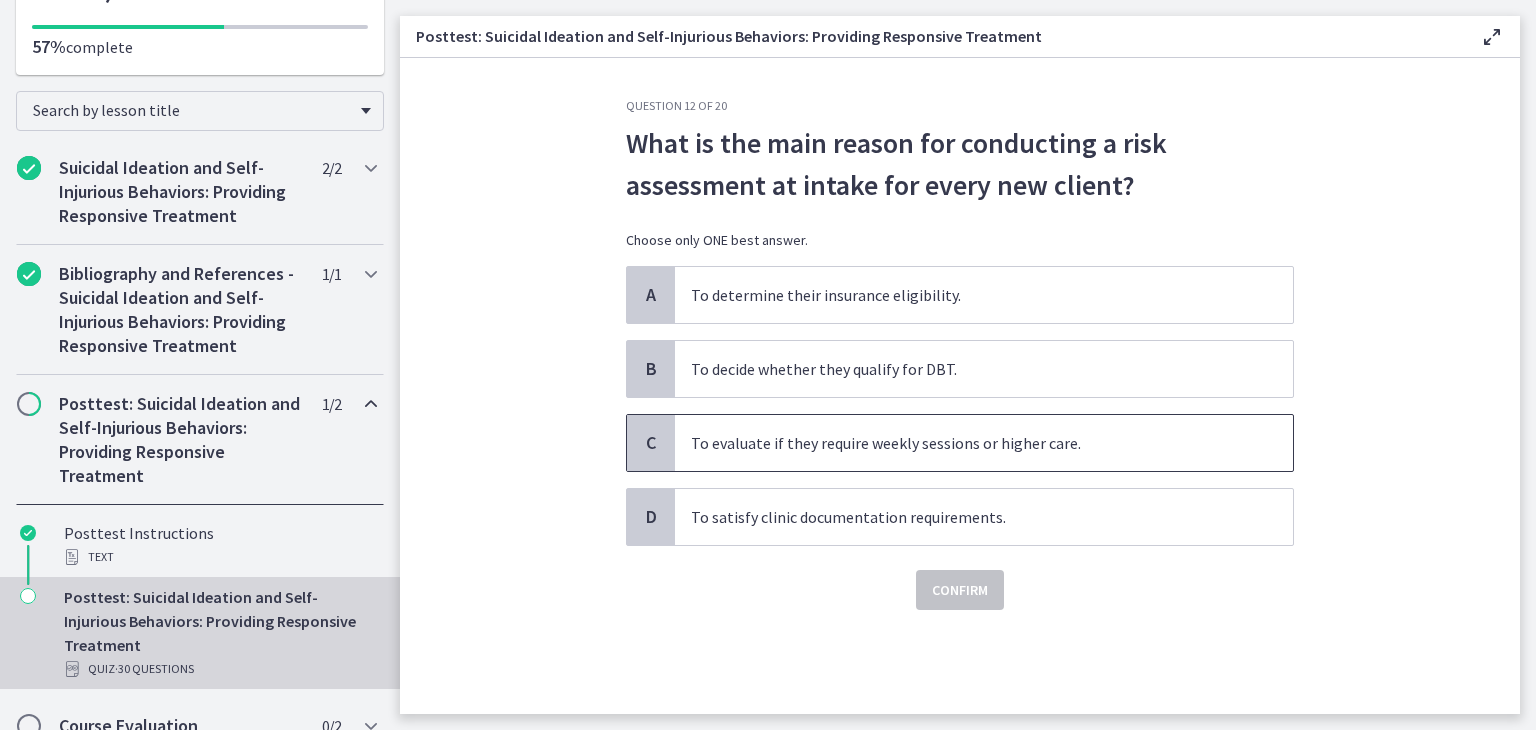 click on "To evaluate if they require weekly sessions or higher care." at bounding box center (984, 443) 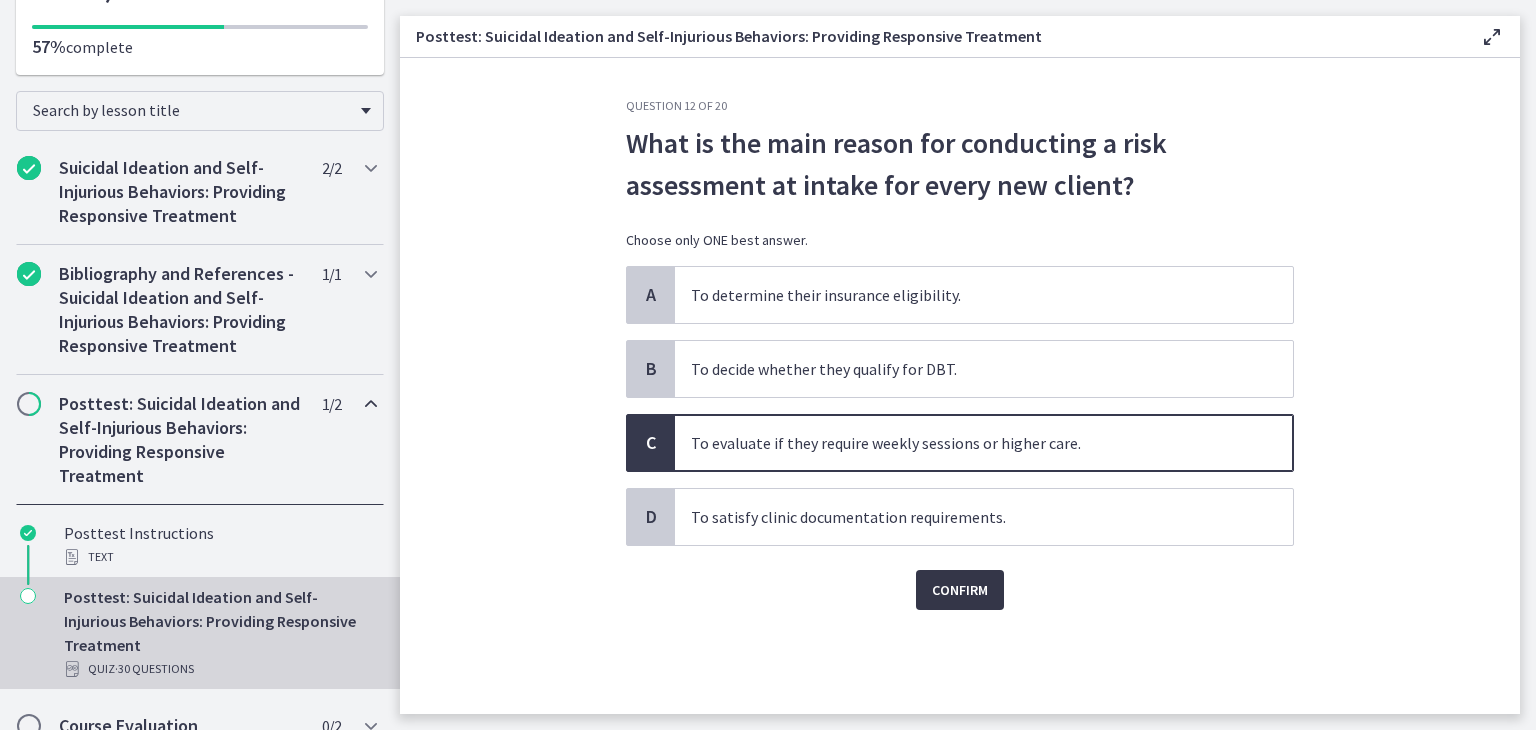 click on "Confirm" at bounding box center (960, 590) 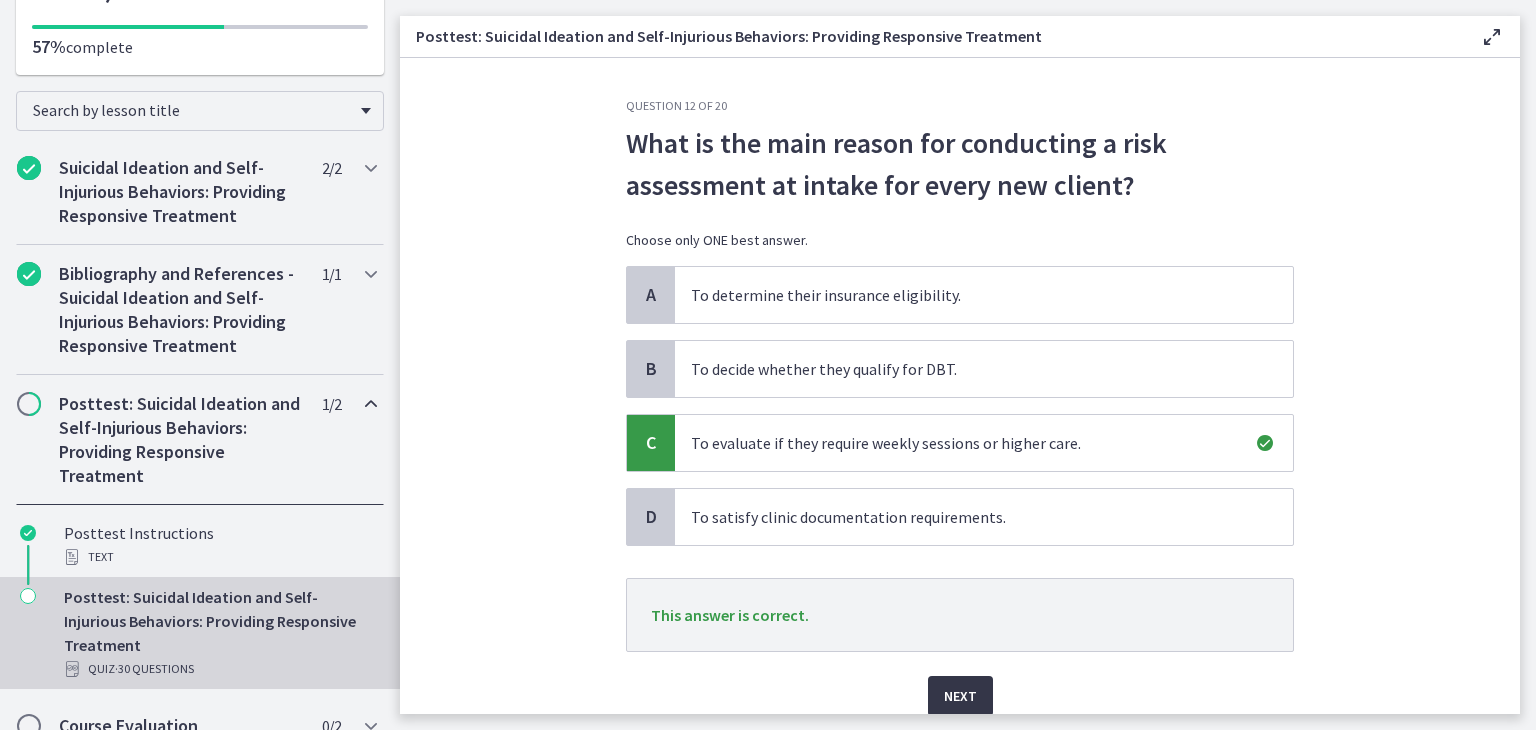 click on "Next" at bounding box center (960, 696) 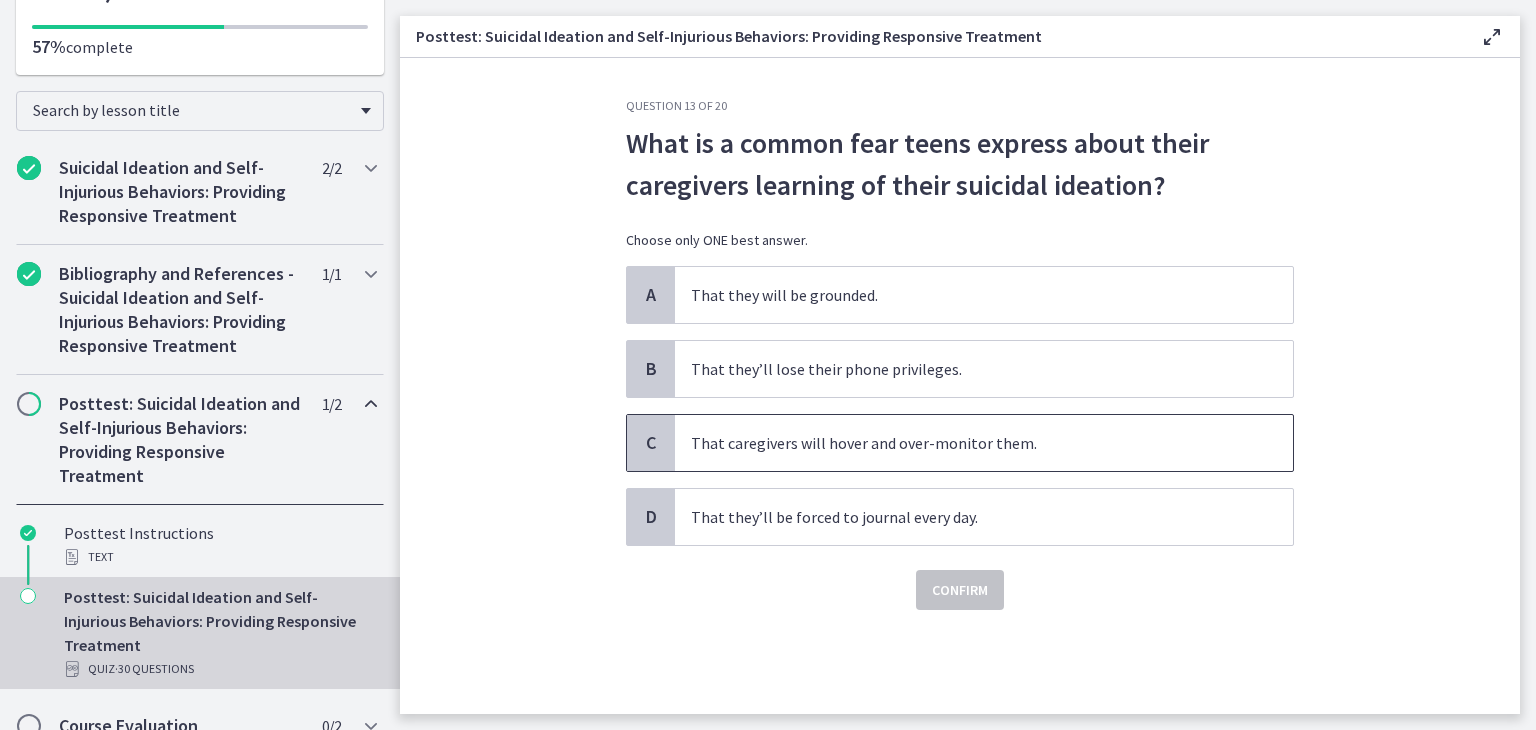 click on "That caregivers will hover and over-monitor them." at bounding box center (984, 443) 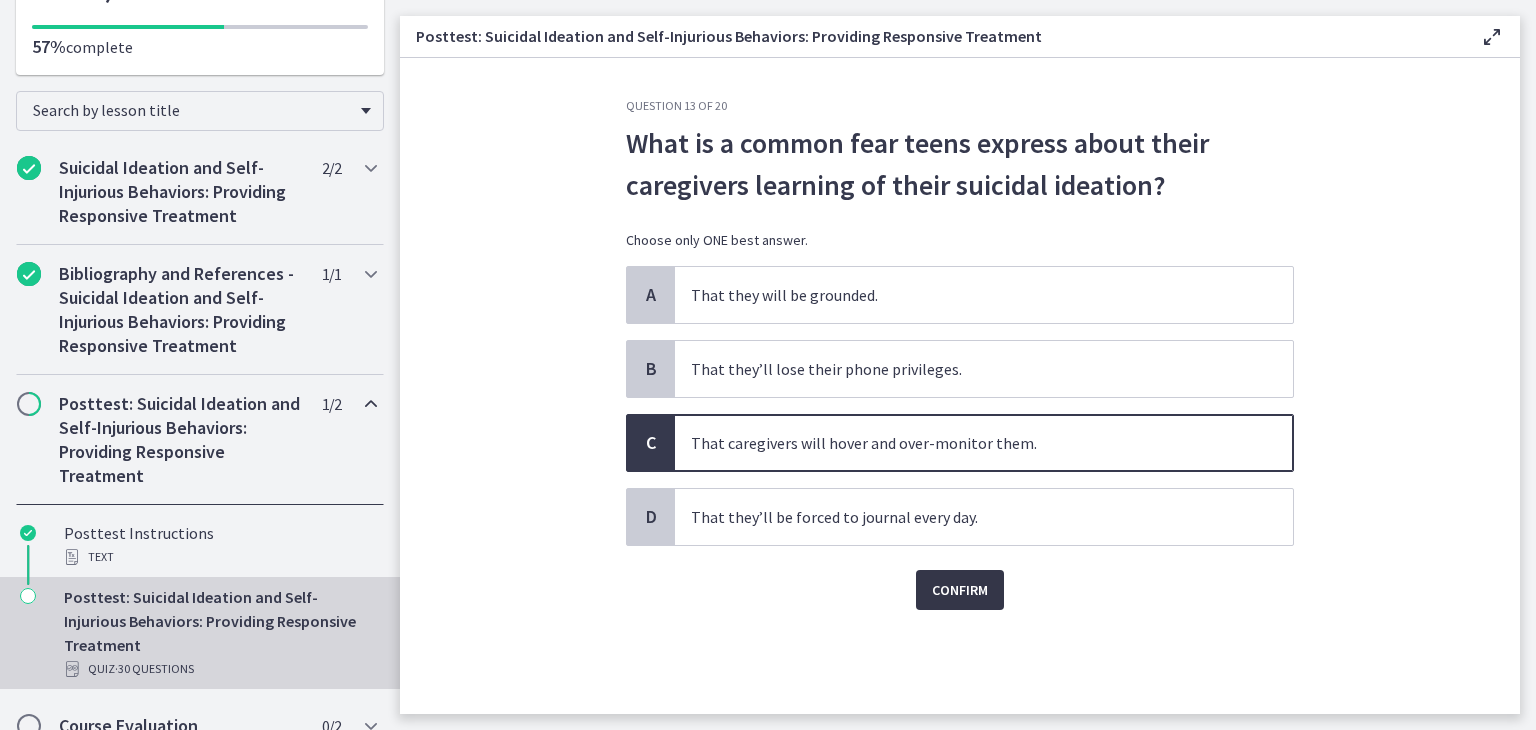click on "Confirm" at bounding box center (960, 590) 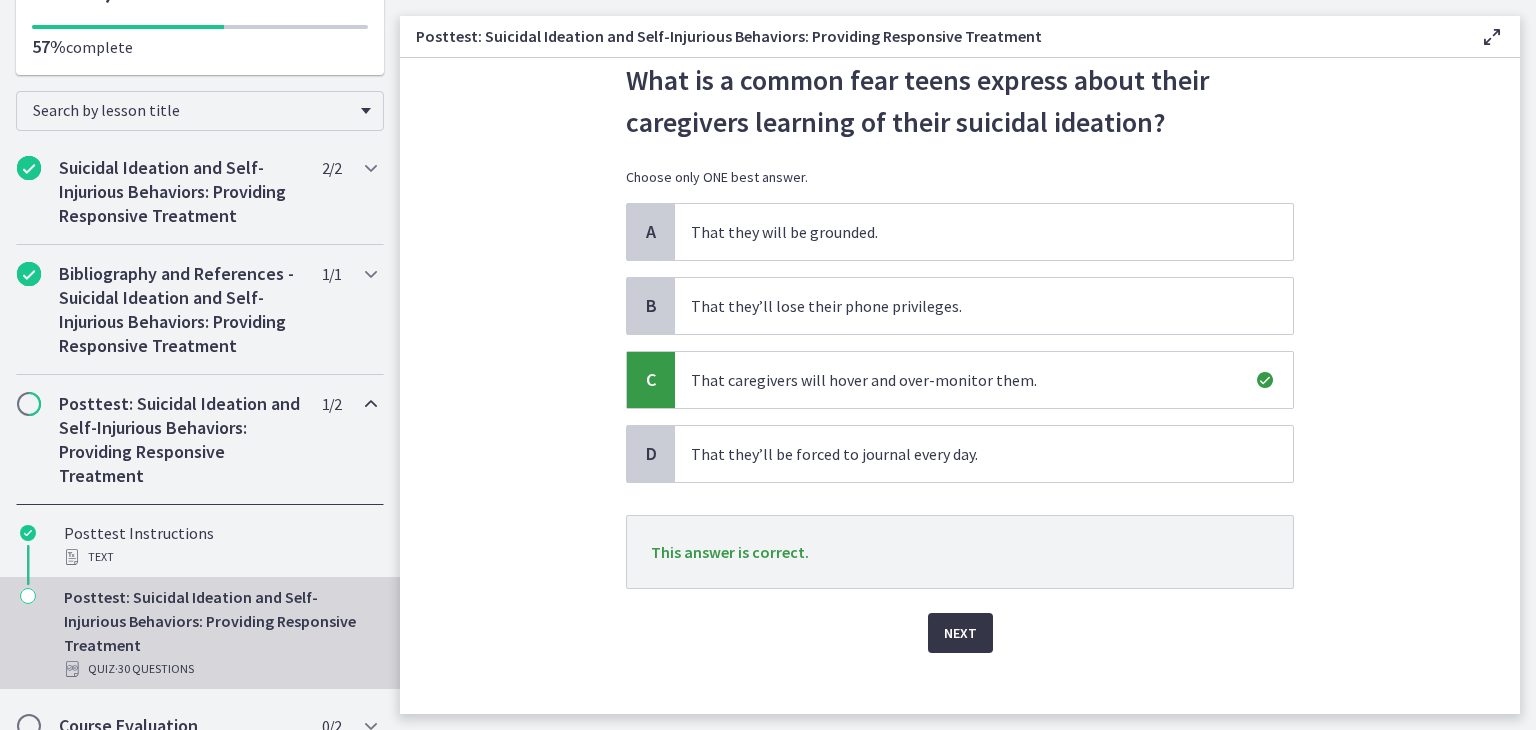 scroll, scrollTop: 74, scrollLeft: 0, axis: vertical 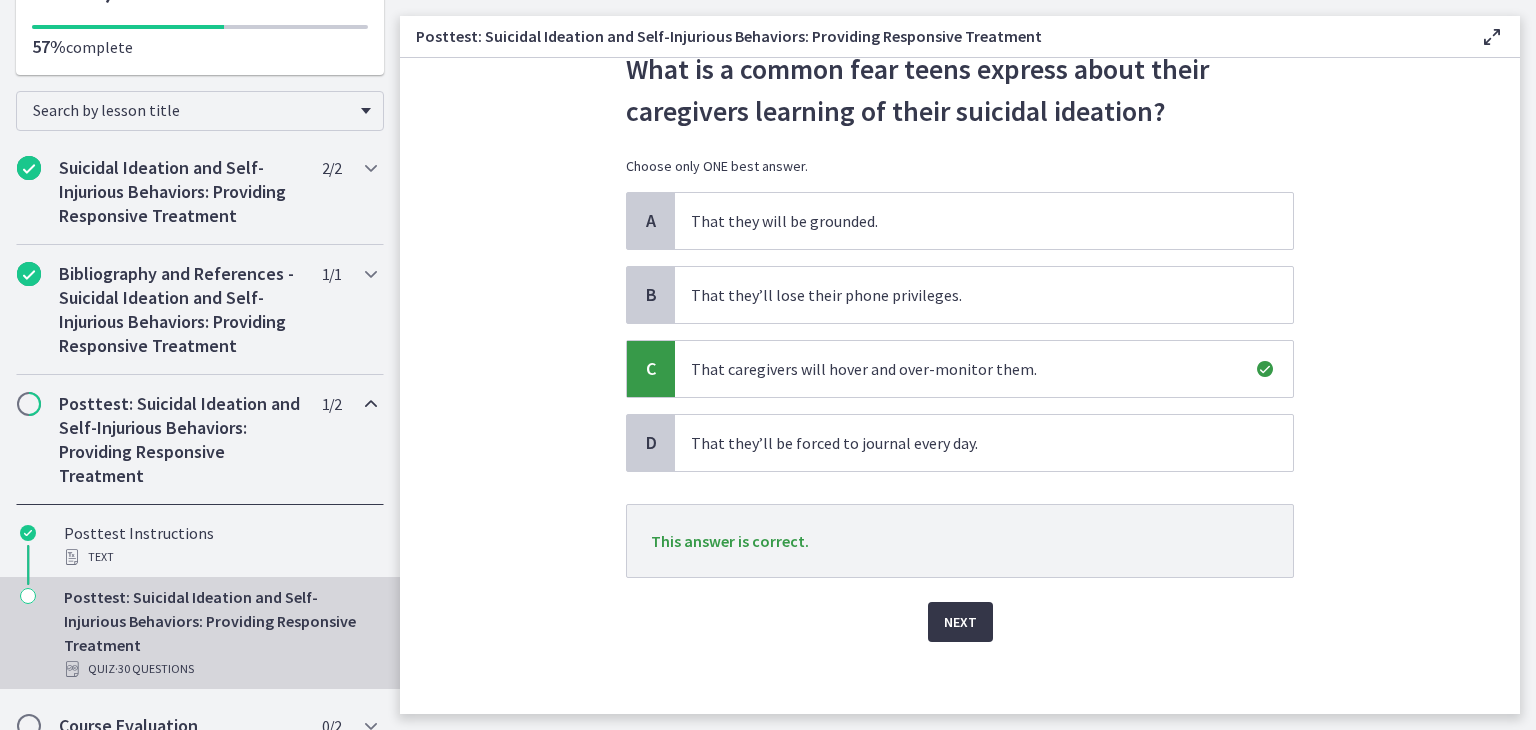 click on "Next" at bounding box center (960, 622) 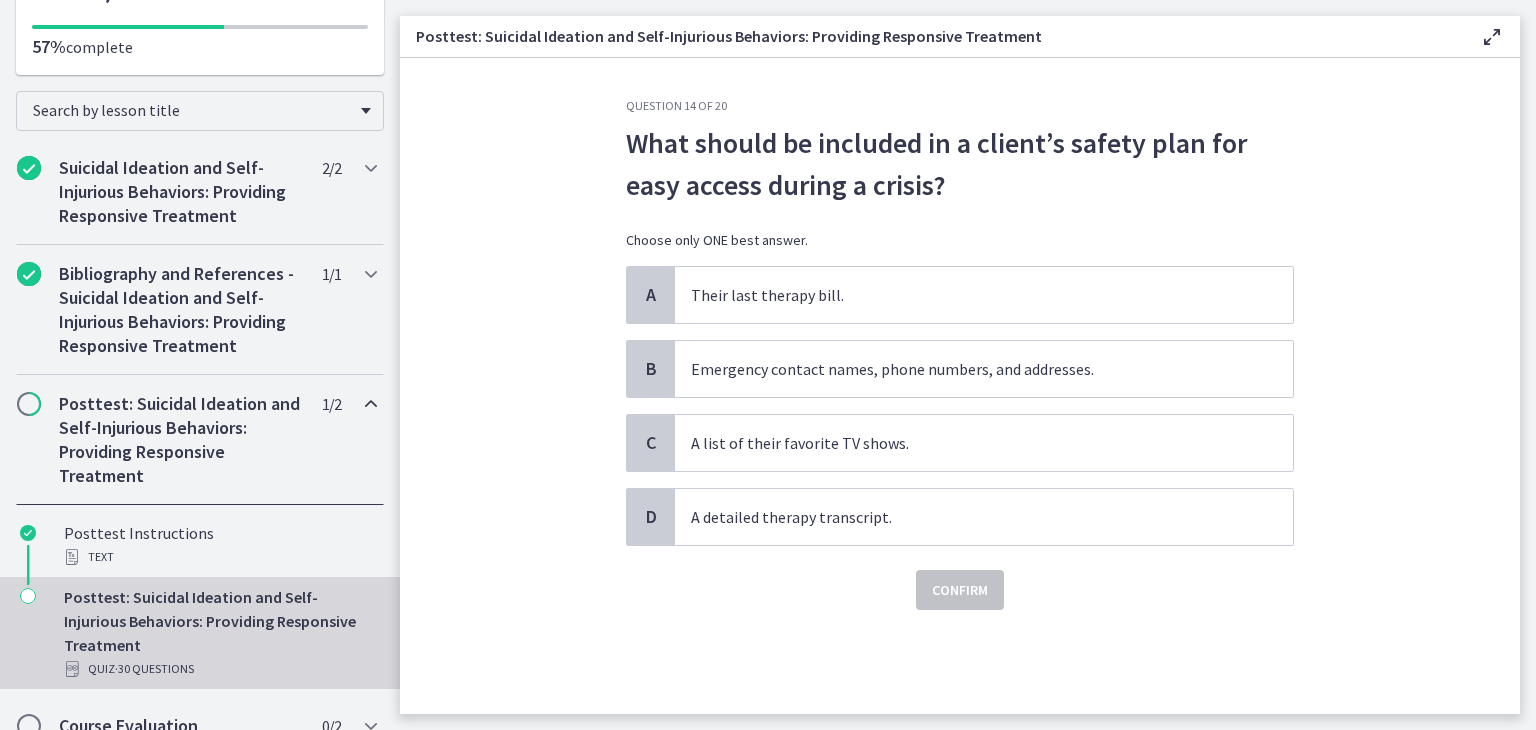 scroll, scrollTop: 0, scrollLeft: 0, axis: both 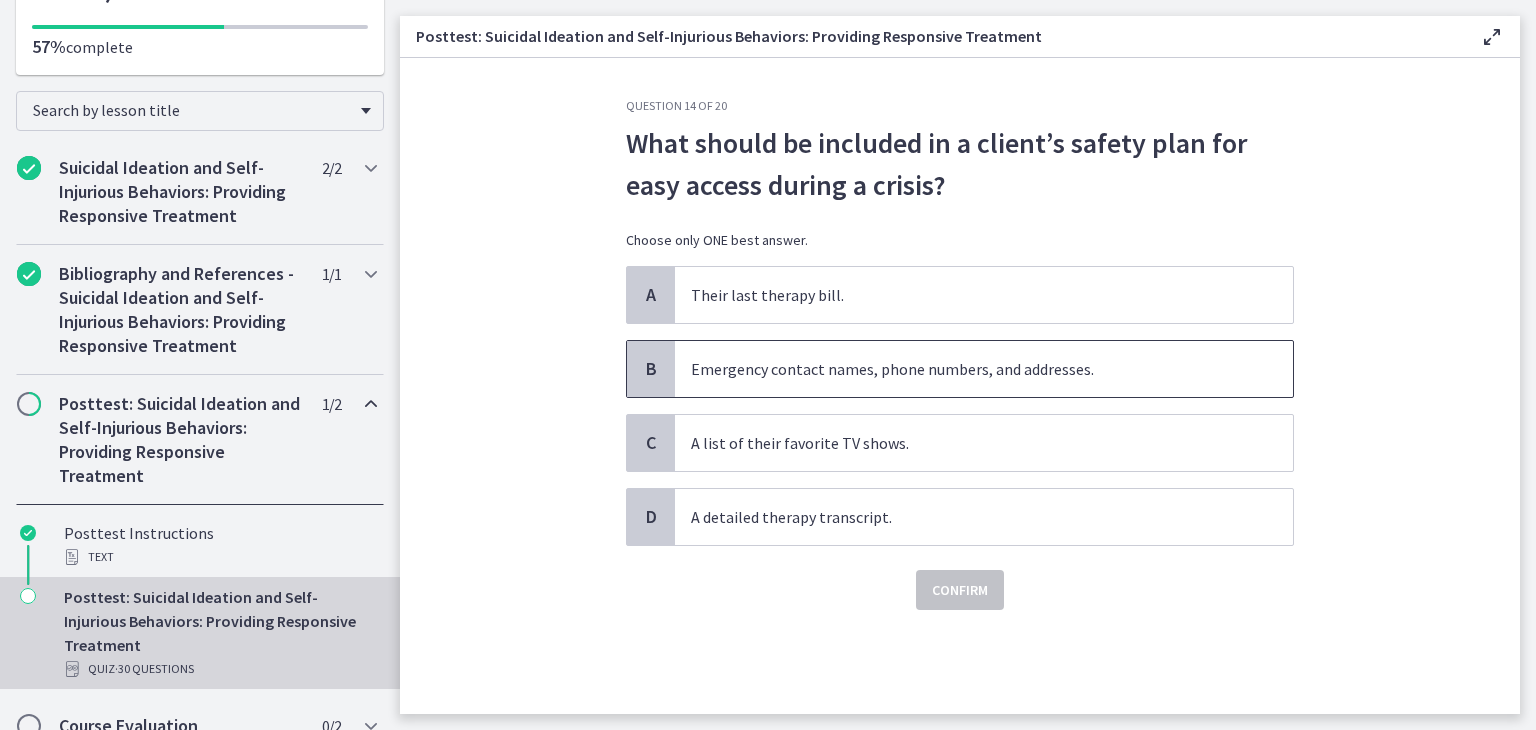 click on "Emergency contact names, phone numbers, and addresses." at bounding box center (984, 369) 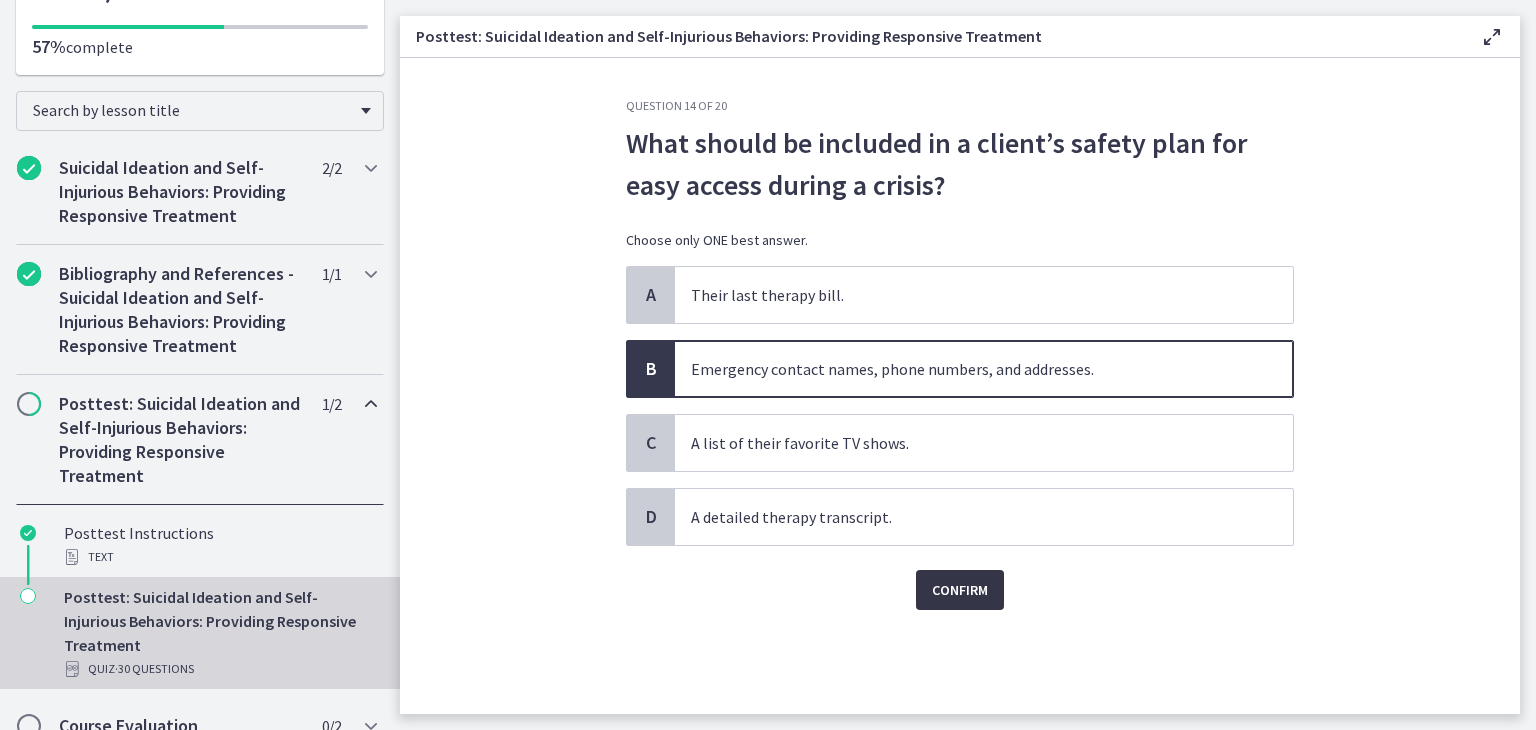 click on "Confirm" at bounding box center [960, 590] 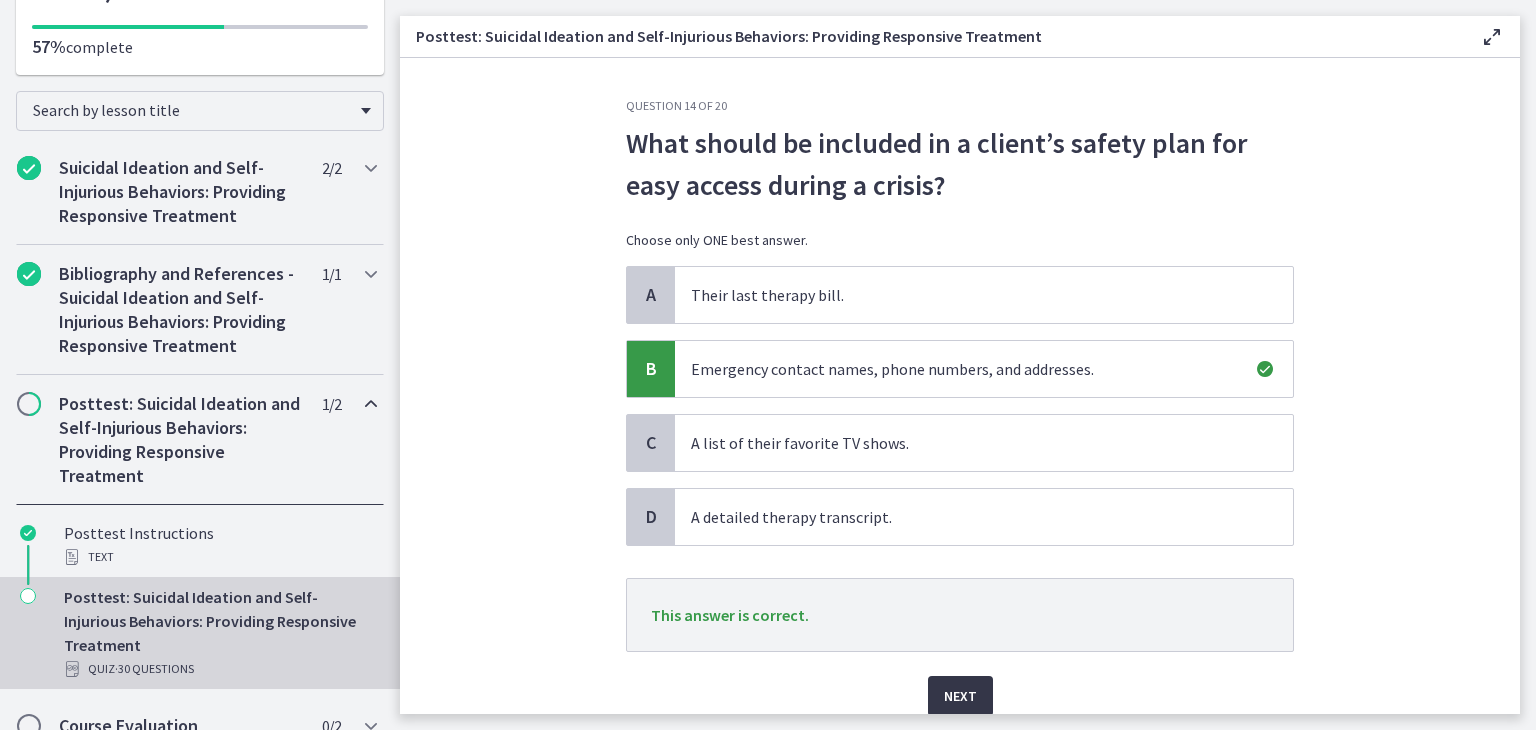 click on "Next" at bounding box center (960, 696) 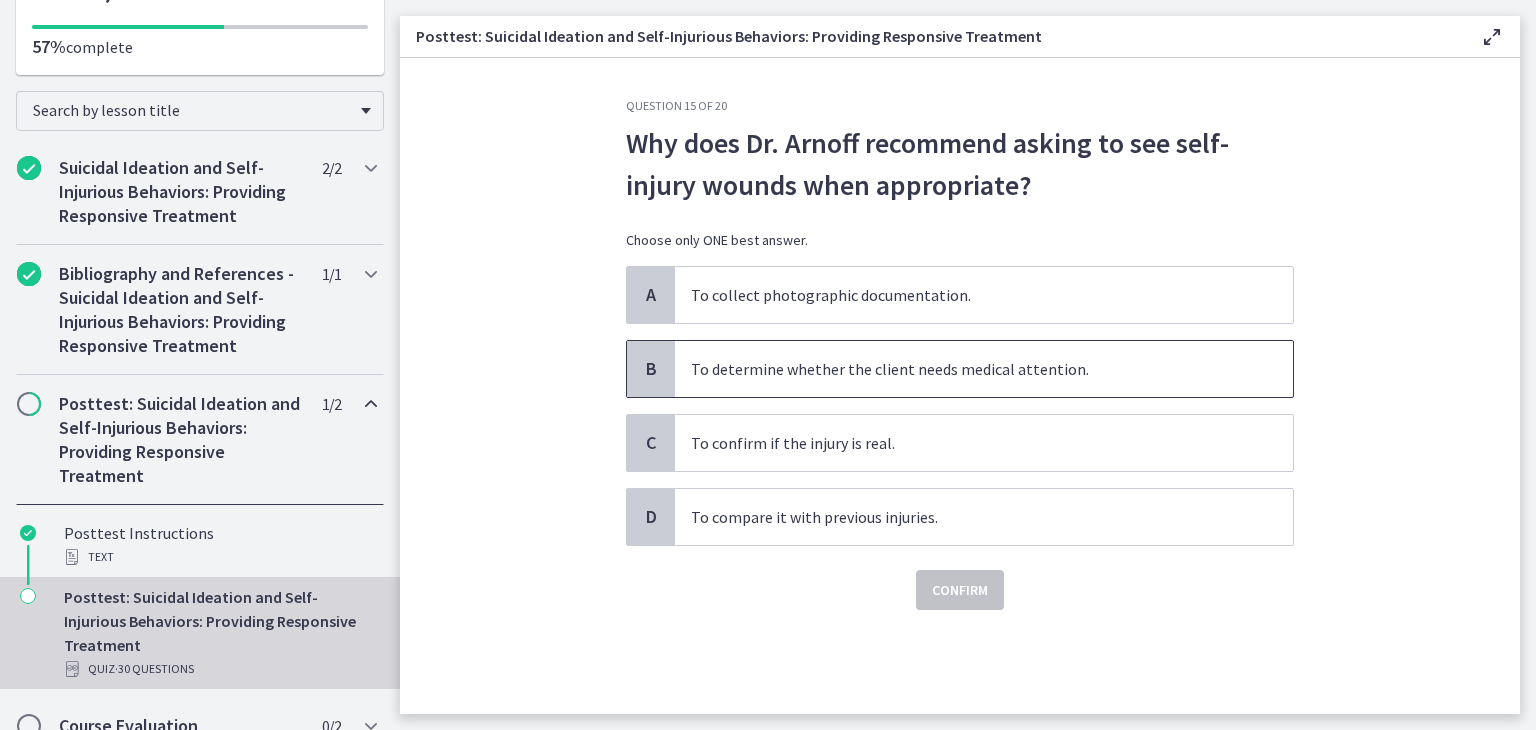 click on "To determine whether the client needs medical attention." at bounding box center [984, 369] 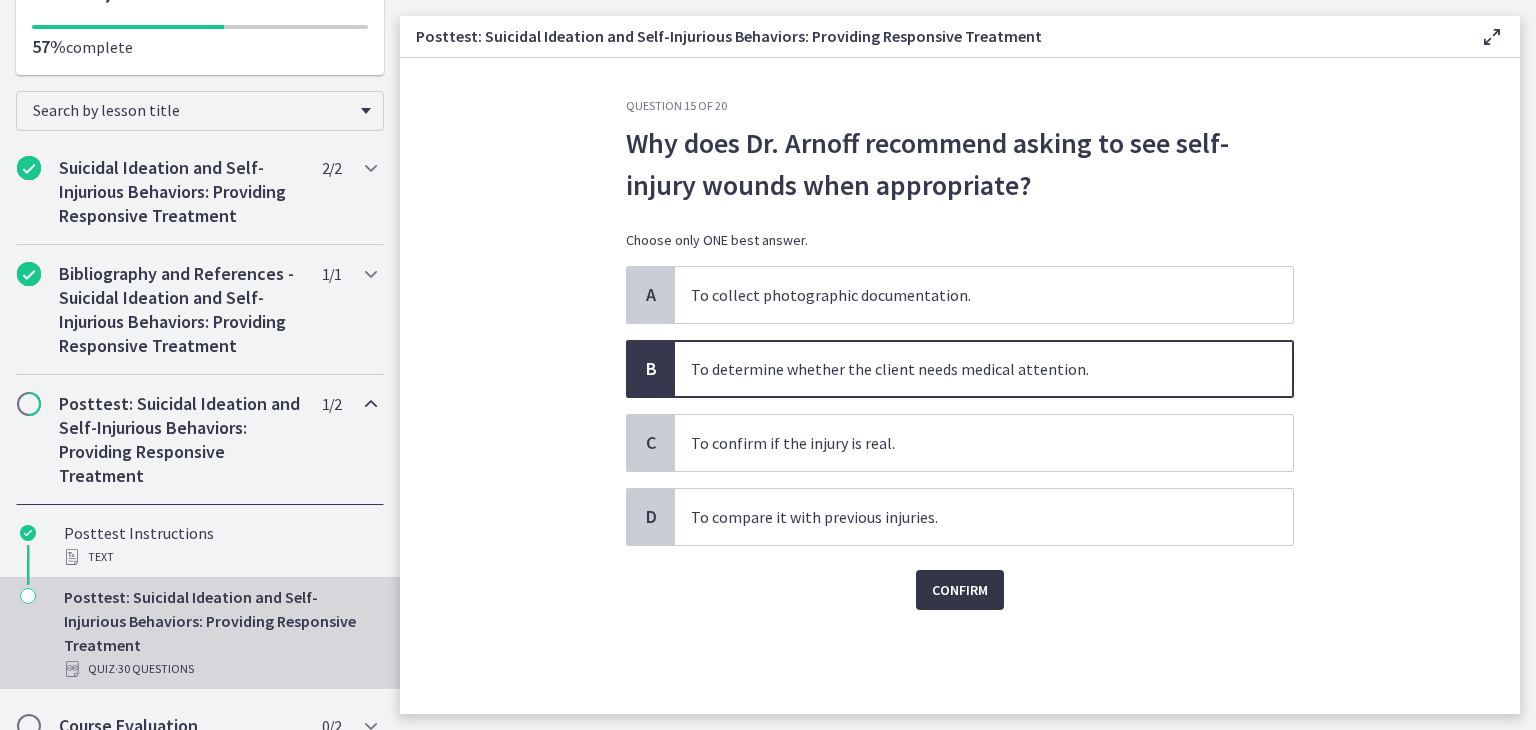 click on "Confirm" at bounding box center (960, 590) 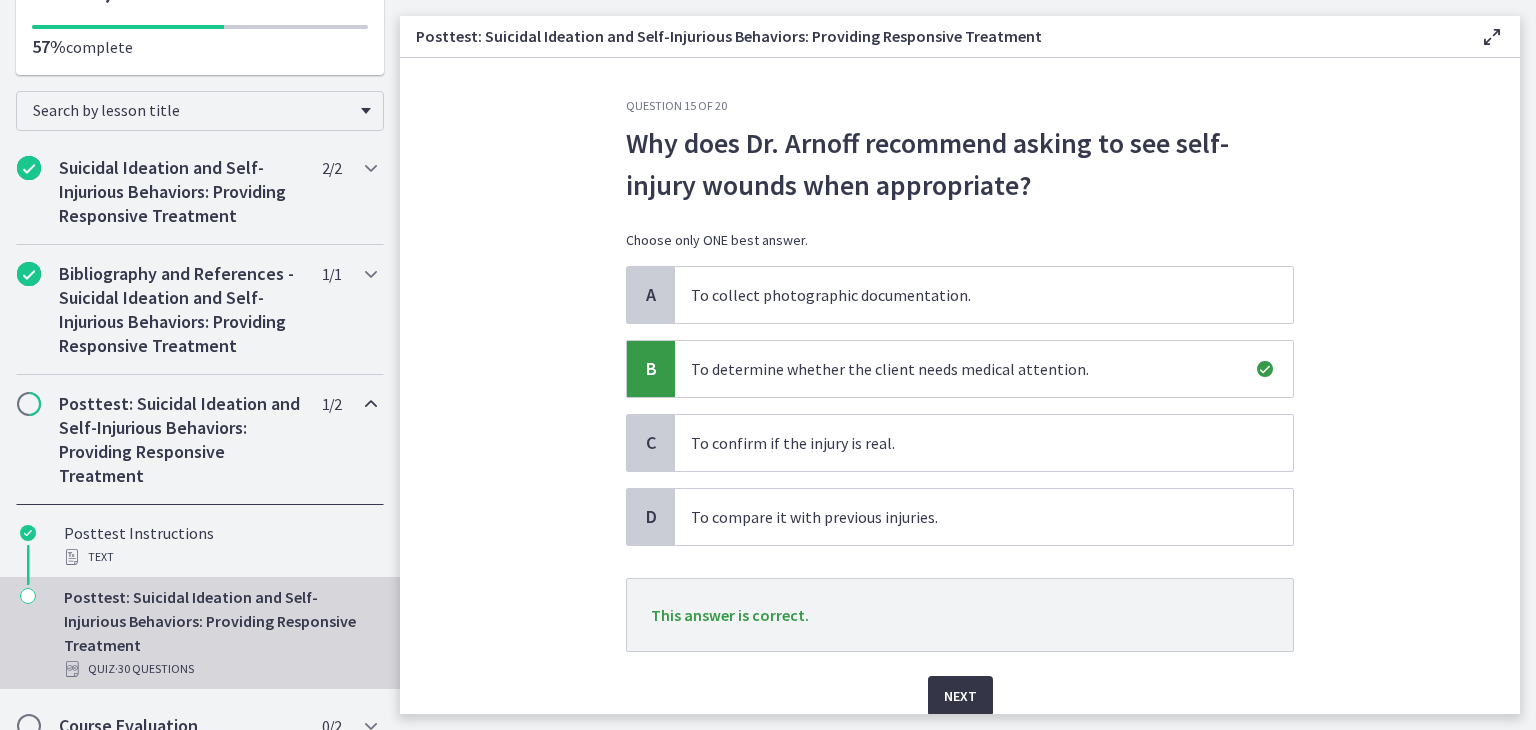 click on "Next" at bounding box center (960, 696) 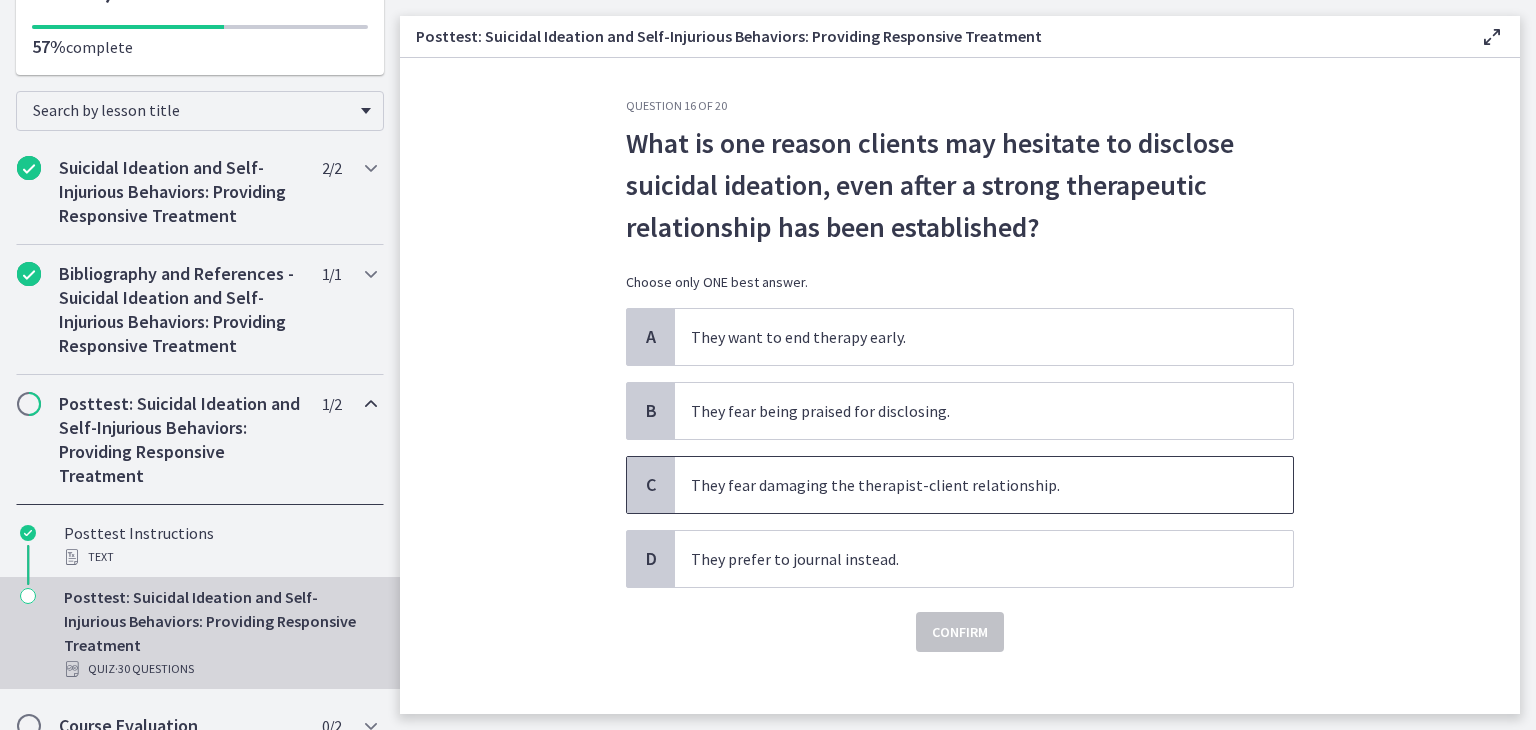 click on "They fear damaging the therapist-client relationship." at bounding box center [984, 485] 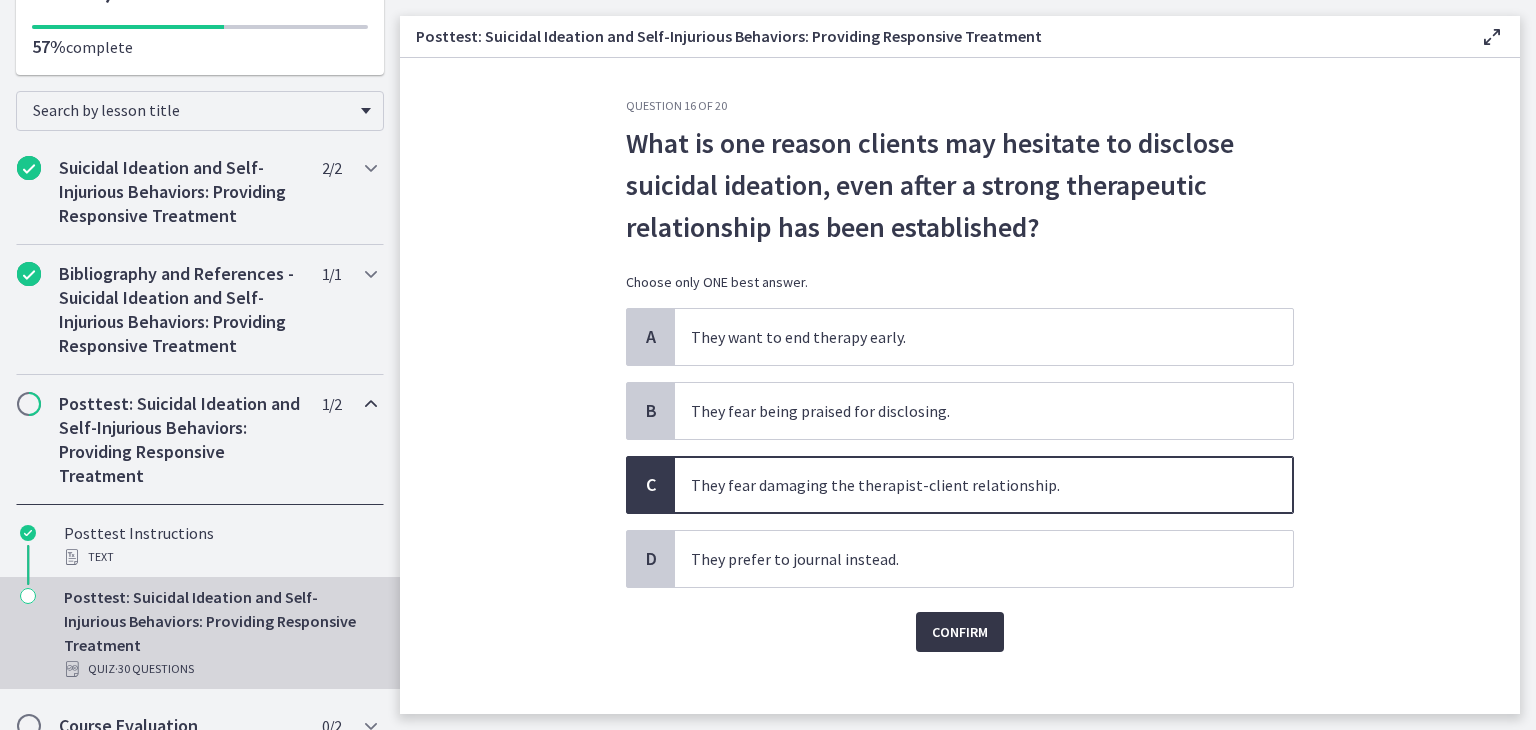 click on "Confirm" at bounding box center [960, 632] 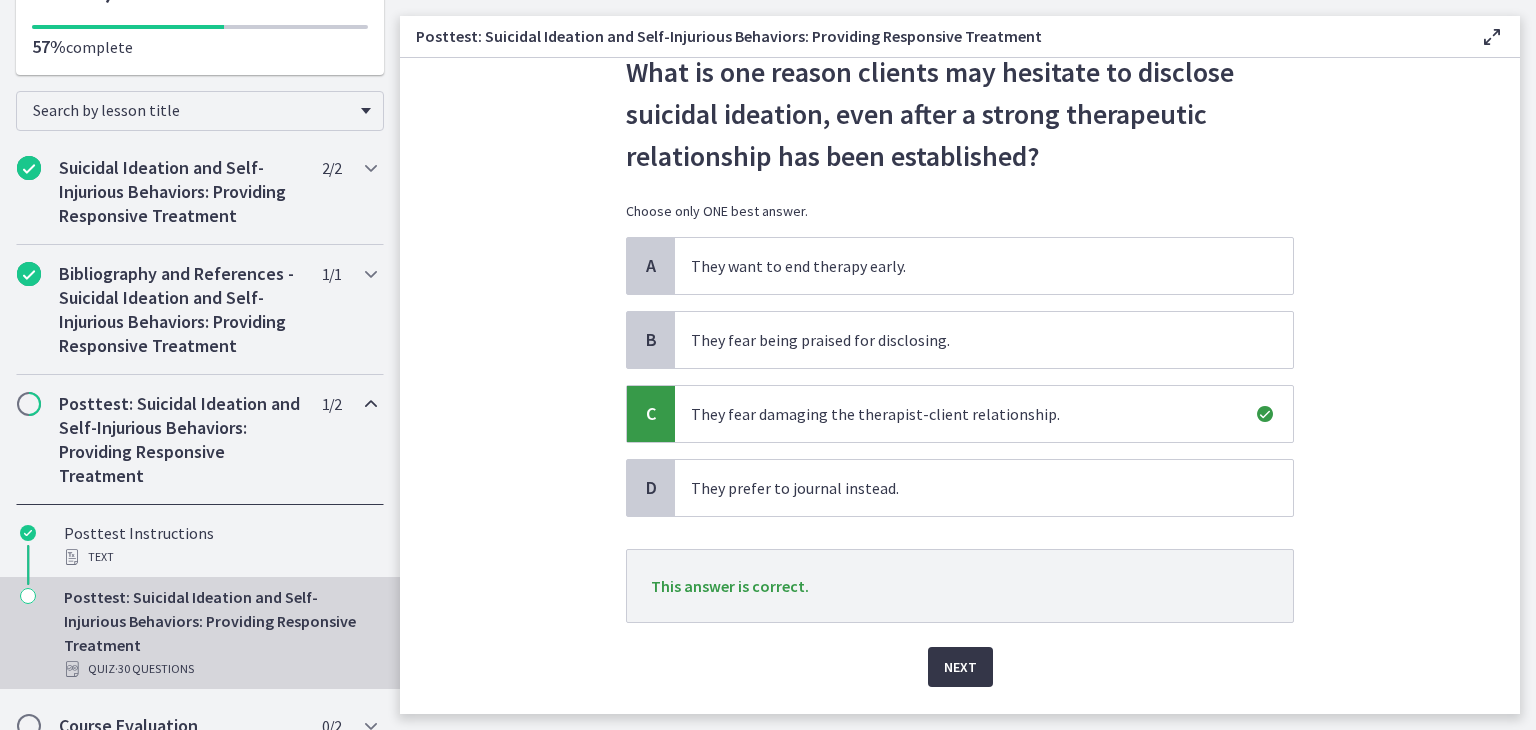 scroll, scrollTop: 122, scrollLeft: 0, axis: vertical 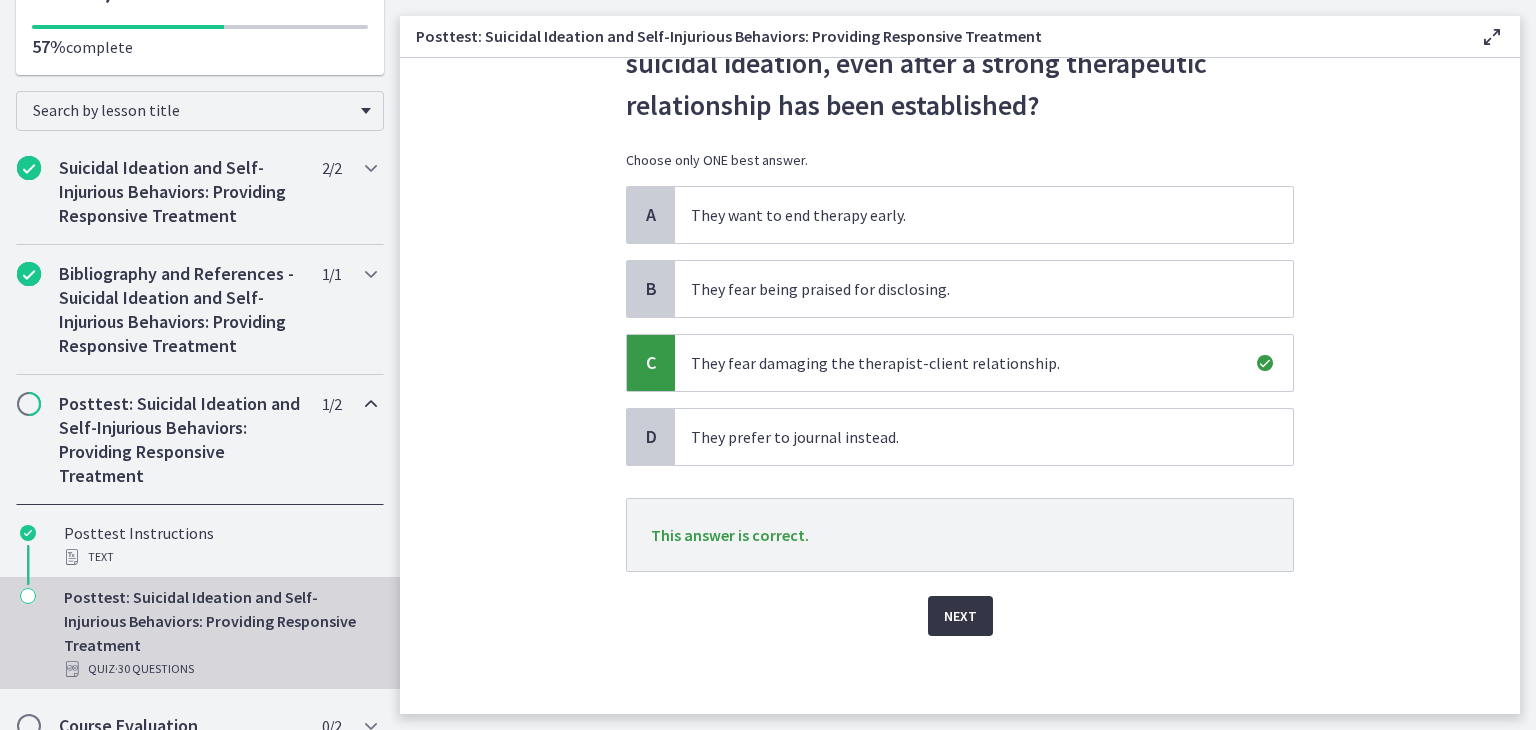 click on "Next" at bounding box center [960, 616] 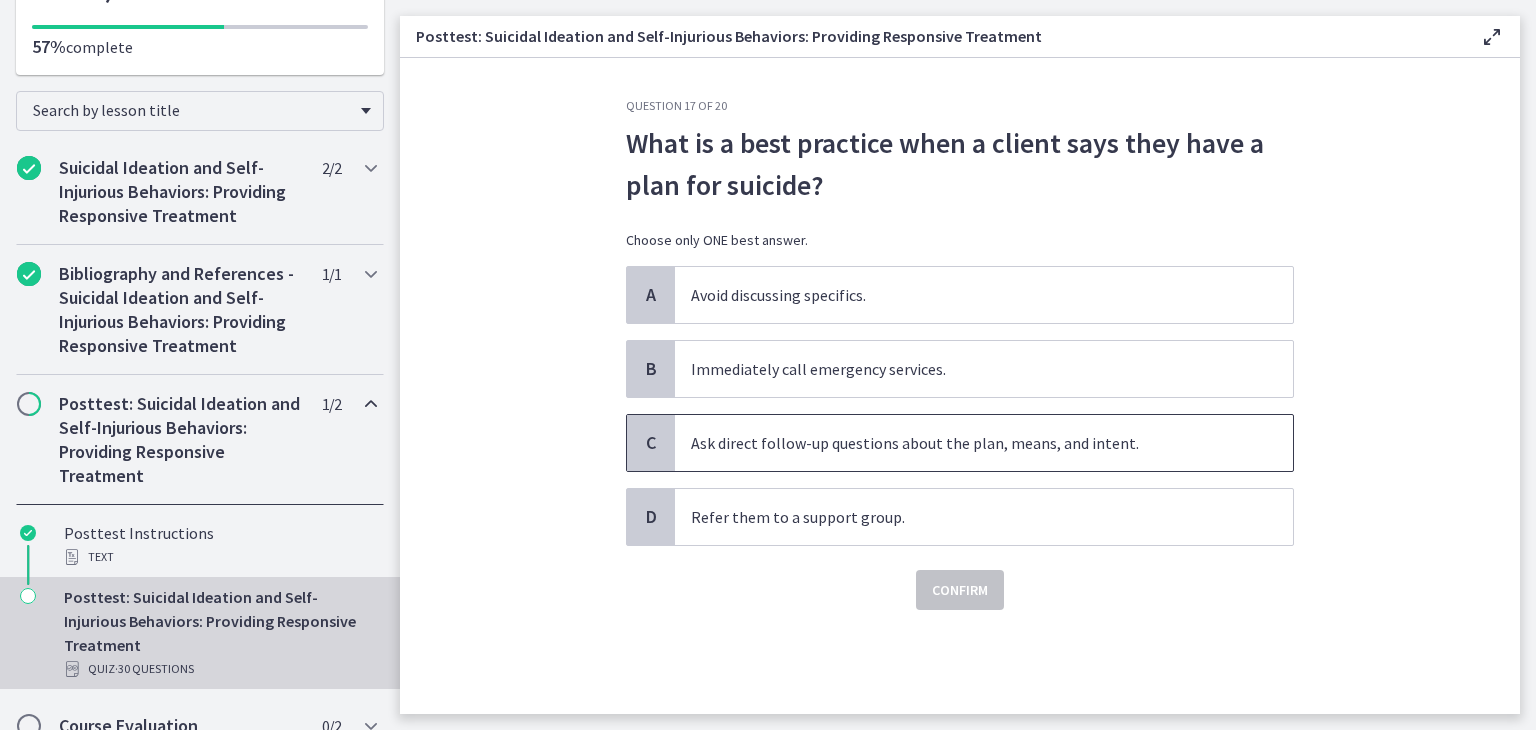 click on "Ask direct follow-up questions about the plan, means, and intent." at bounding box center (984, 443) 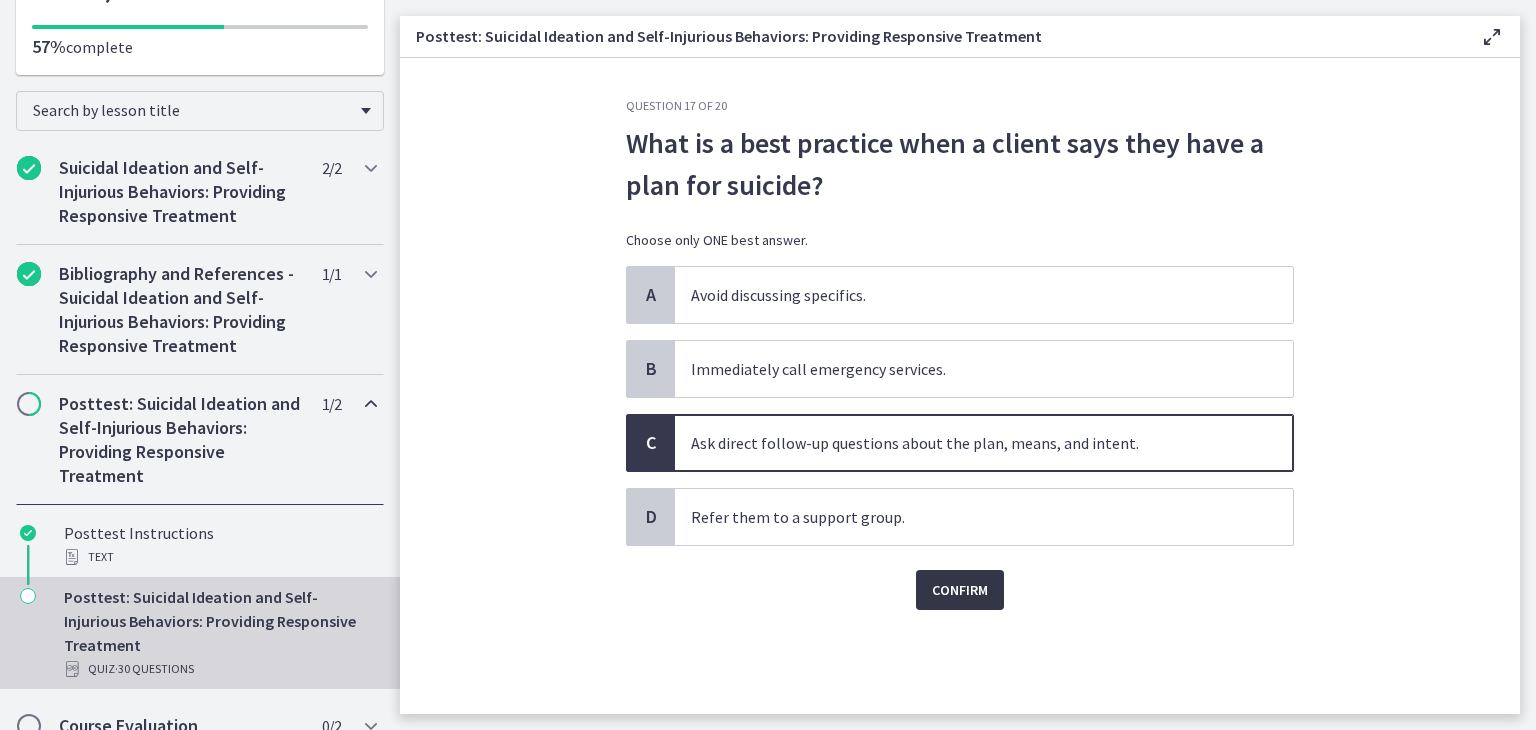 click on "Confirm" at bounding box center (960, 590) 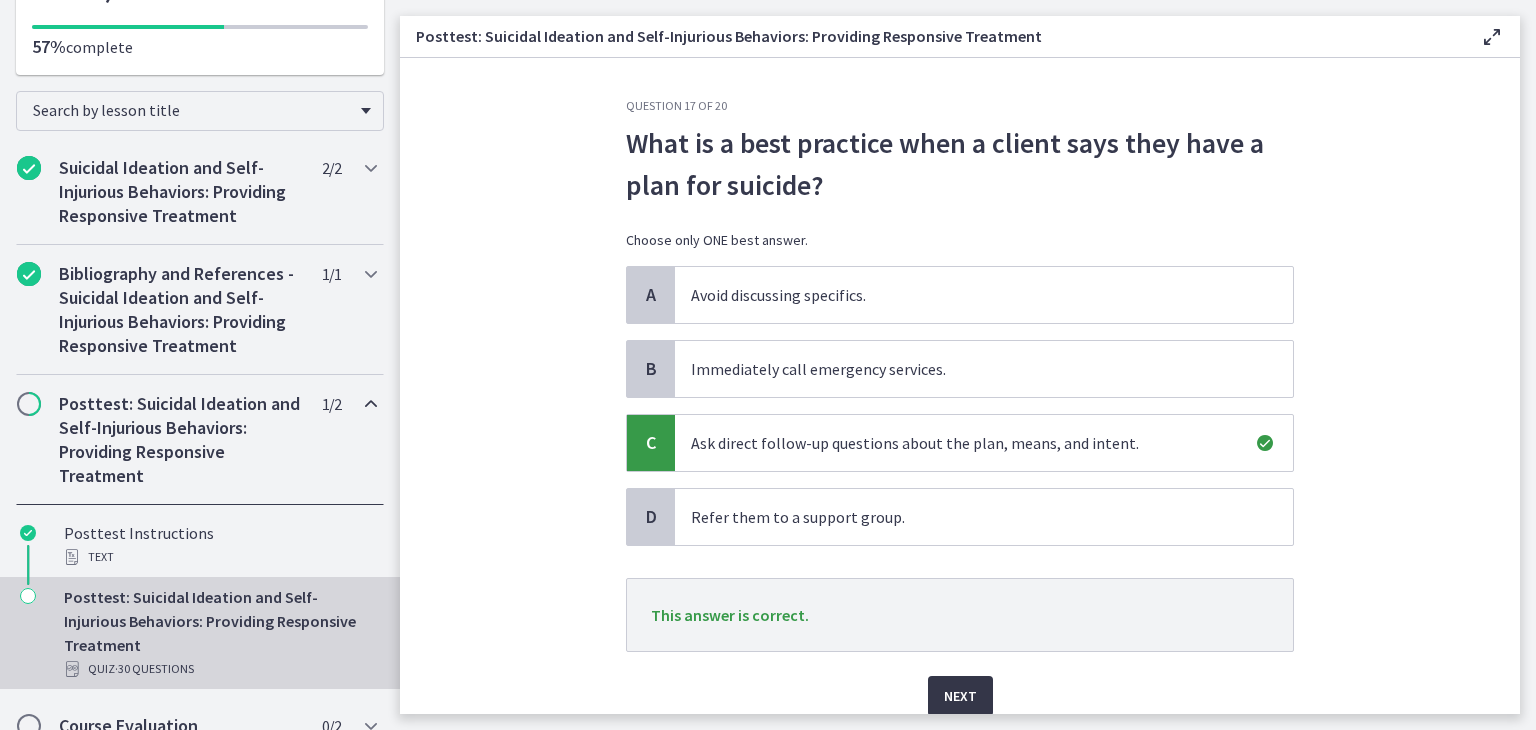 click on "Next" at bounding box center [960, 696] 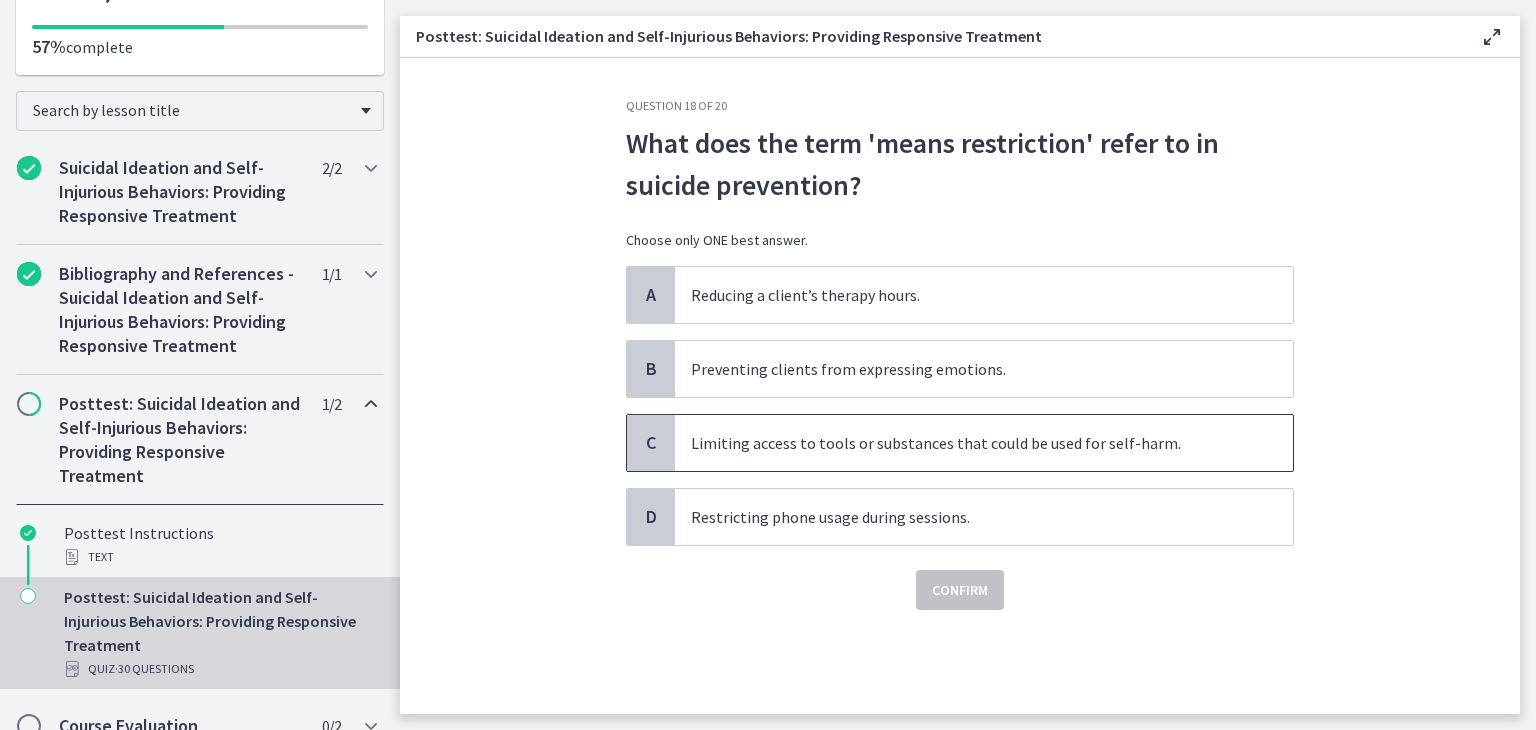 click on "Limiting access to tools or substances that could be used for self-harm." at bounding box center [984, 443] 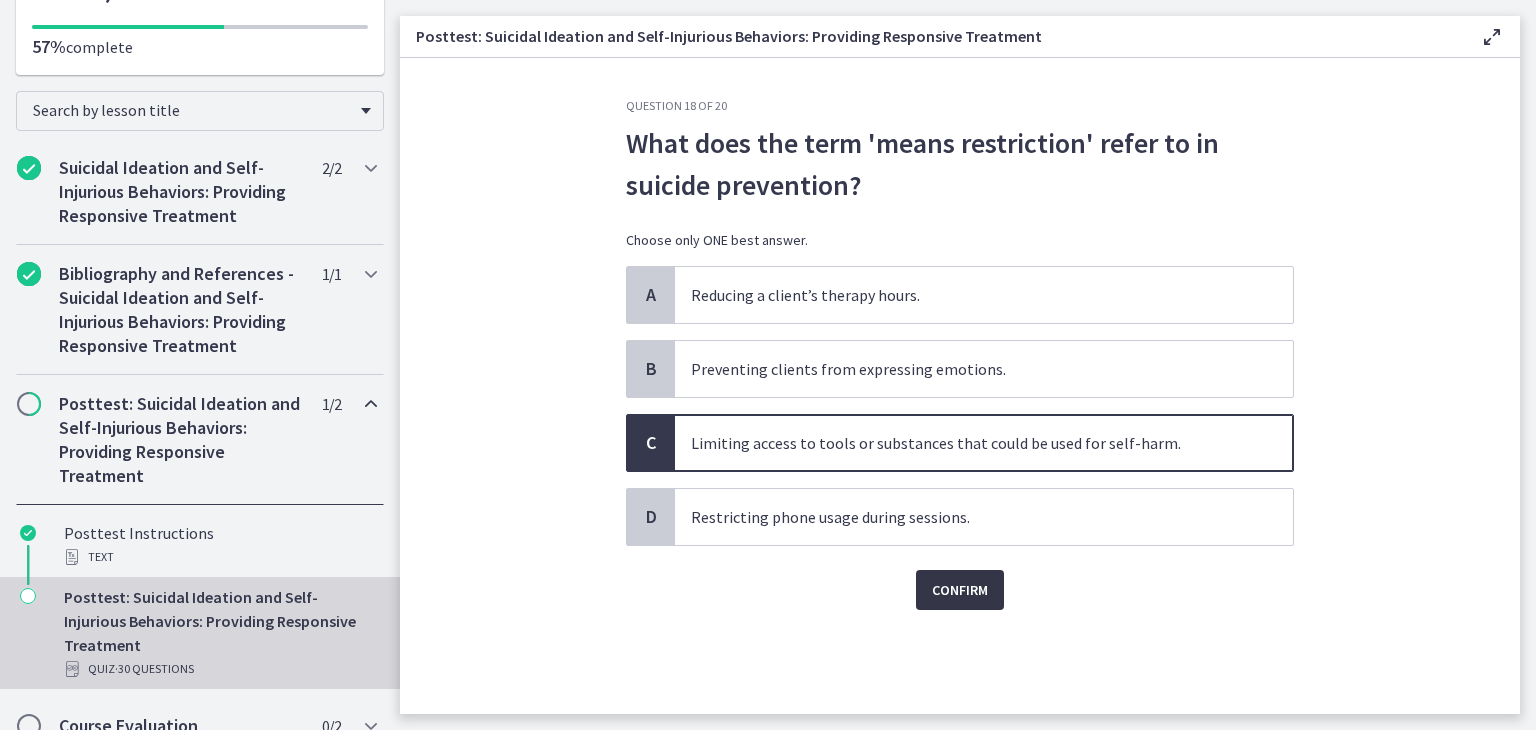click on "Confirm" at bounding box center (960, 590) 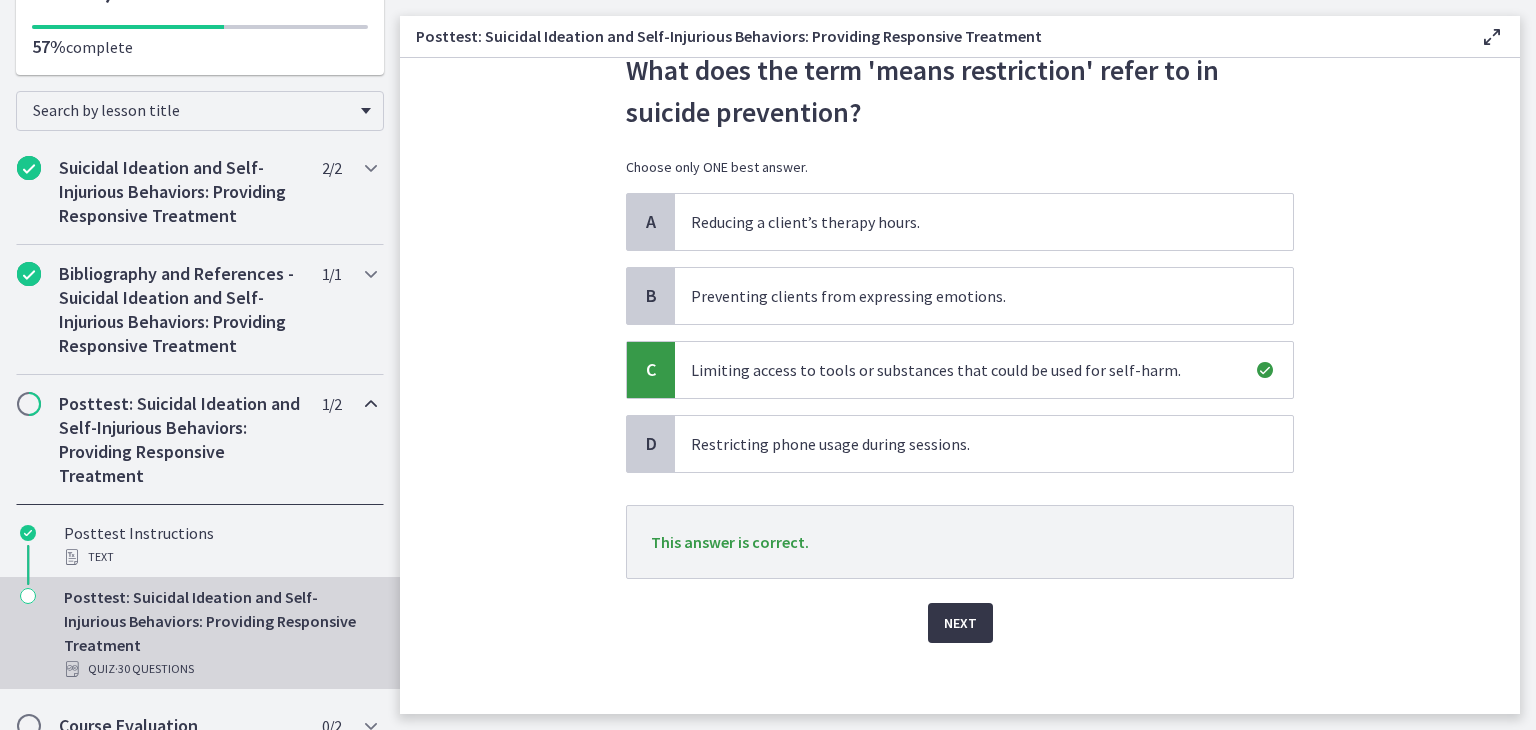 scroll, scrollTop: 80, scrollLeft: 0, axis: vertical 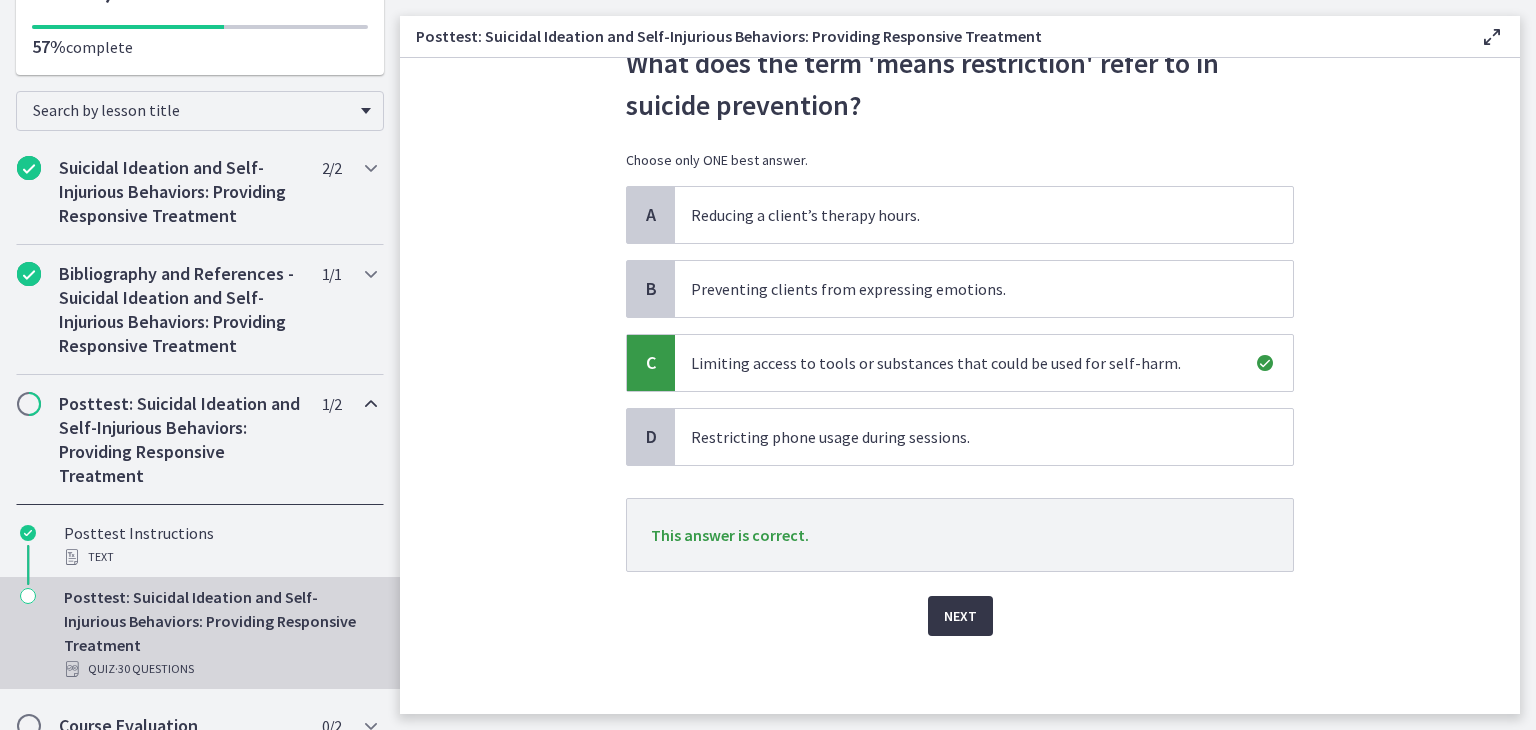 click on "Next" at bounding box center [960, 616] 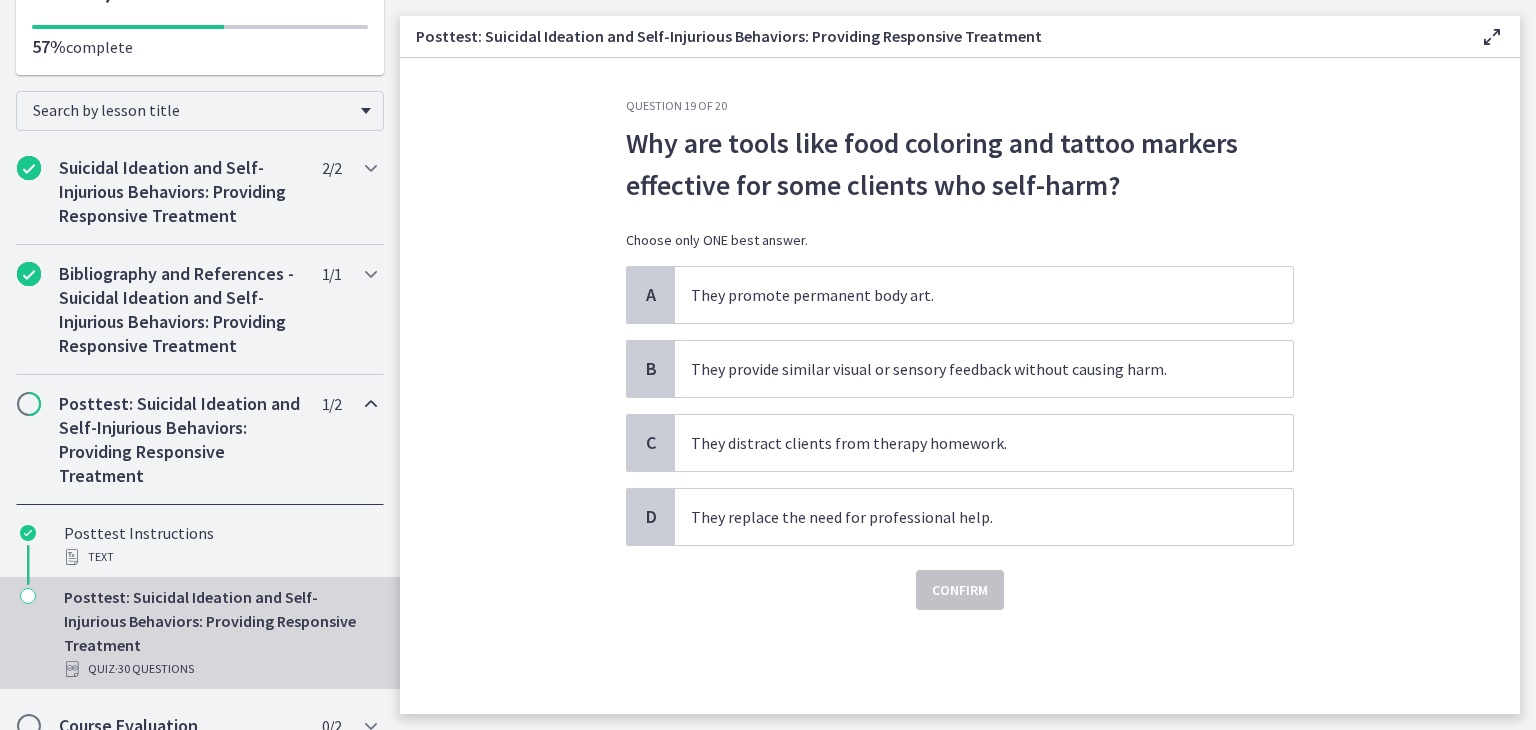 scroll, scrollTop: 0, scrollLeft: 0, axis: both 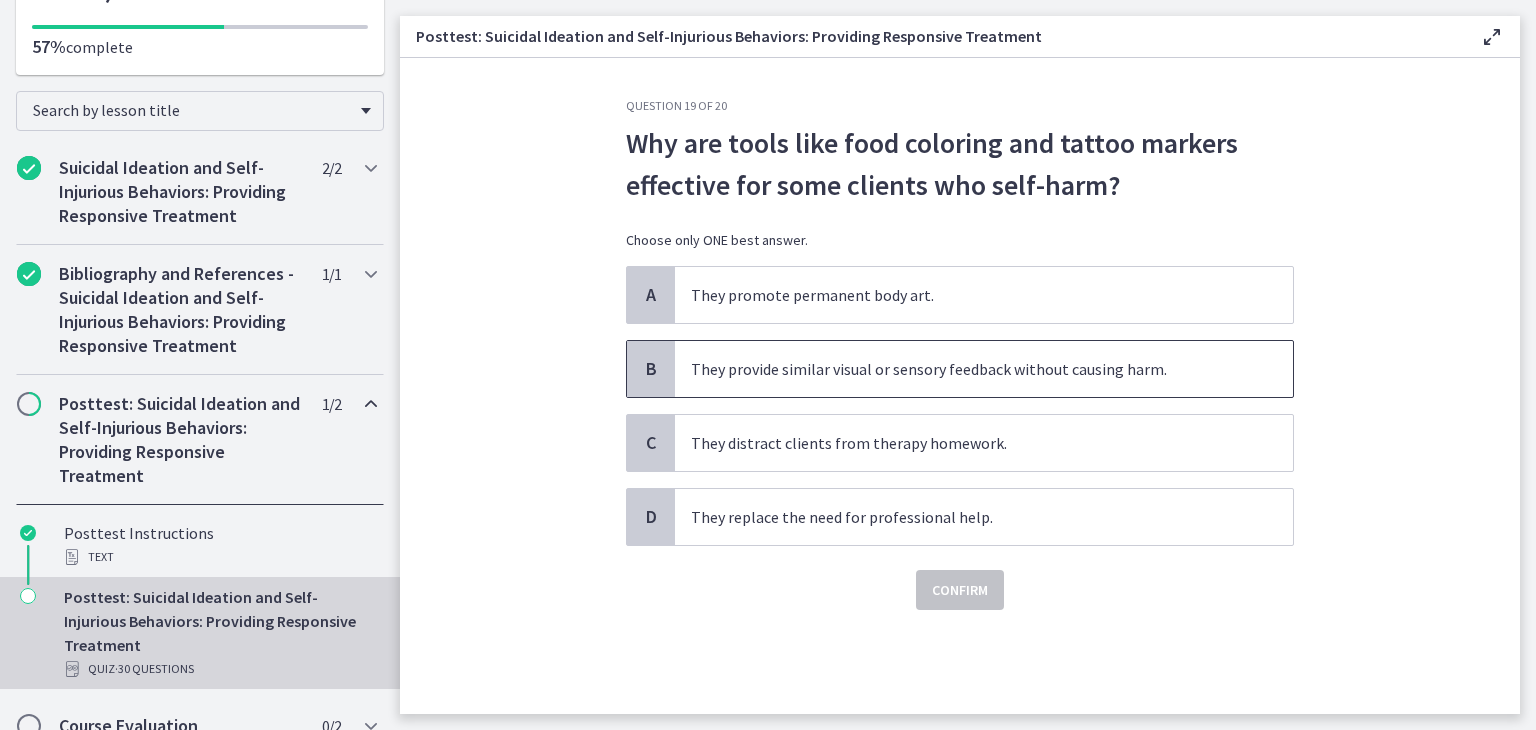 click on "They provide similar visual or sensory feedback without causing harm." at bounding box center (984, 369) 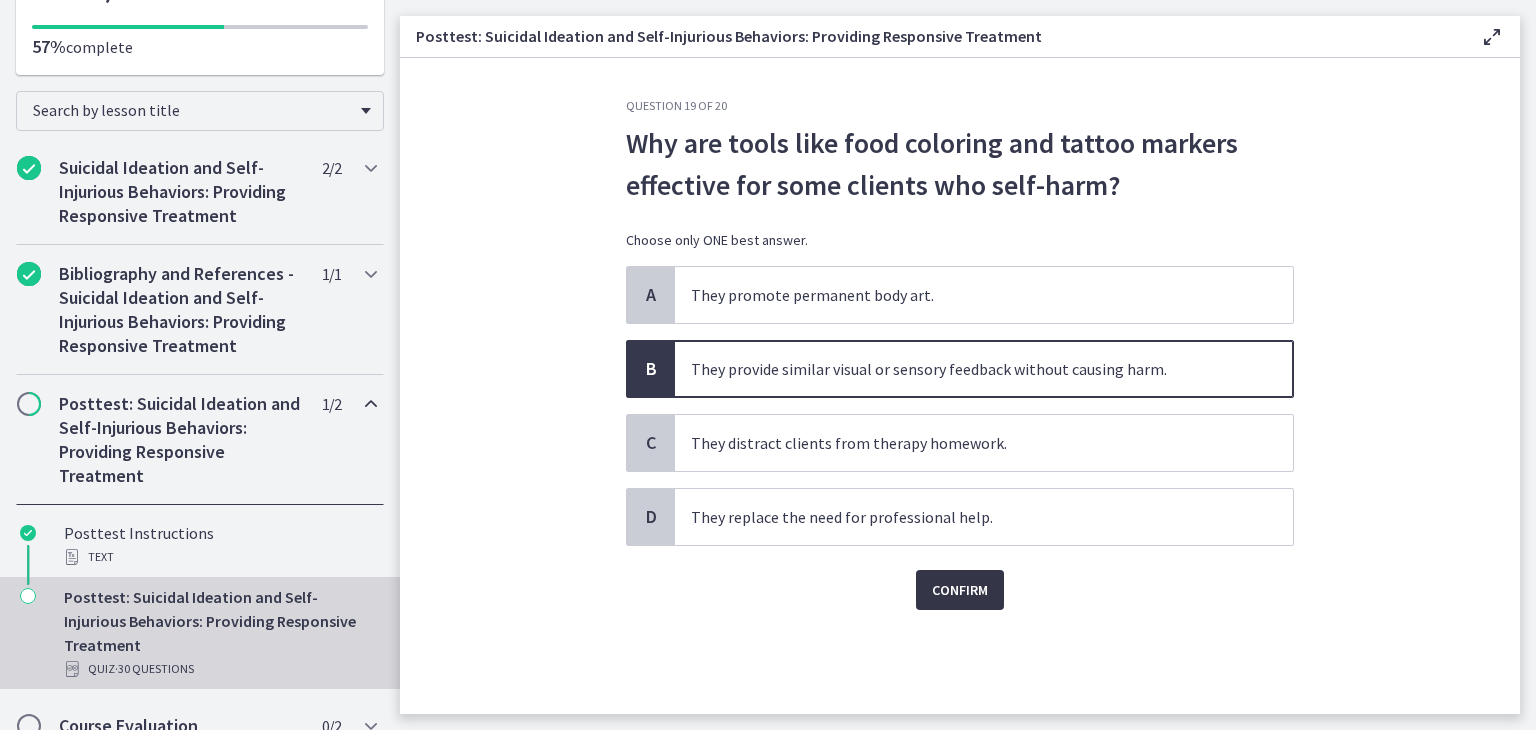 click on "Confirm" at bounding box center (960, 590) 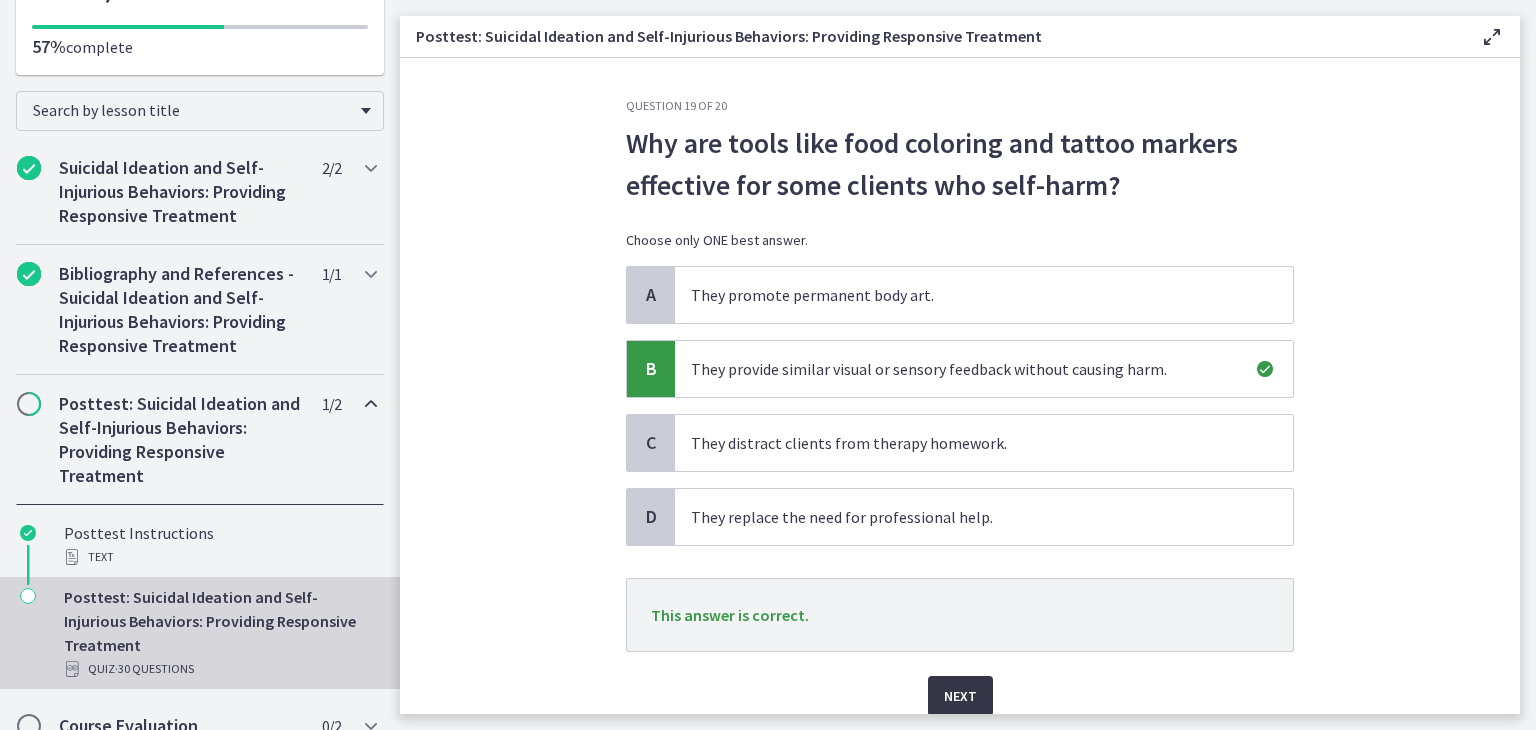 click on "Next" at bounding box center [960, 696] 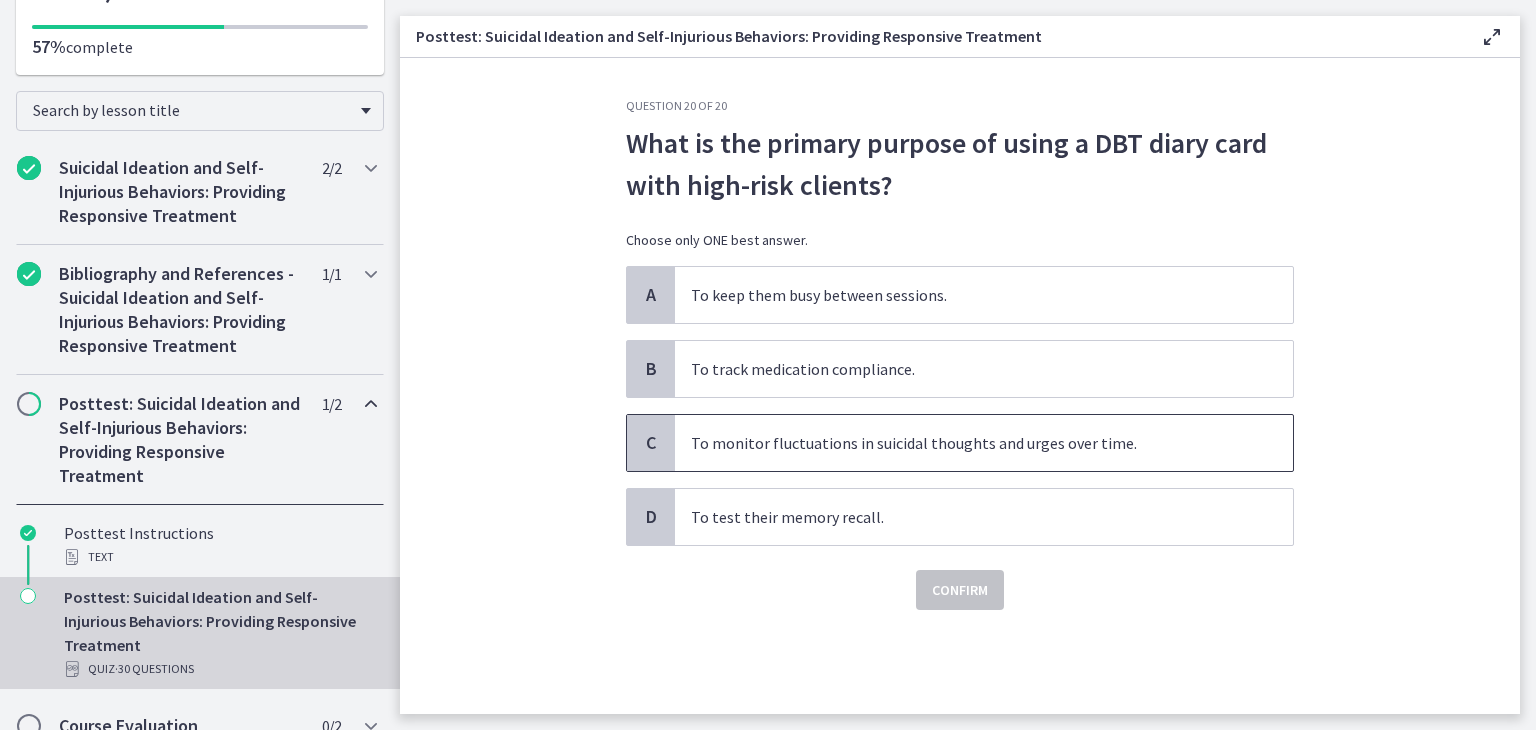 click on "To monitor fluctuations in suicidal thoughts and urges over time." at bounding box center [984, 443] 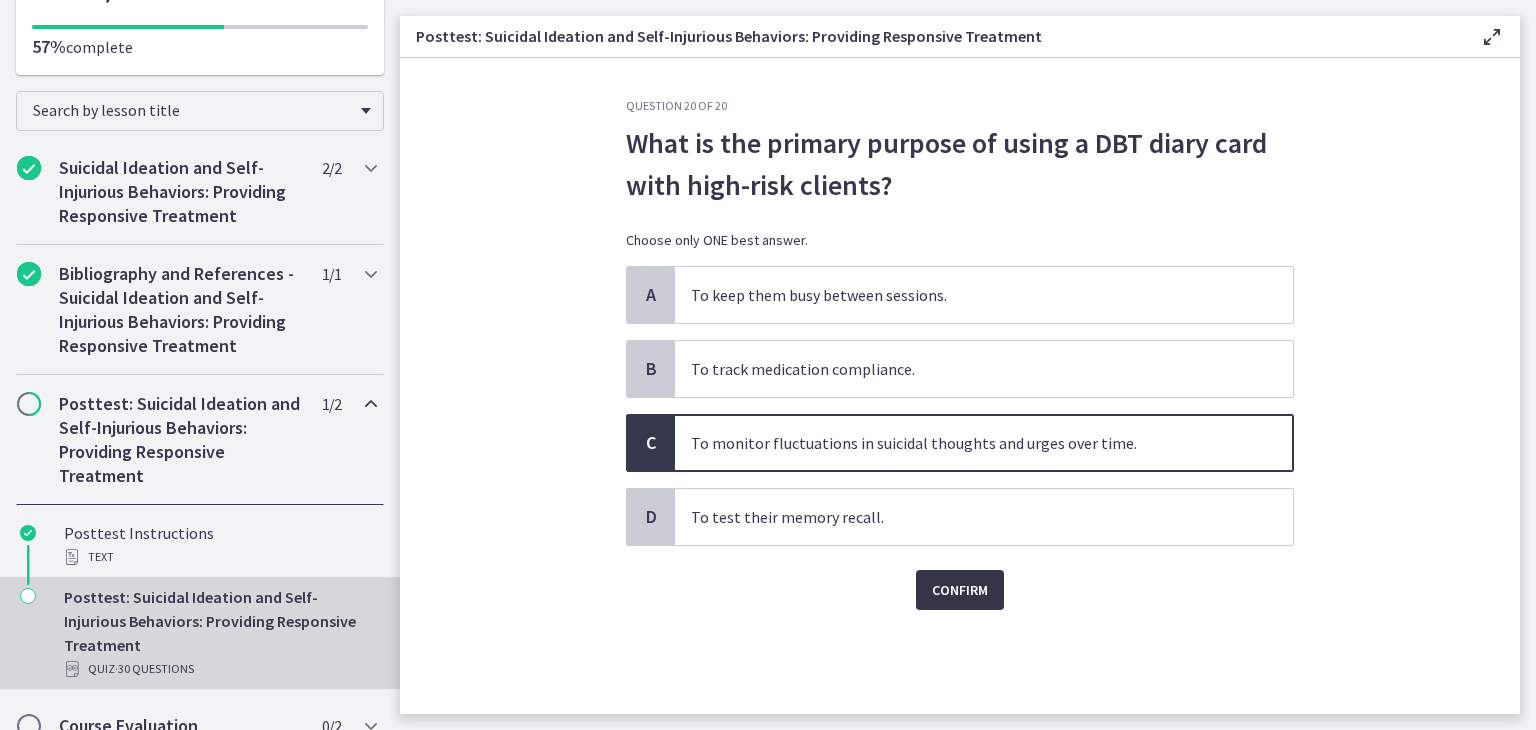 click on "Confirm" at bounding box center (960, 590) 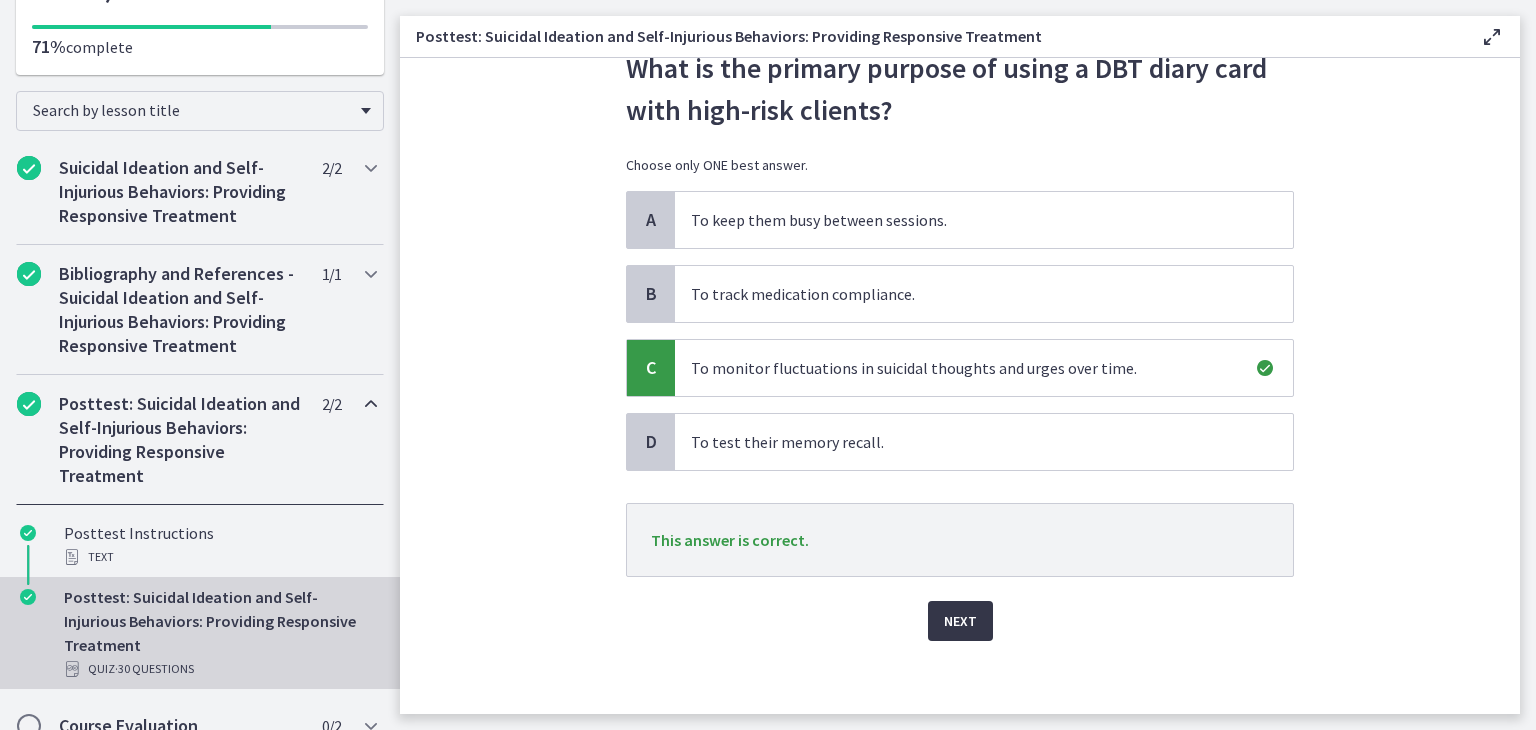 scroll, scrollTop: 80, scrollLeft: 0, axis: vertical 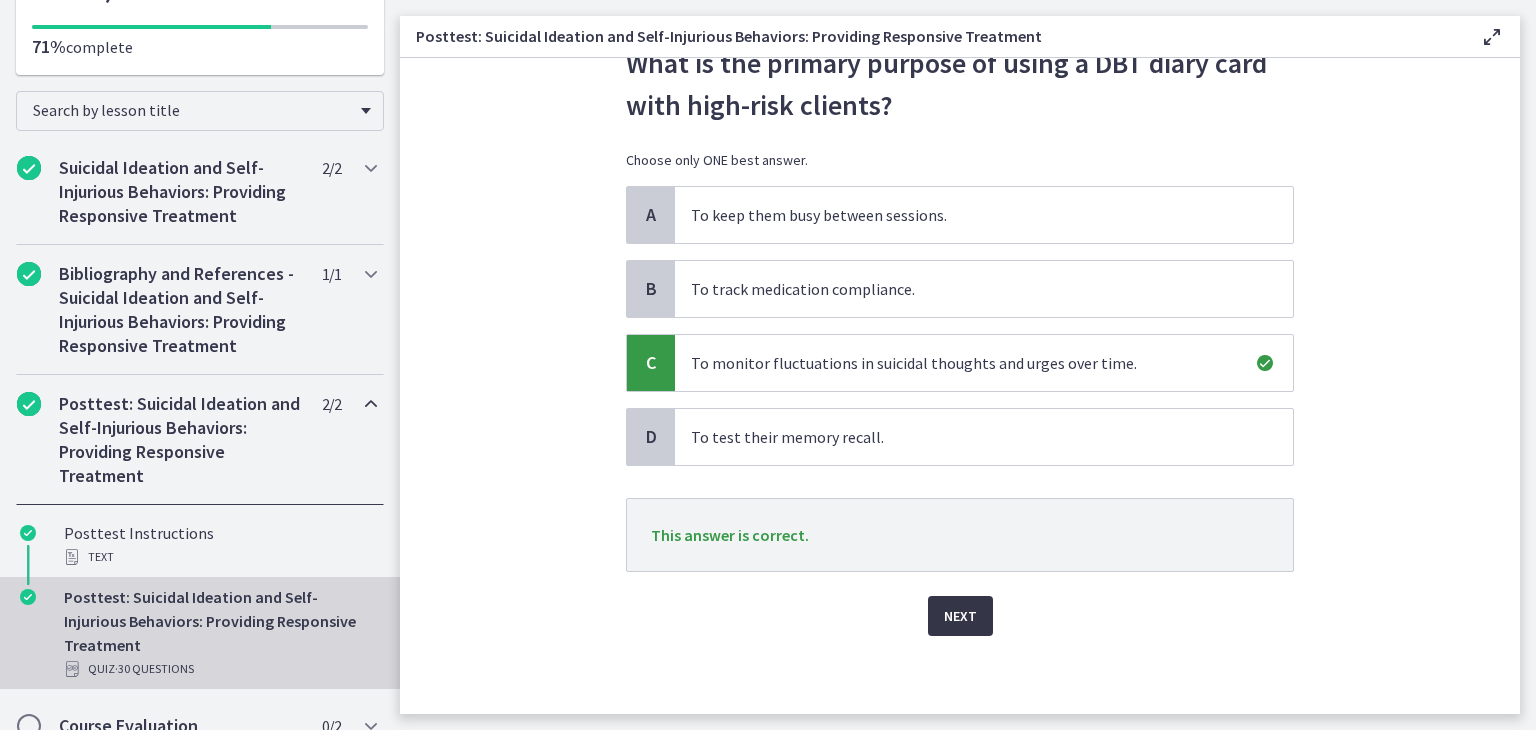 click on "Next" at bounding box center [960, 616] 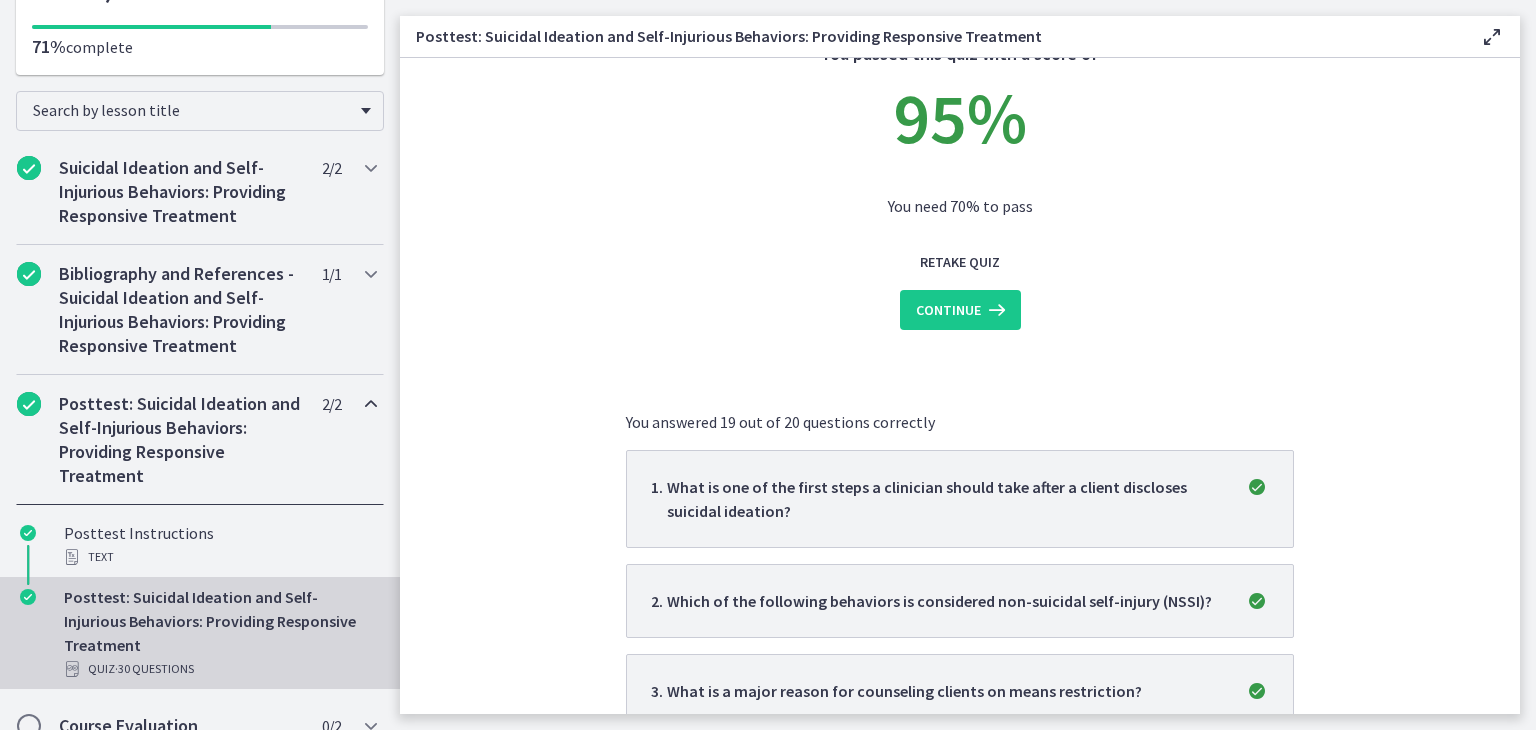 scroll, scrollTop: 0, scrollLeft: 0, axis: both 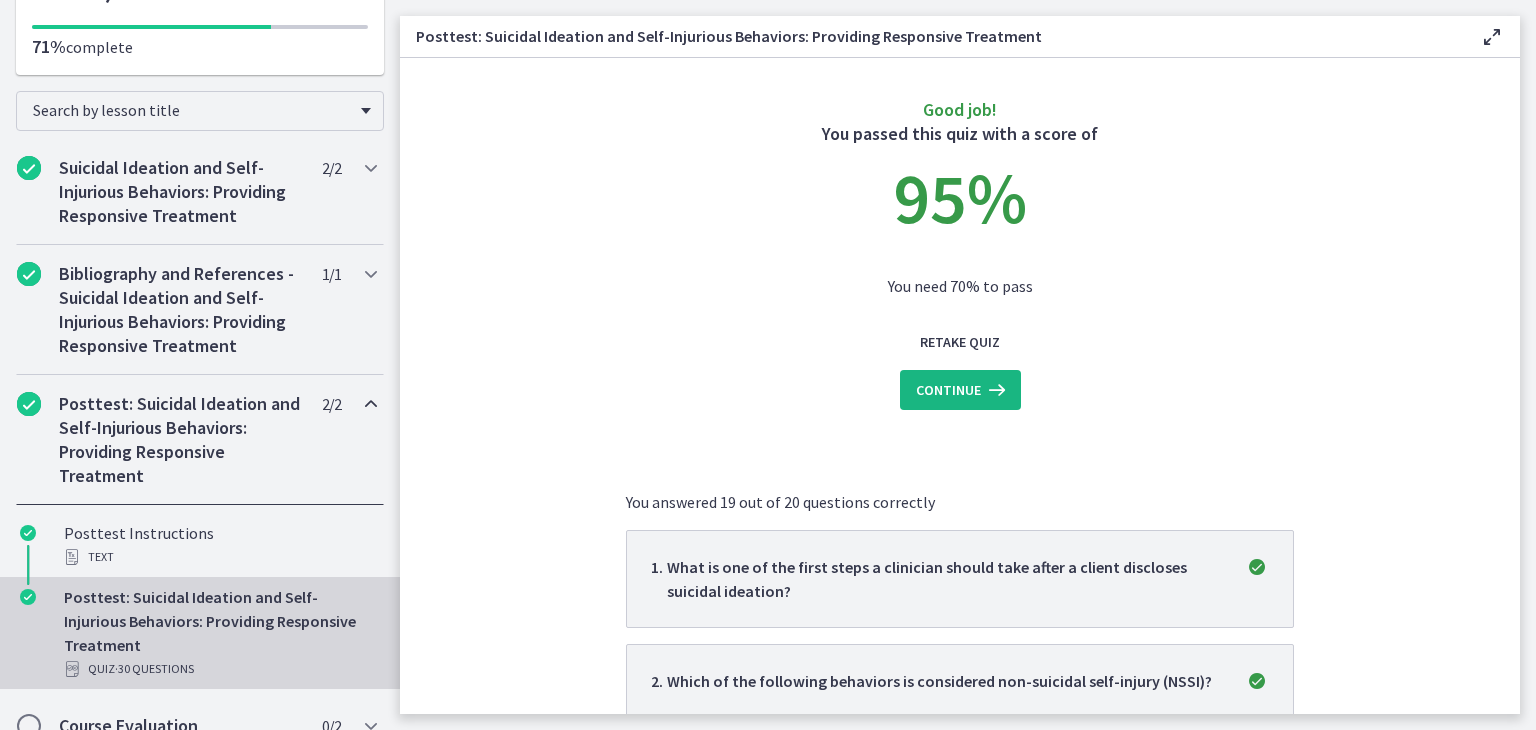click on "Continue" at bounding box center [948, 390] 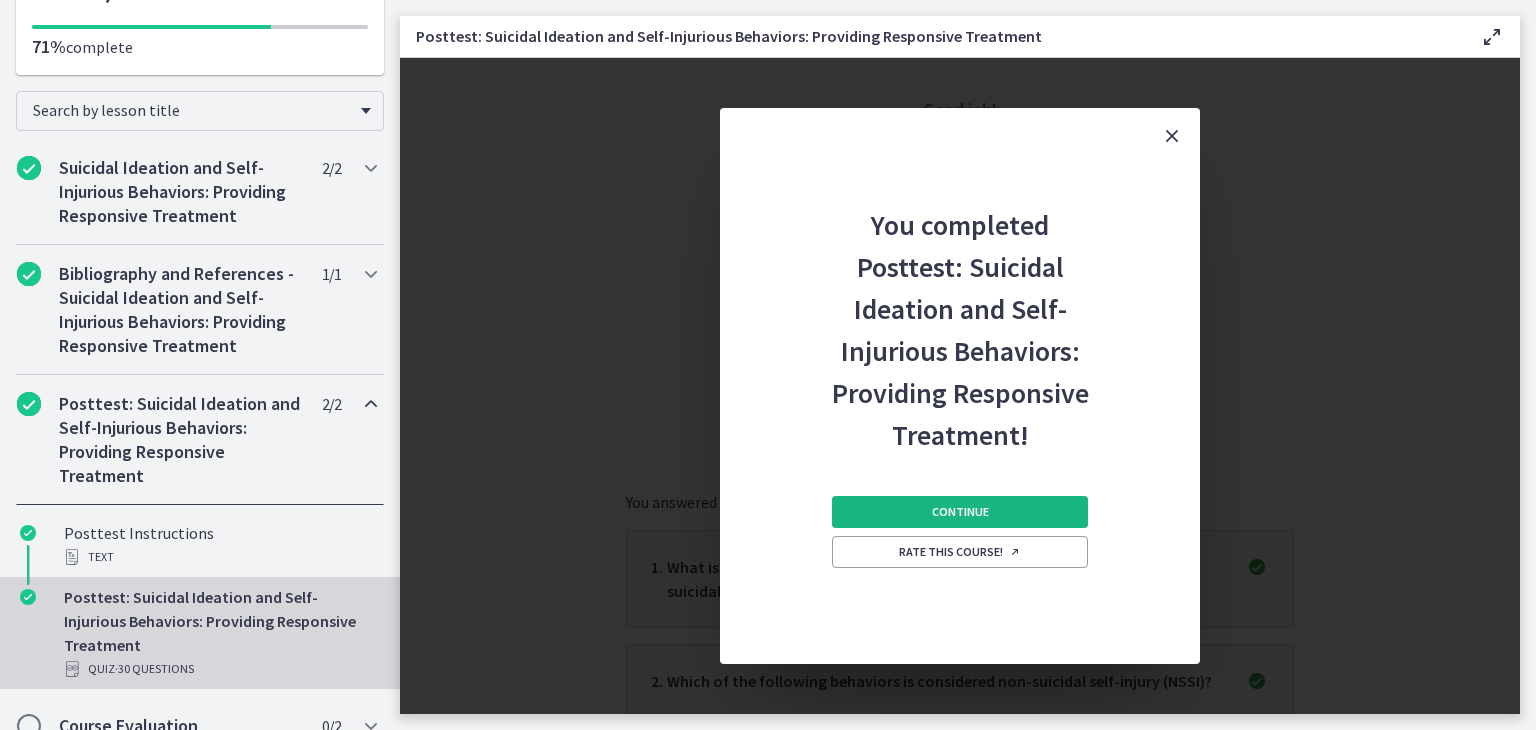 click on "Continue" at bounding box center (960, 512) 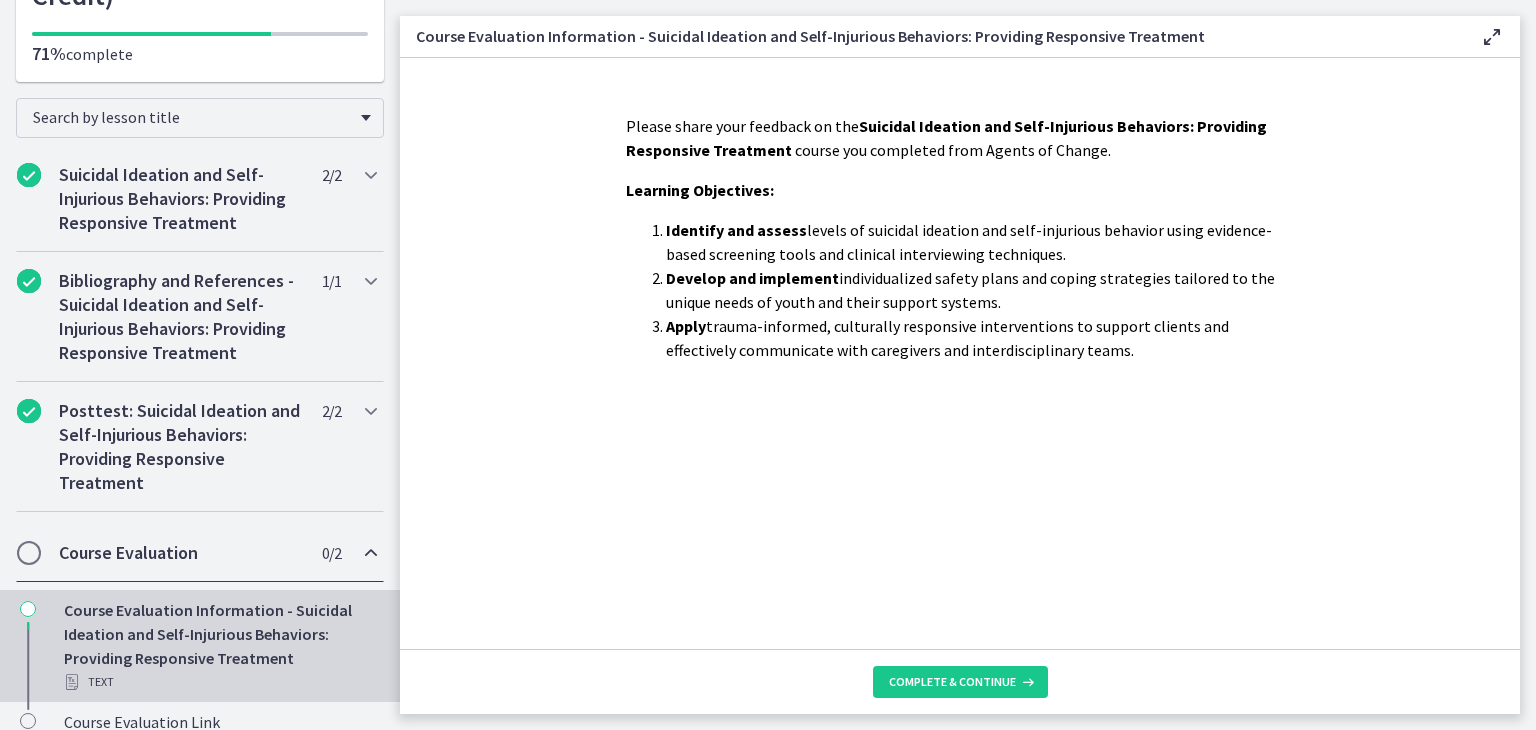 scroll, scrollTop: 349, scrollLeft: 0, axis: vertical 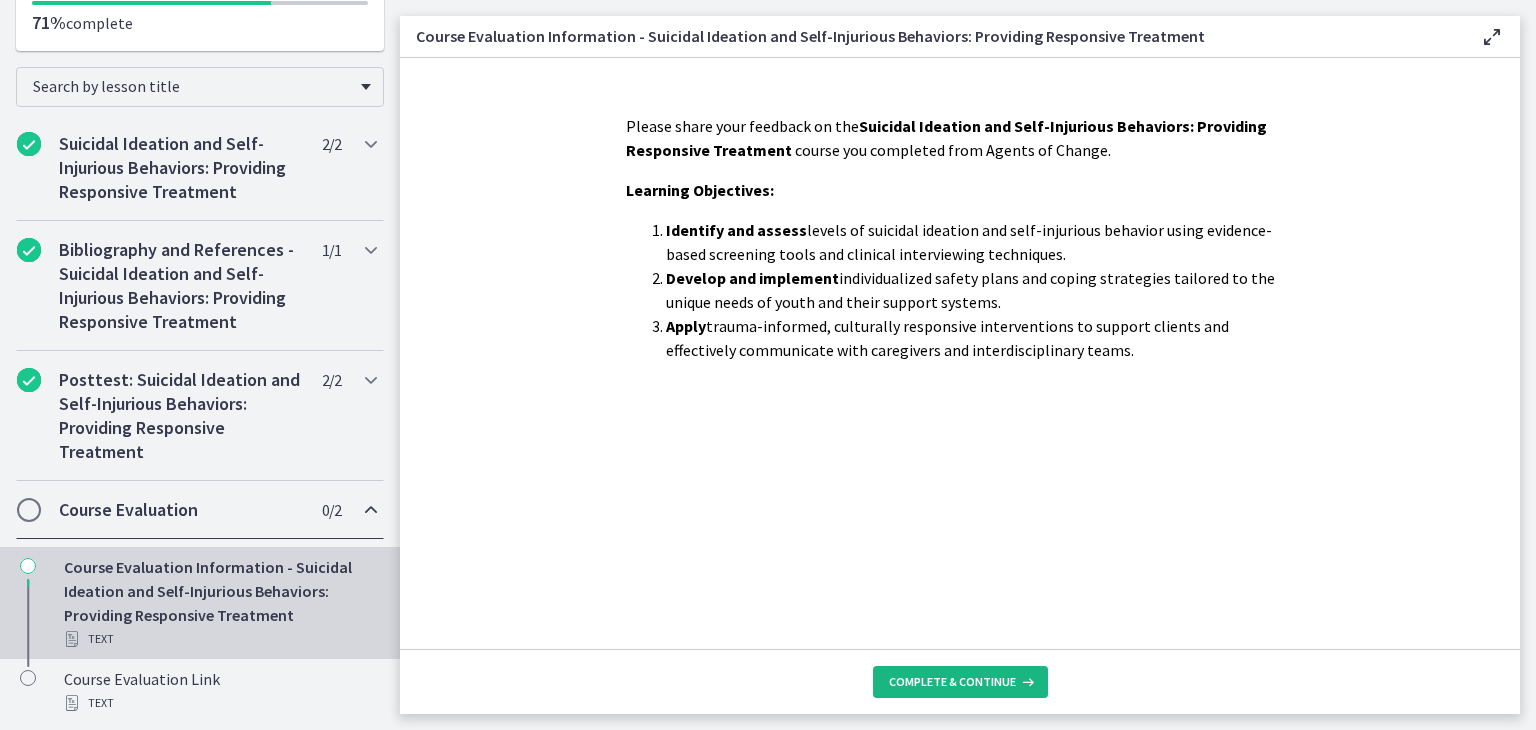 click on "Complete & continue" at bounding box center (960, 682) 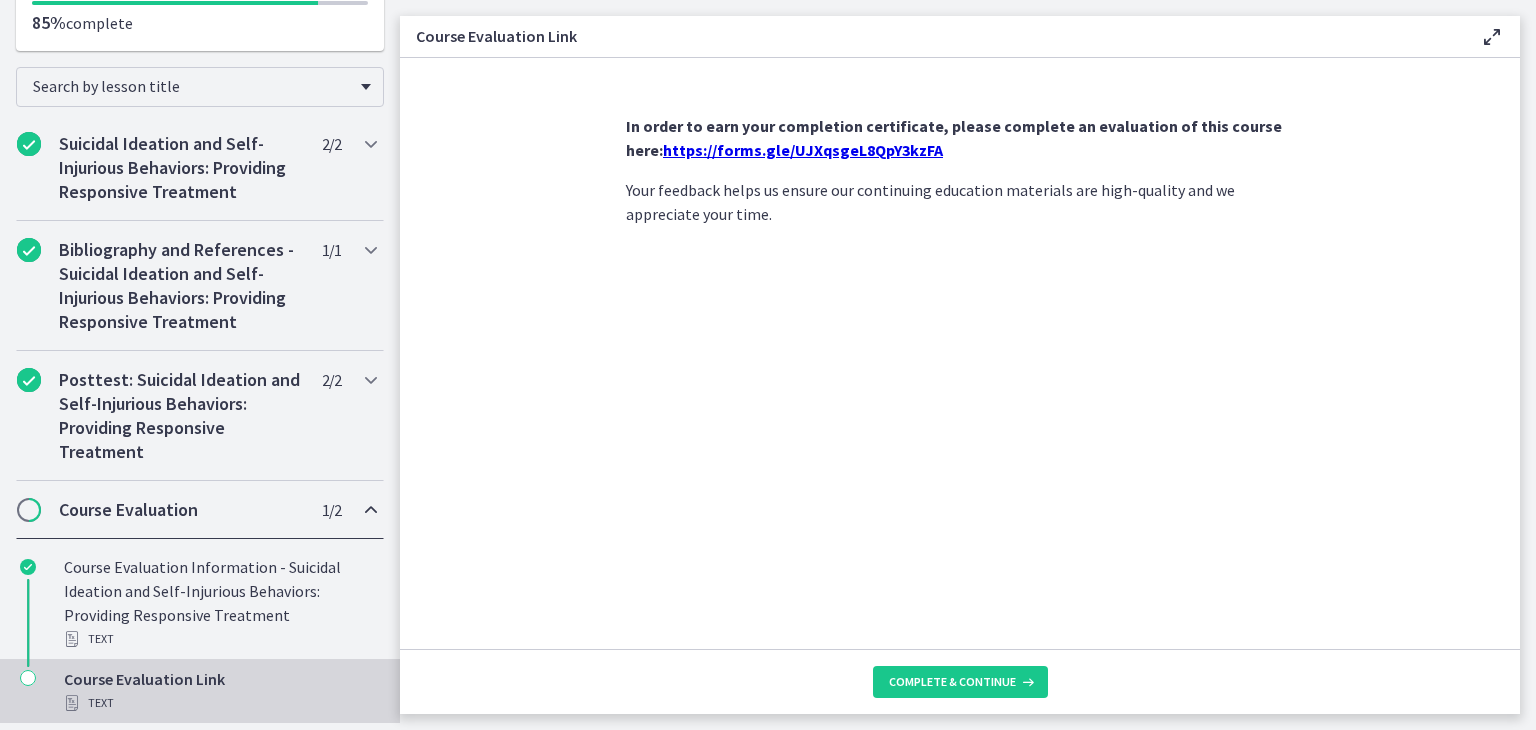 click on "https://forms.gle/UJXqsgeL8QpY3kzFA" at bounding box center (803, 150) 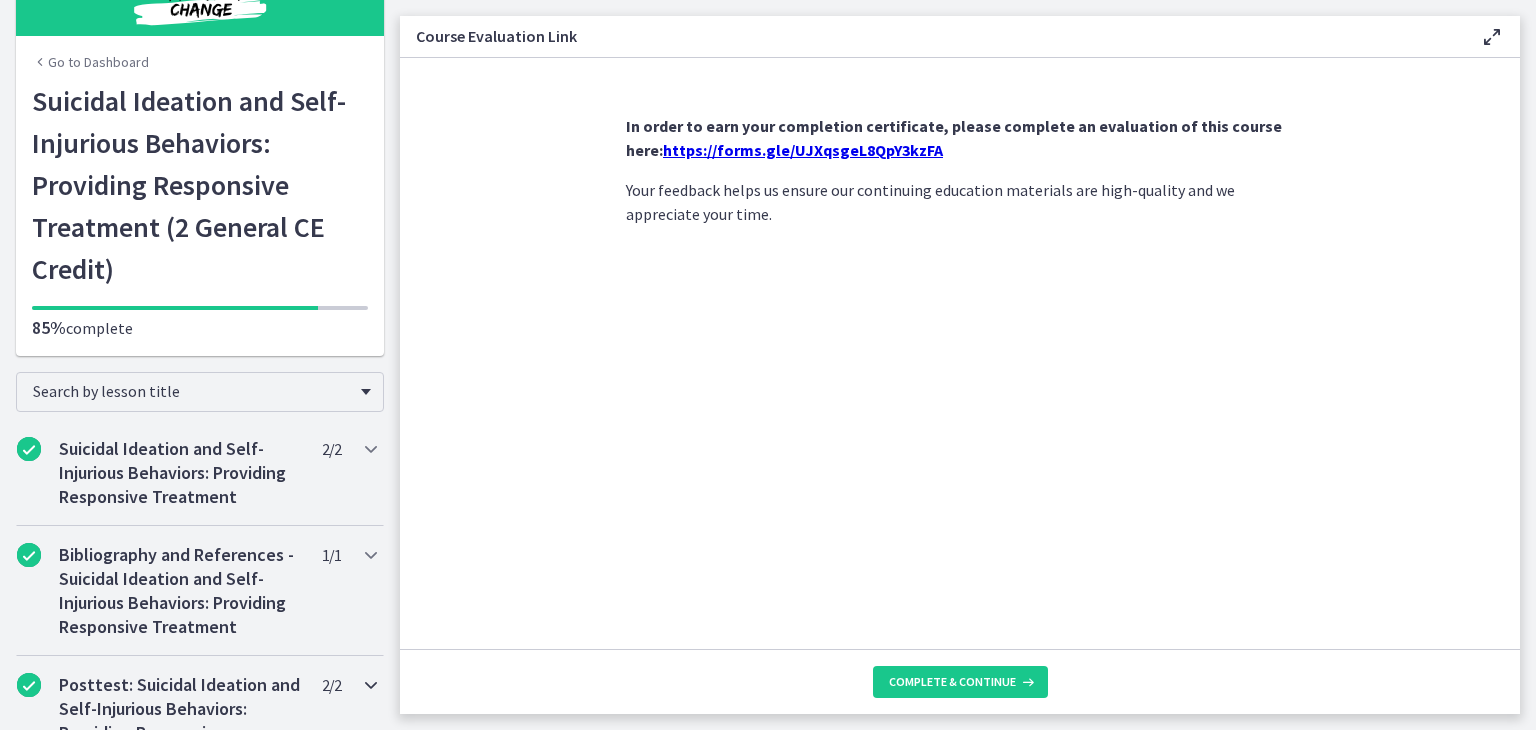 scroll, scrollTop: 0, scrollLeft: 0, axis: both 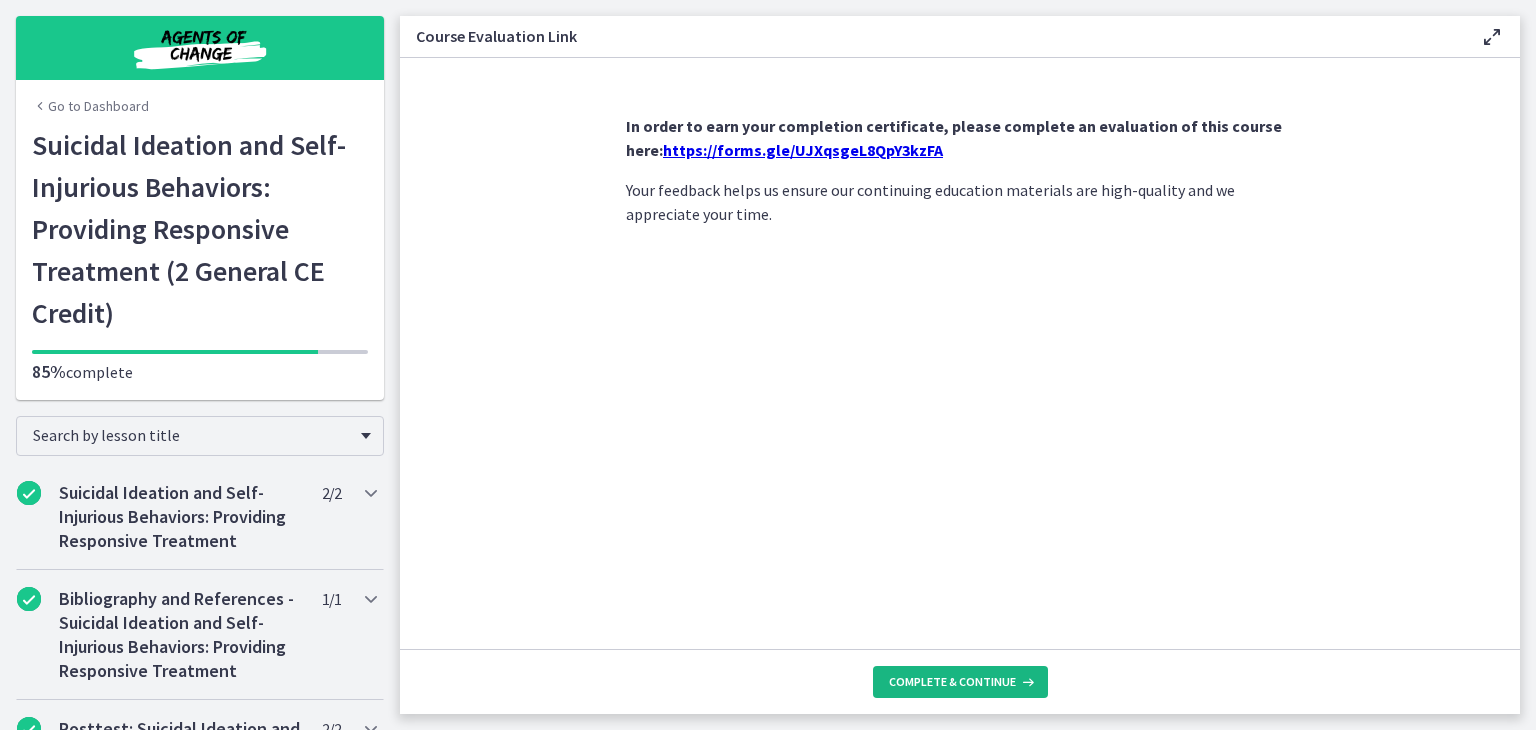 click on "Complete & continue" at bounding box center [952, 682] 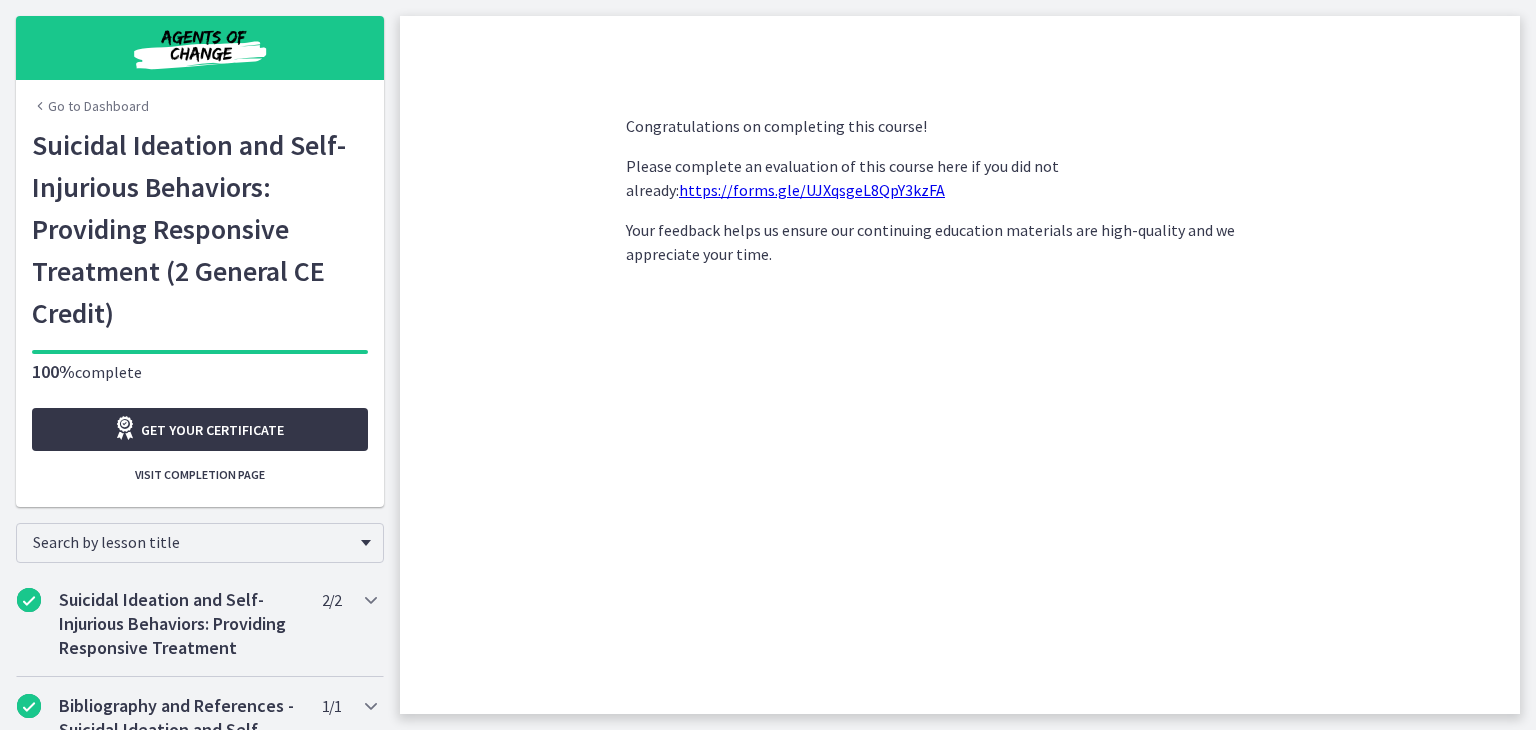 click on "Get your certificate" at bounding box center [212, 430] 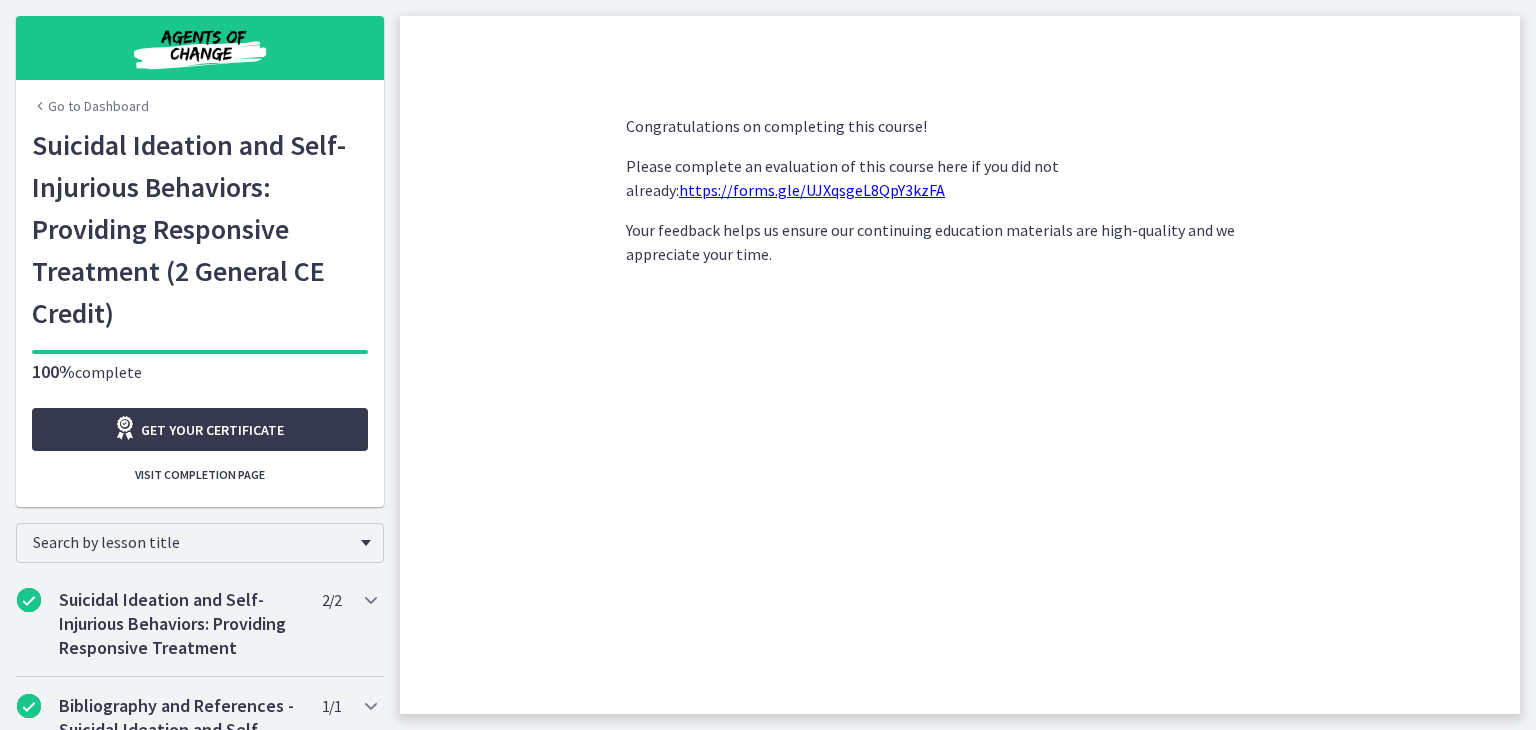 click on "Go to Dashboard" at bounding box center (90, 106) 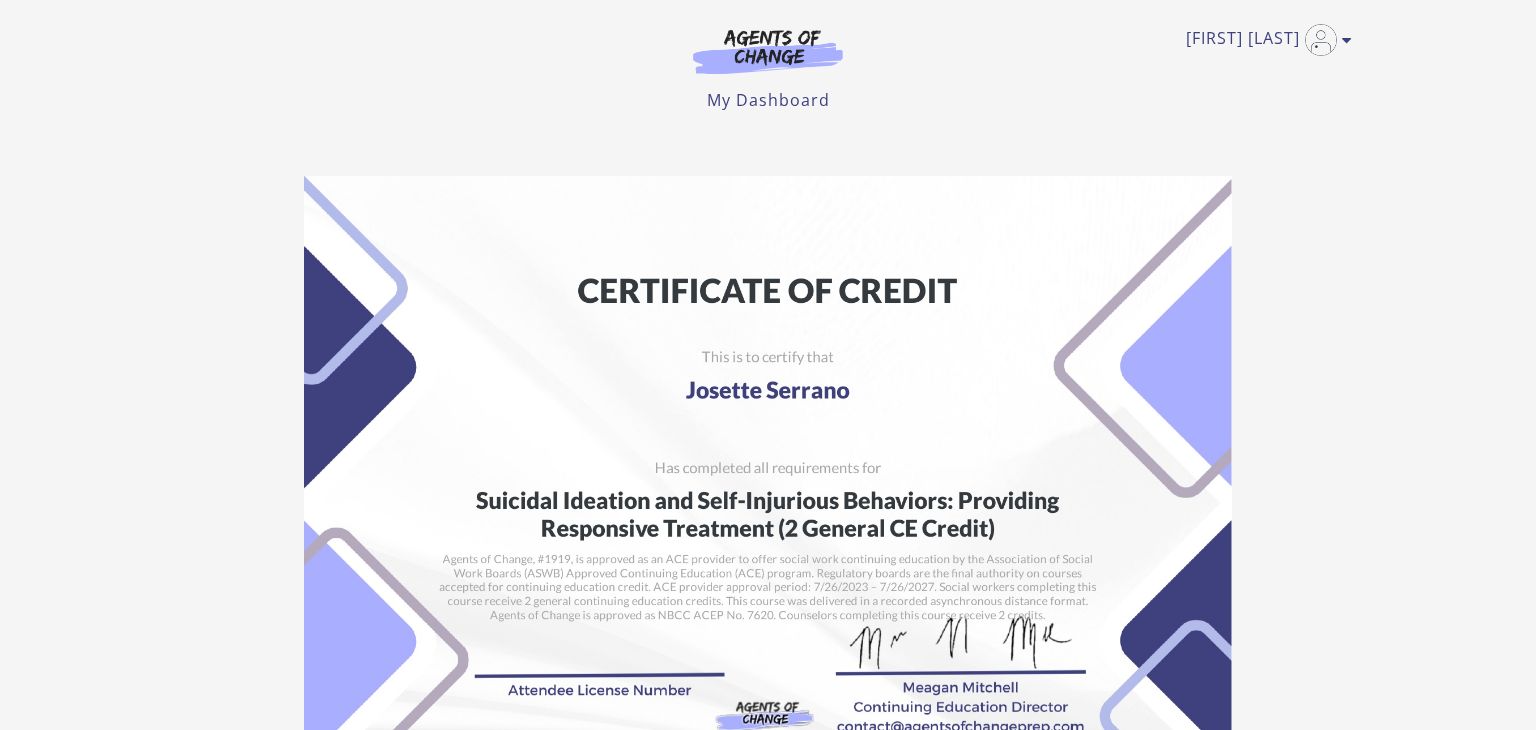 scroll, scrollTop: 0, scrollLeft: 0, axis: both 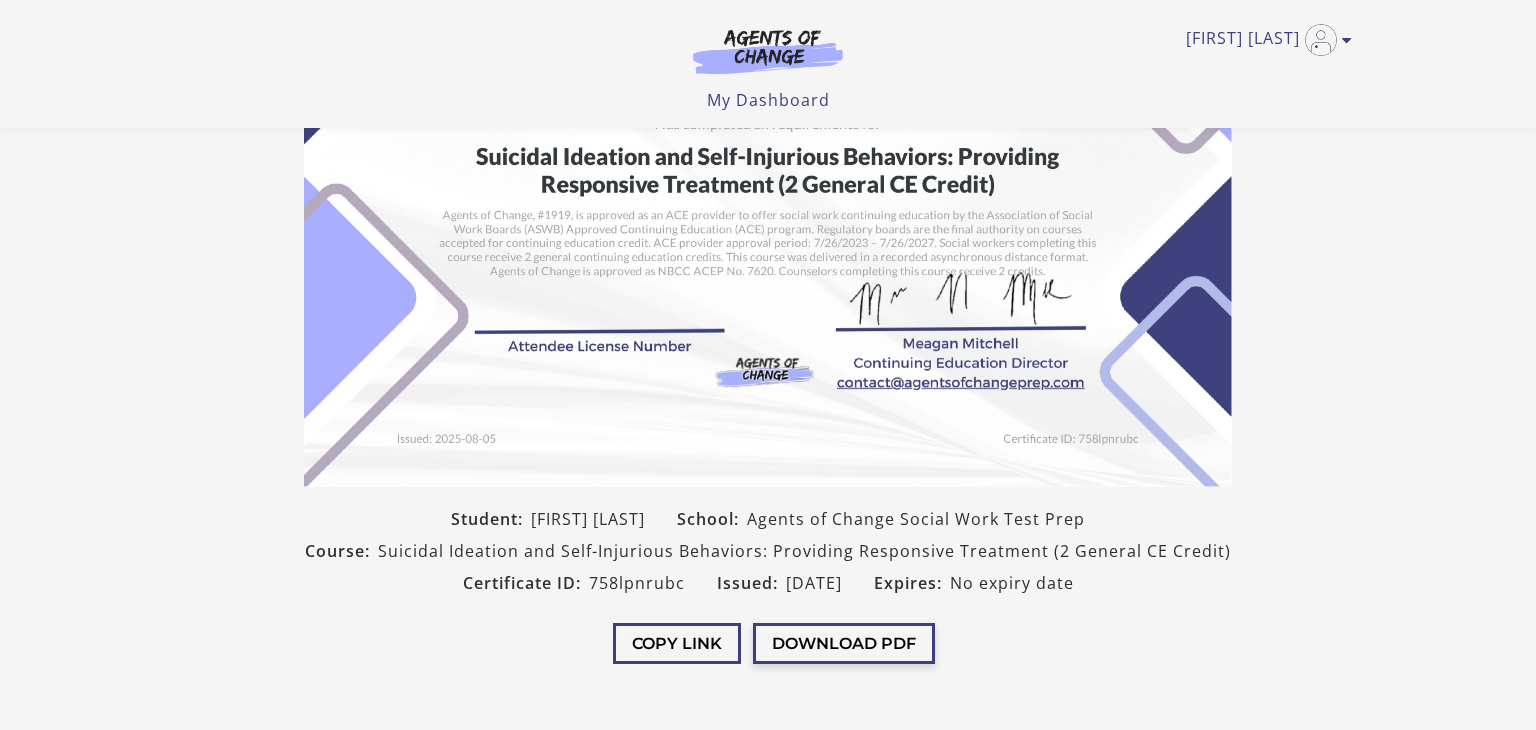 click on "Download PDF" at bounding box center [844, 643] 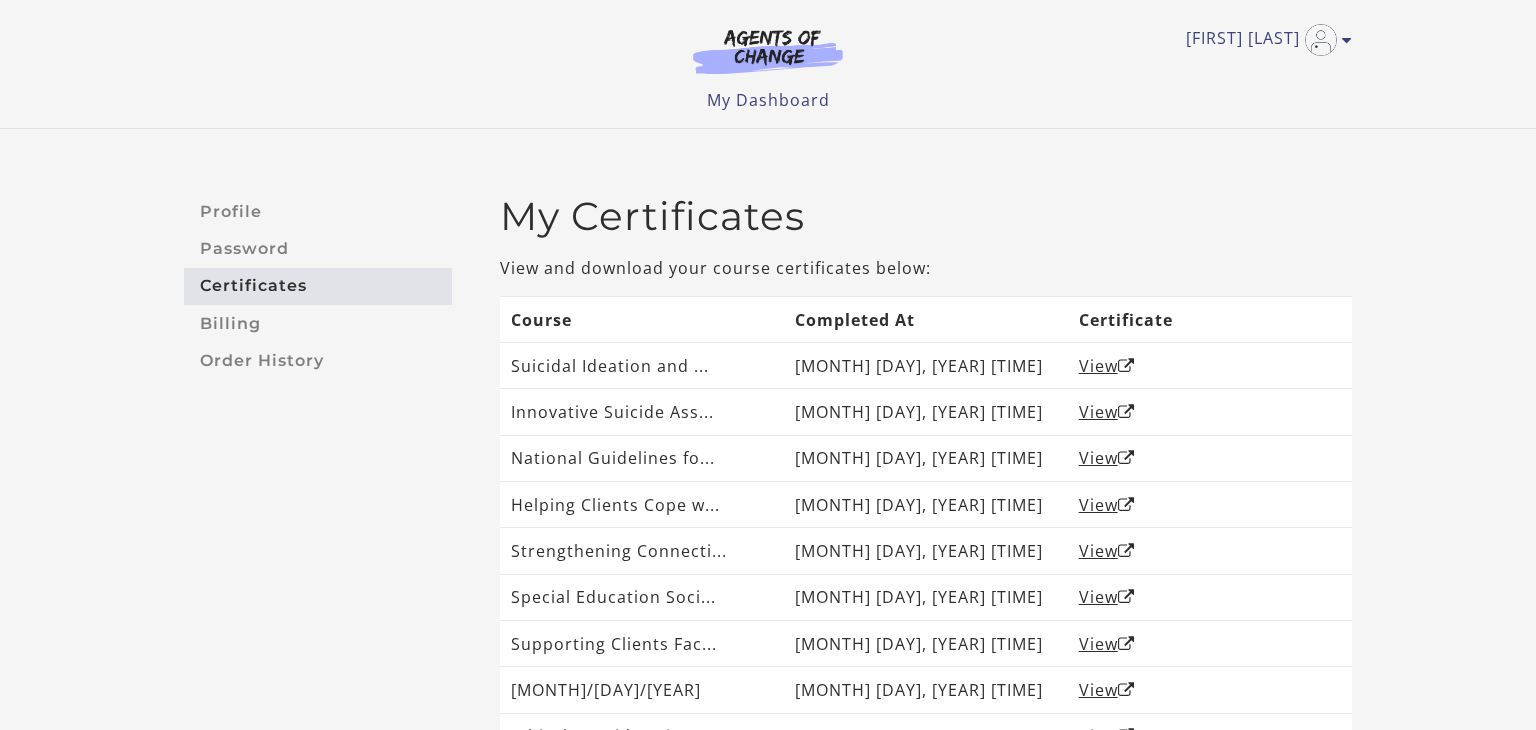 scroll, scrollTop: 0, scrollLeft: 0, axis: both 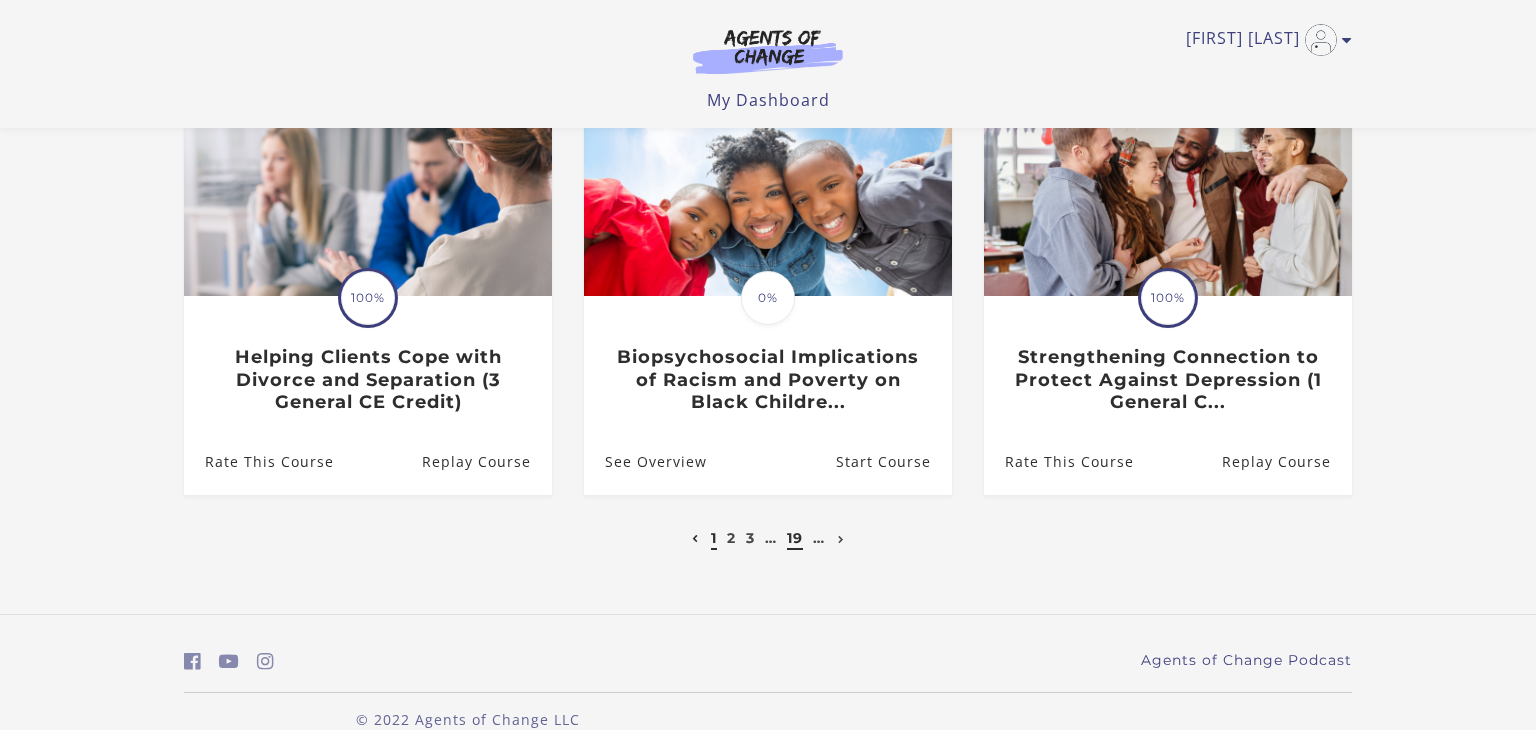click on "19" at bounding box center [795, 538] 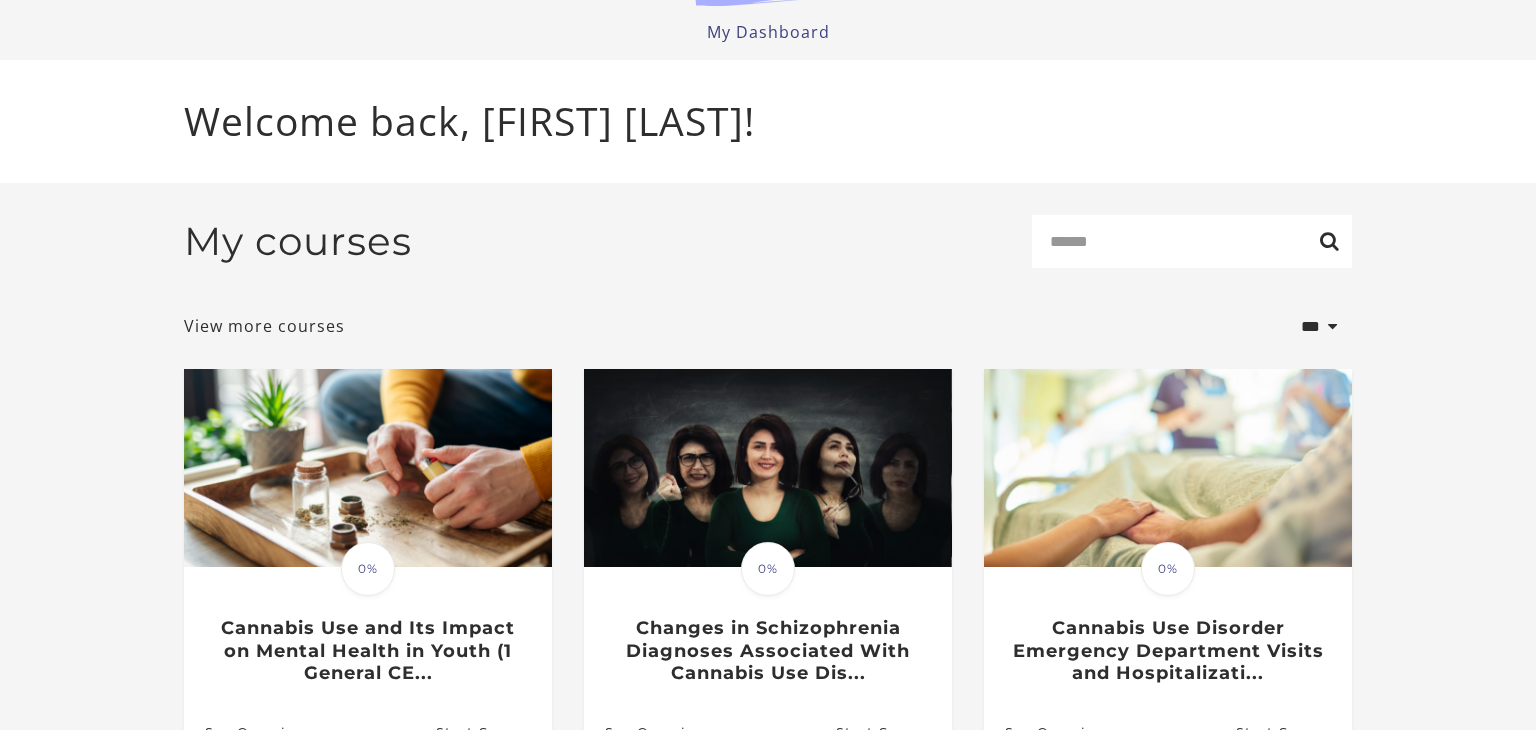scroll, scrollTop: 0, scrollLeft: 0, axis: both 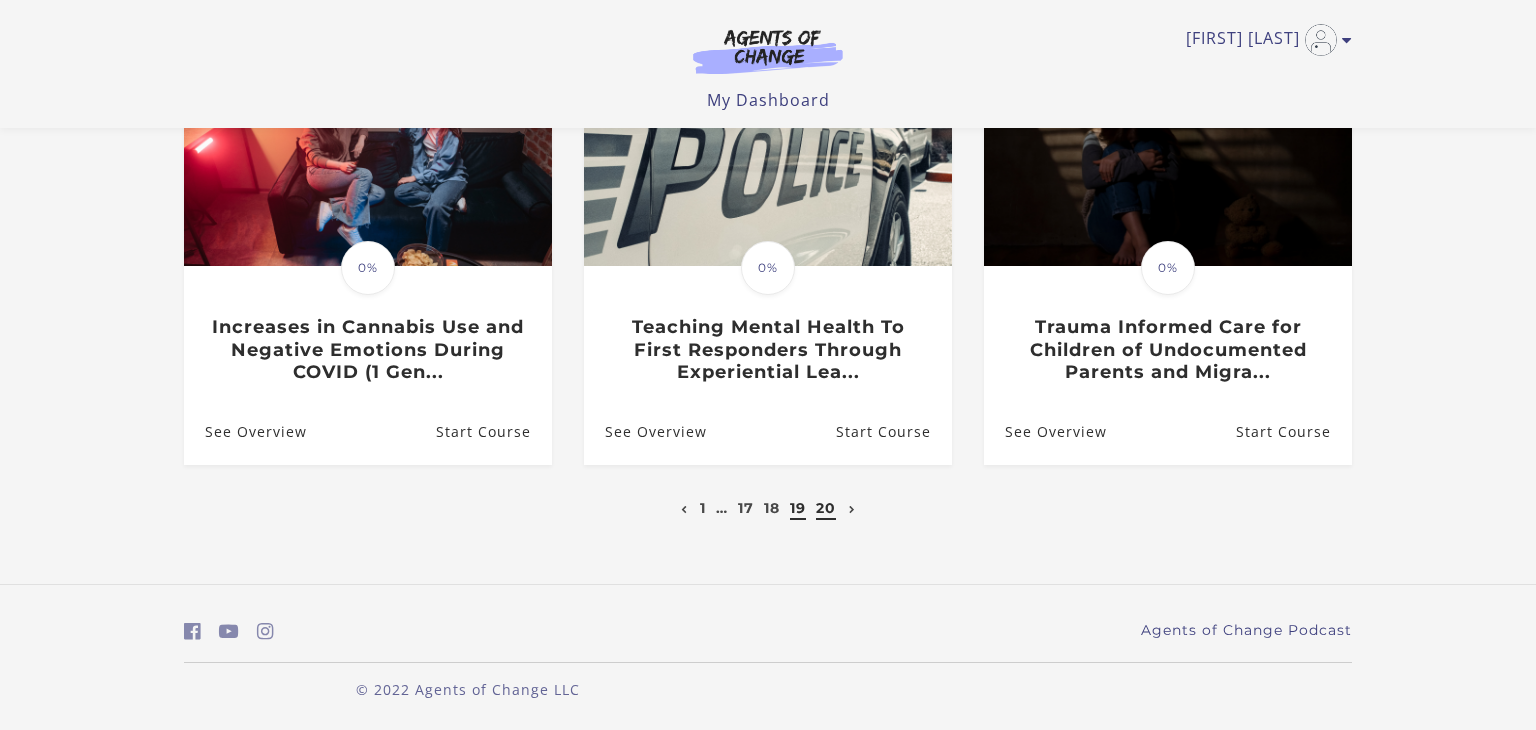 click on "20" at bounding box center [826, 508] 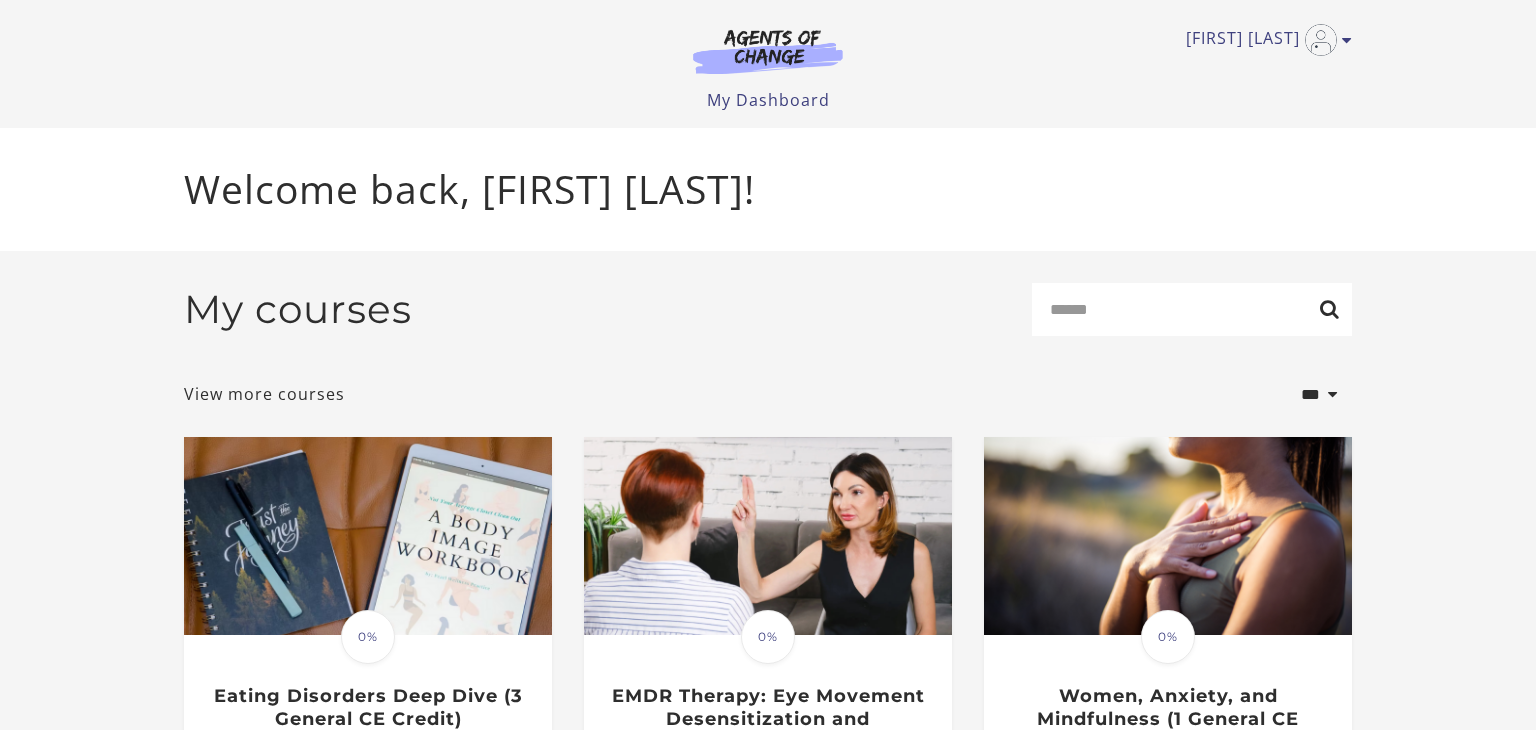 scroll, scrollTop: 0, scrollLeft: 0, axis: both 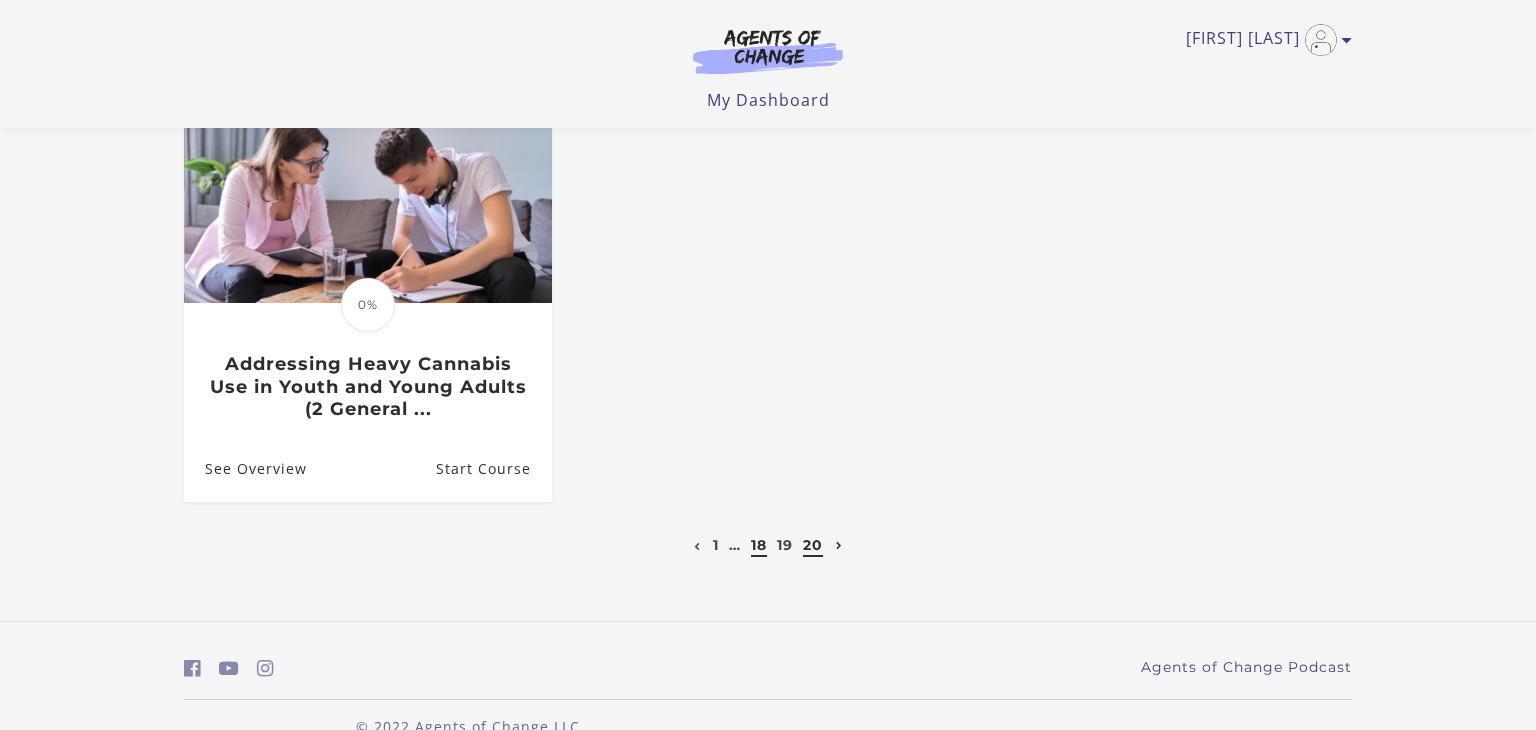 click on "18" at bounding box center [759, 545] 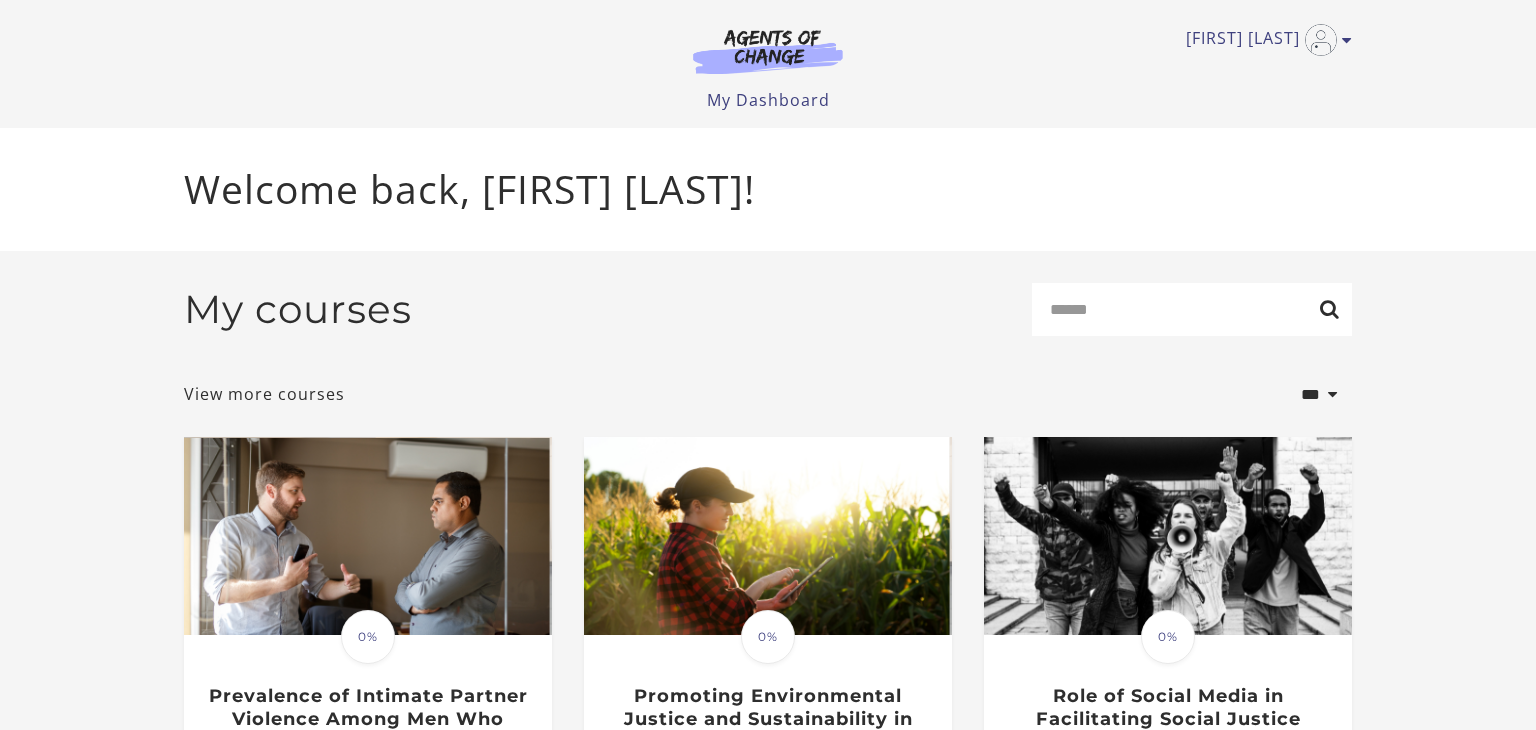 scroll, scrollTop: 0, scrollLeft: 0, axis: both 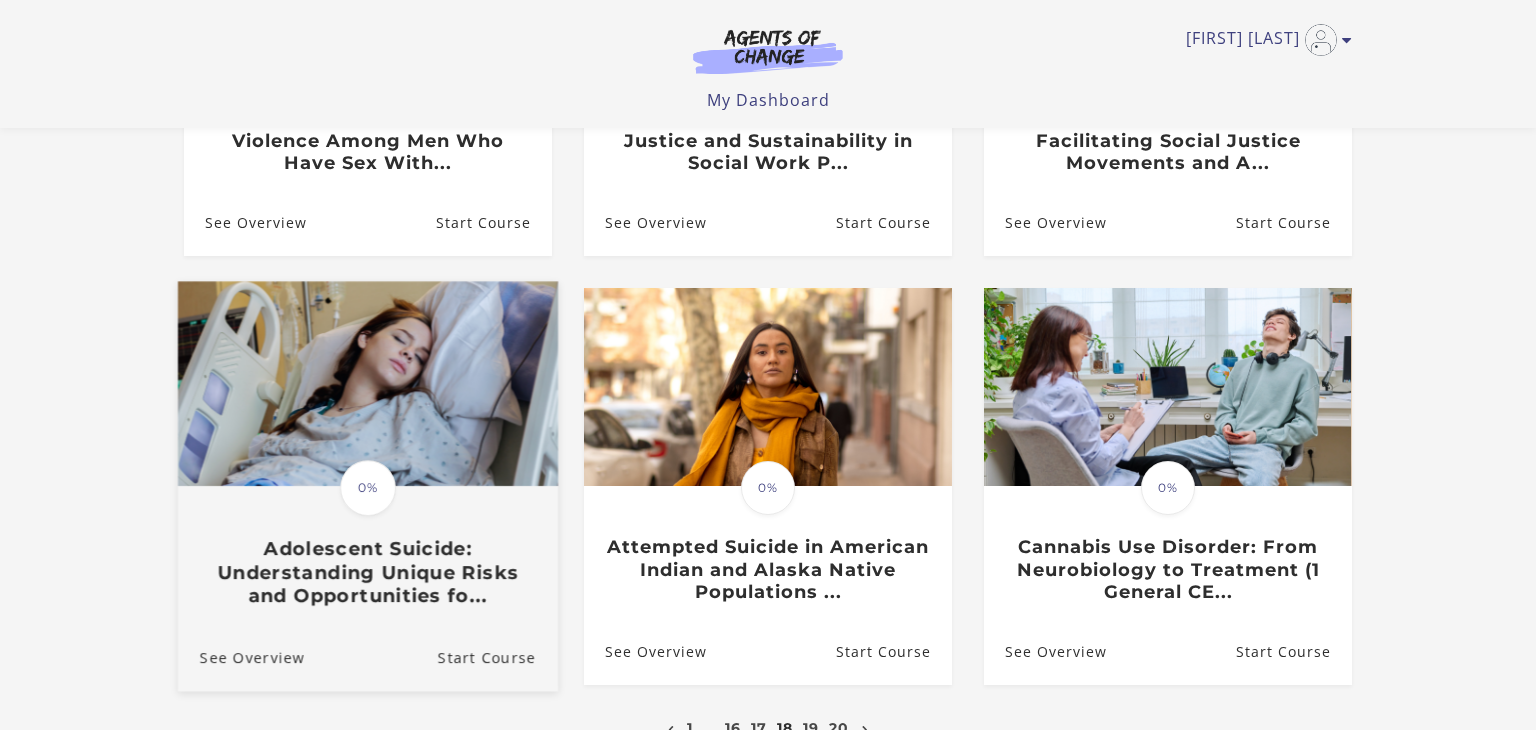 click on "Adolescent Suicide: Understanding Unique Risks and Opportunities fo..." at bounding box center [368, 572] 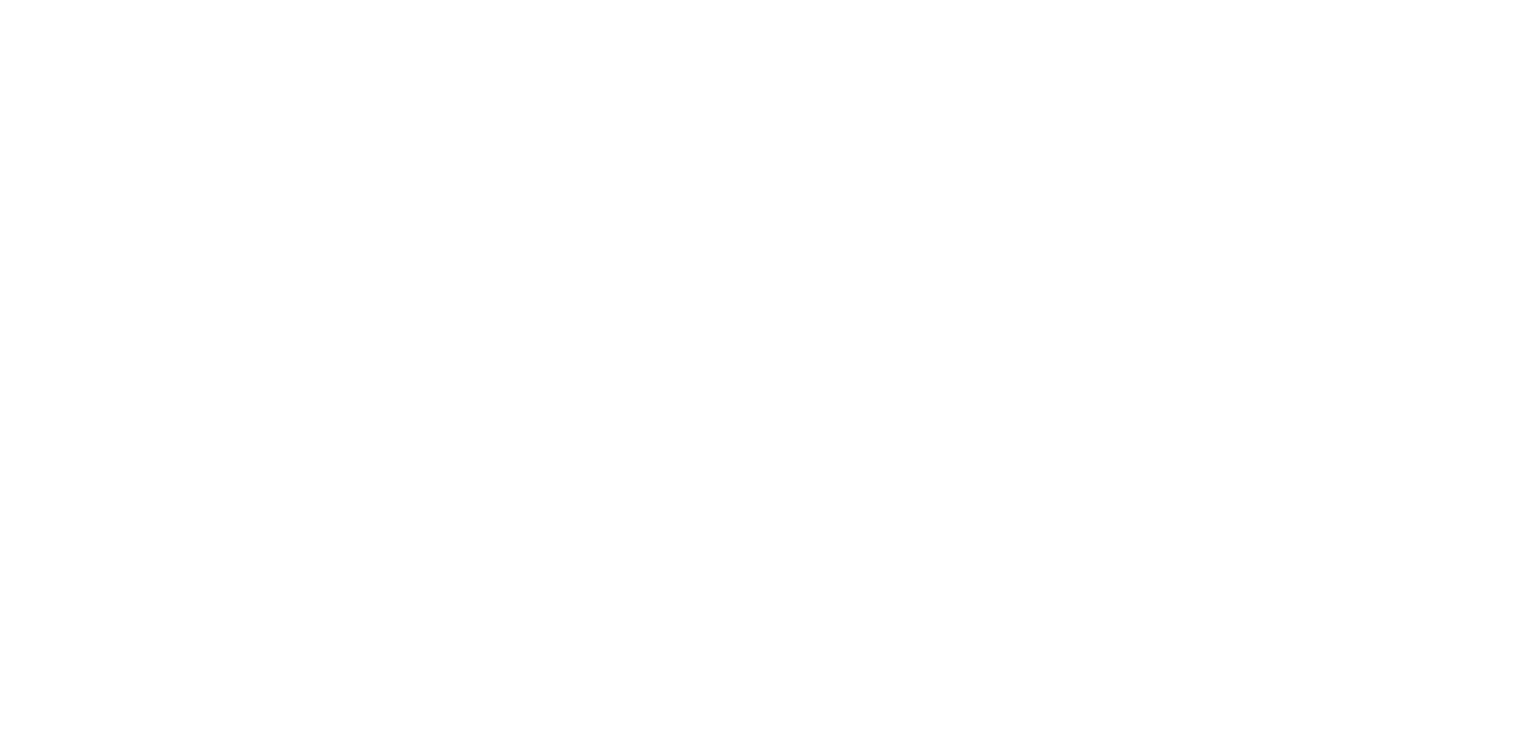 scroll, scrollTop: 0, scrollLeft: 0, axis: both 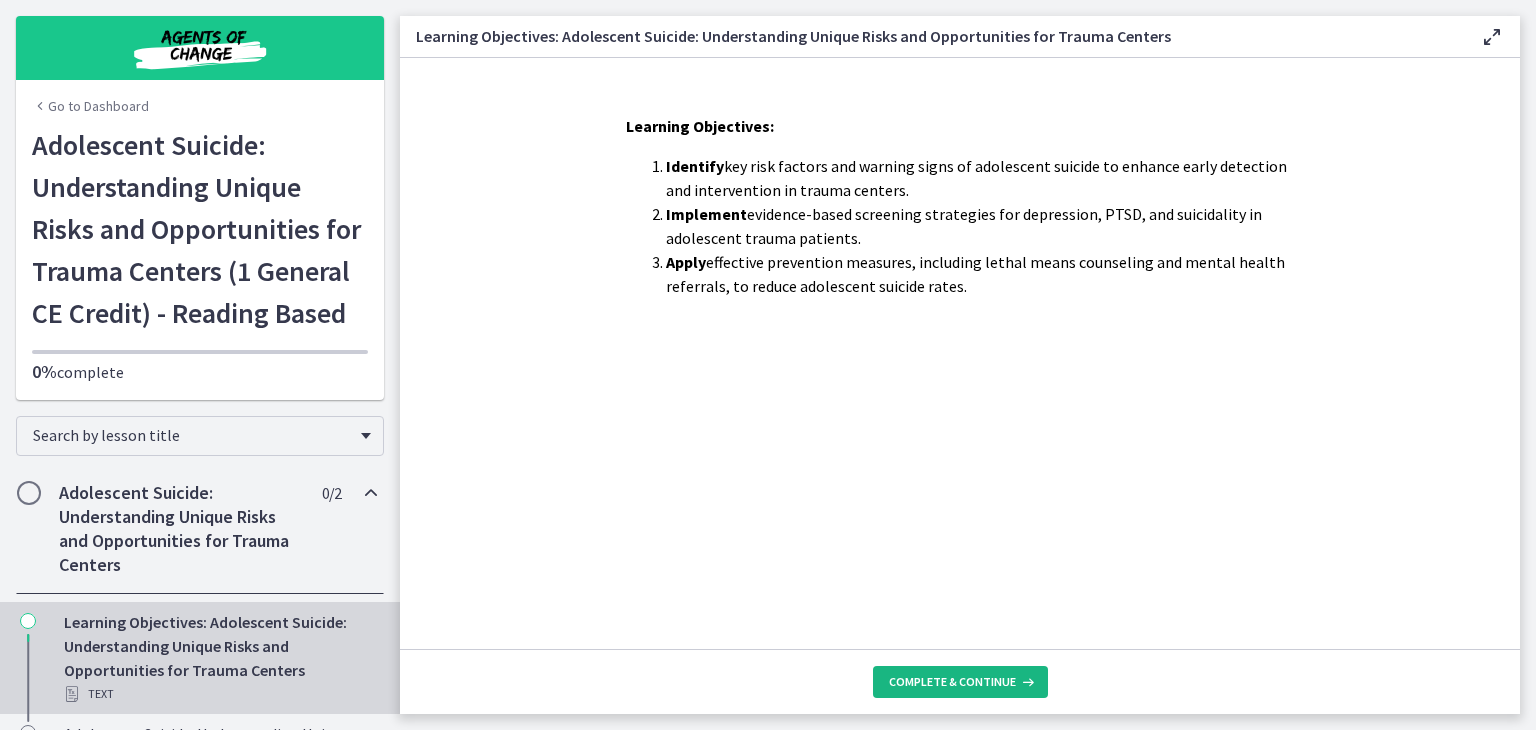 click on "Complete & continue" at bounding box center [952, 682] 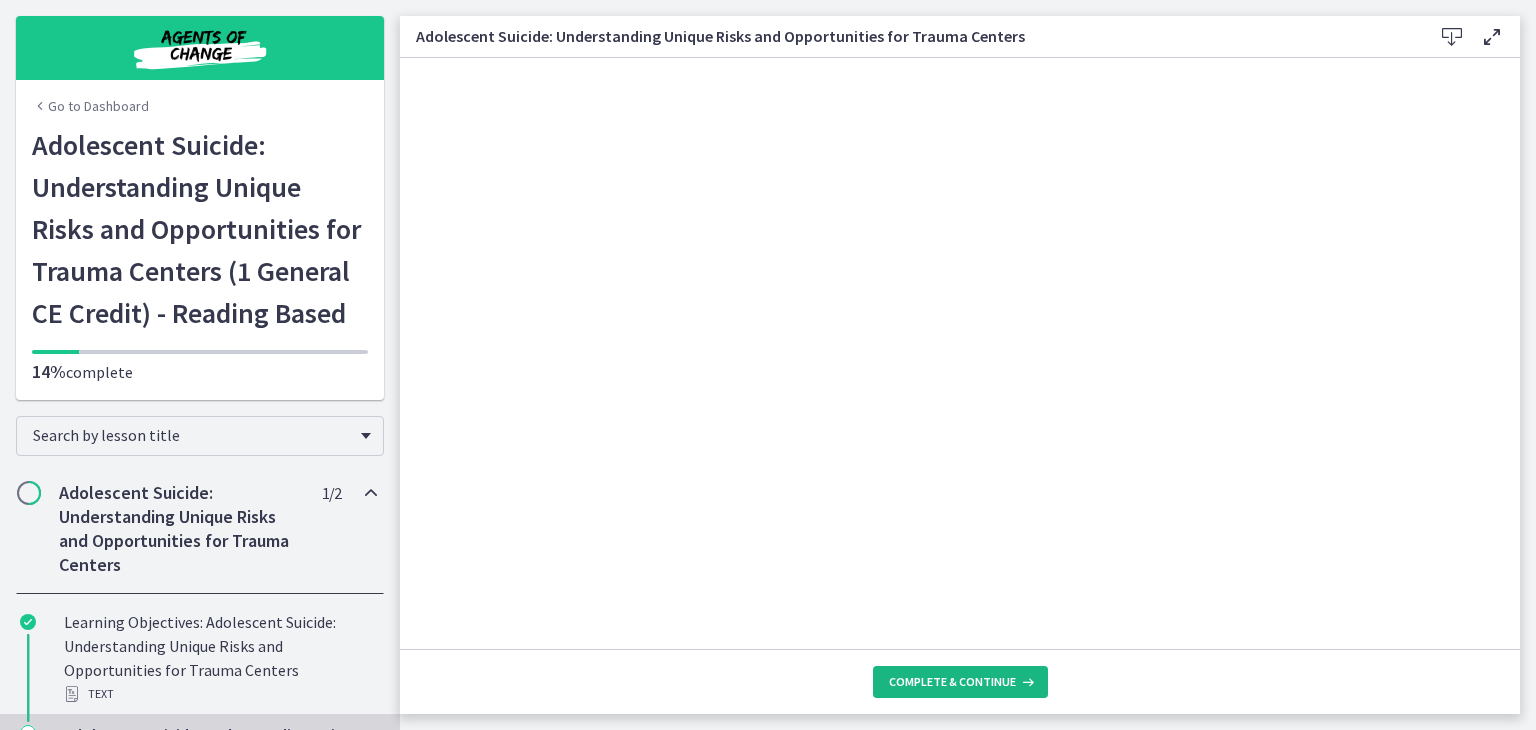 click on "Complete & continue" at bounding box center [952, 682] 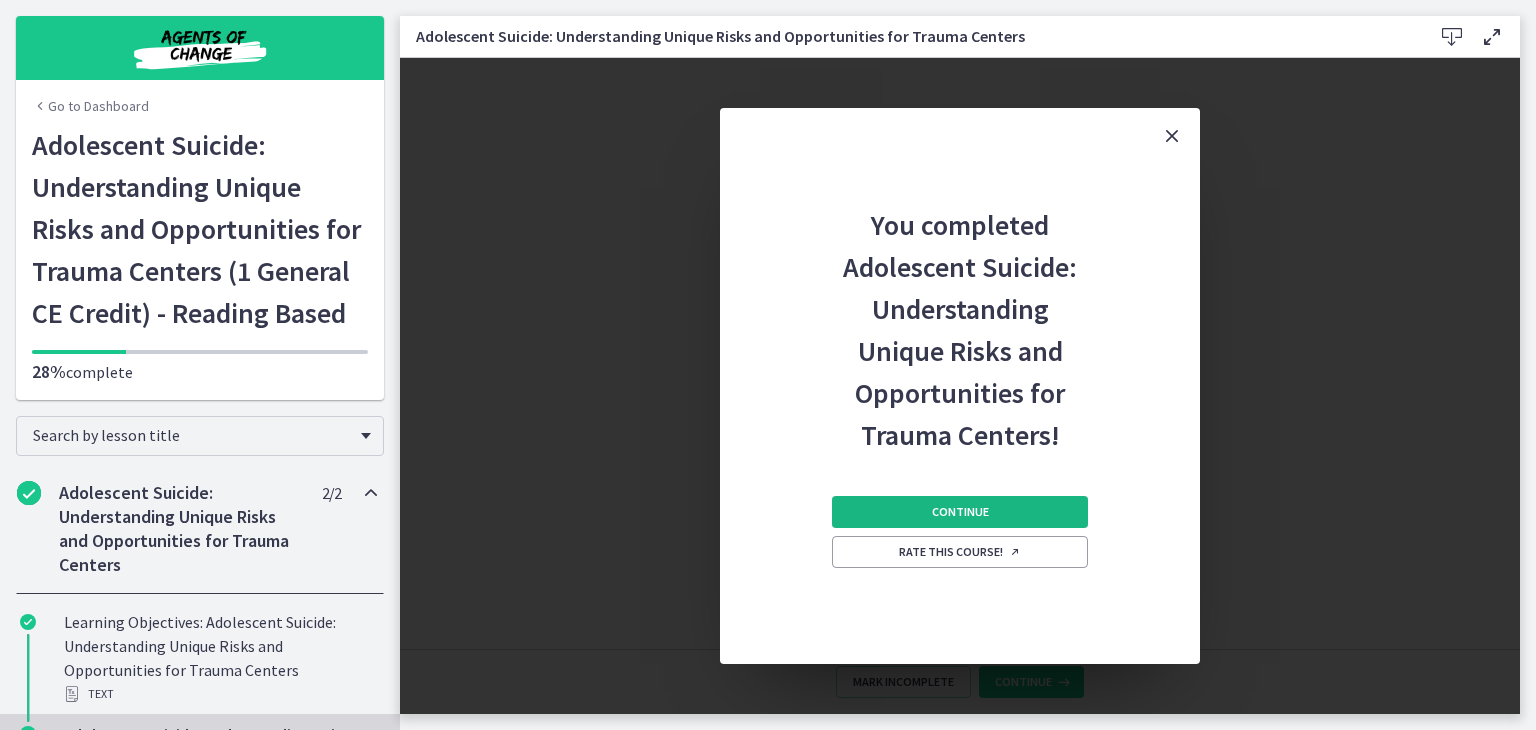 click on "Continue" at bounding box center (960, 512) 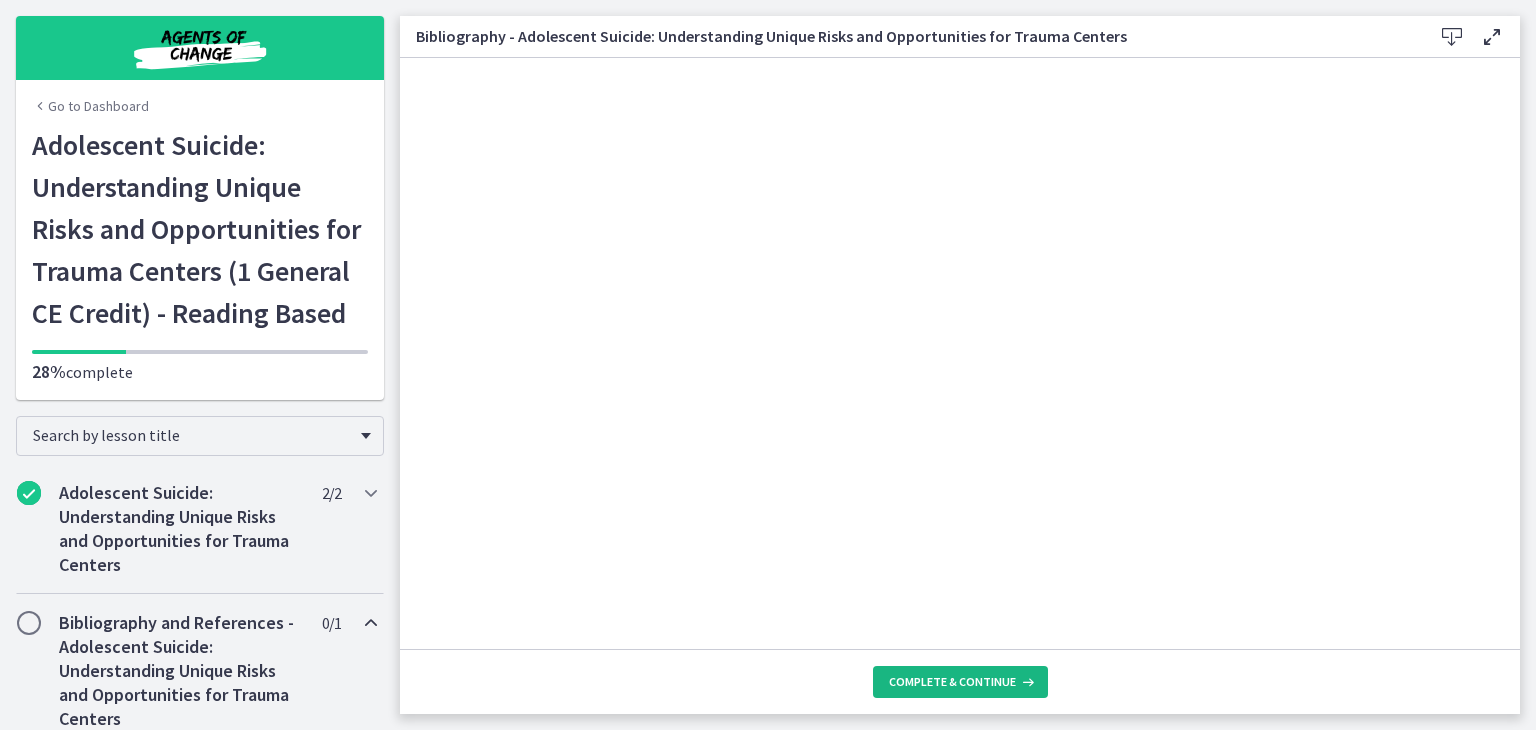 click on "Complete & continue" at bounding box center [952, 682] 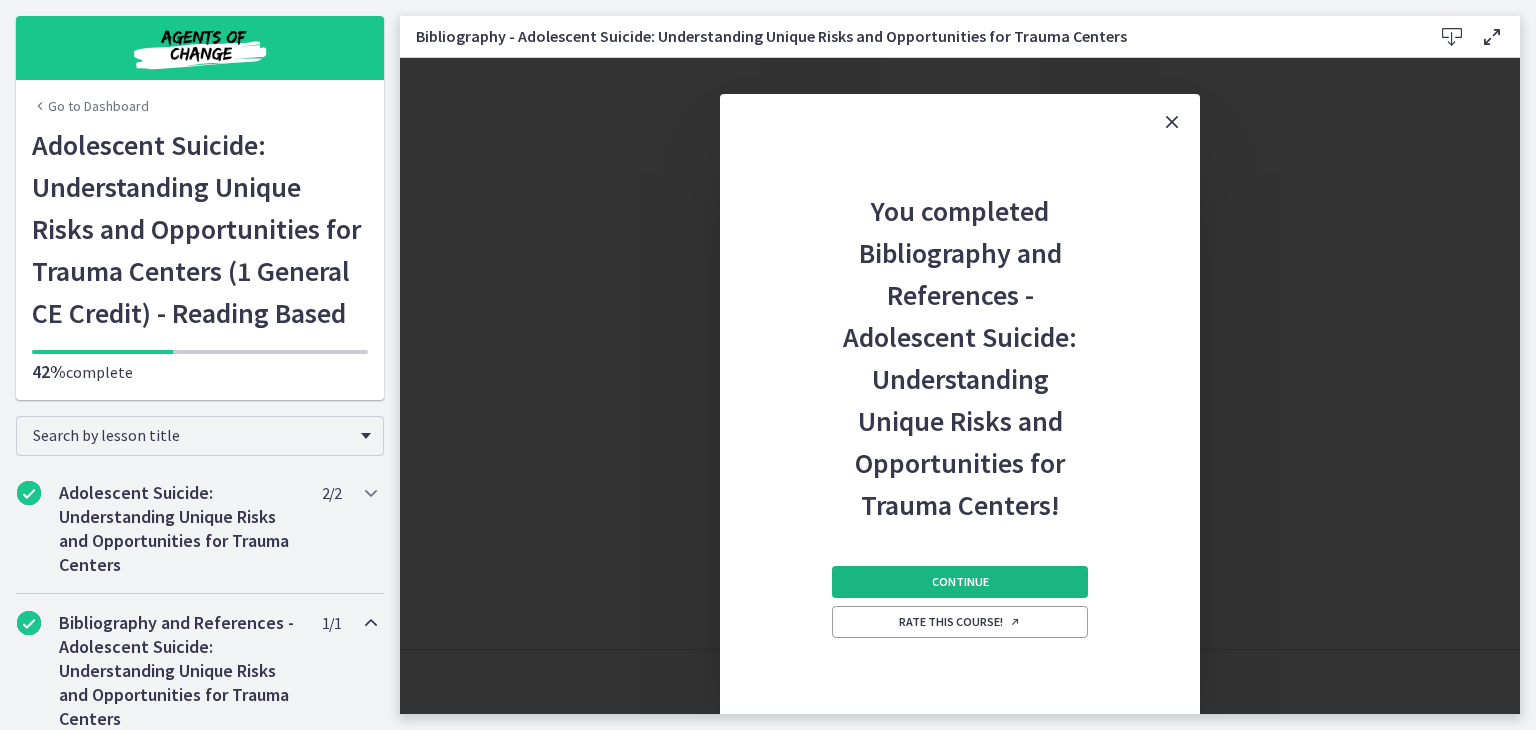 click on "Continue" at bounding box center [960, 582] 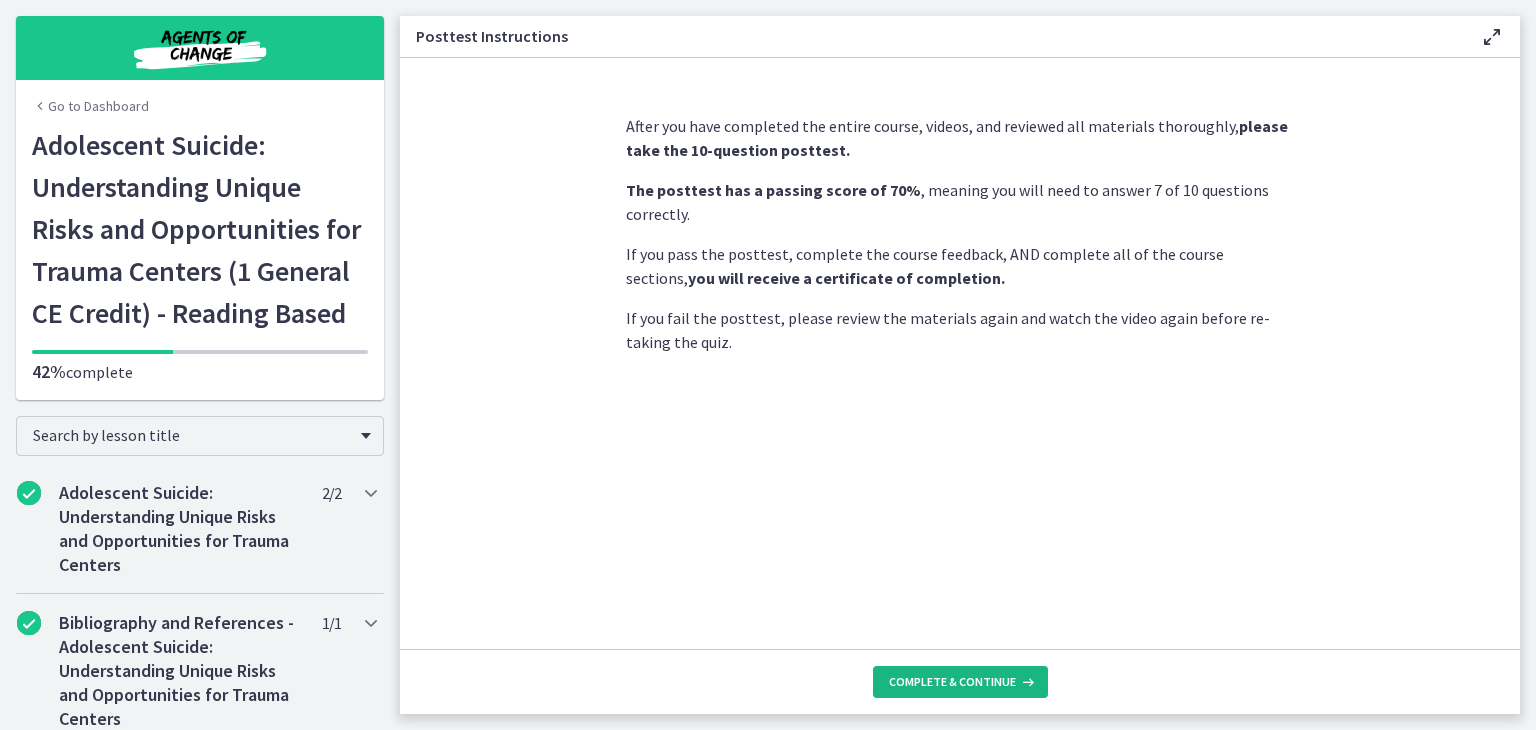 click on "Complete & continue" at bounding box center [952, 682] 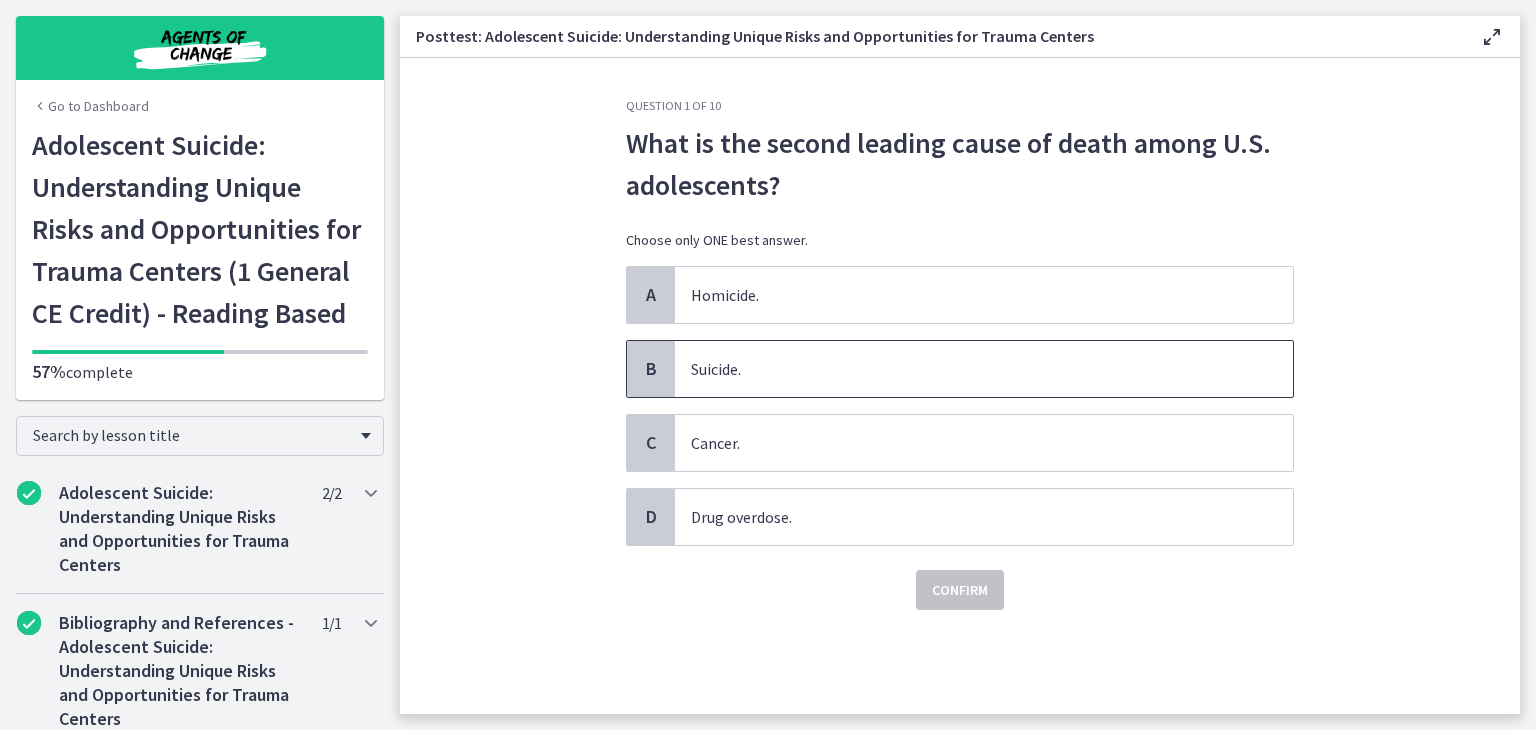 click on "Suicide." at bounding box center [984, 369] 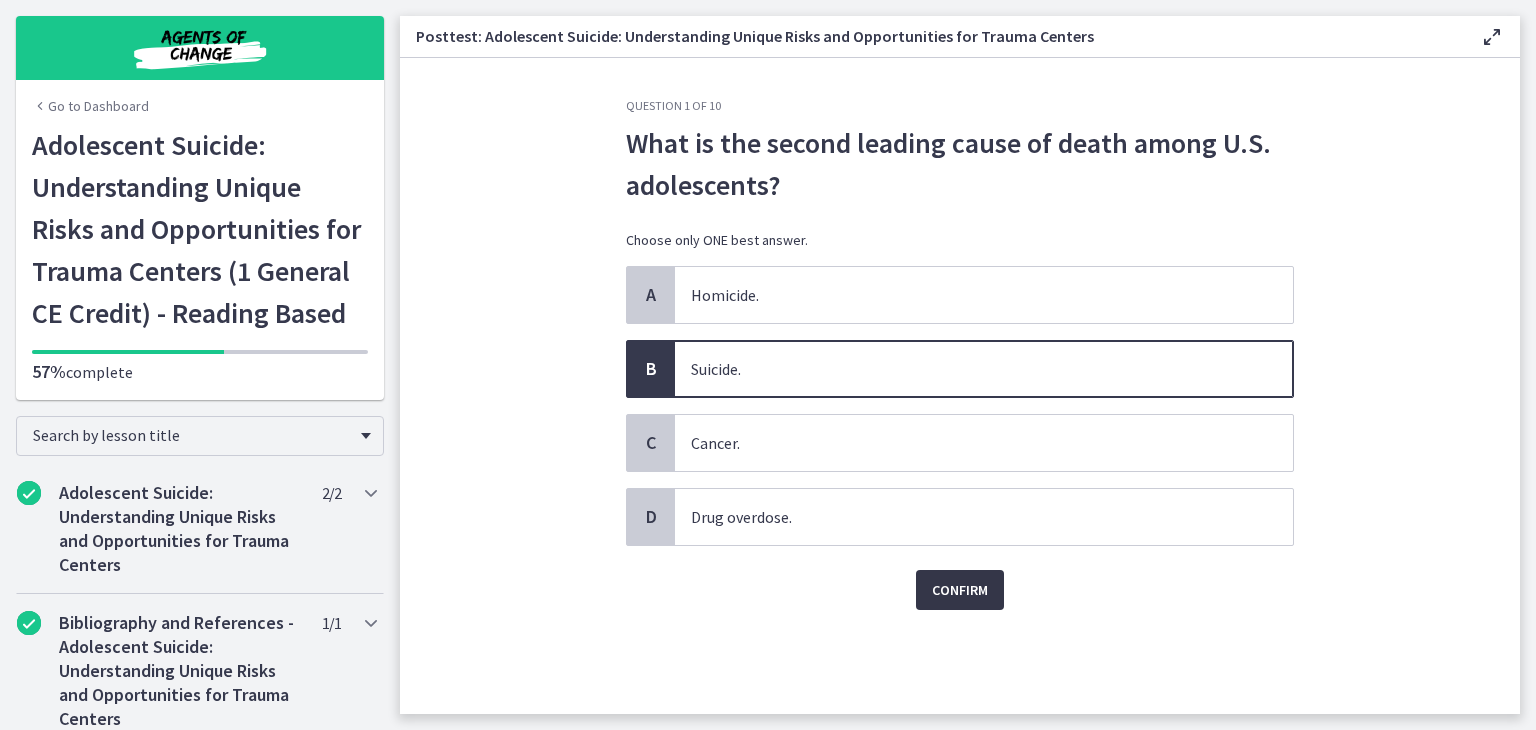 click on "Confirm" at bounding box center [960, 590] 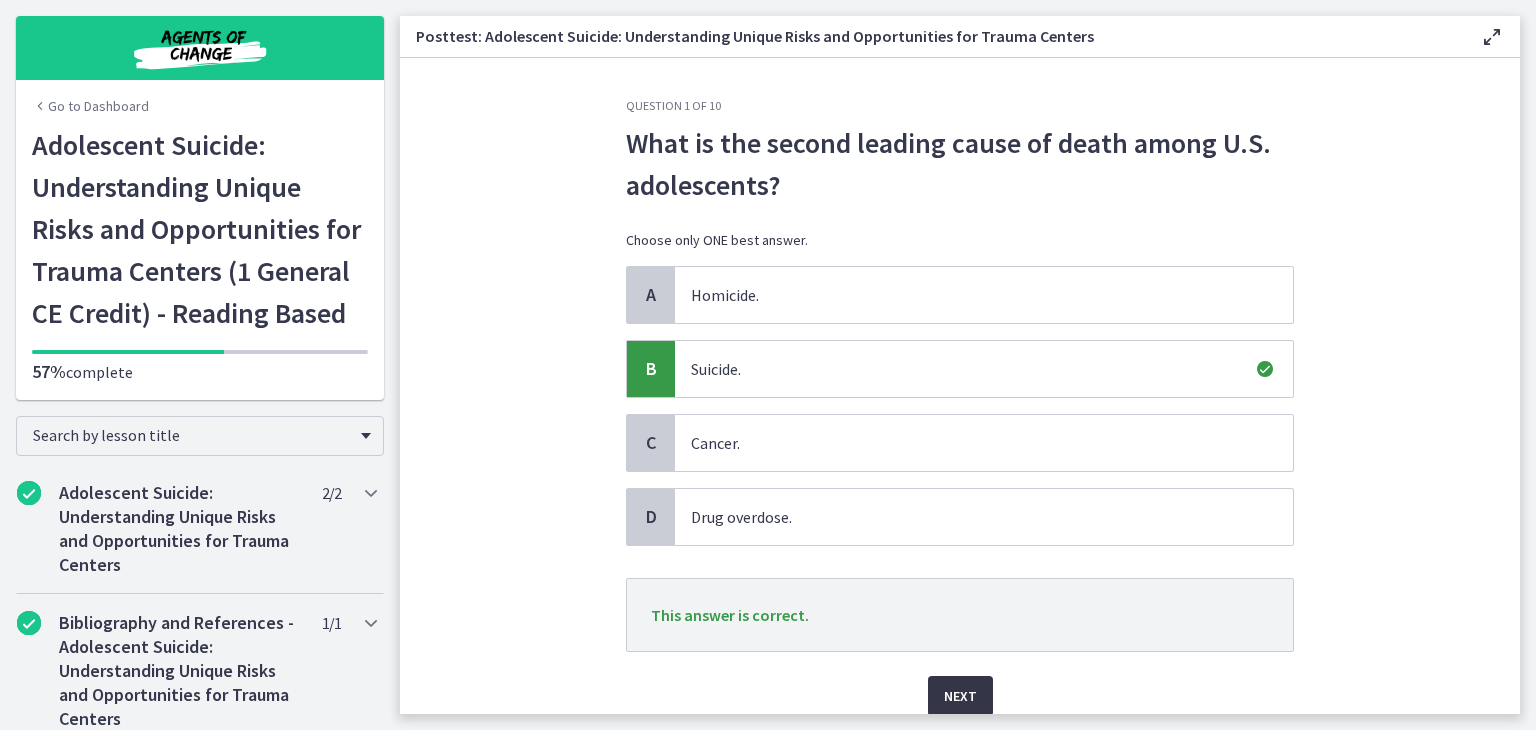 click on "Next" at bounding box center (960, 696) 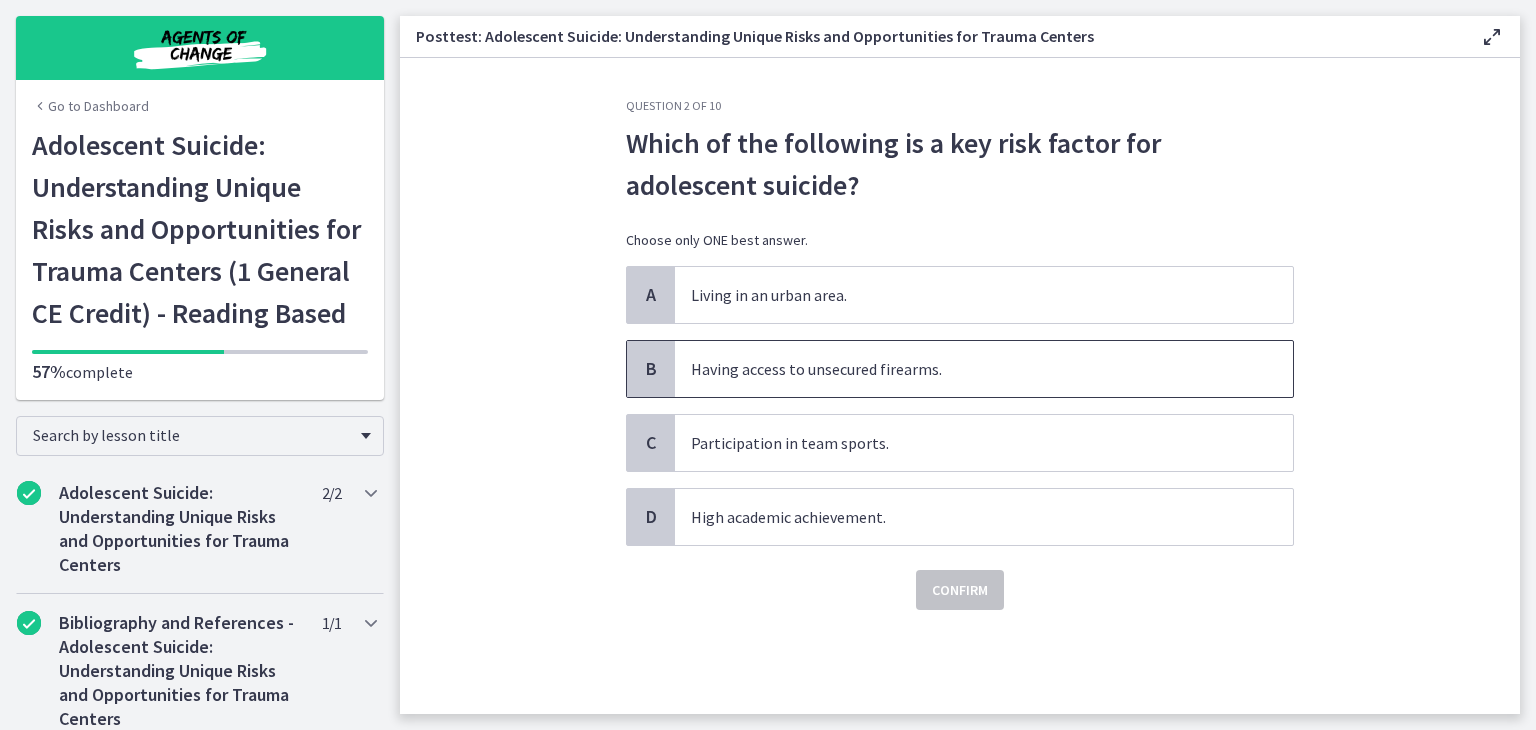 click on "Having access to unsecured firearms." at bounding box center [984, 369] 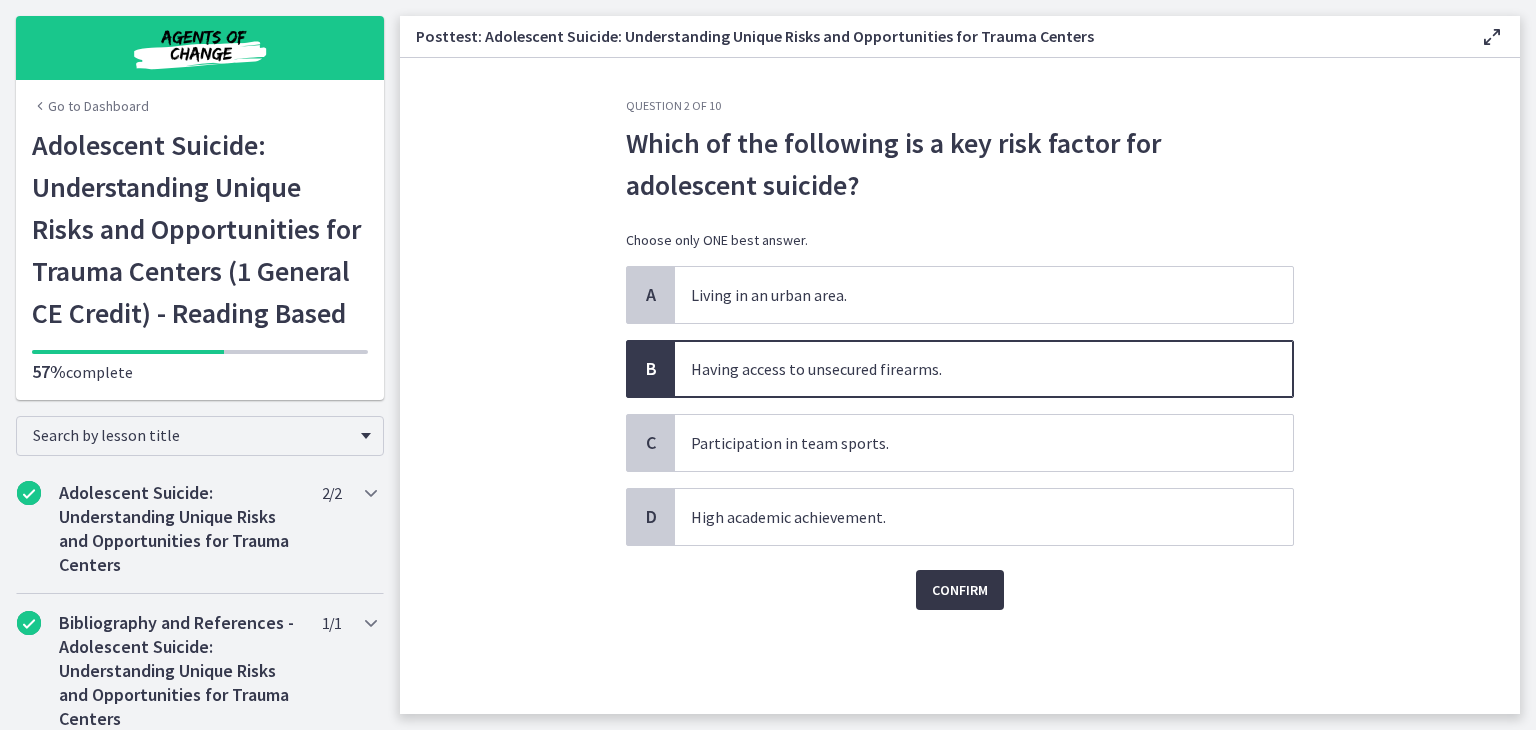 click on "Confirm" at bounding box center (960, 590) 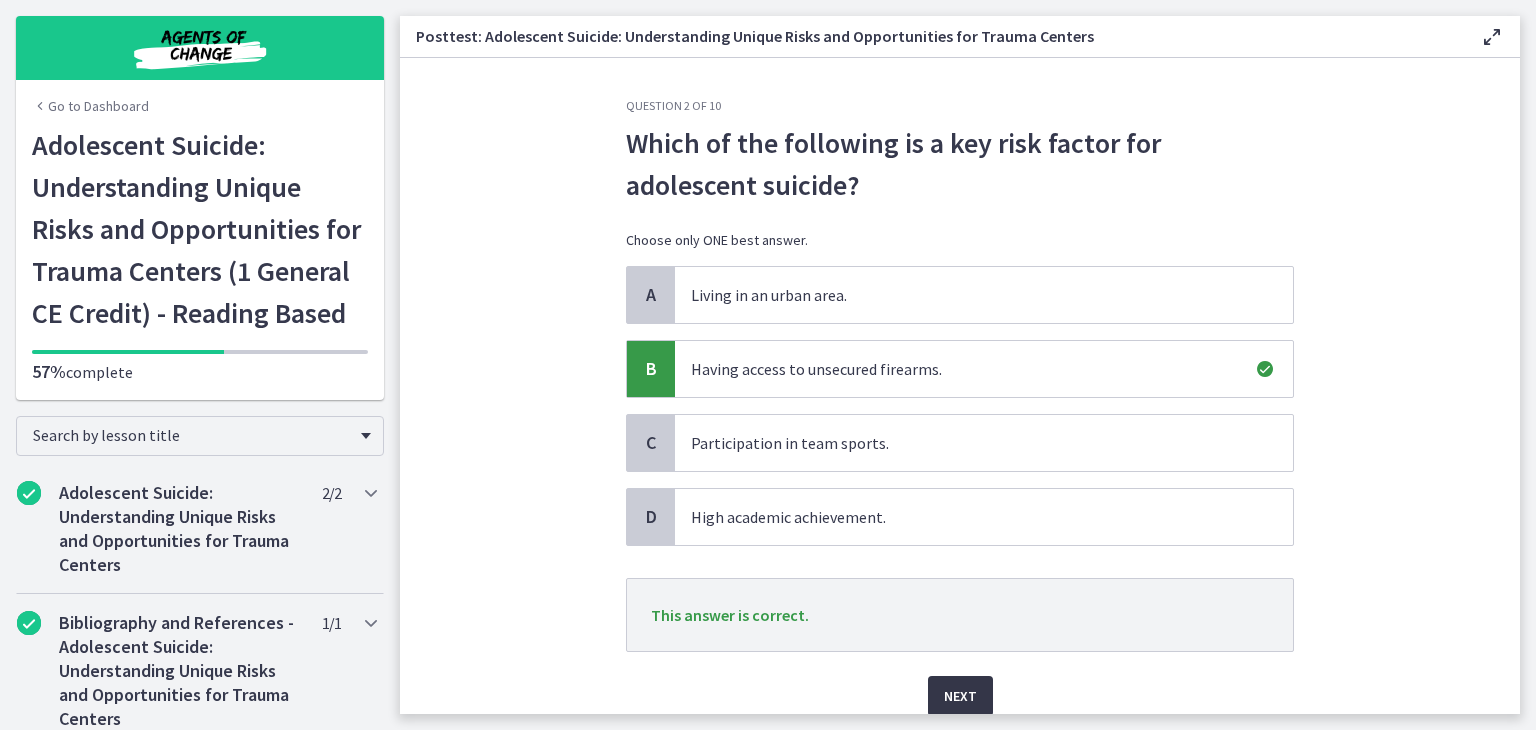 click on "Next" at bounding box center [960, 696] 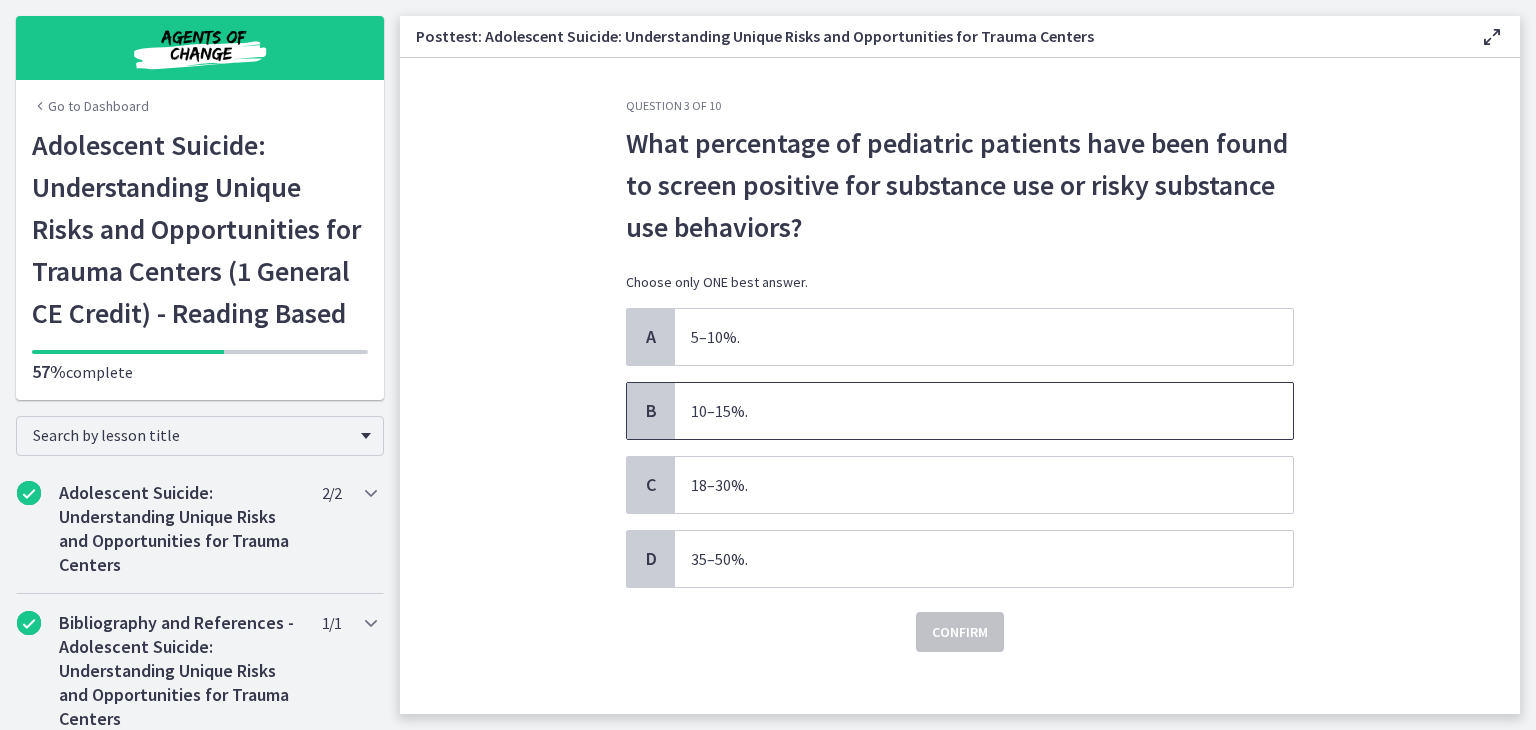 click on "10–15%." at bounding box center (984, 411) 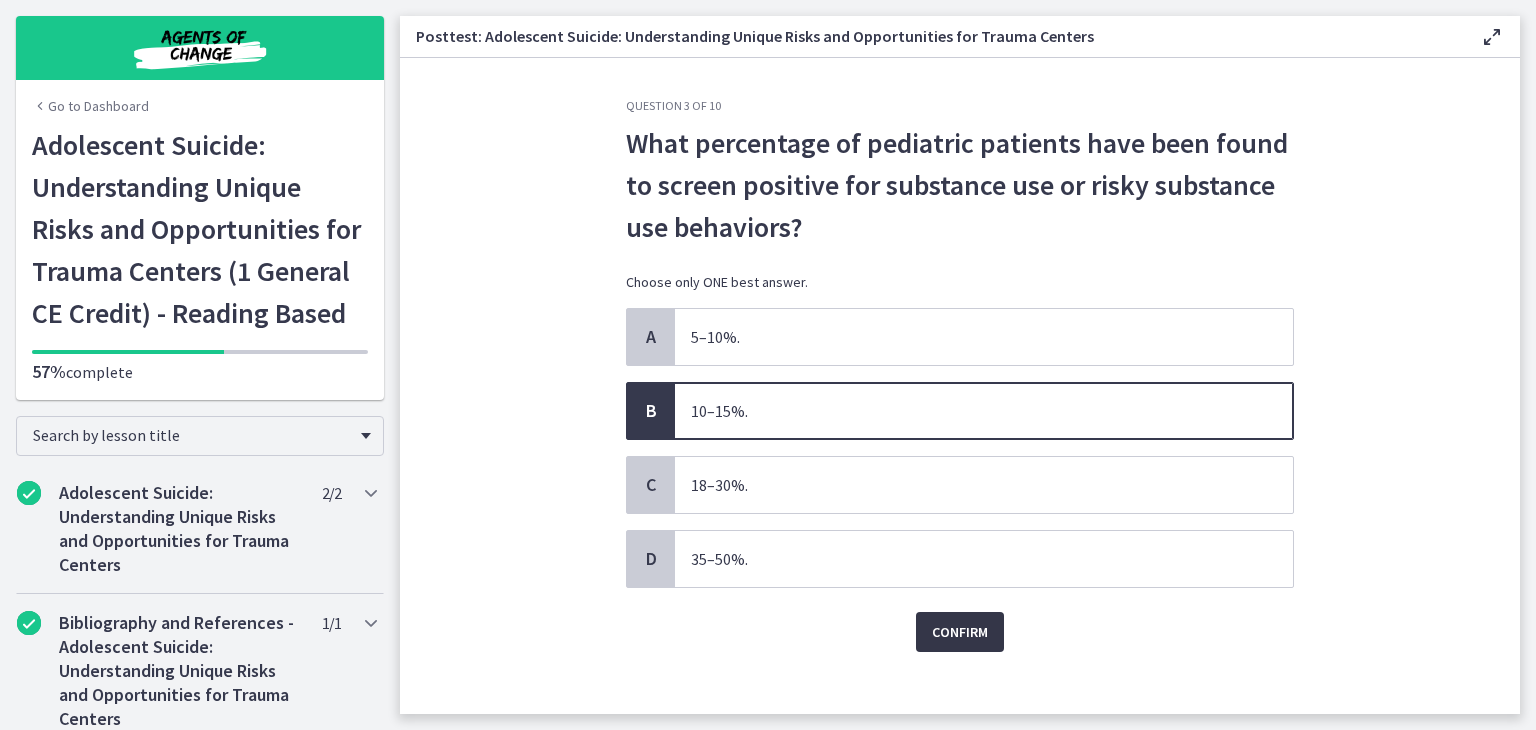 click on "Confirm" at bounding box center [960, 632] 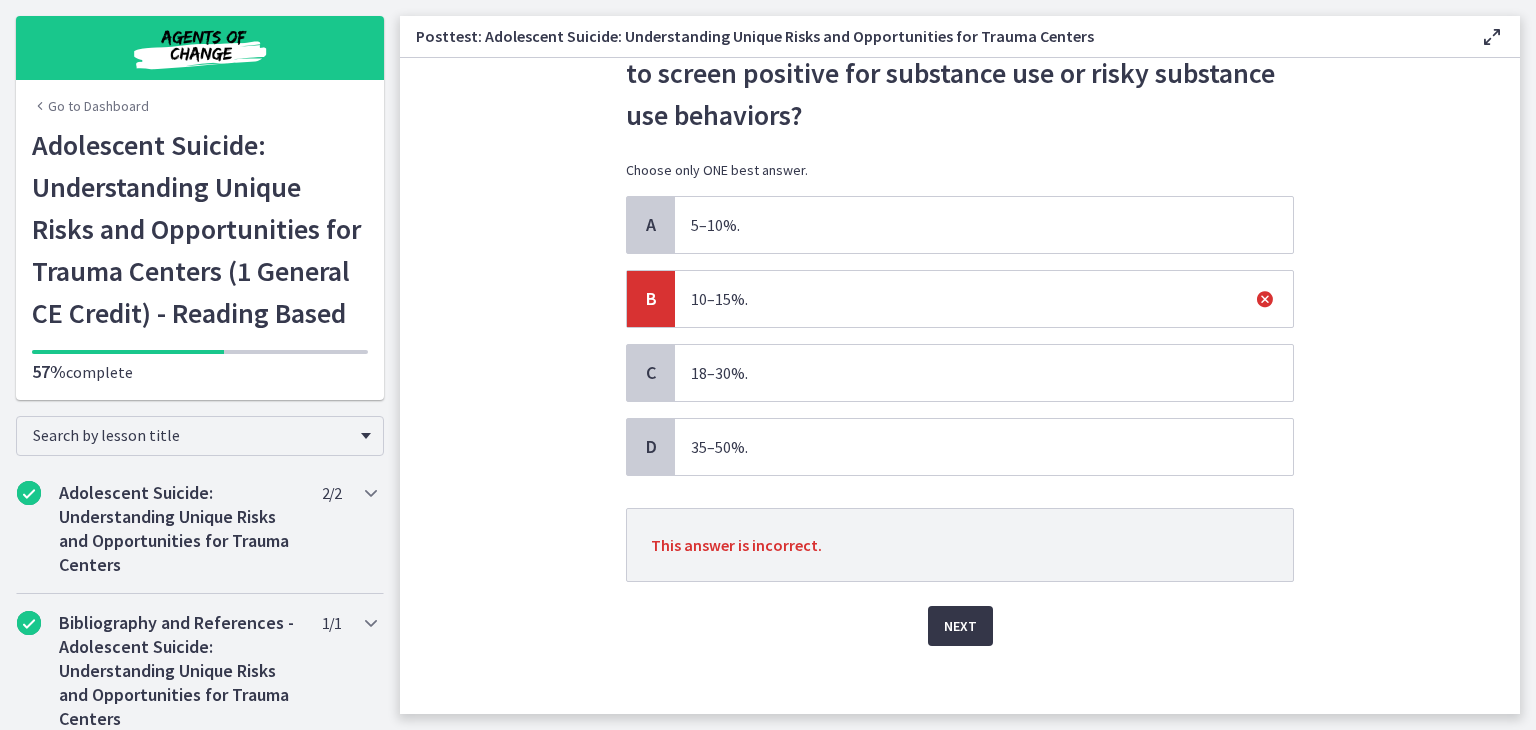 scroll, scrollTop: 122, scrollLeft: 0, axis: vertical 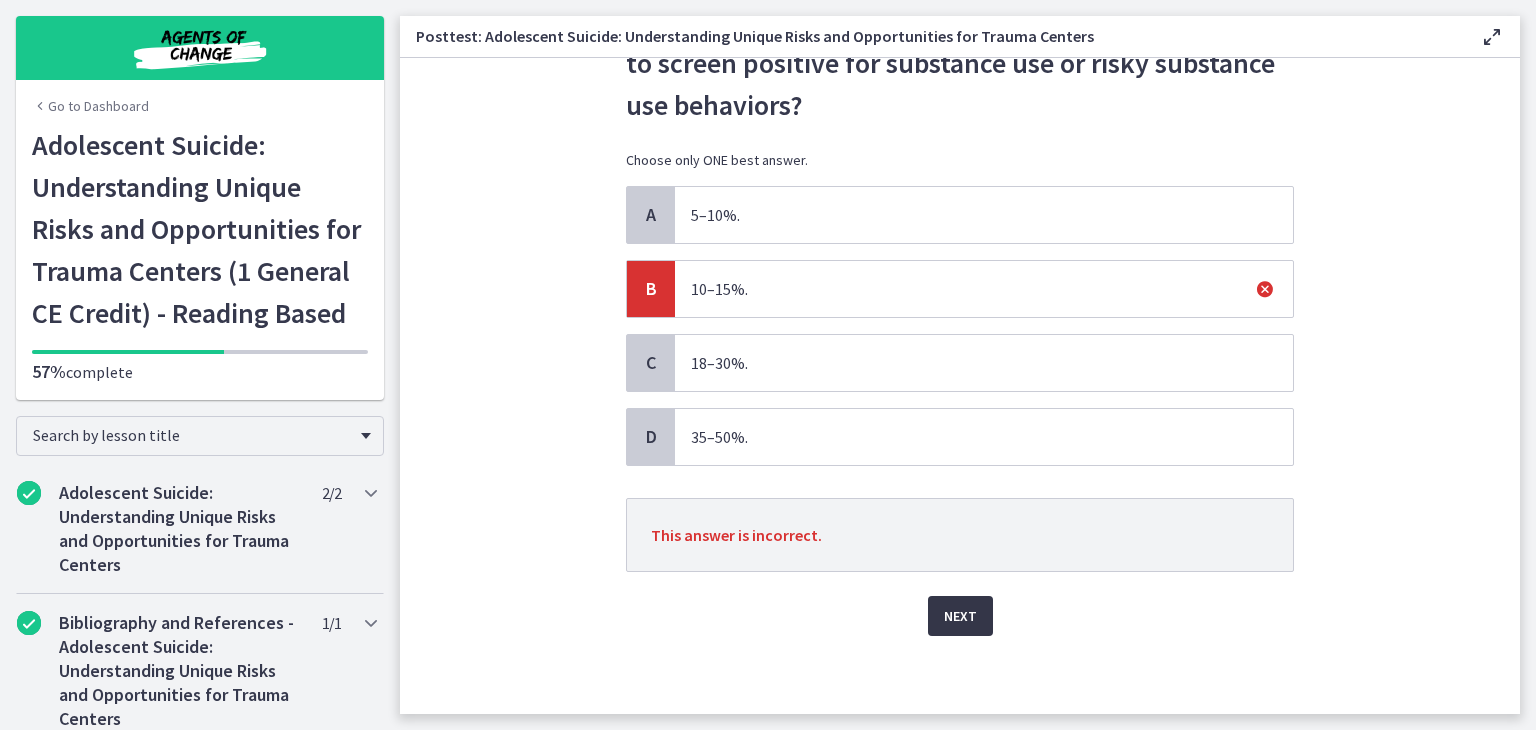 click on "Next" at bounding box center [960, 616] 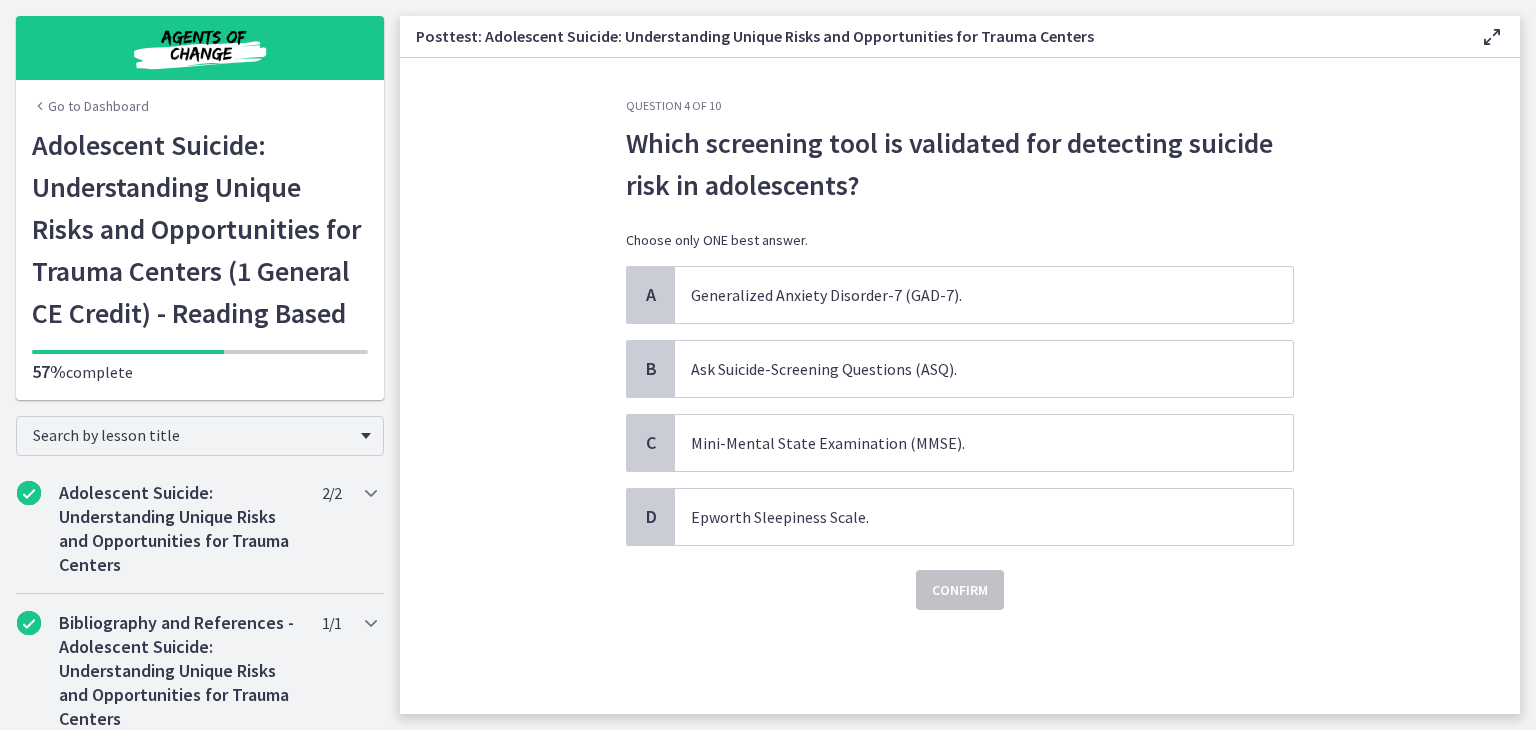 scroll, scrollTop: 0, scrollLeft: 0, axis: both 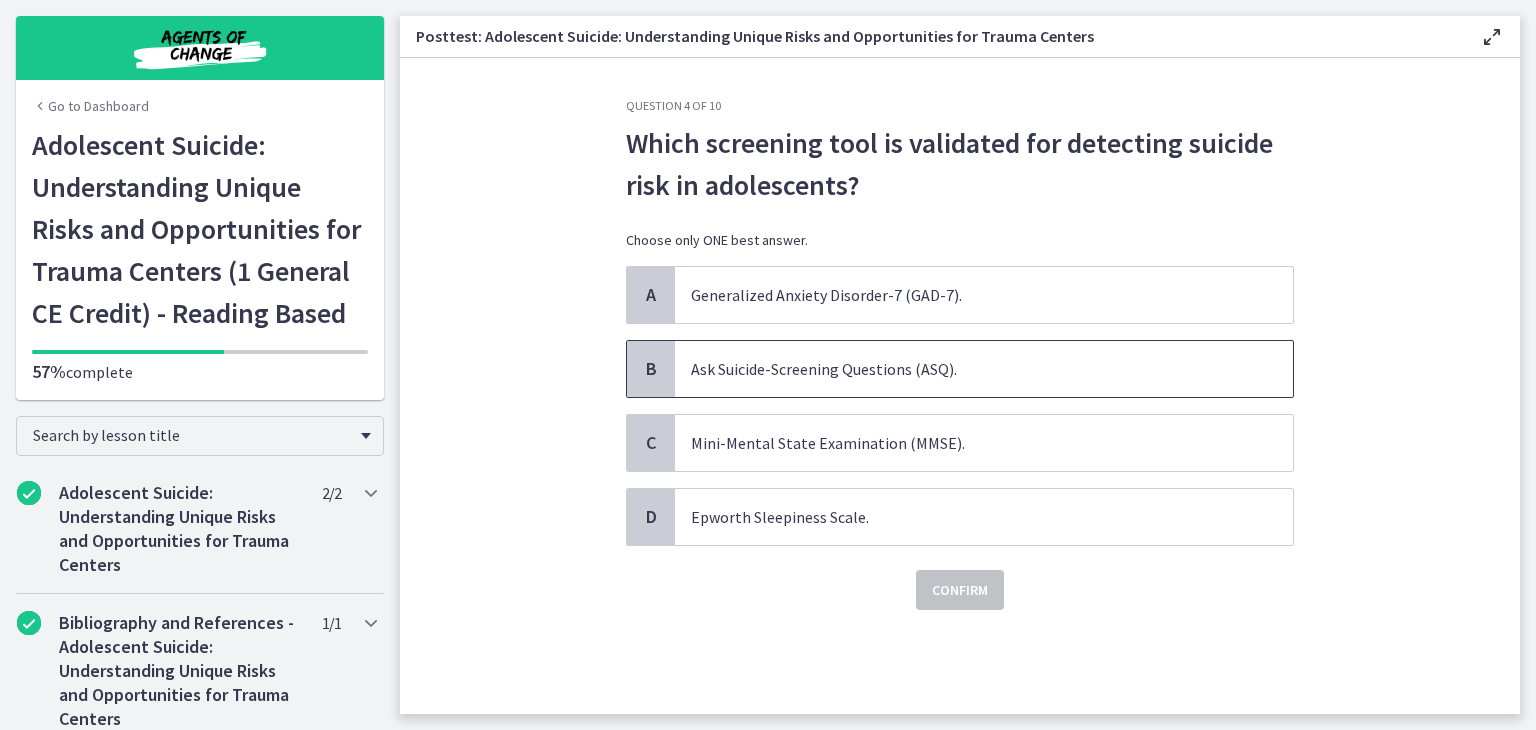 click on "Ask Suicide-Screening Questions (ASQ)." at bounding box center (984, 369) 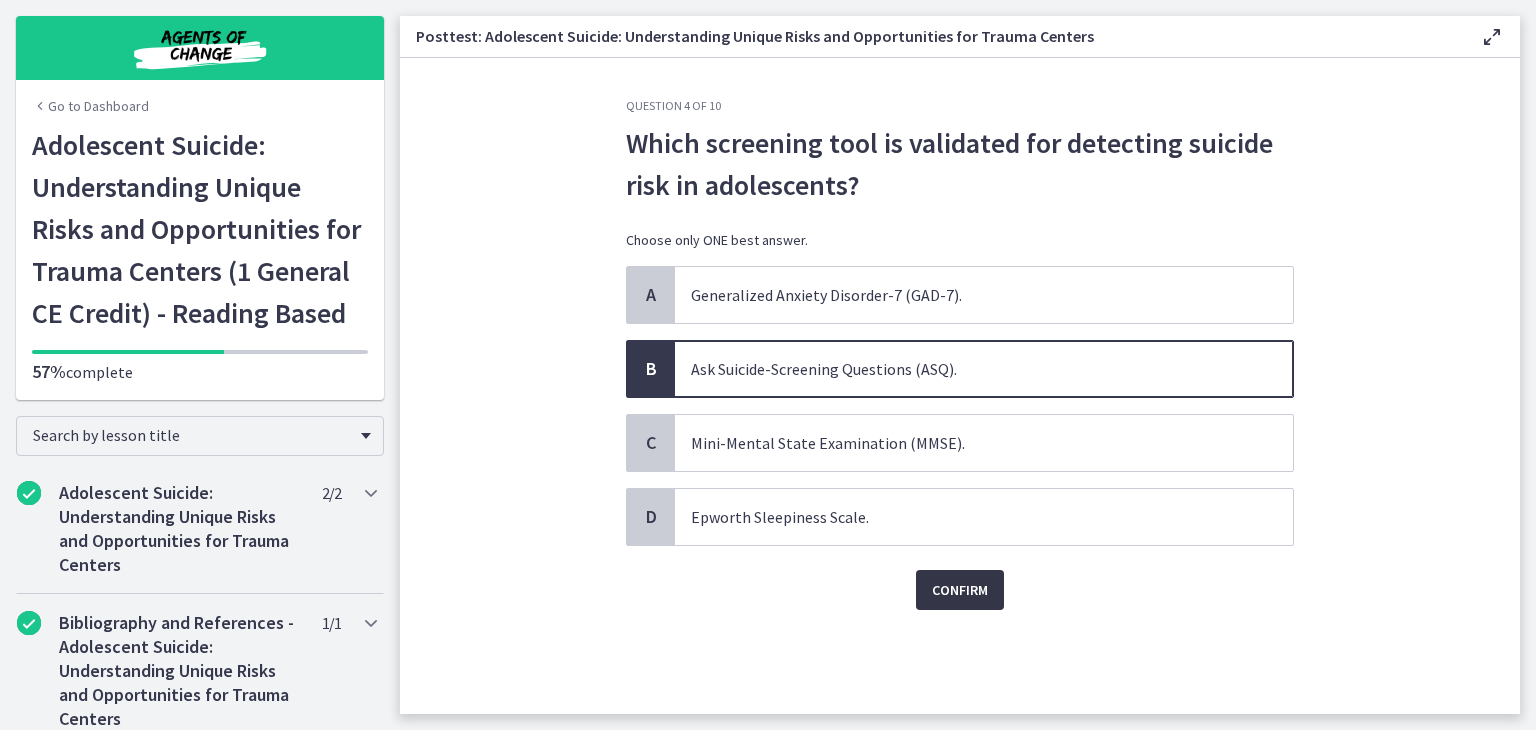 click on "Confirm" at bounding box center (960, 590) 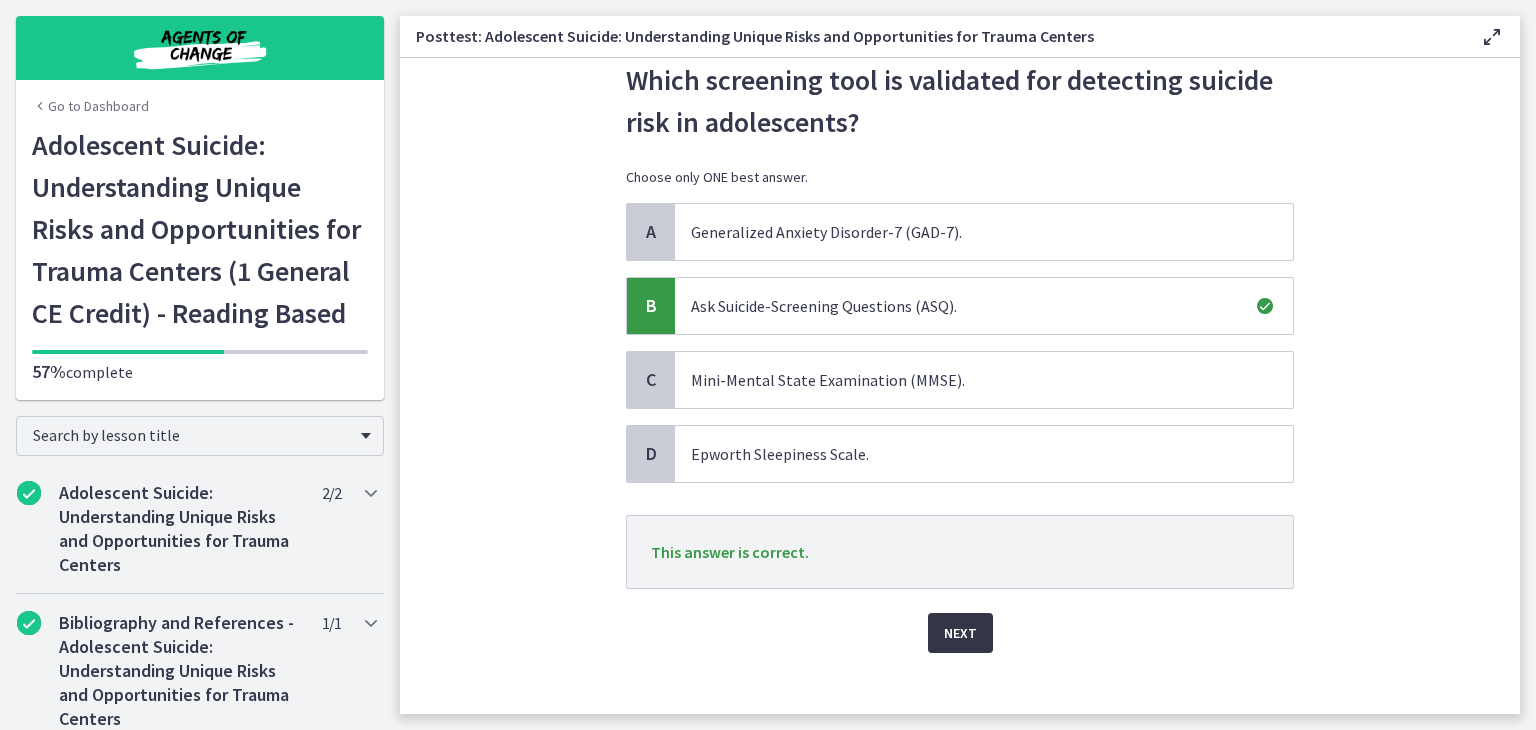scroll, scrollTop: 67, scrollLeft: 0, axis: vertical 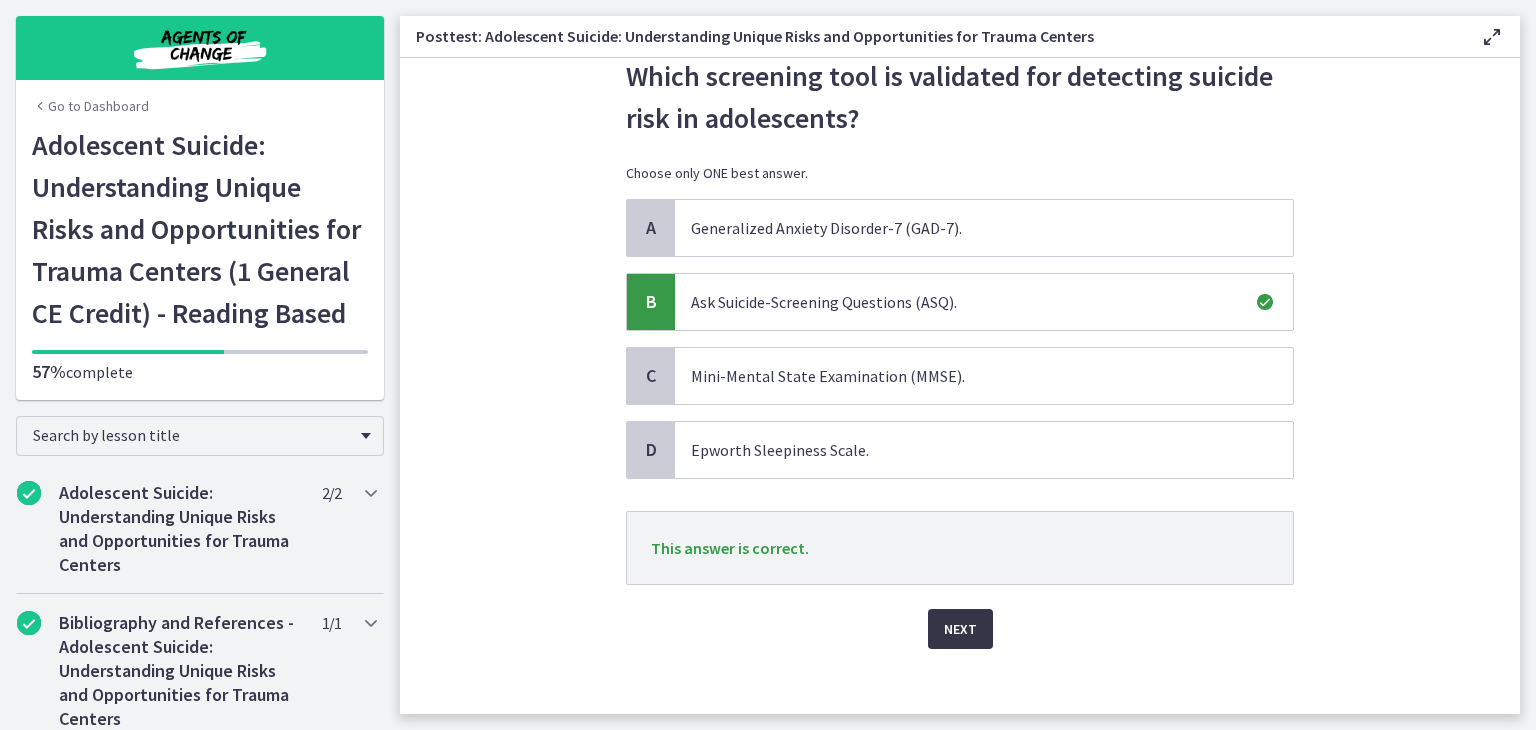 click on "Next" at bounding box center [960, 629] 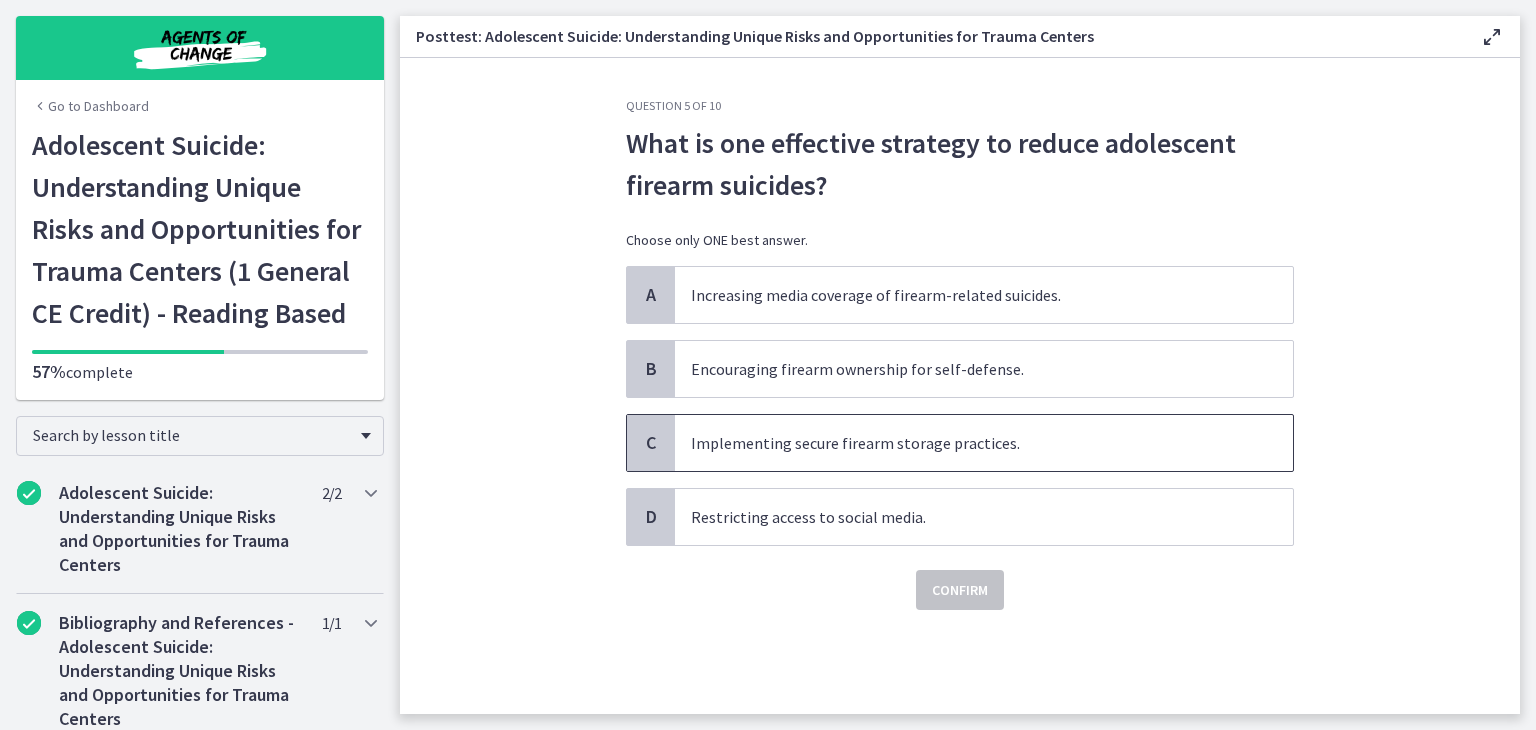 click on "Implementing secure firearm storage practices." at bounding box center [984, 443] 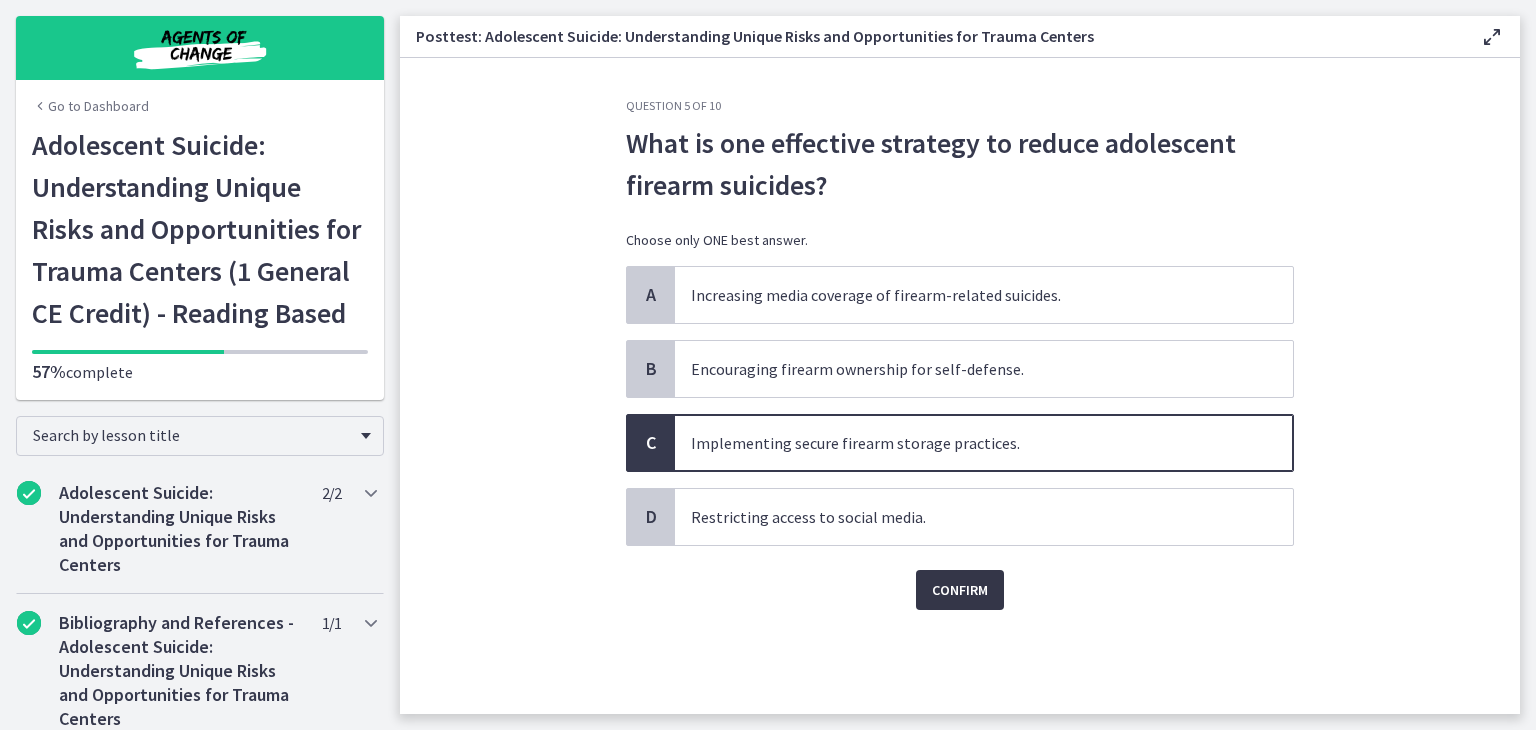 click on "Confirm" at bounding box center (960, 590) 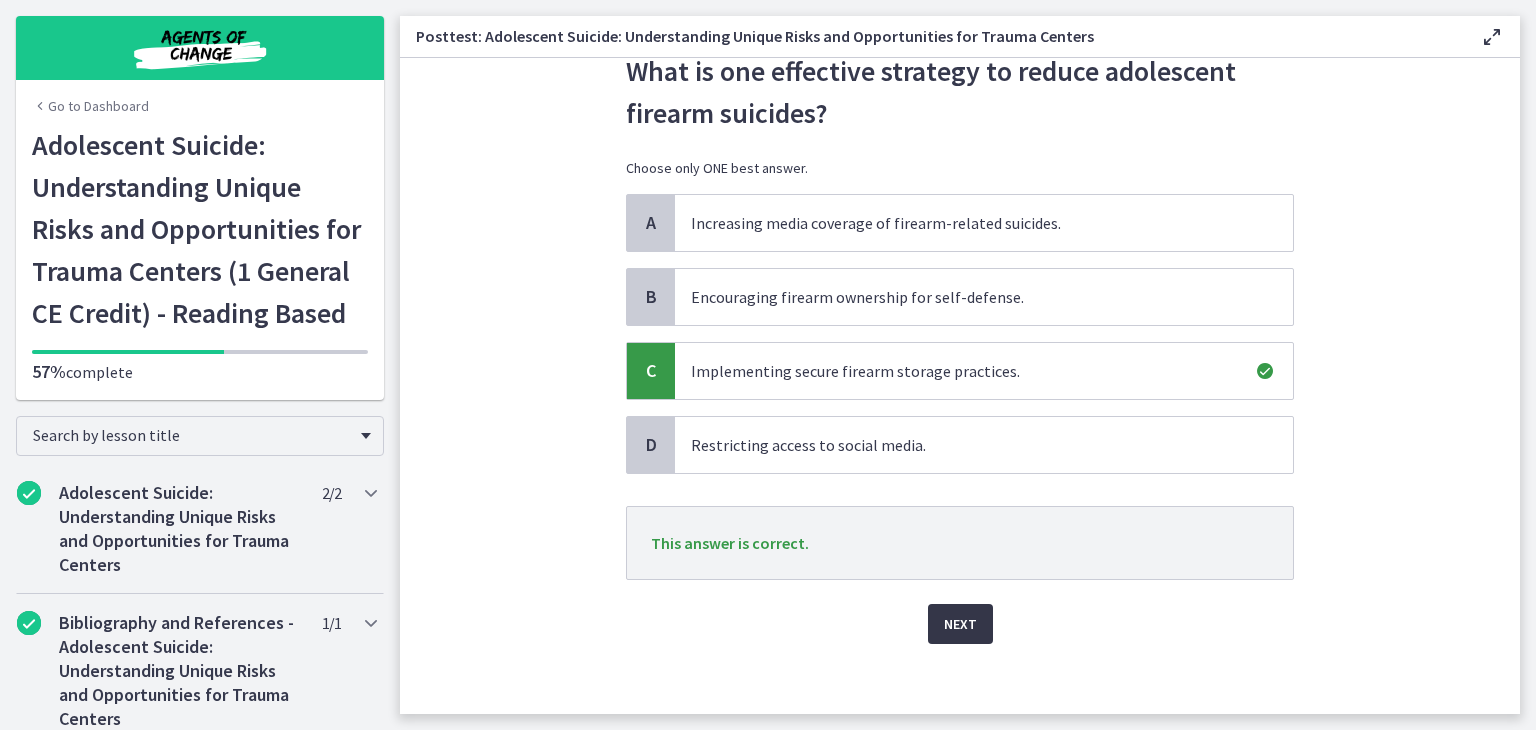 scroll, scrollTop: 80, scrollLeft: 0, axis: vertical 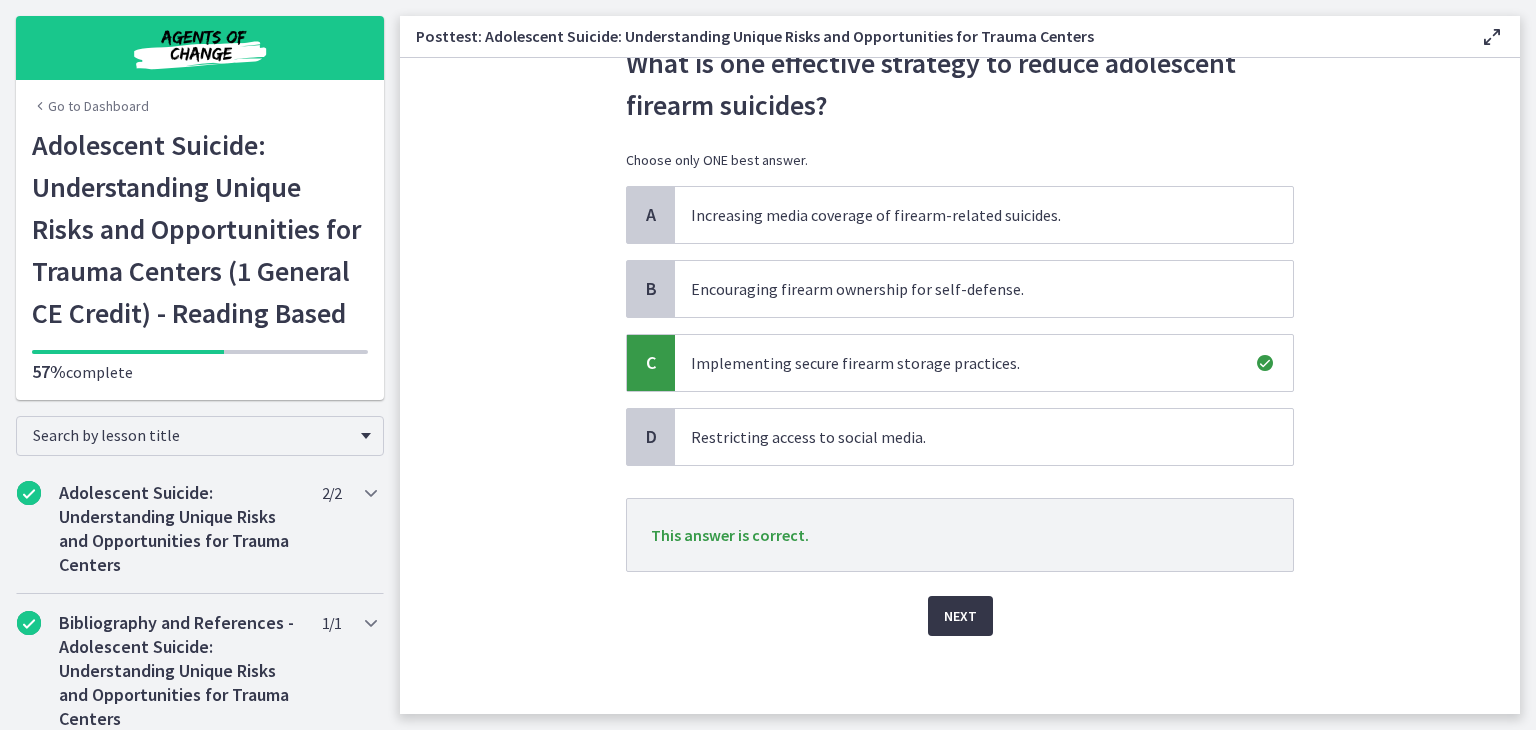 click on "Next" at bounding box center [960, 616] 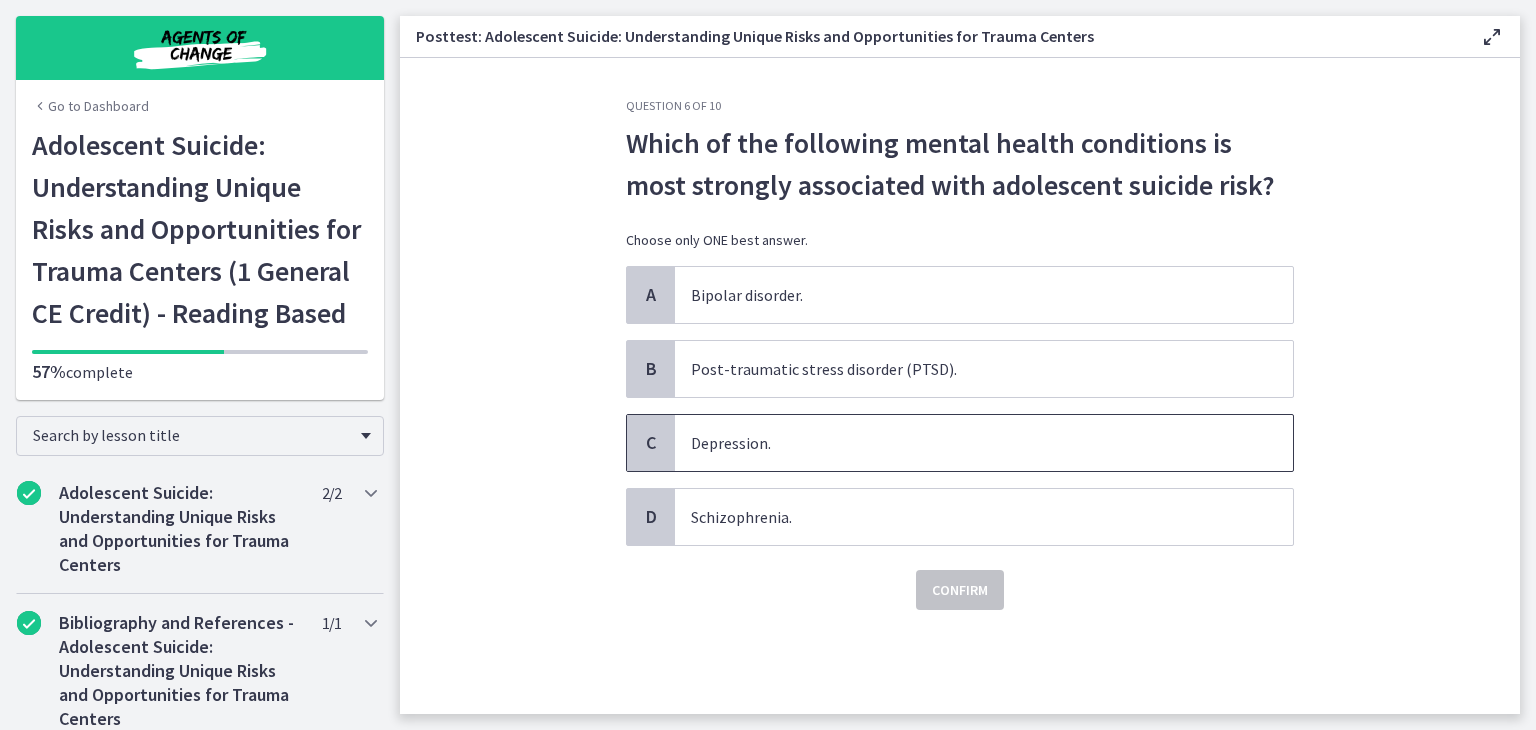 click on "Depression." at bounding box center (984, 443) 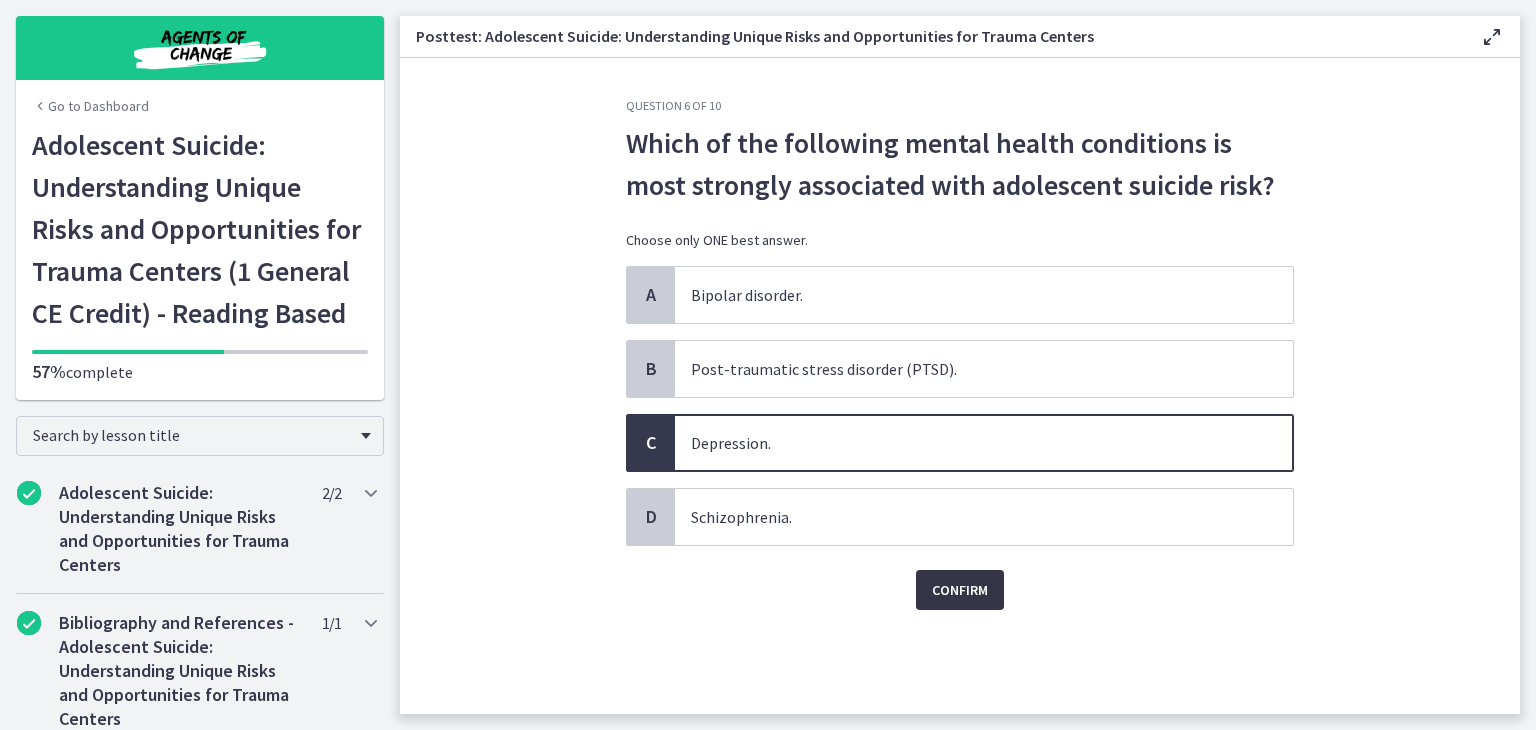 click on "Confirm" at bounding box center (960, 590) 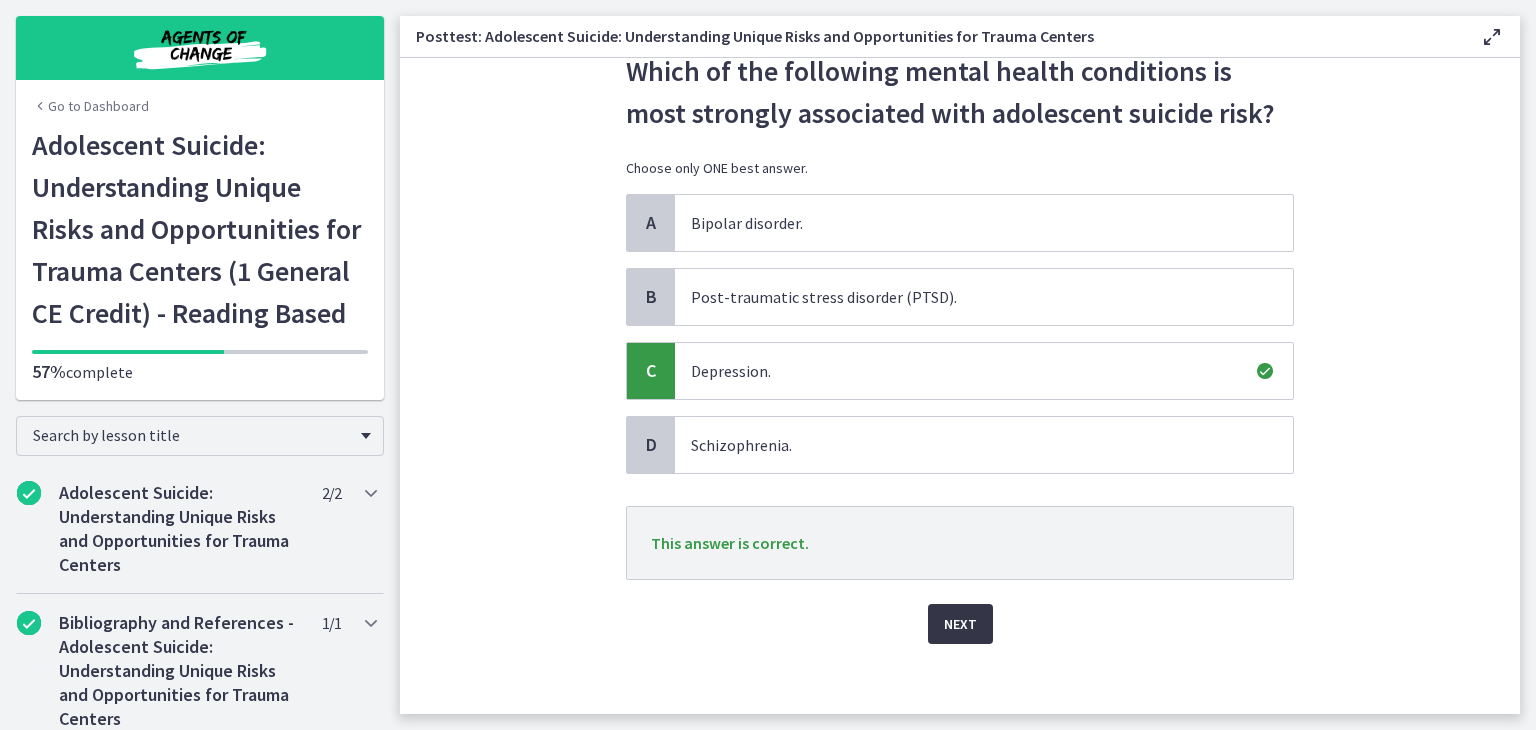 scroll, scrollTop: 75, scrollLeft: 0, axis: vertical 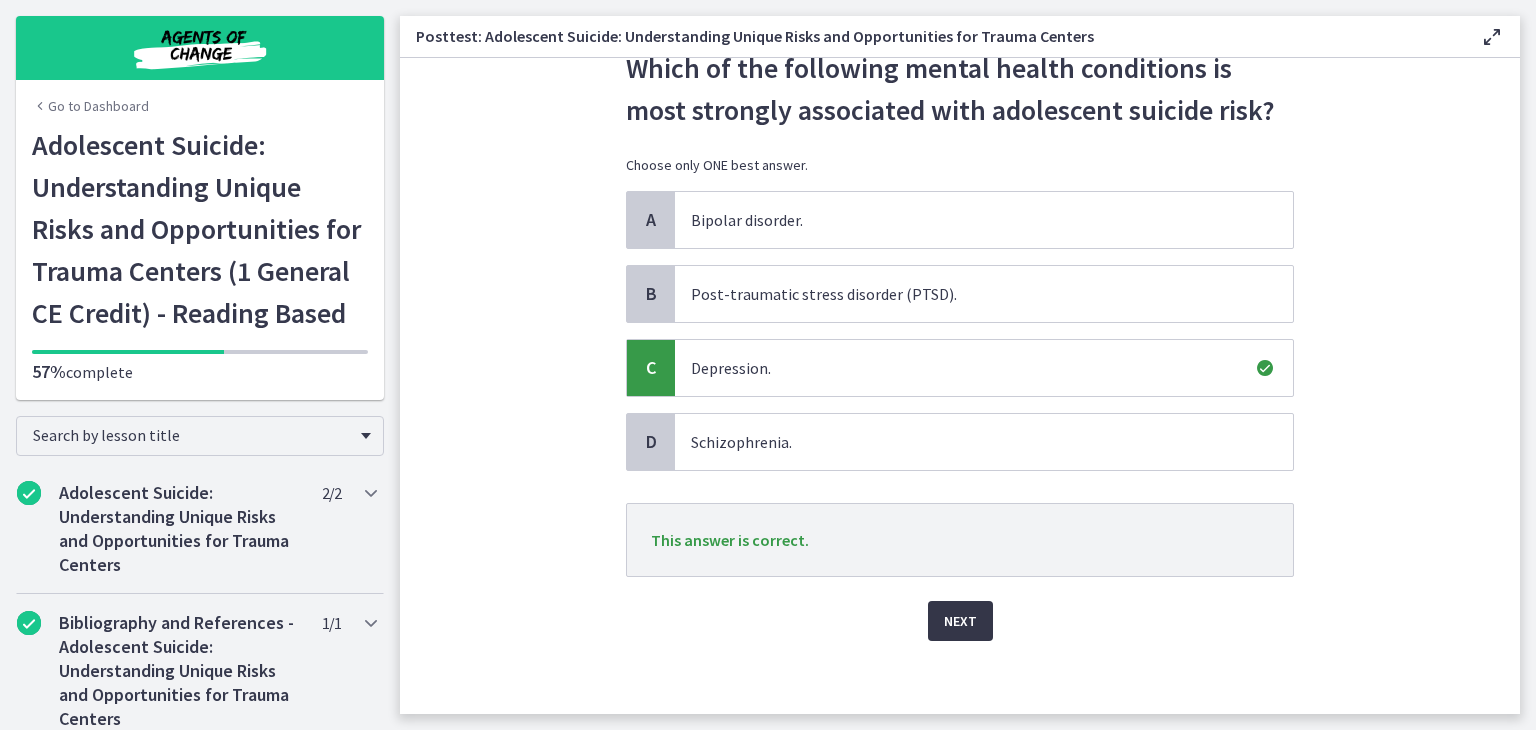 click on "Next" at bounding box center (960, 621) 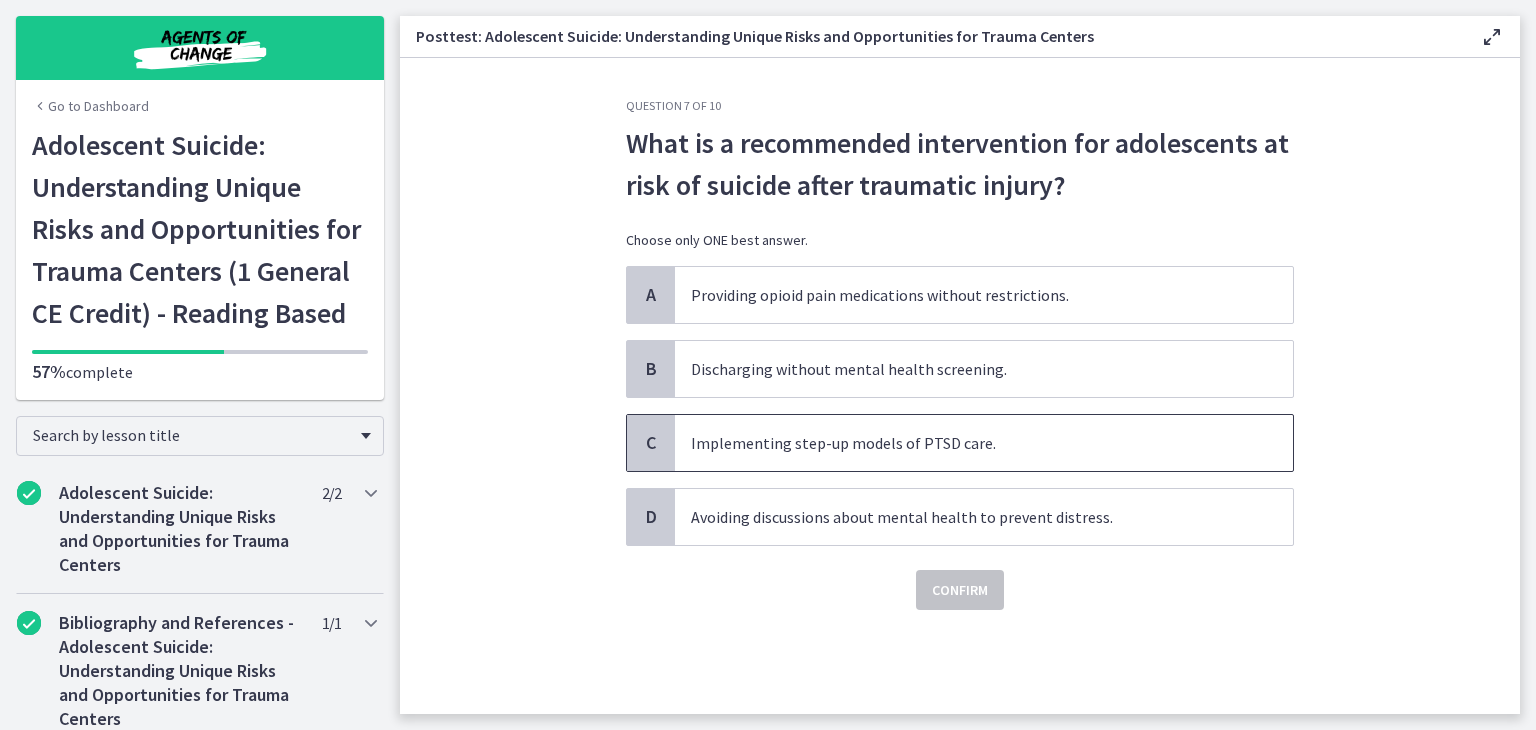 click on "Implementing step-up models of PTSD care." at bounding box center [984, 443] 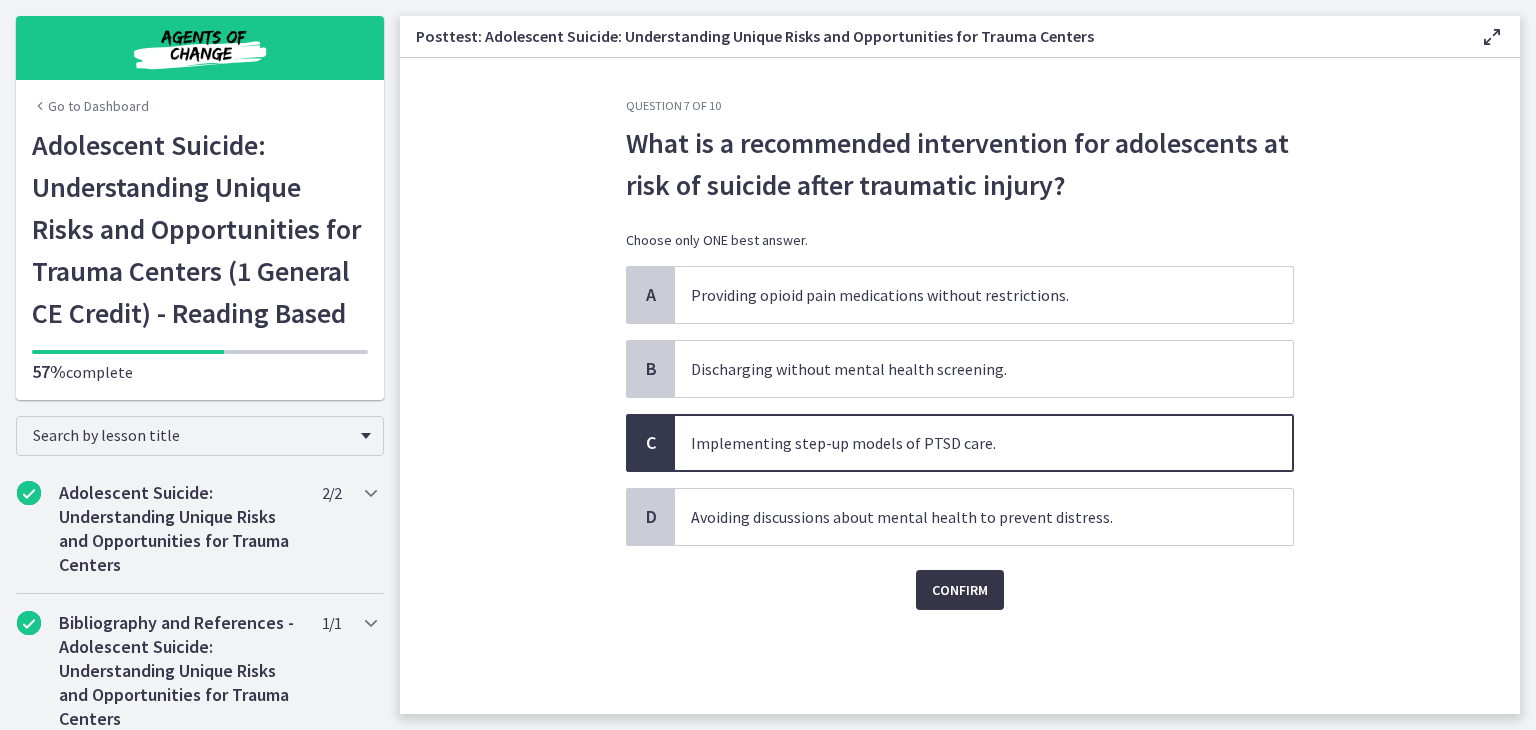 click on "Confirm" at bounding box center (960, 590) 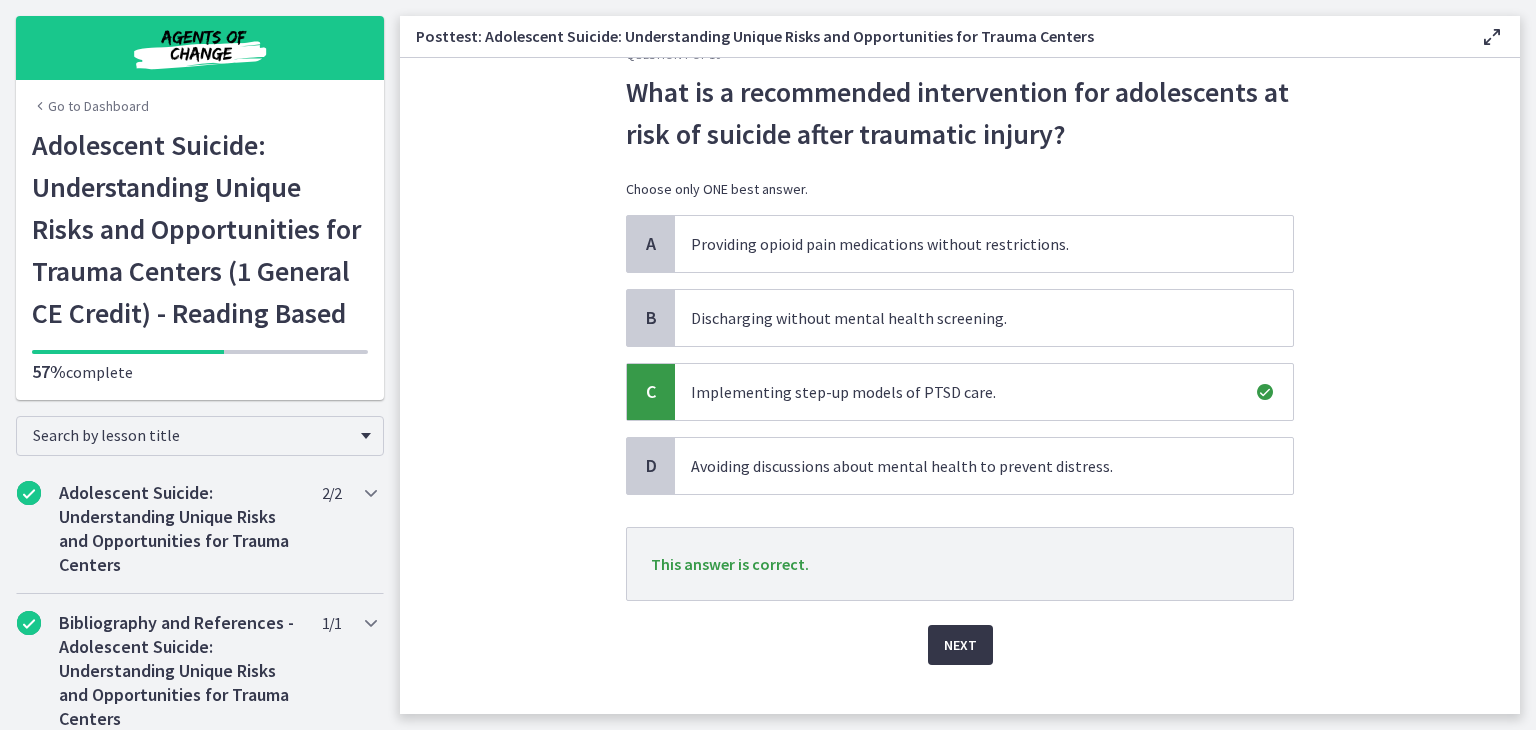 scroll, scrollTop: 56, scrollLeft: 0, axis: vertical 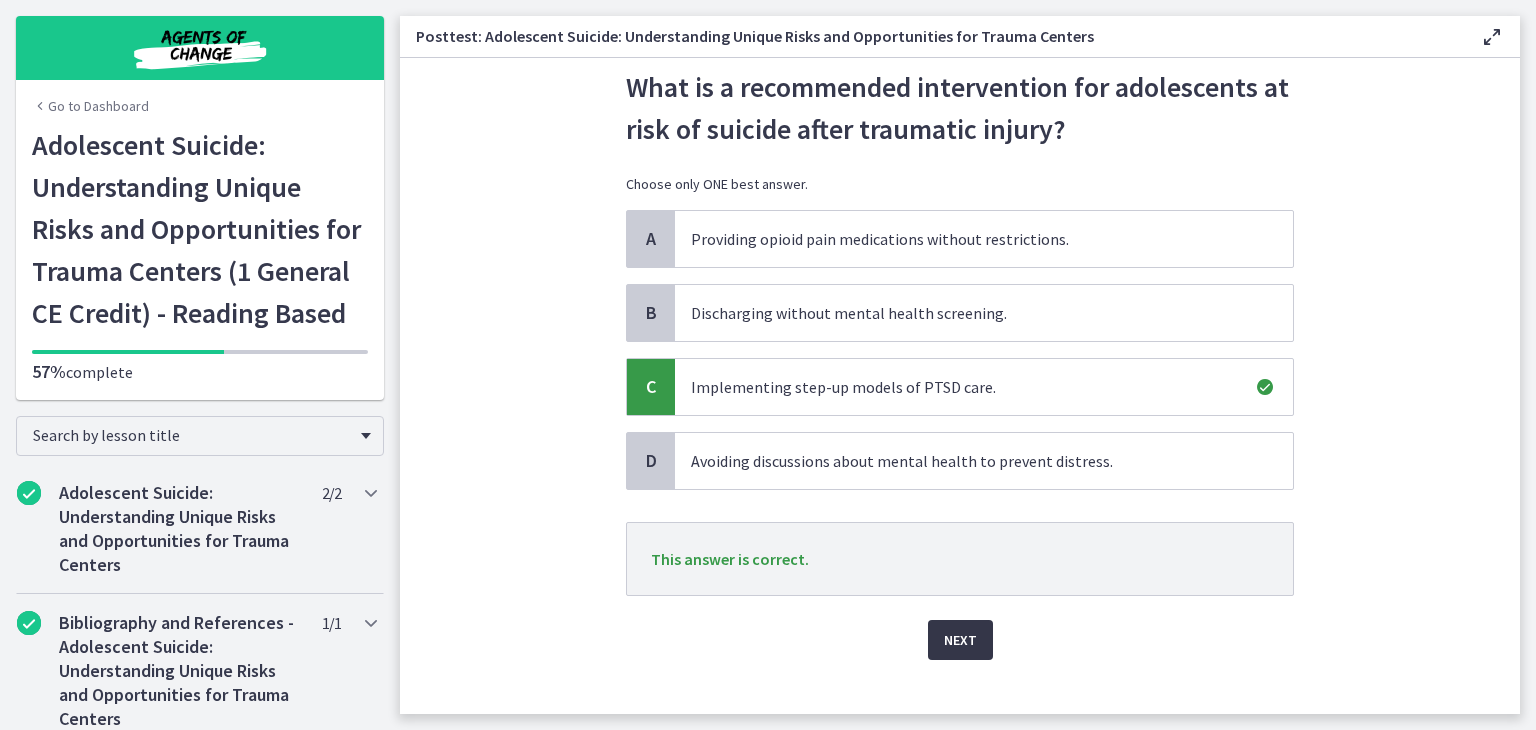 click on "Next" at bounding box center (960, 640) 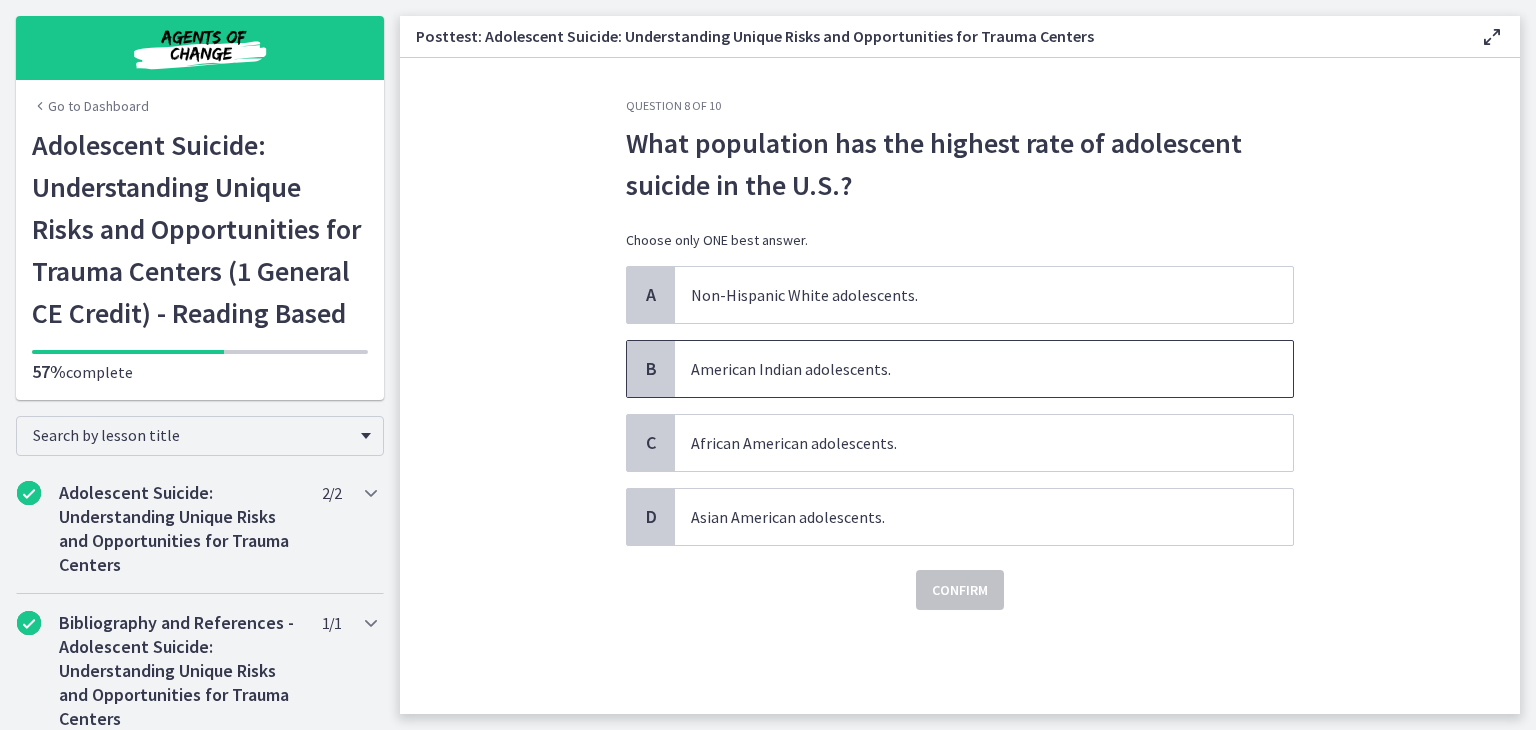 click on "American Indian adolescents." at bounding box center (984, 369) 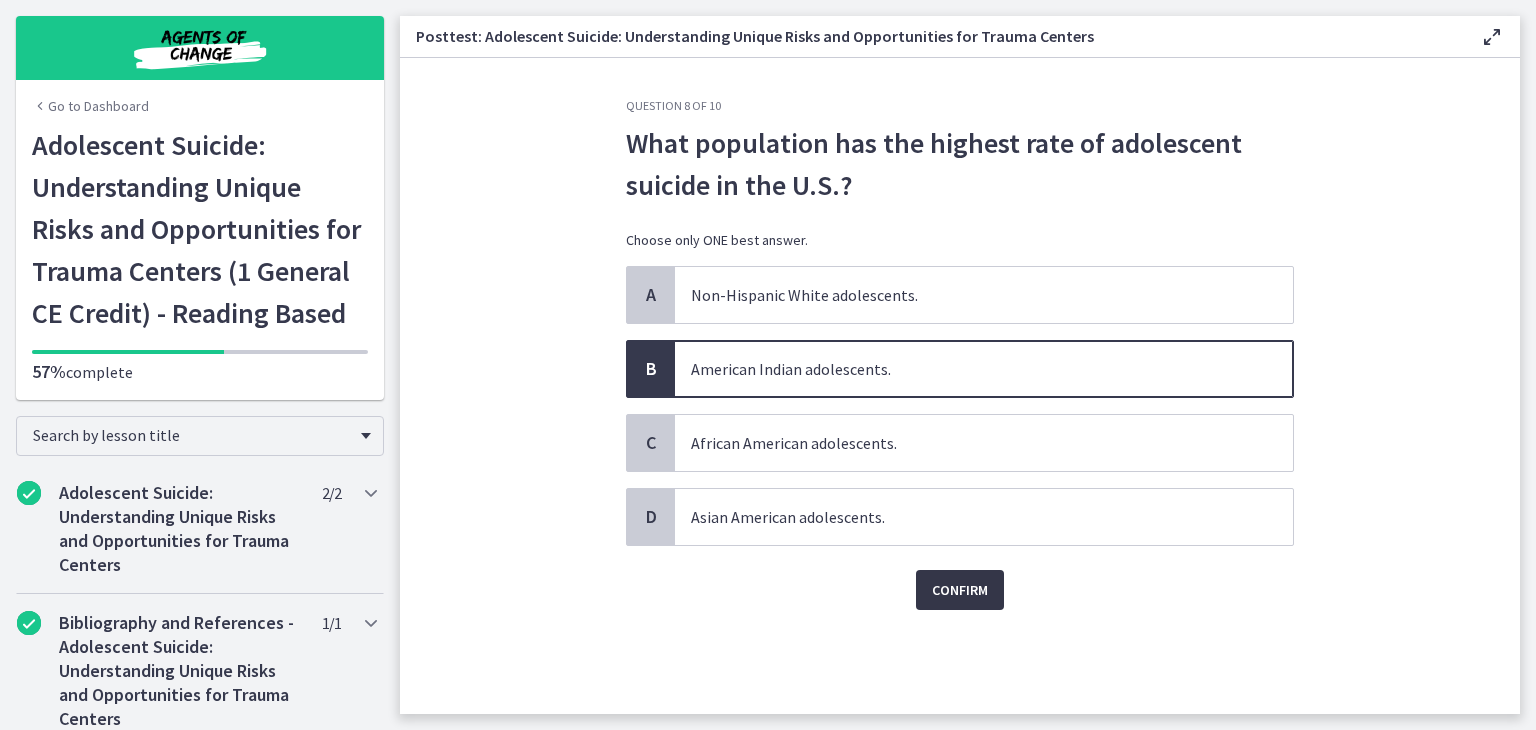 click on "Confirm" at bounding box center [960, 590] 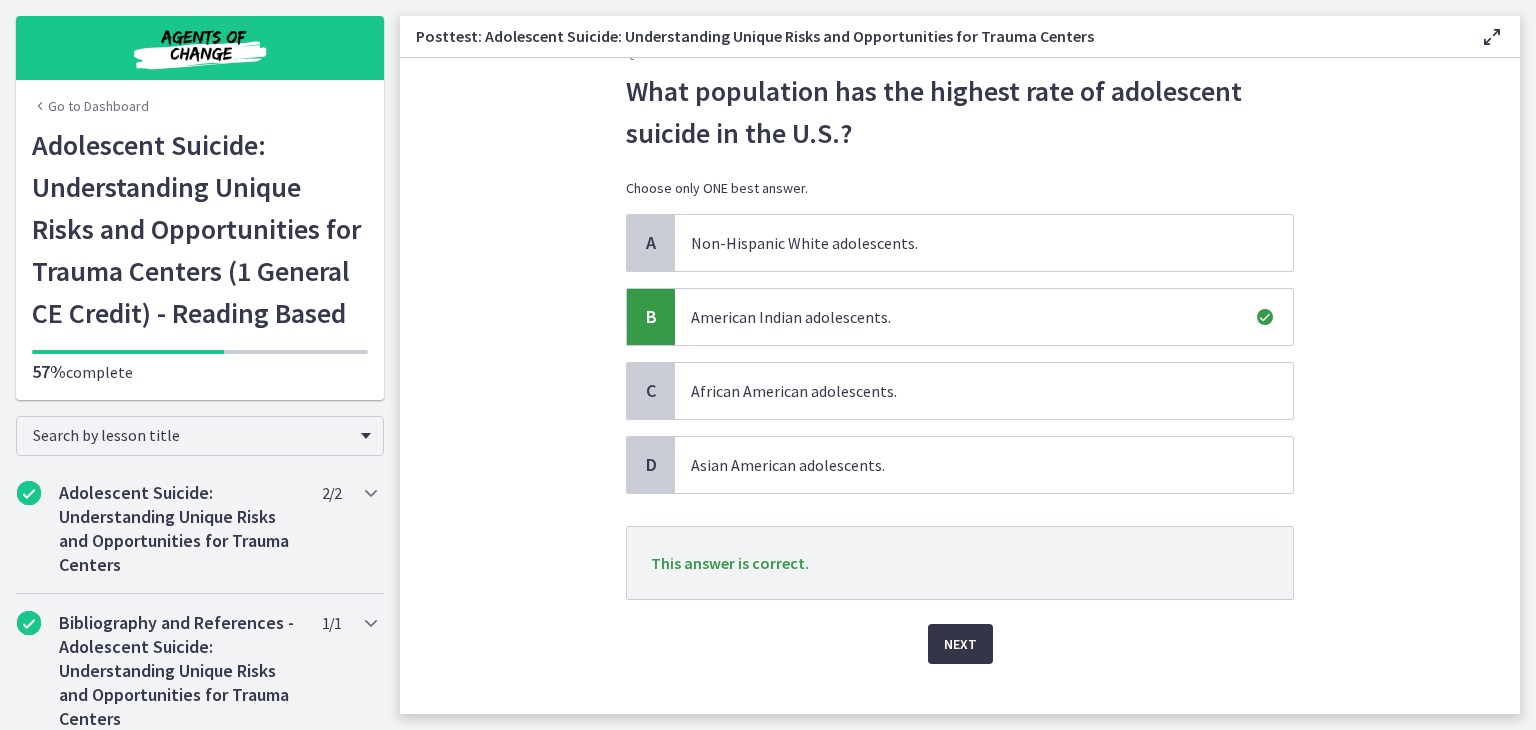 scroll, scrollTop: 80, scrollLeft: 0, axis: vertical 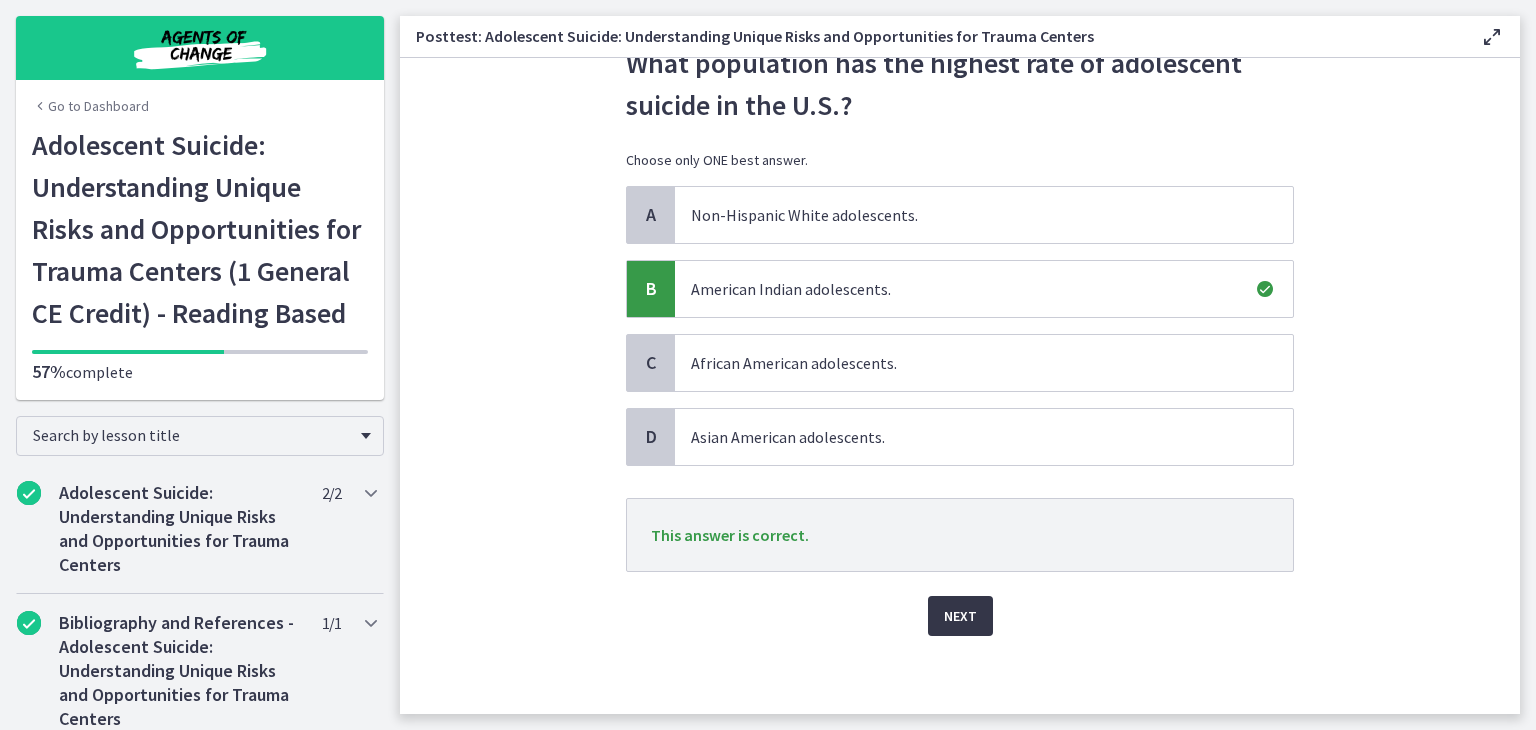 click on "Next" at bounding box center (960, 616) 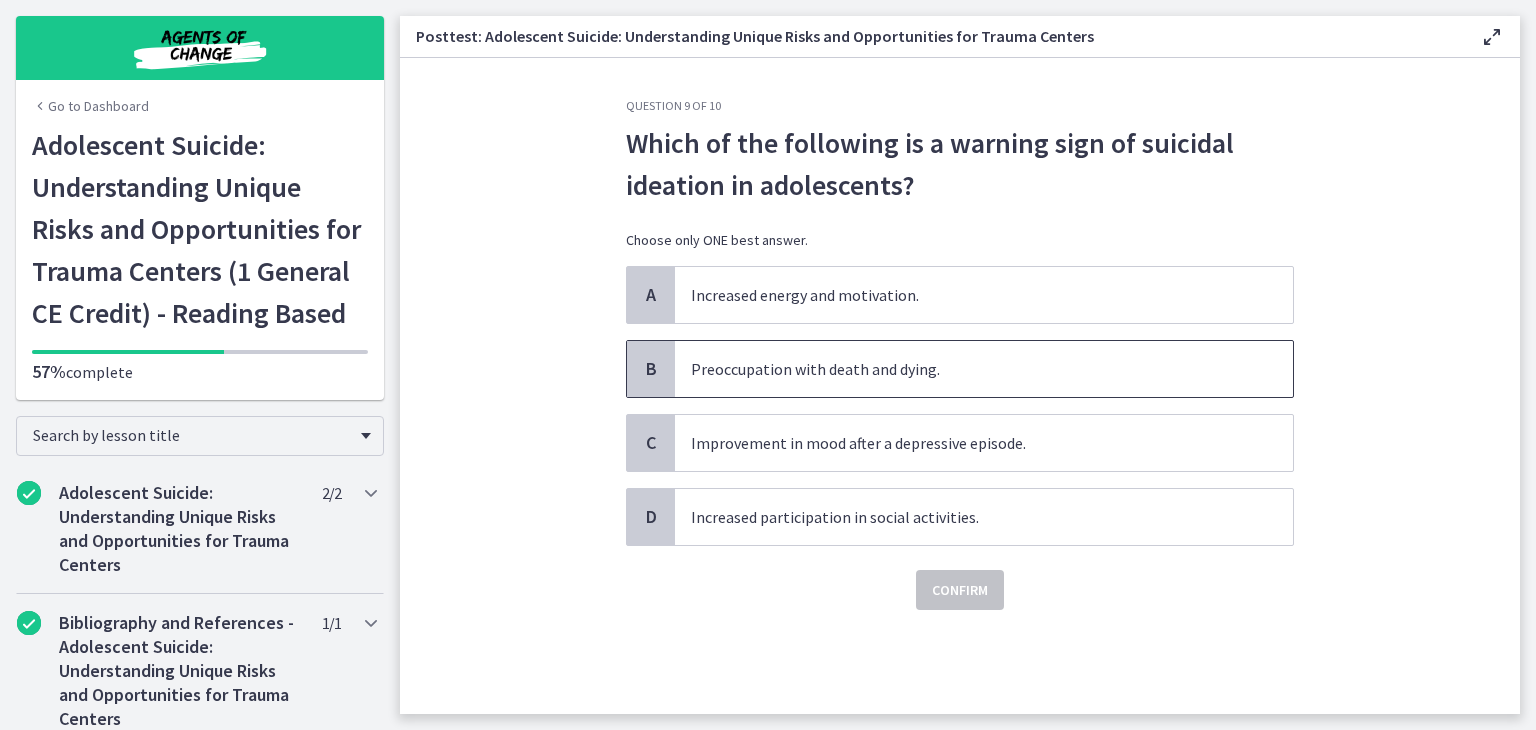 click on "Preoccupation with death and dying." at bounding box center [984, 369] 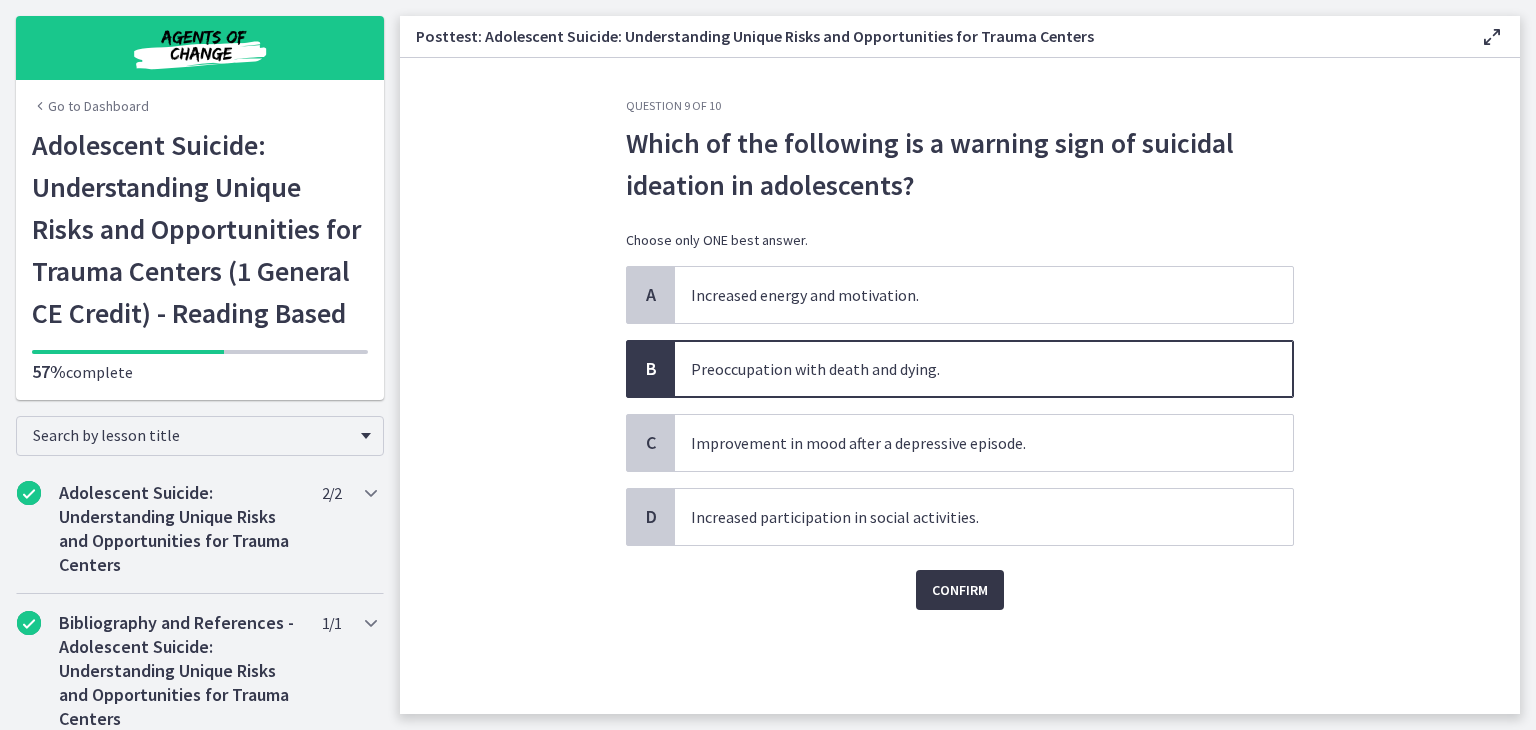 click on "Confirm" at bounding box center (960, 590) 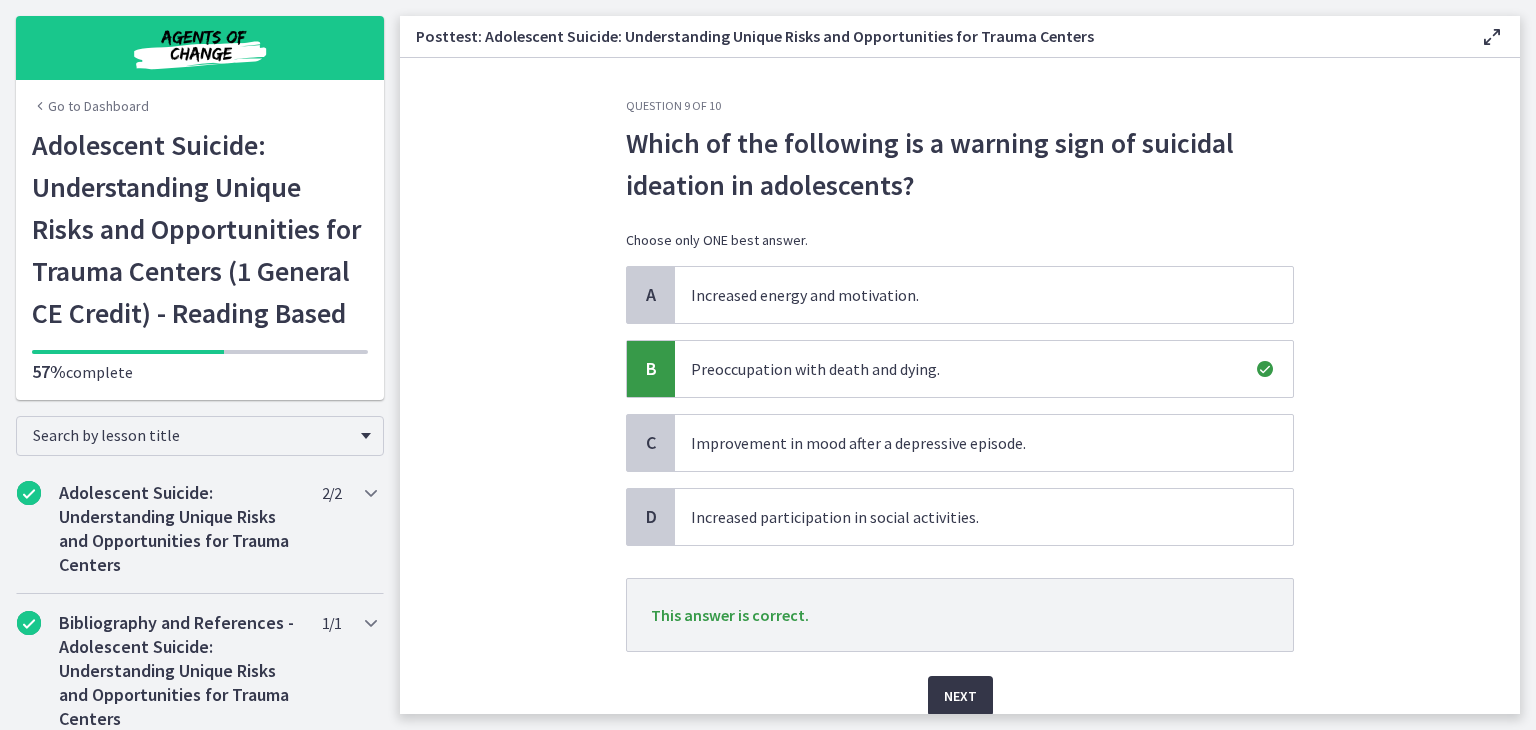 click on "Next" at bounding box center (960, 696) 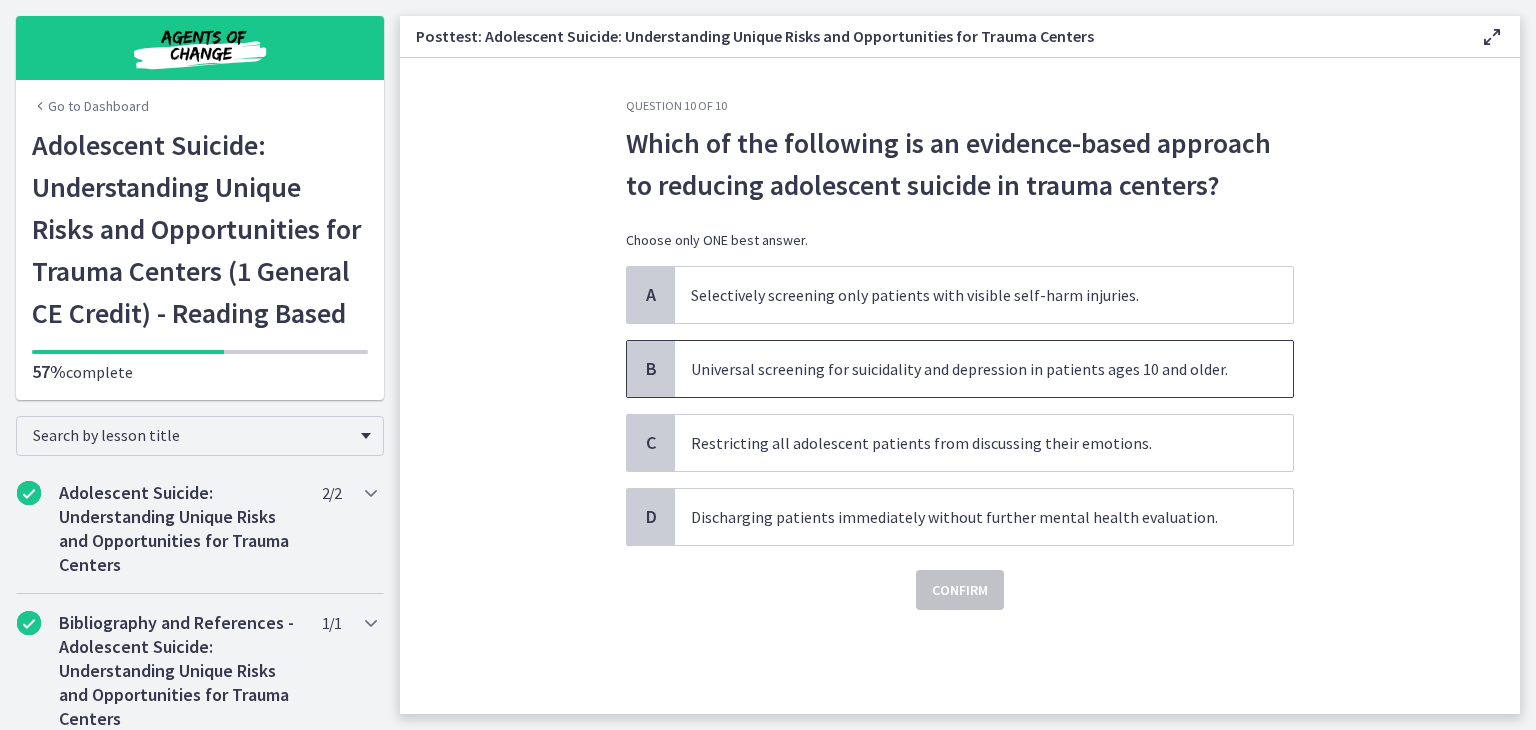click on "Universal screening for suicidality and depression in patients ages 10 and older." at bounding box center (984, 369) 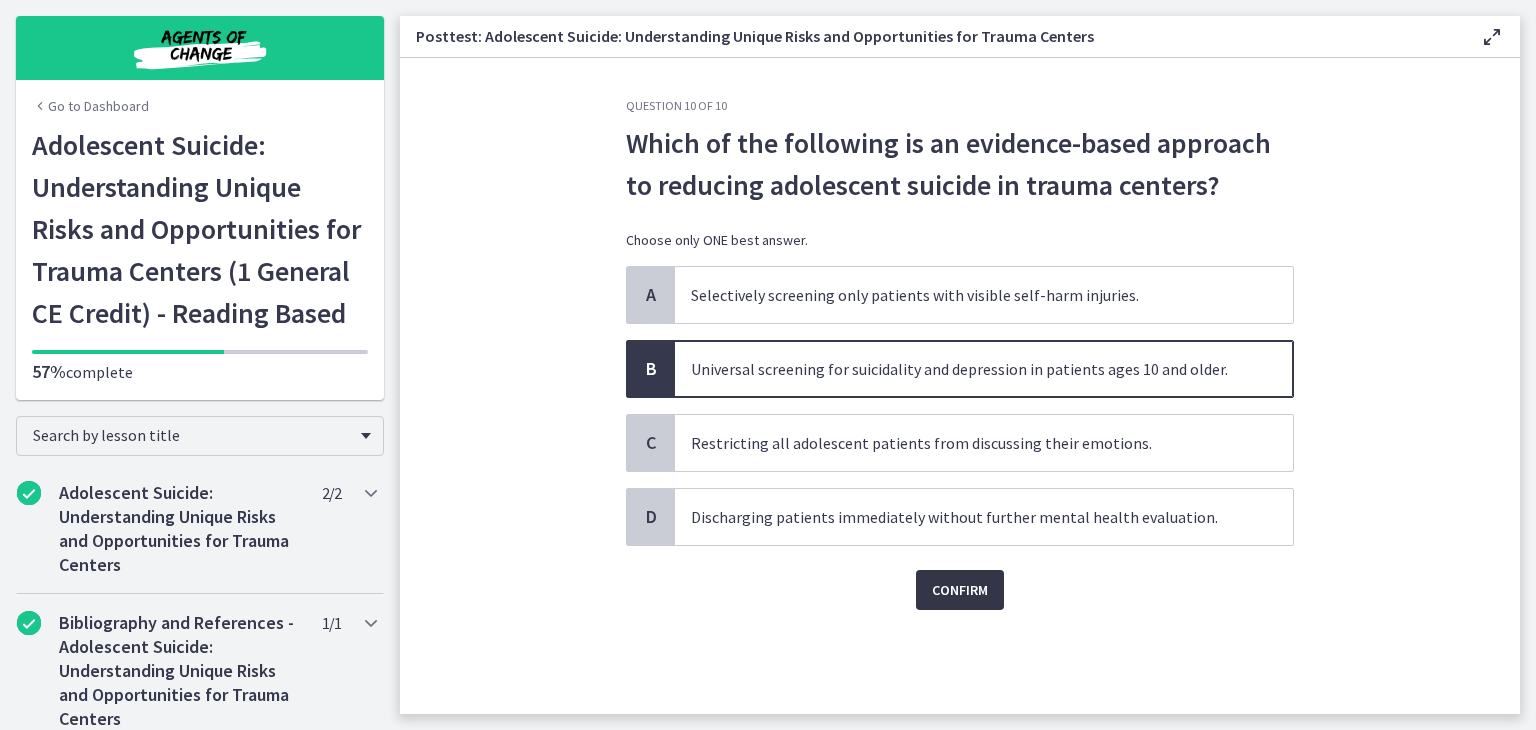 click on "Confirm" at bounding box center [960, 590] 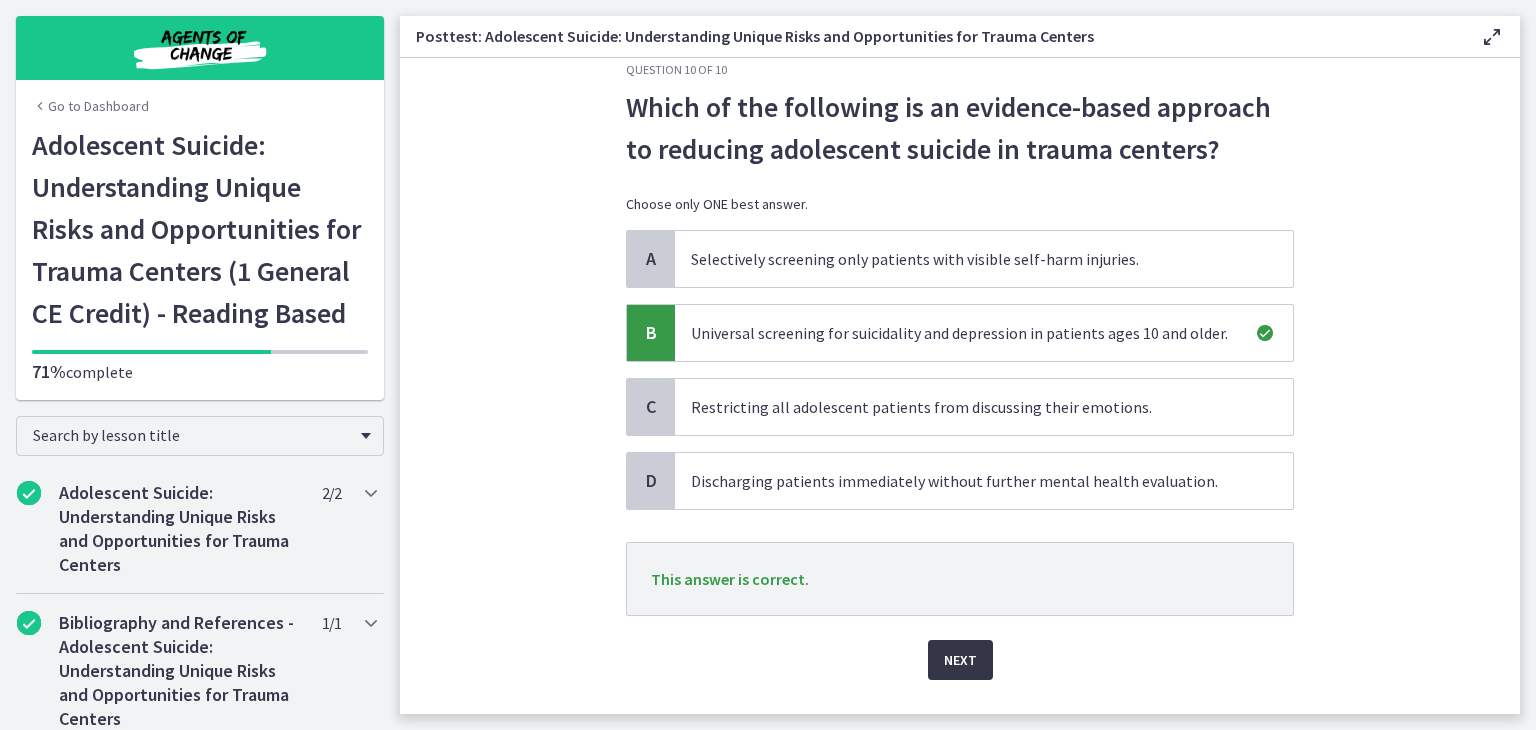scroll, scrollTop: 37, scrollLeft: 0, axis: vertical 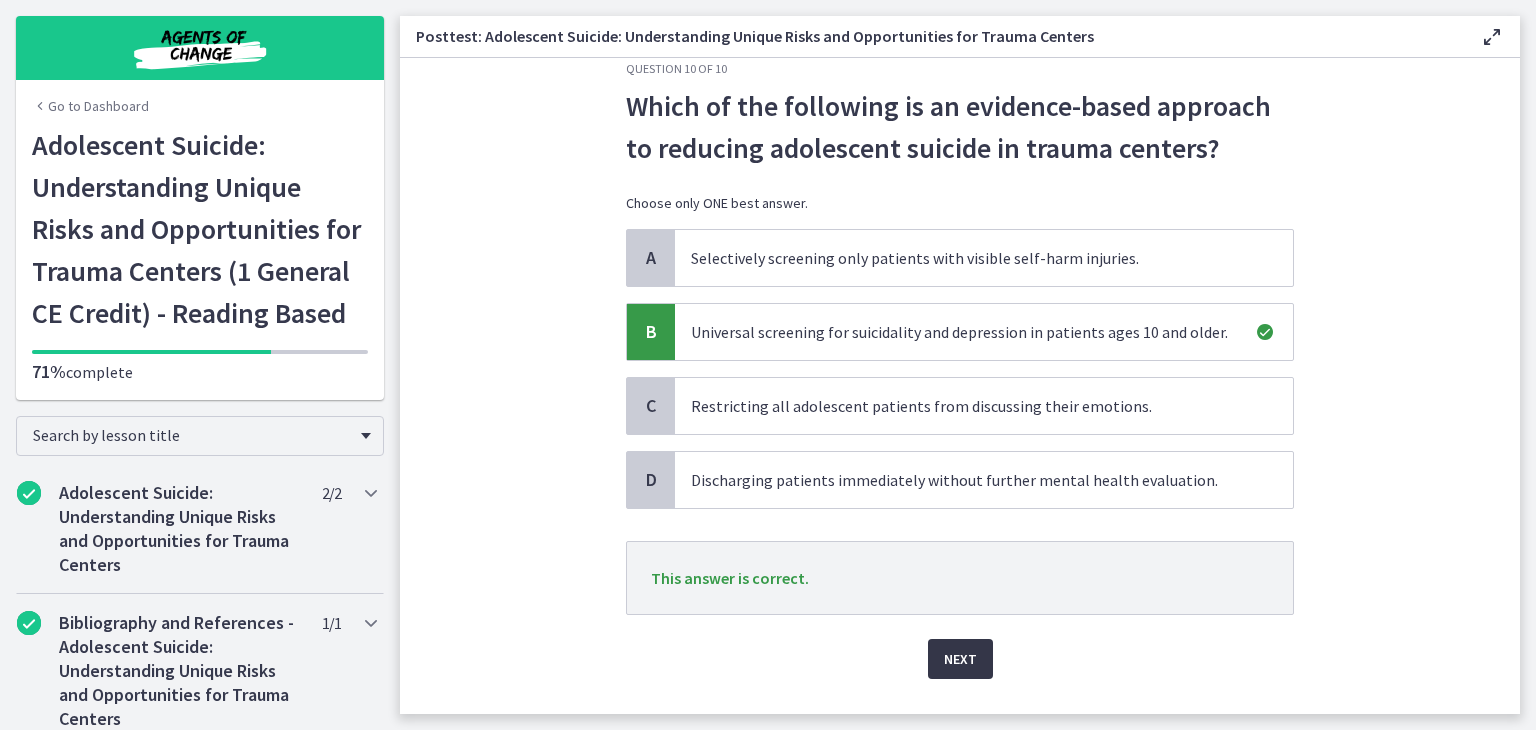 click on "Next" at bounding box center [960, 659] 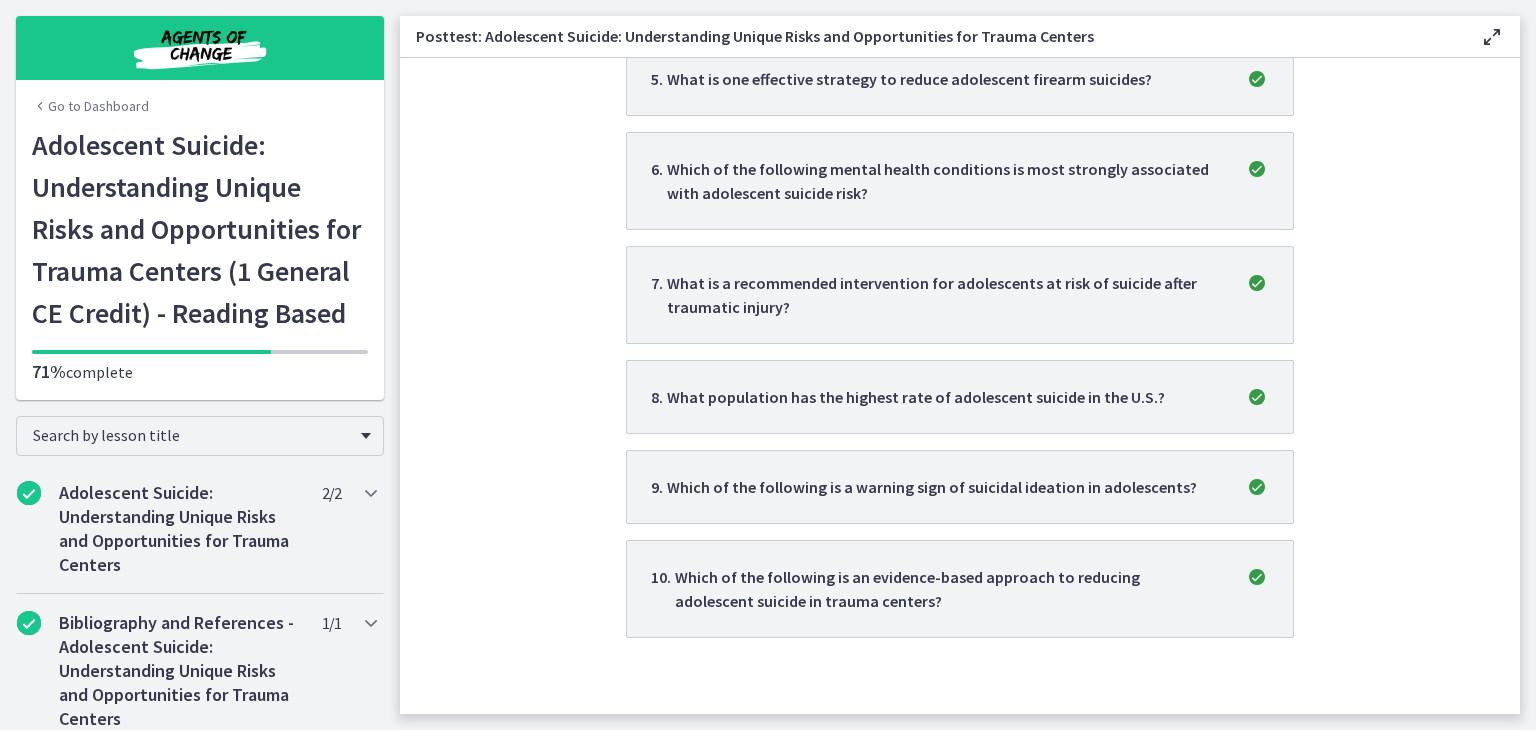 scroll, scrollTop: 0, scrollLeft: 0, axis: both 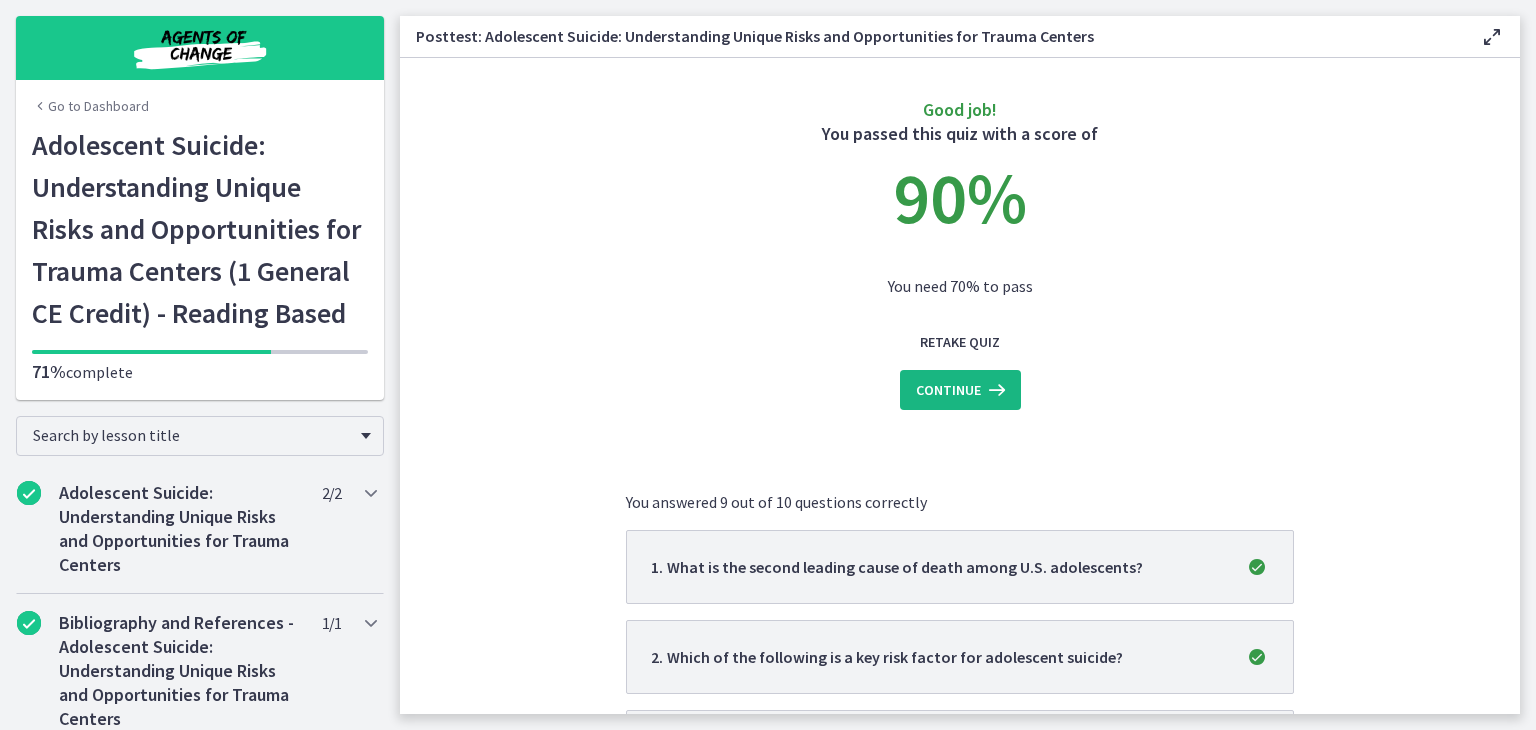 click on "Continue" at bounding box center (948, 390) 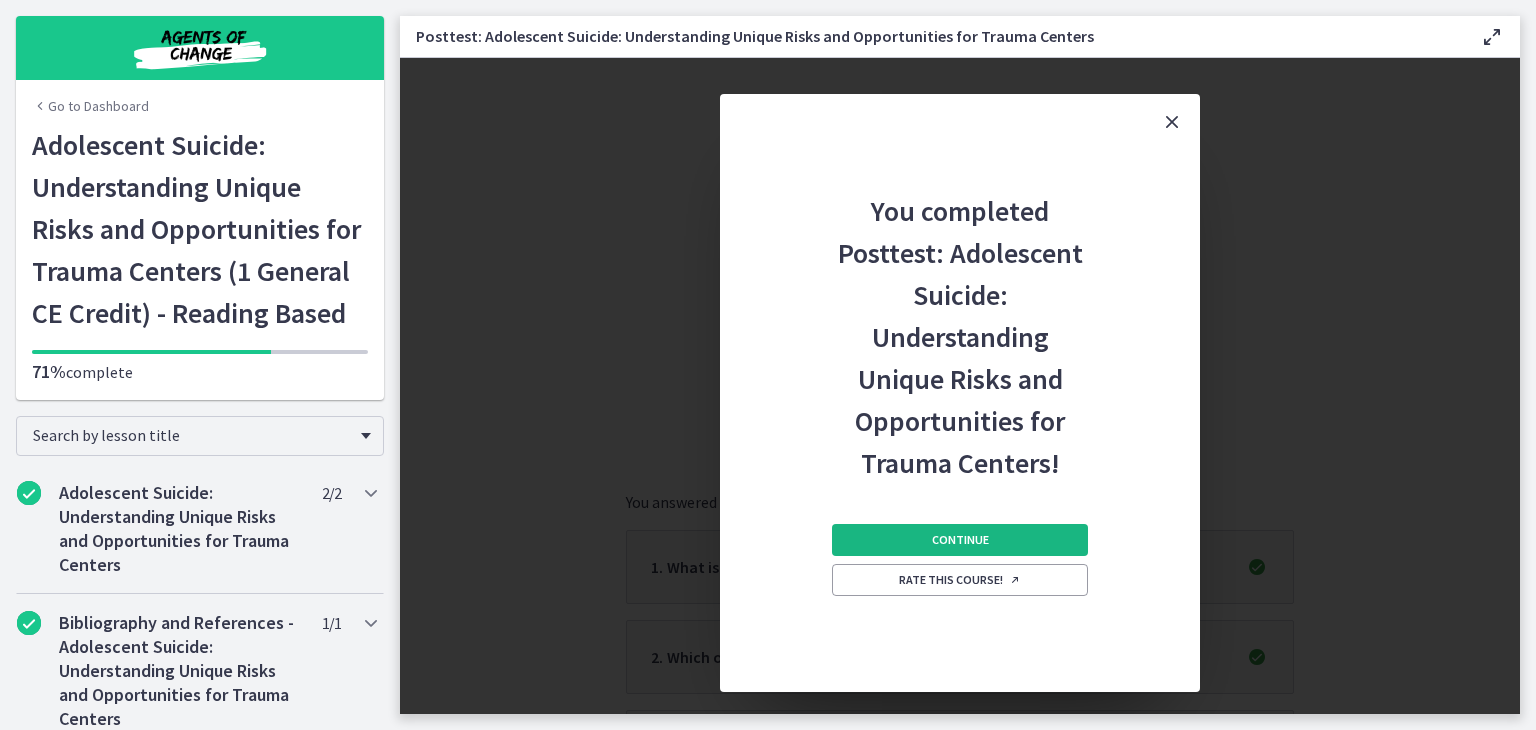 click on "Continue" at bounding box center (960, 540) 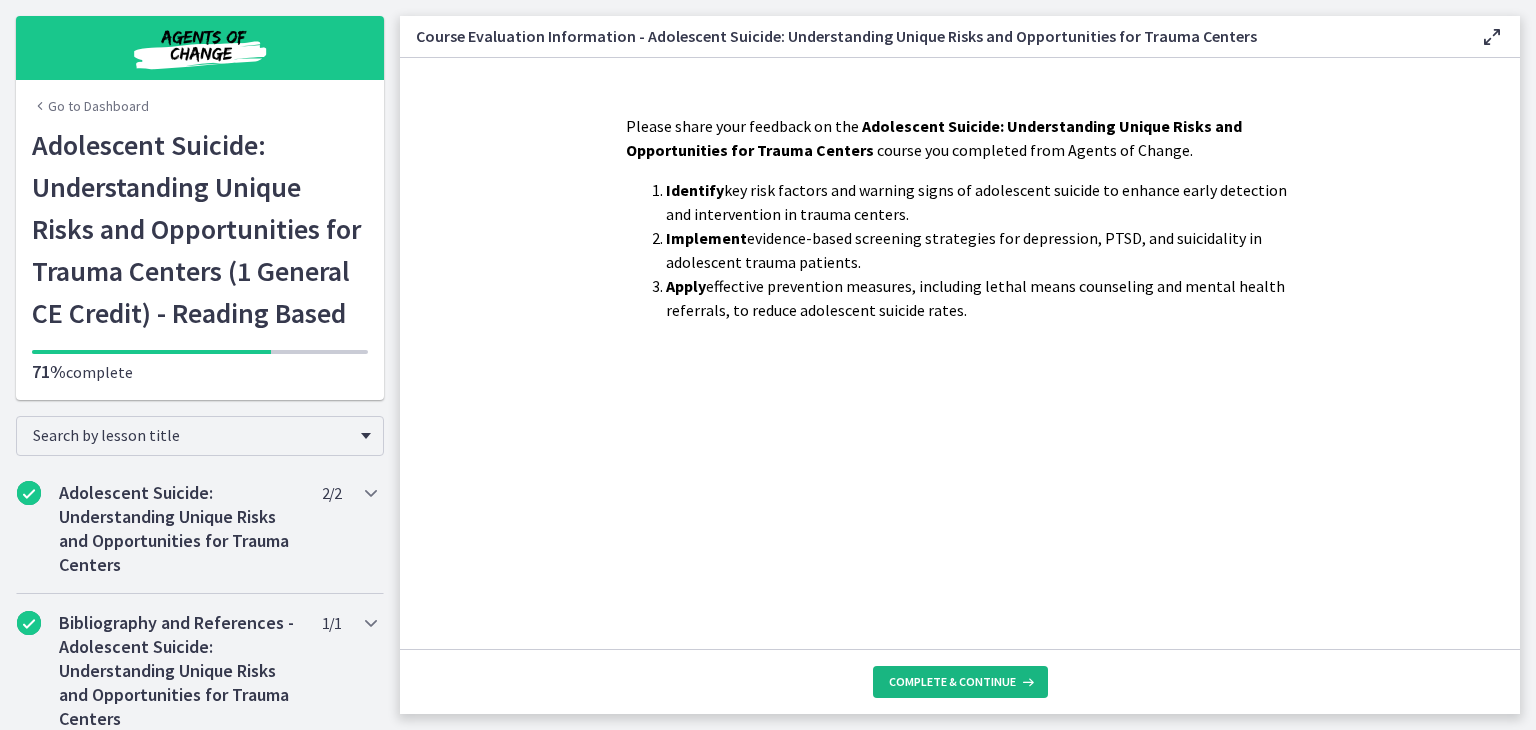 click on "Complete & continue" at bounding box center [952, 682] 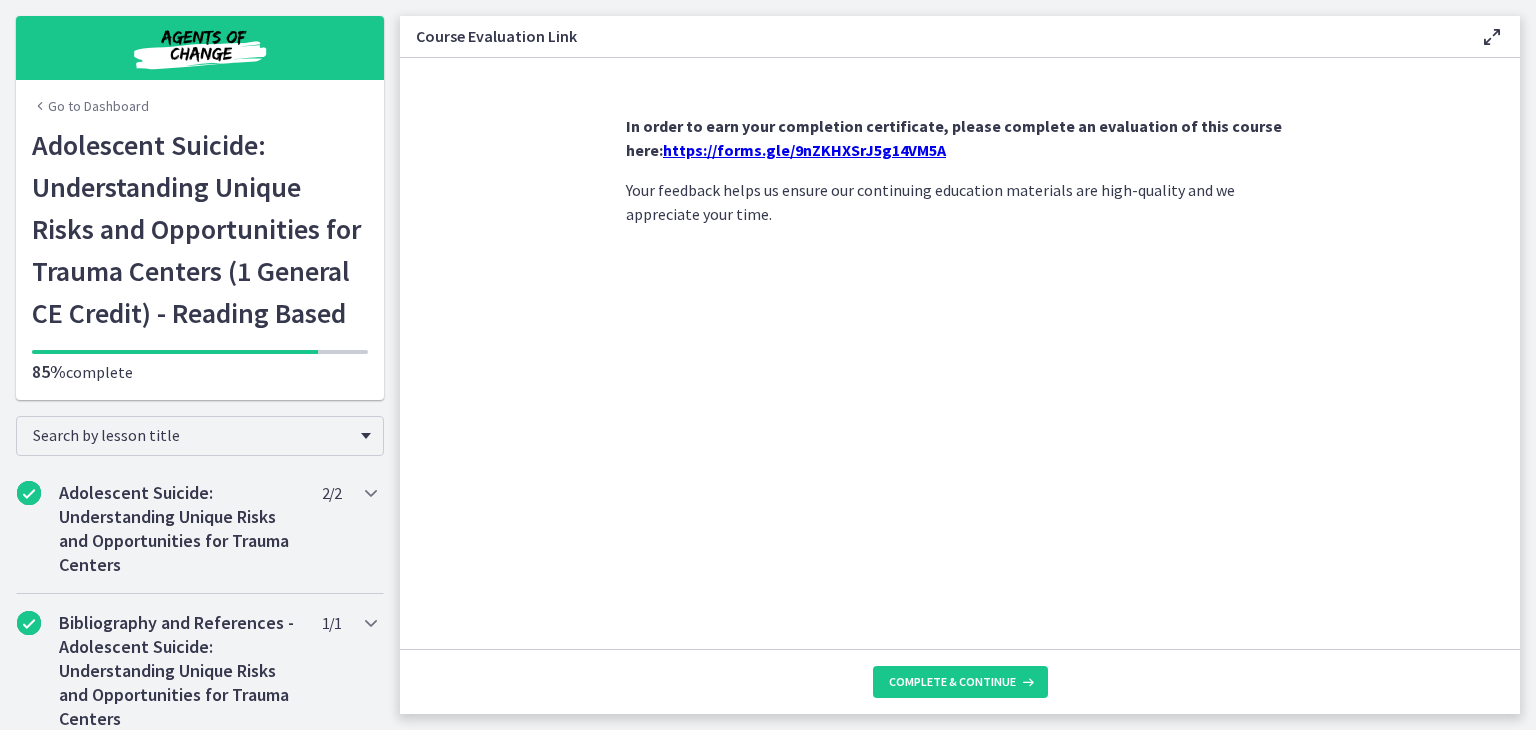 click on "https://forms.gle/9nZKHXSrJ5g14VM5A" at bounding box center [804, 150] 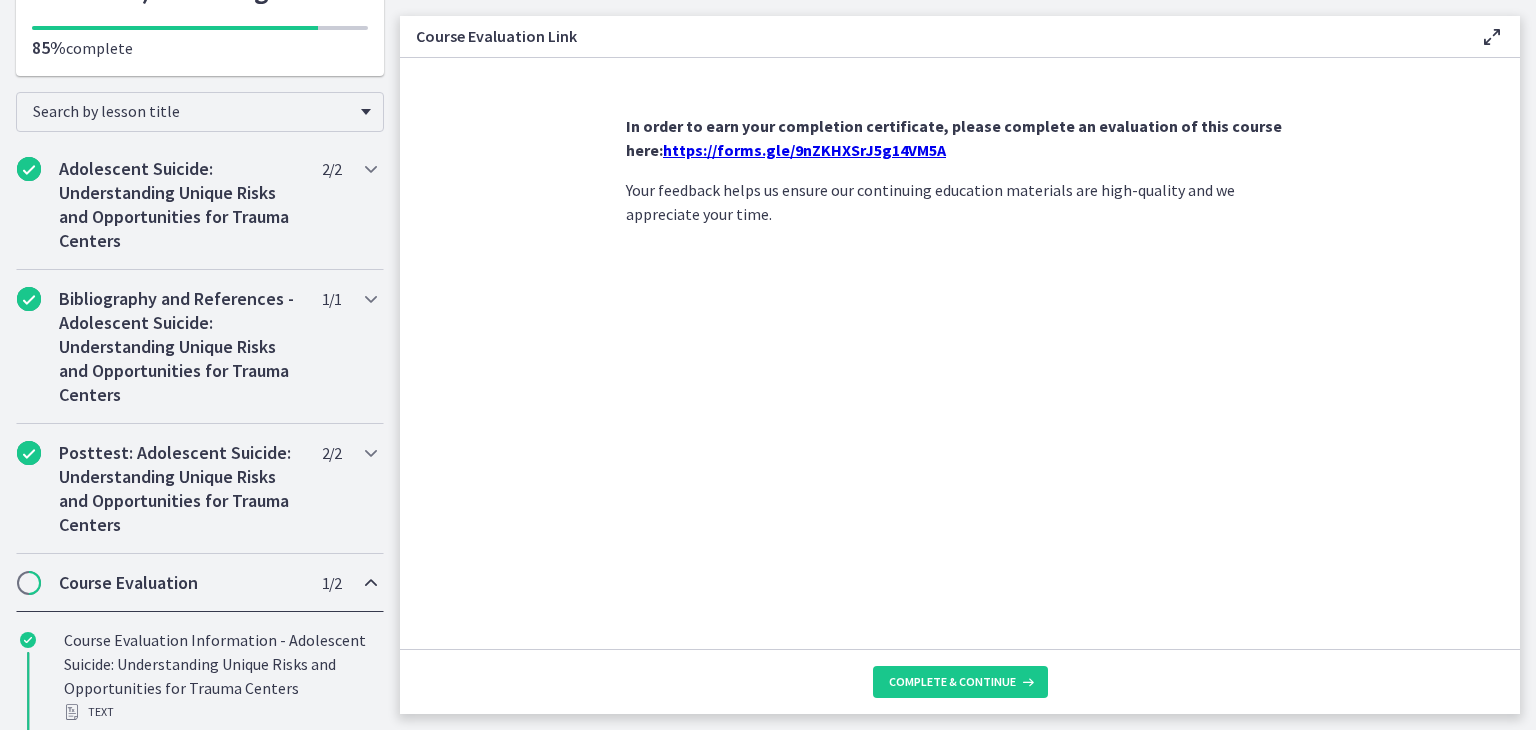 scroll, scrollTop: 397, scrollLeft: 0, axis: vertical 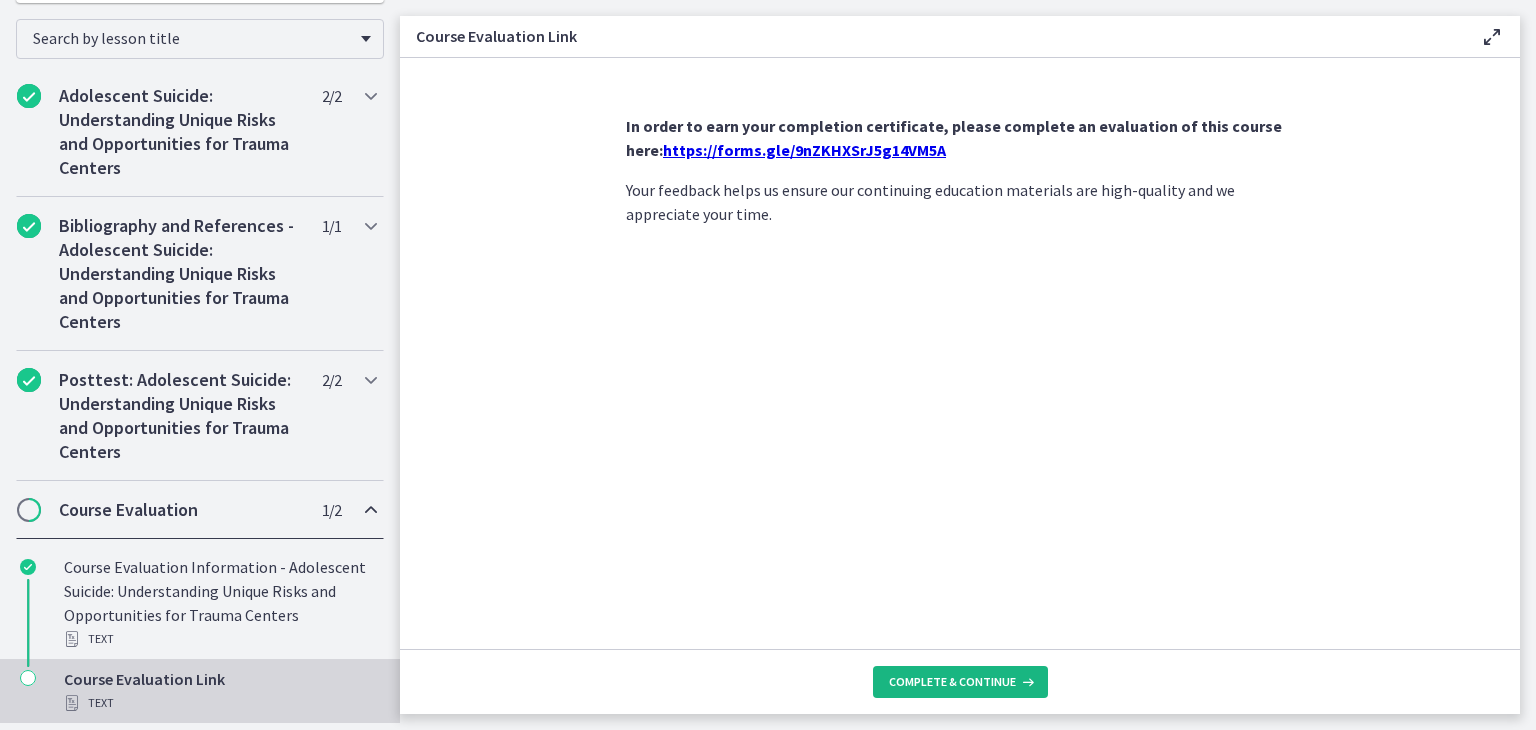 click on "Complete & continue" at bounding box center [952, 682] 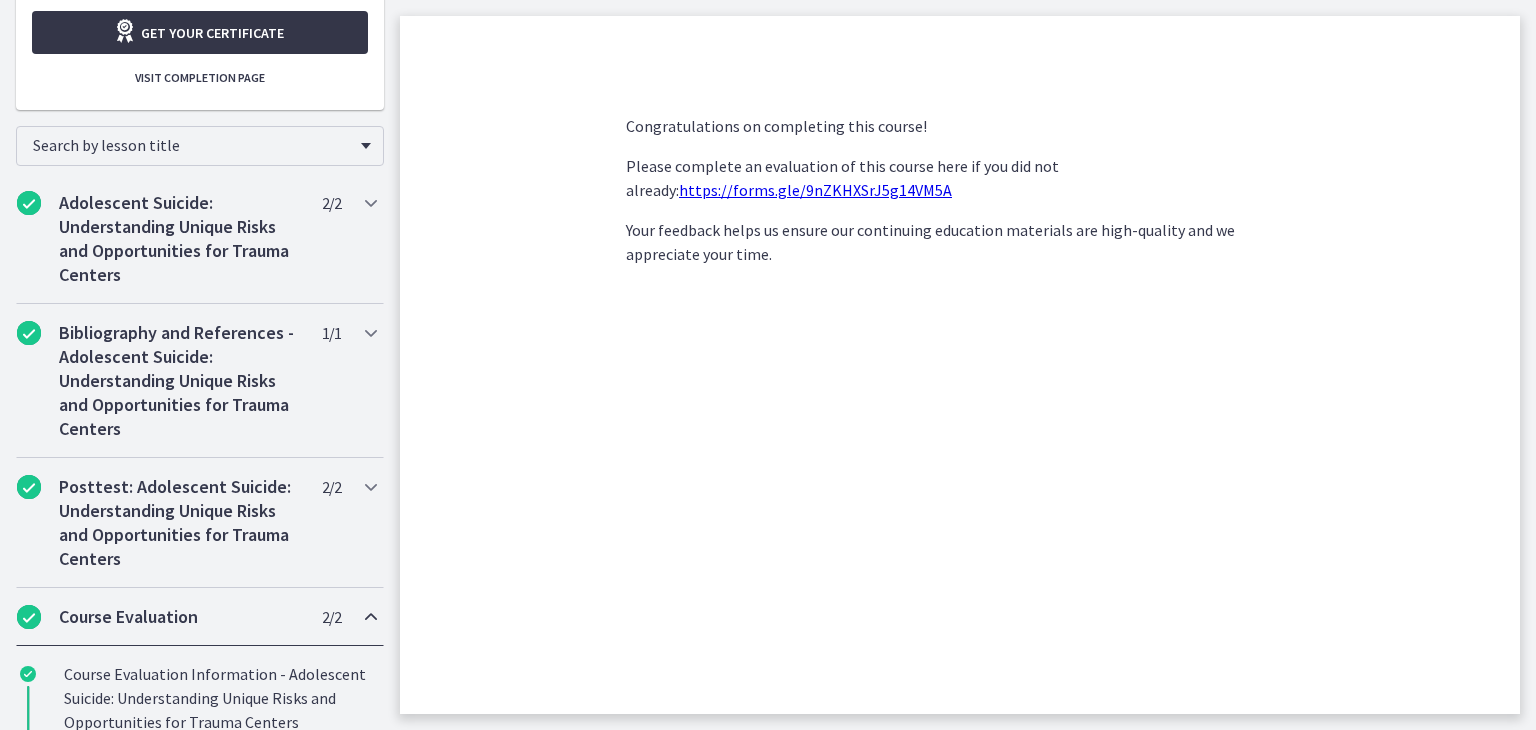 click on "Get your certificate" at bounding box center [212, 33] 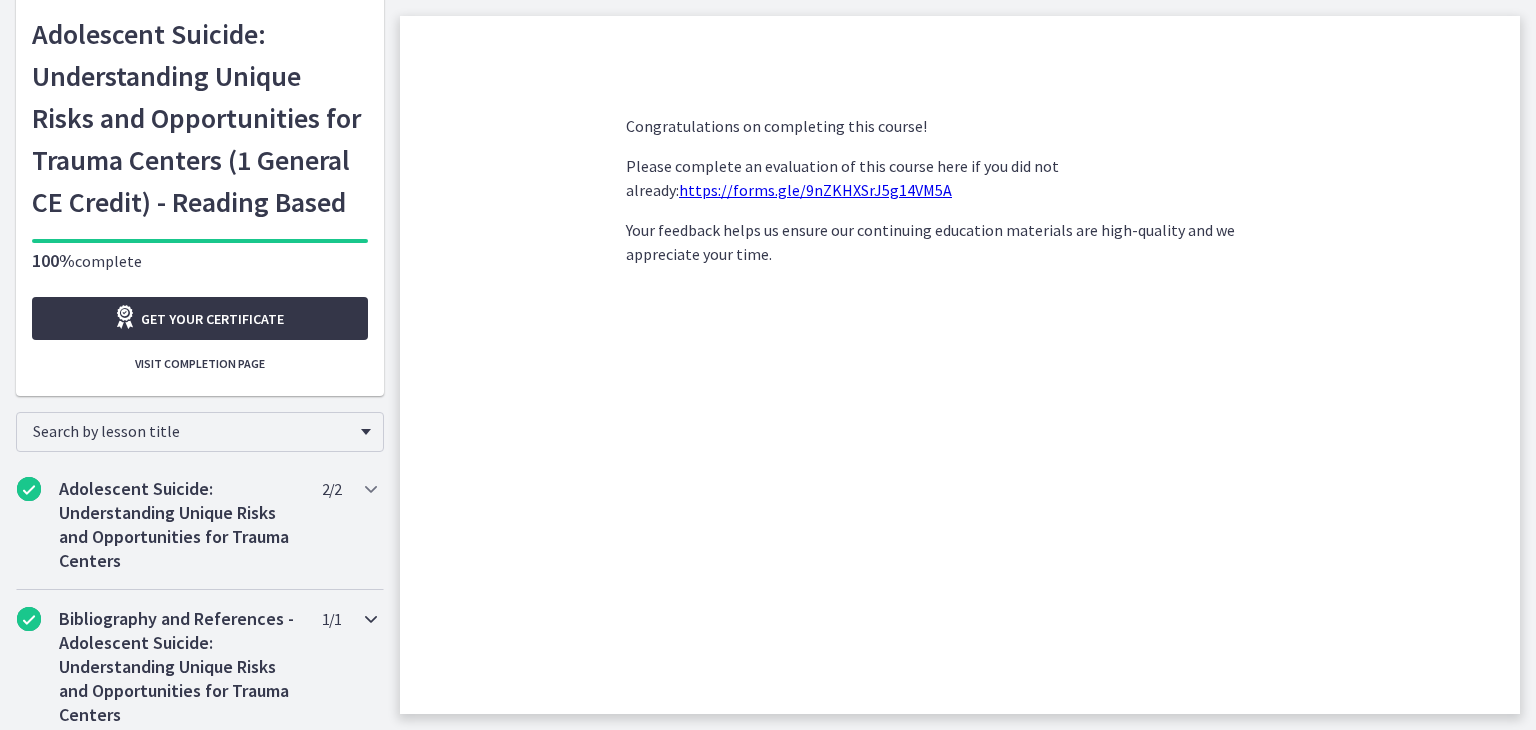scroll, scrollTop: 0, scrollLeft: 0, axis: both 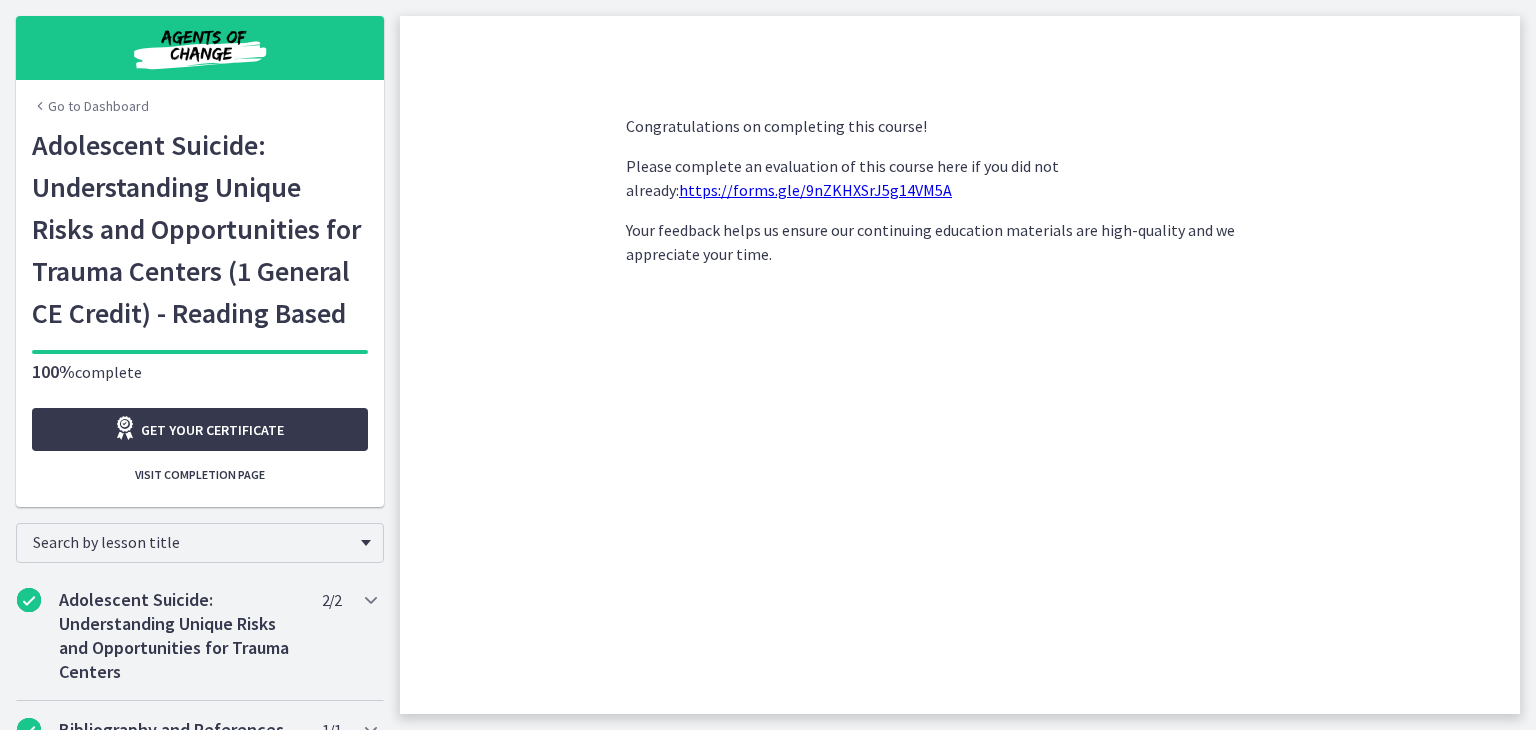 click on "Go to Dashboard" at bounding box center [90, 106] 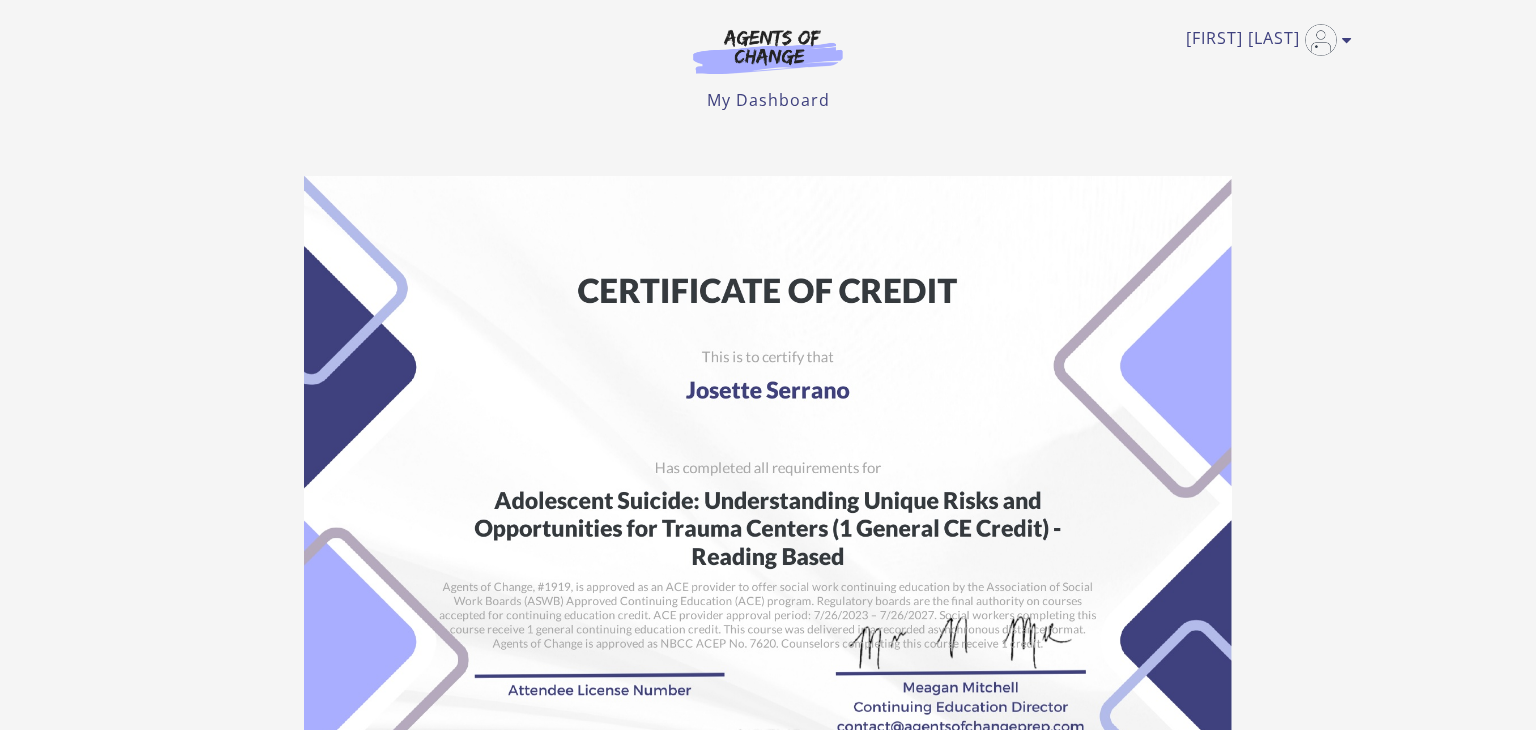 scroll, scrollTop: 0, scrollLeft: 0, axis: both 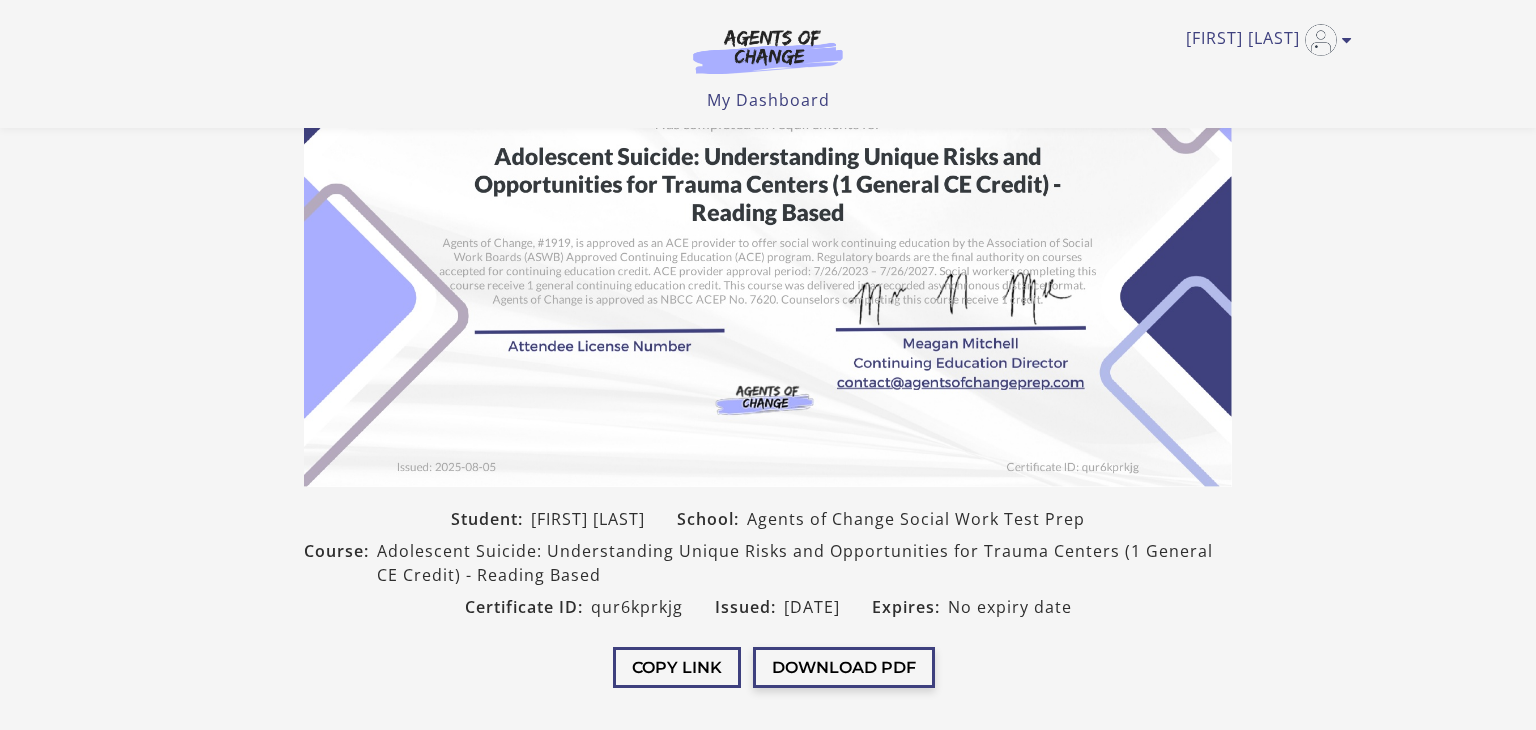 click on "Download PDF" at bounding box center (844, 667) 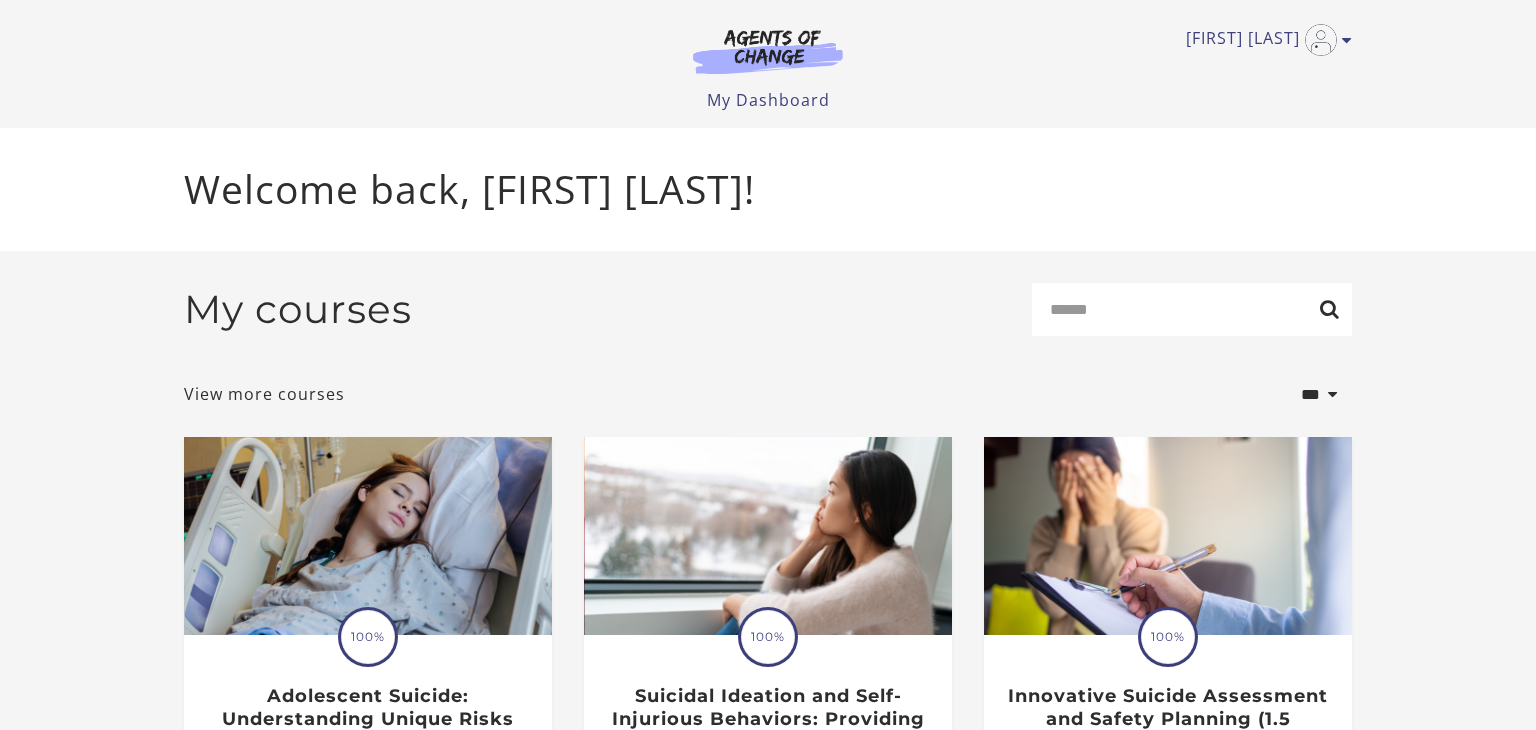scroll, scrollTop: 28, scrollLeft: 0, axis: vertical 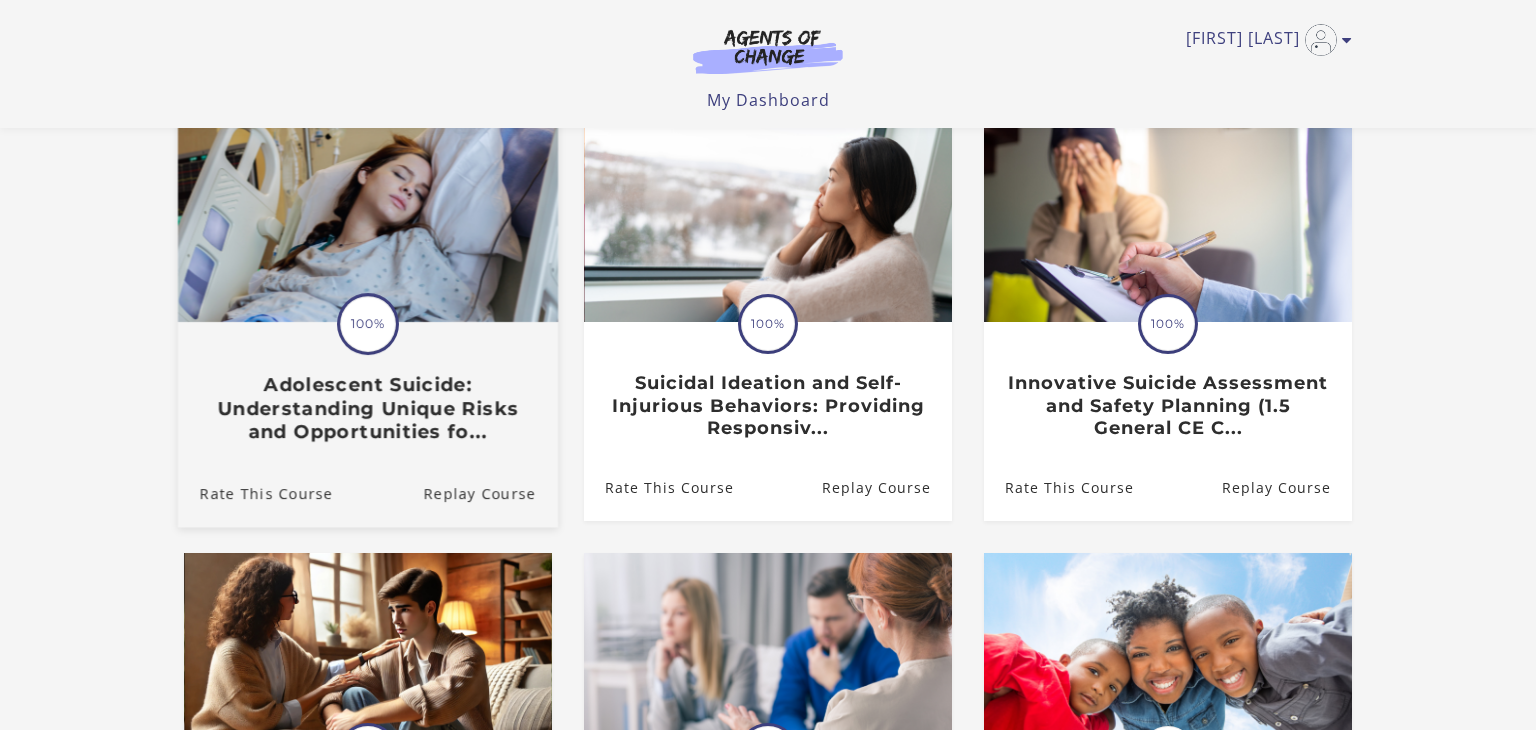 click on "Adolescent Suicide: Understanding Unique Risks and Opportunities fo..." at bounding box center [368, 409] 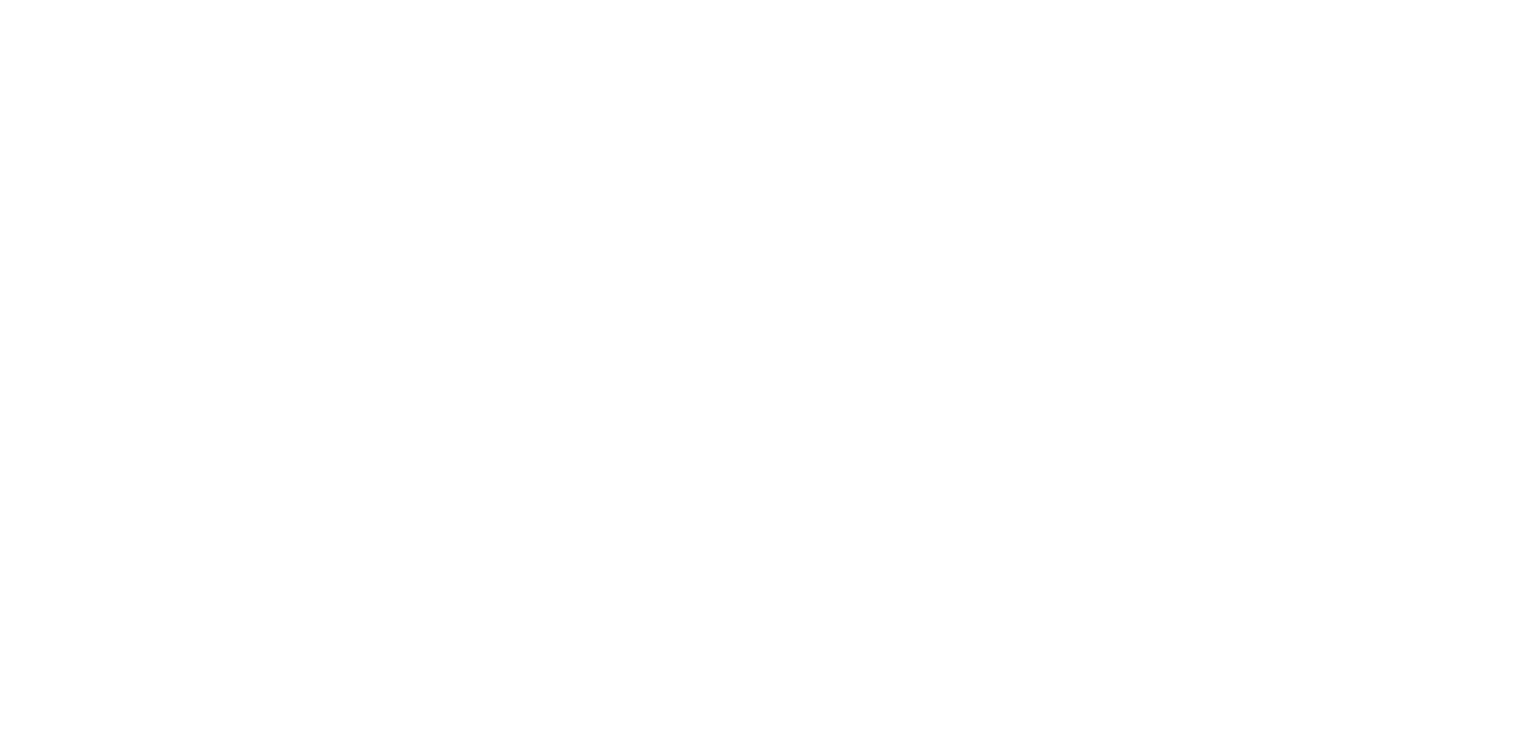 scroll, scrollTop: 0, scrollLeft: 0, axis: both 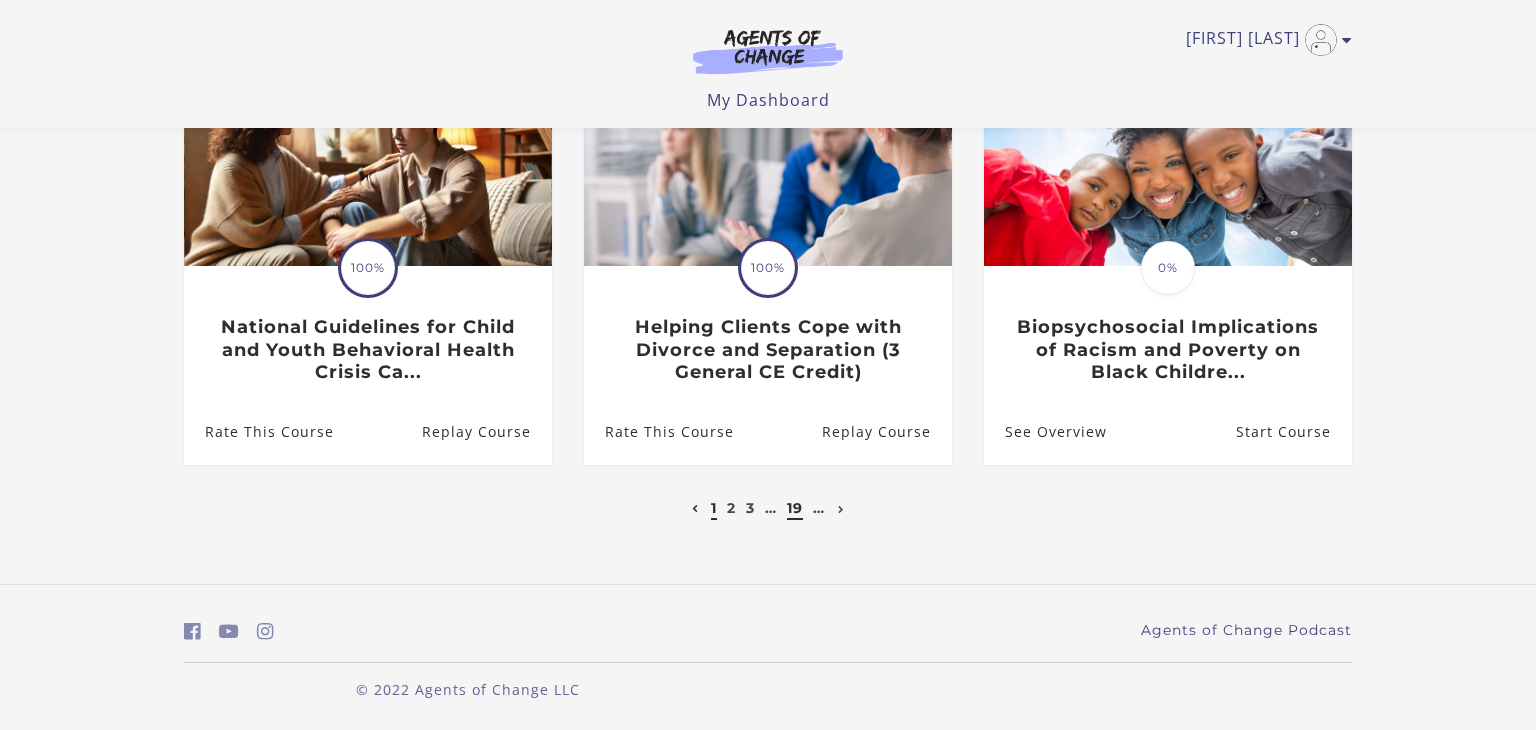 click on "19" at bounding box center (795, 508) 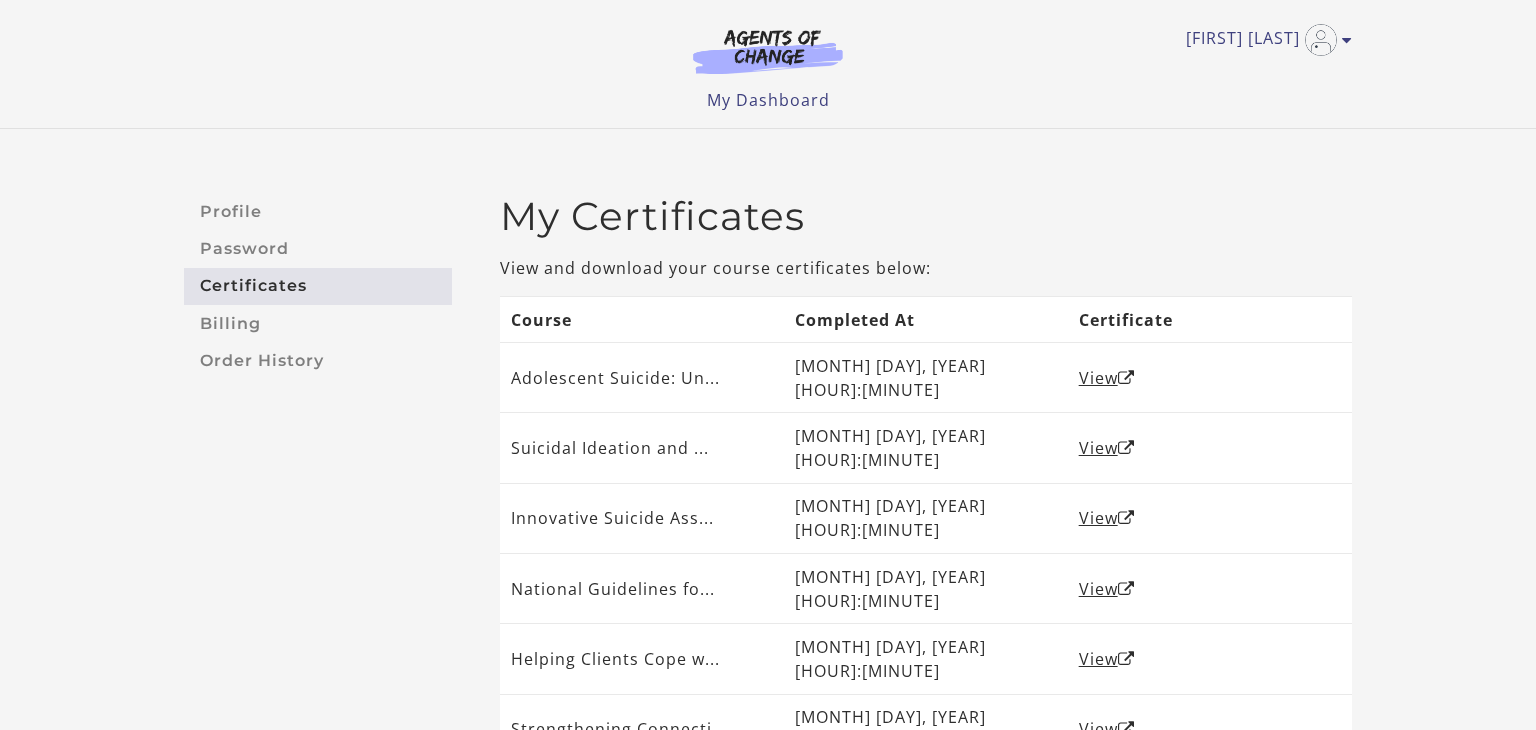 scroll, scrollTop: 0, scrollLeft: 0, axis: both 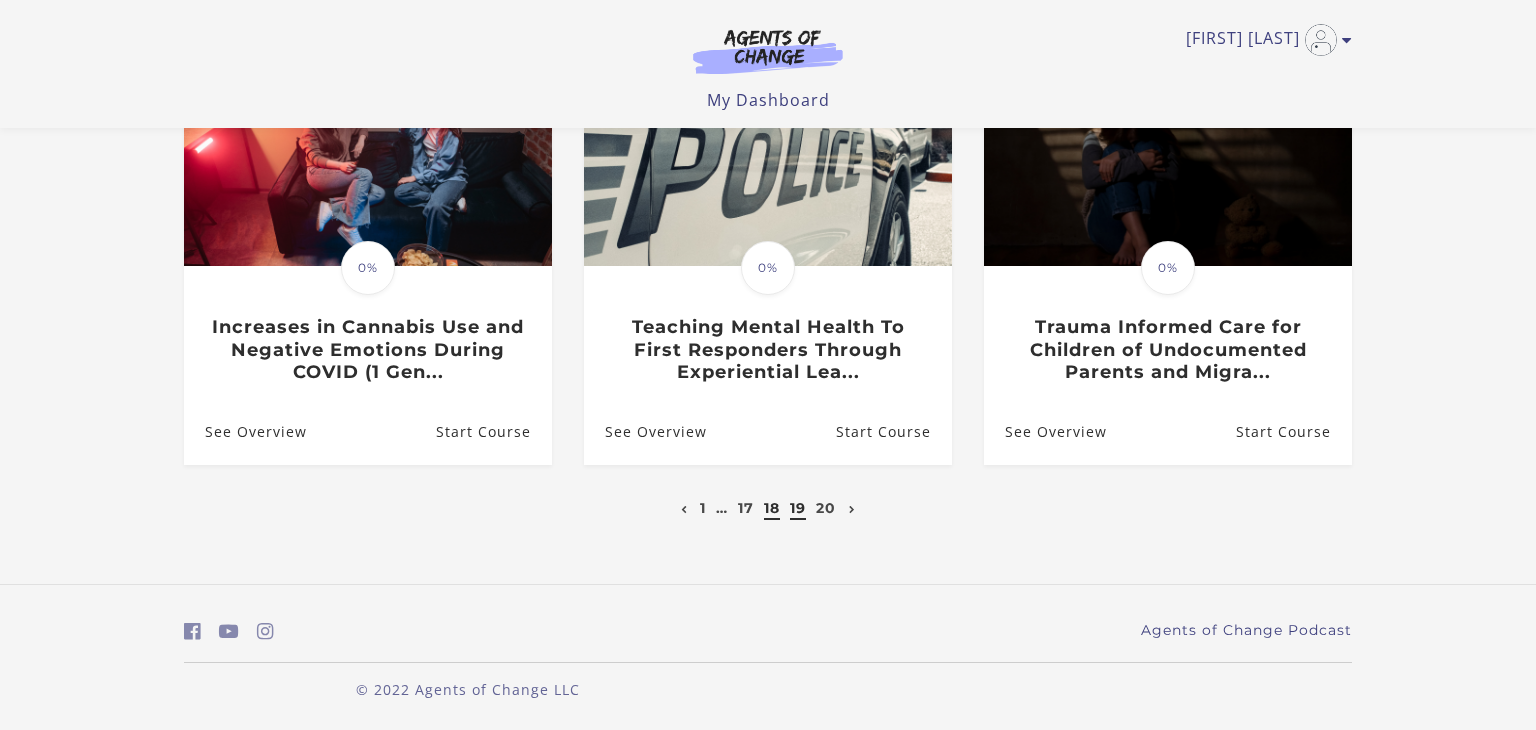 click on "18" at bounding box center [772, 508] 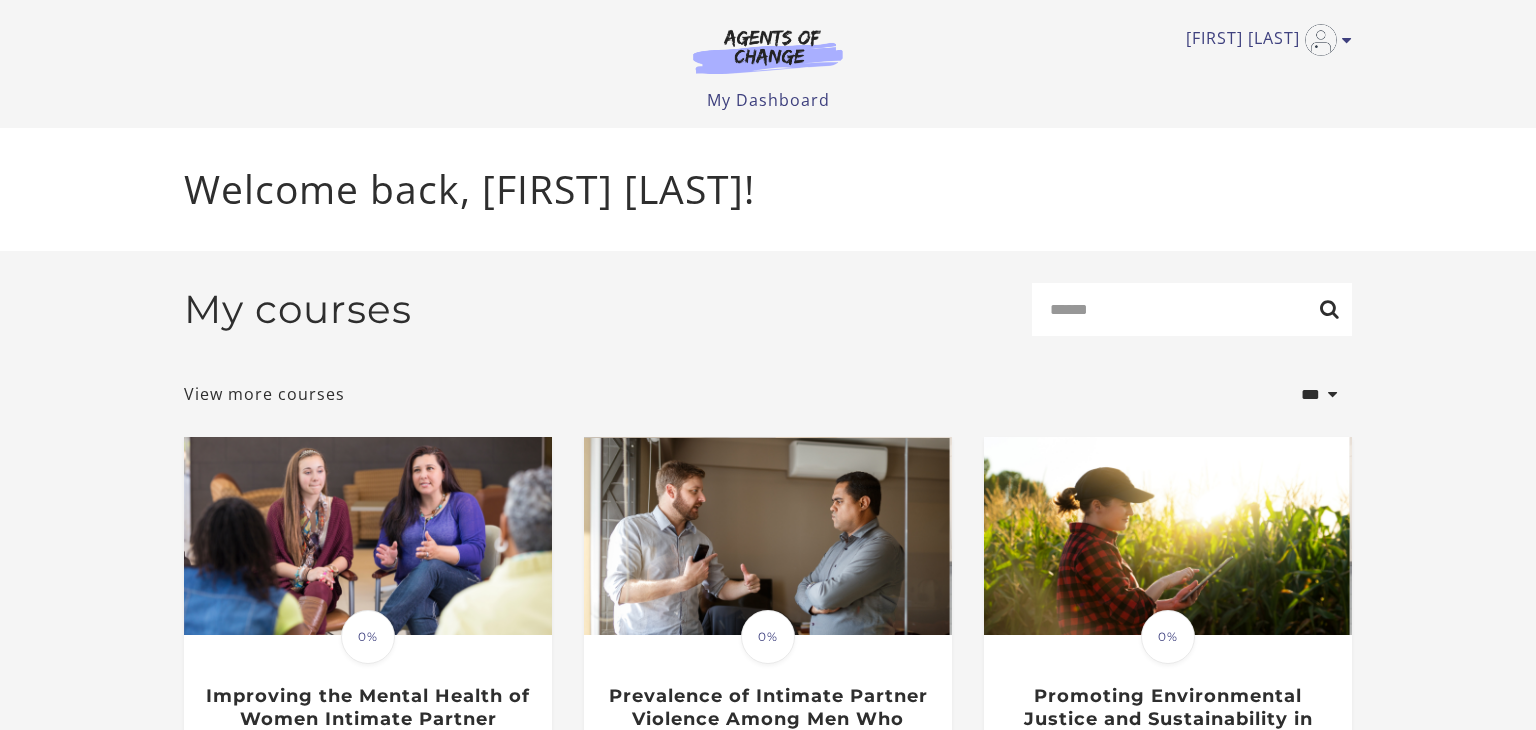 scroll, scrollTop: 0, scrollLeft: 0, axis: both 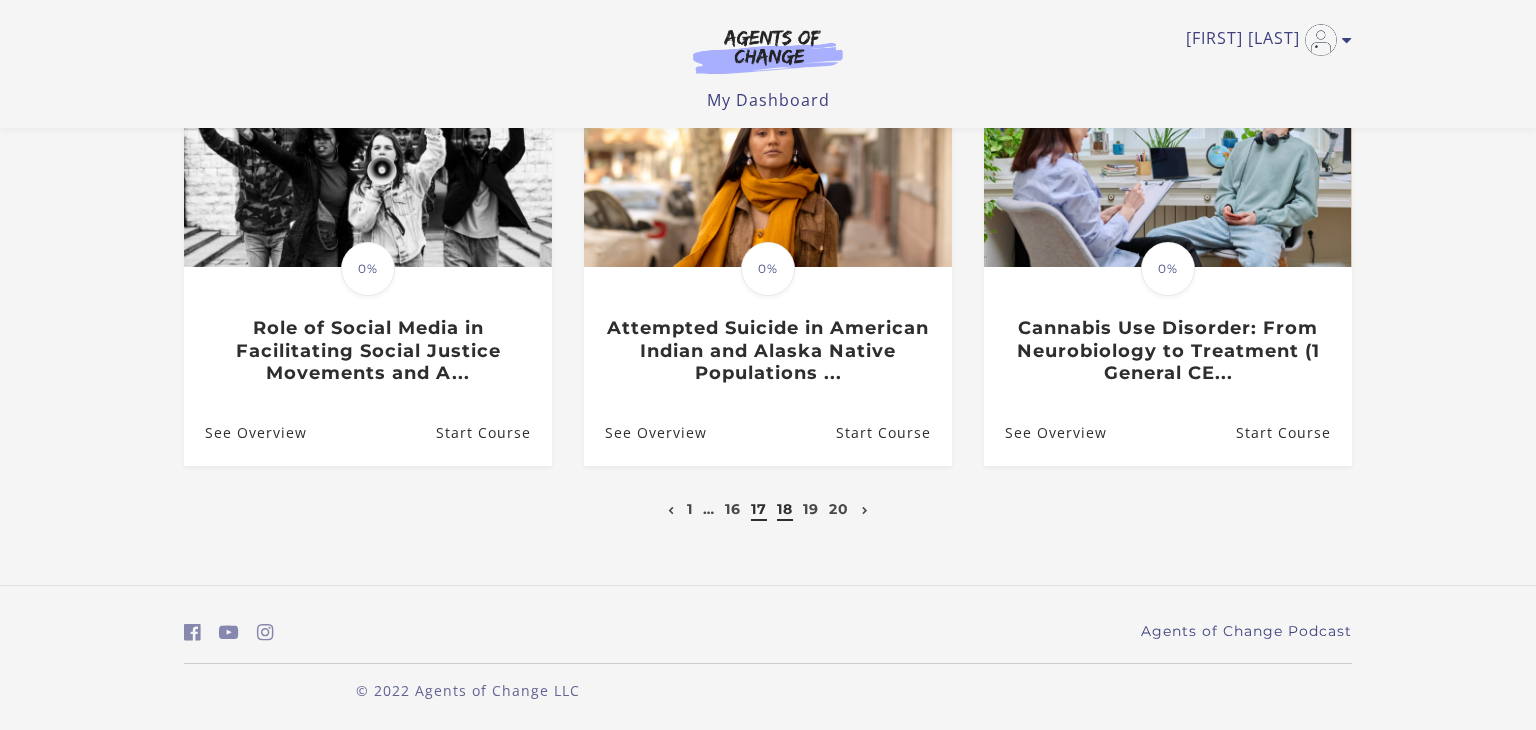 click on "17" at bounding box center [759, 509] 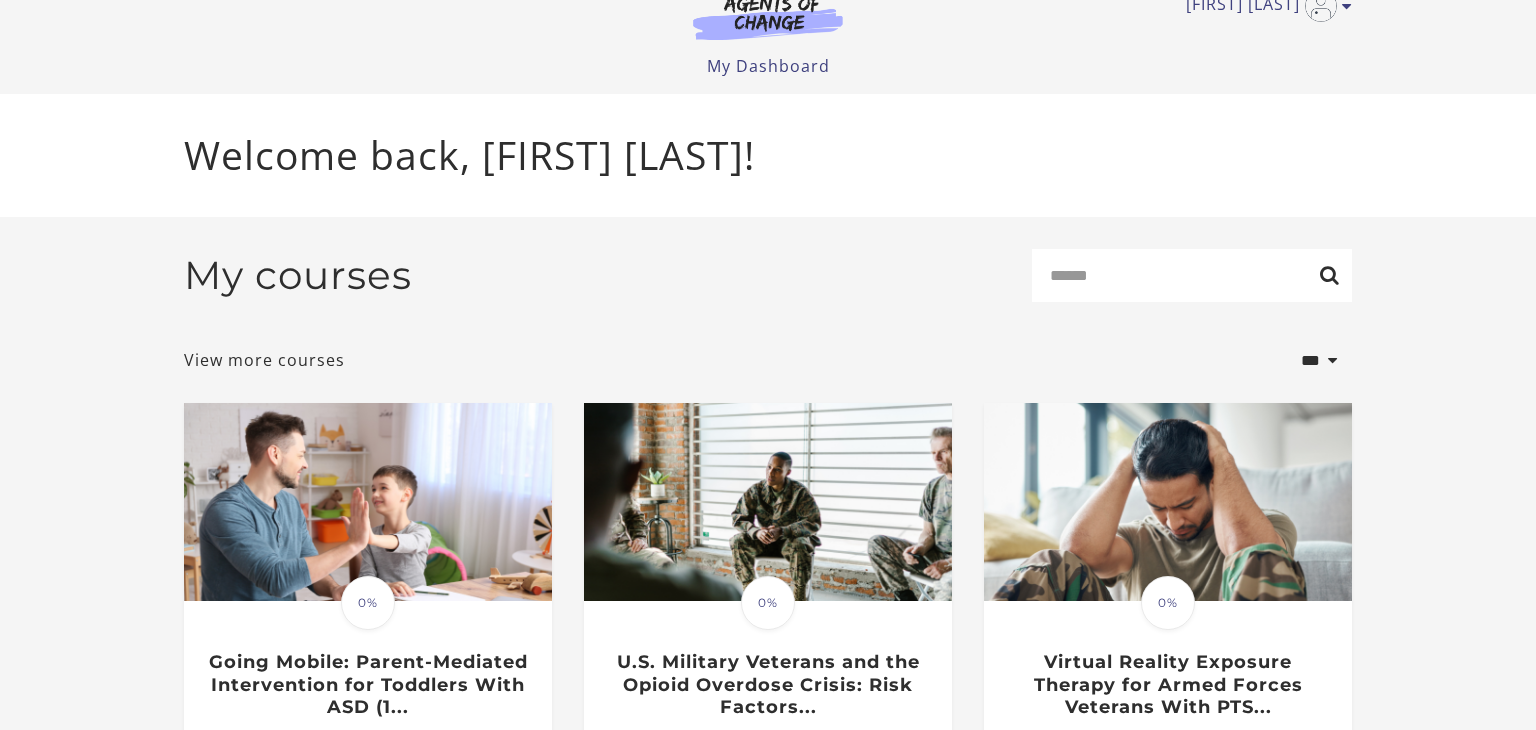 scroll, scrollTop: 0, scrollLeft: 0, axis: both 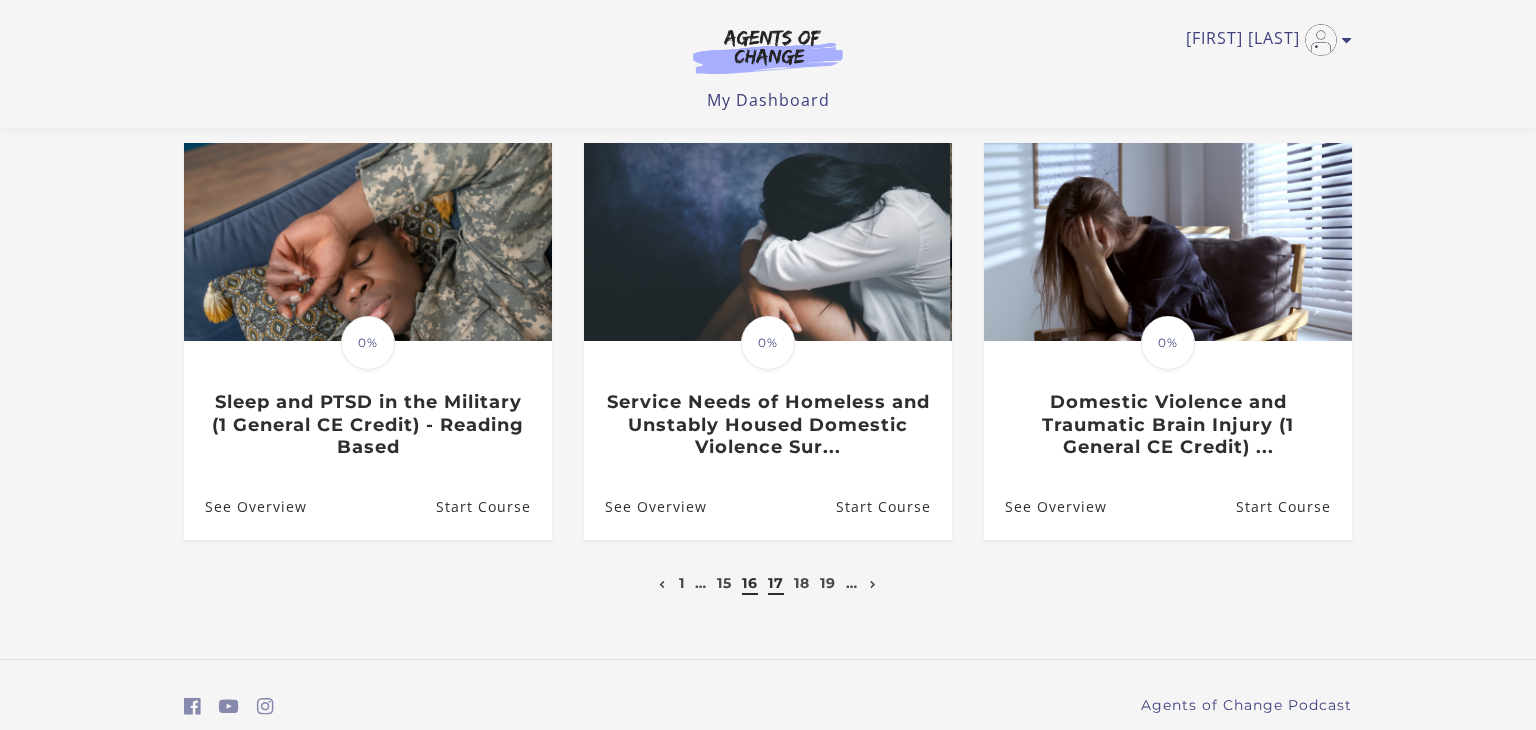 click on "16" at bounding box center (750, 583) 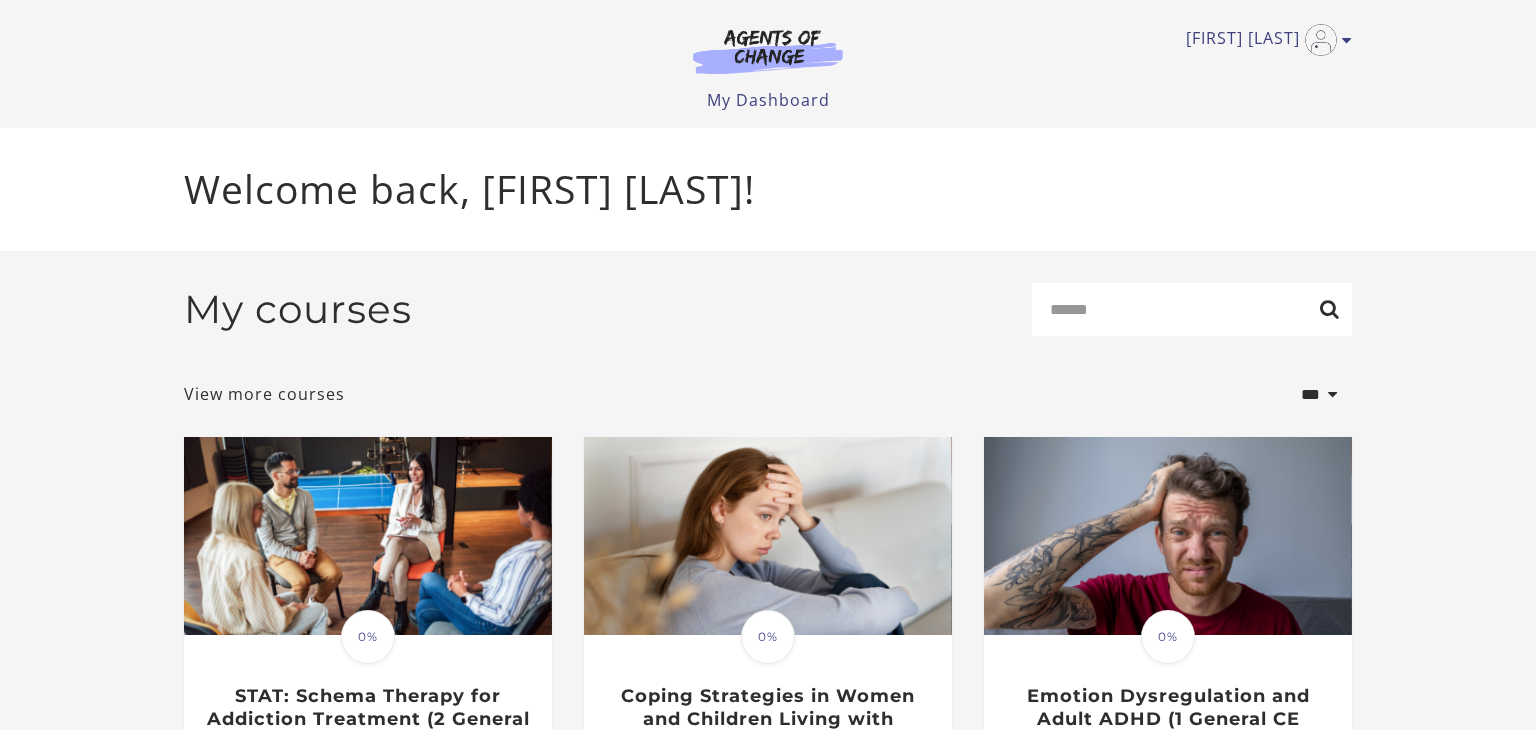 scroll, scrollTop: 0, scrollLeft: 0, axis: both 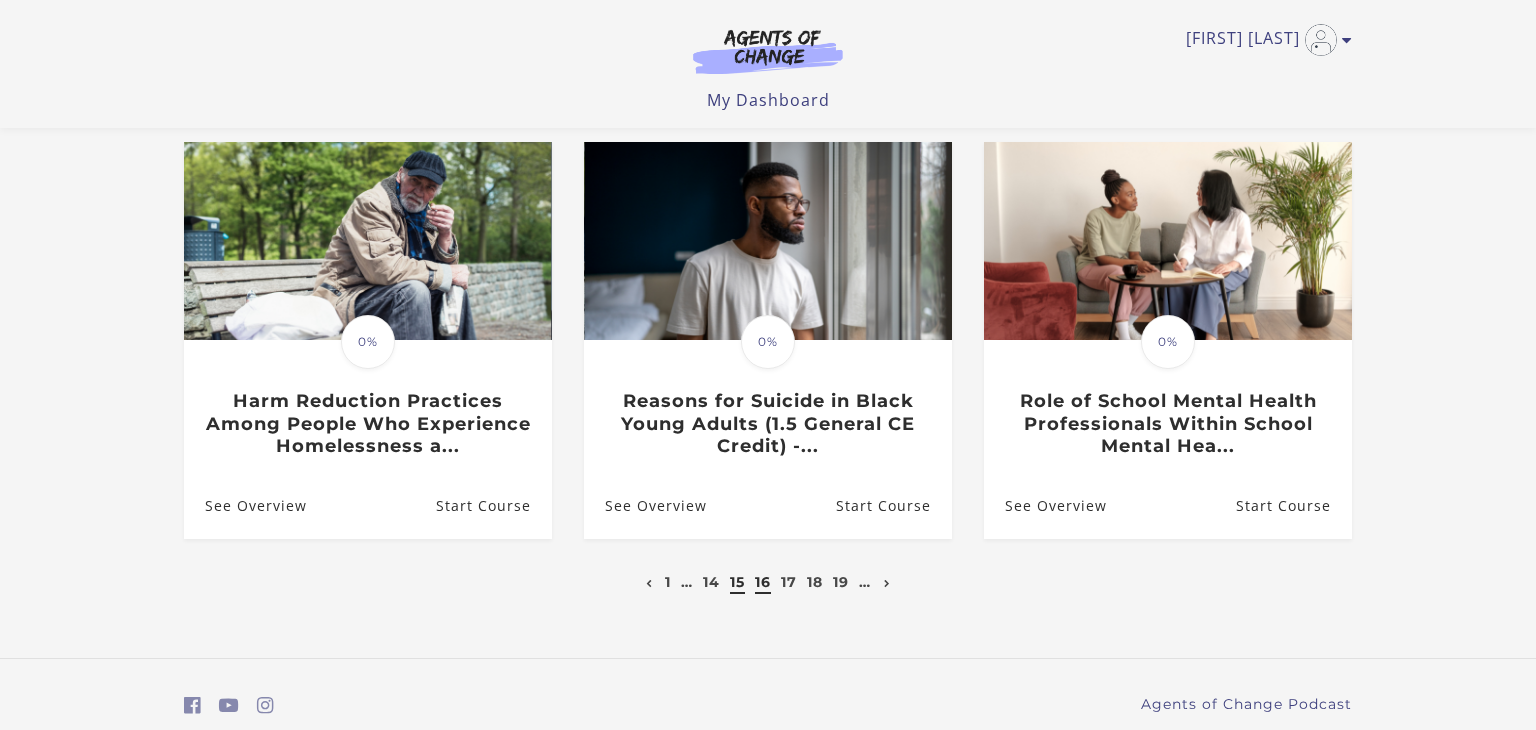 click on "15" at bounding box center [737, 582] 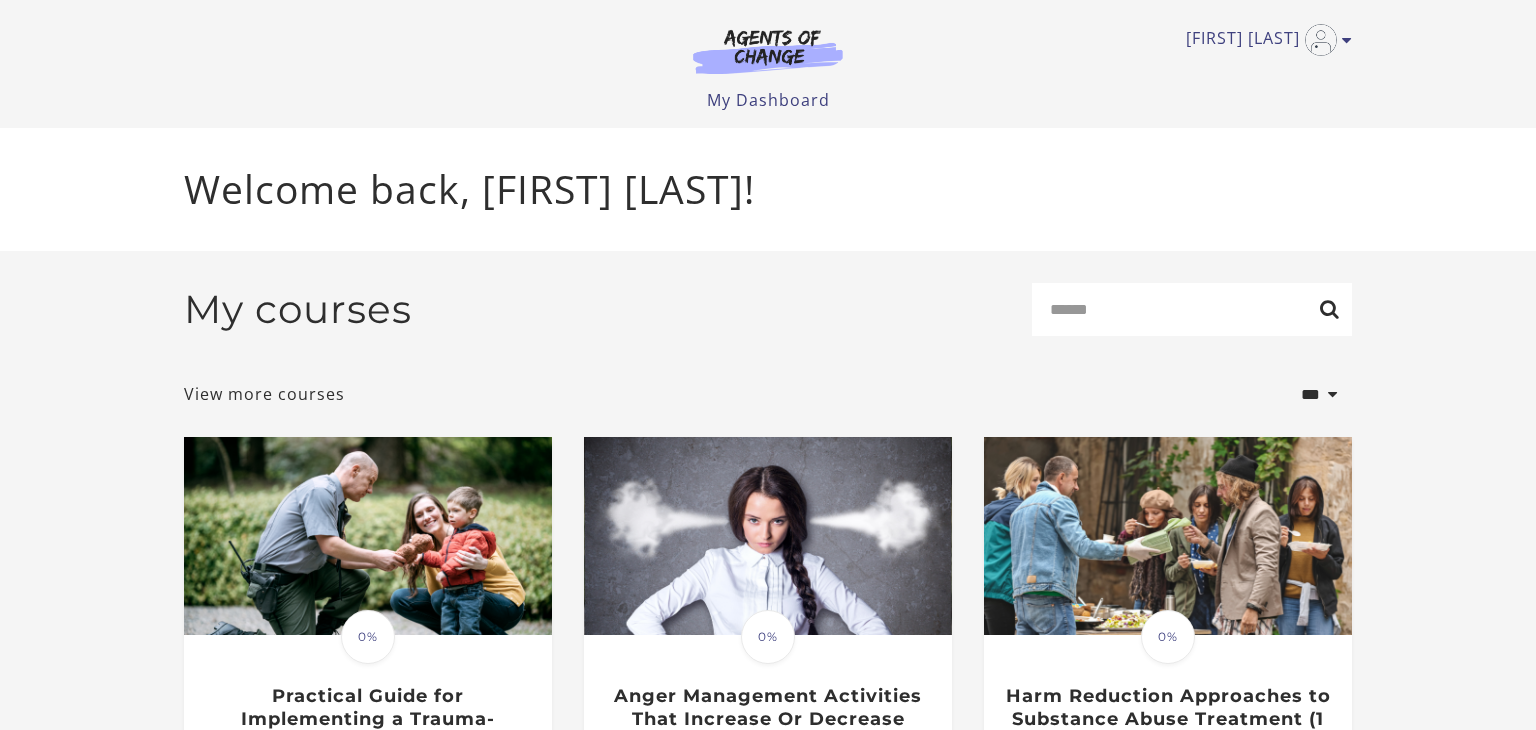 scroll, scrollTop: 0, scrollLeft: 0, axis: both 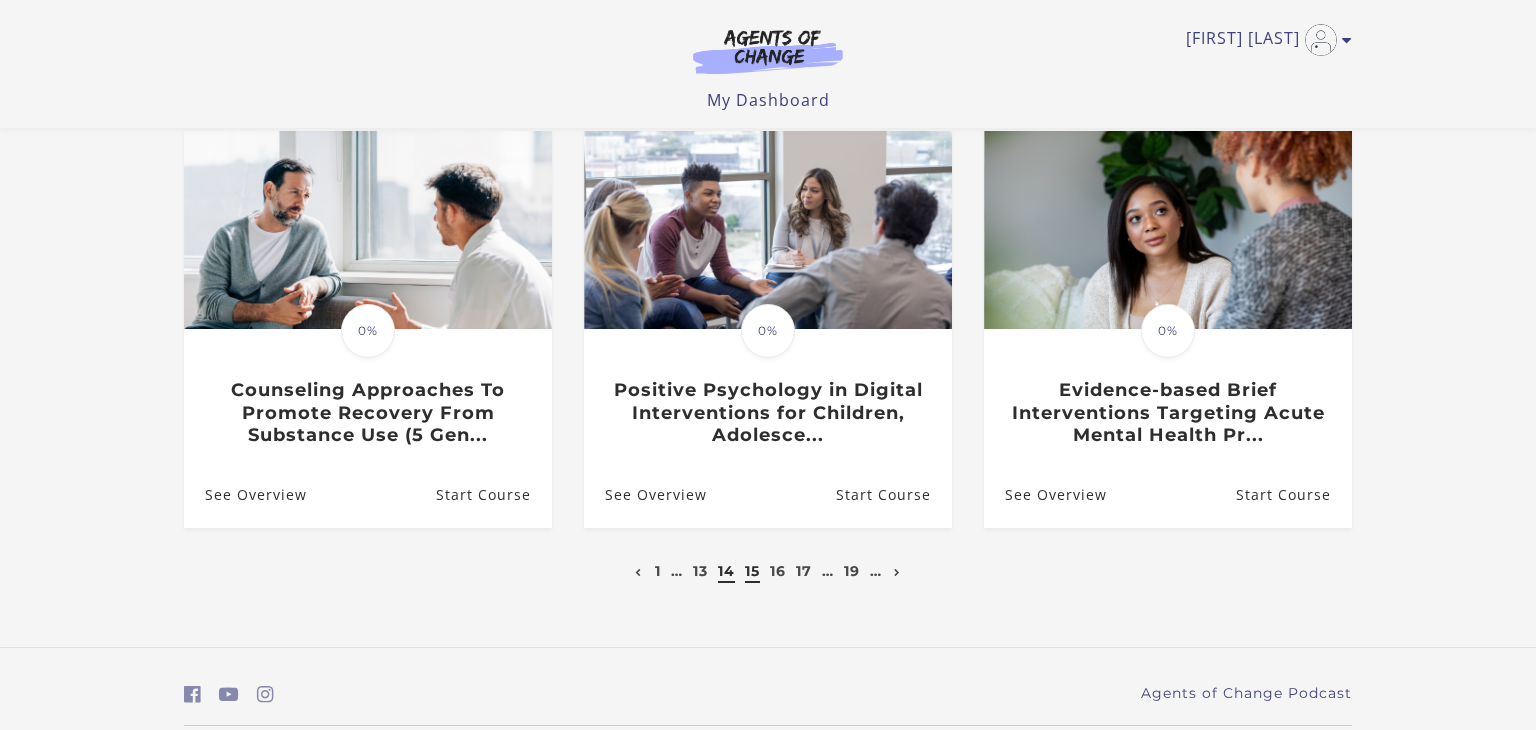 click on "14" at bounding box center [726, 571] 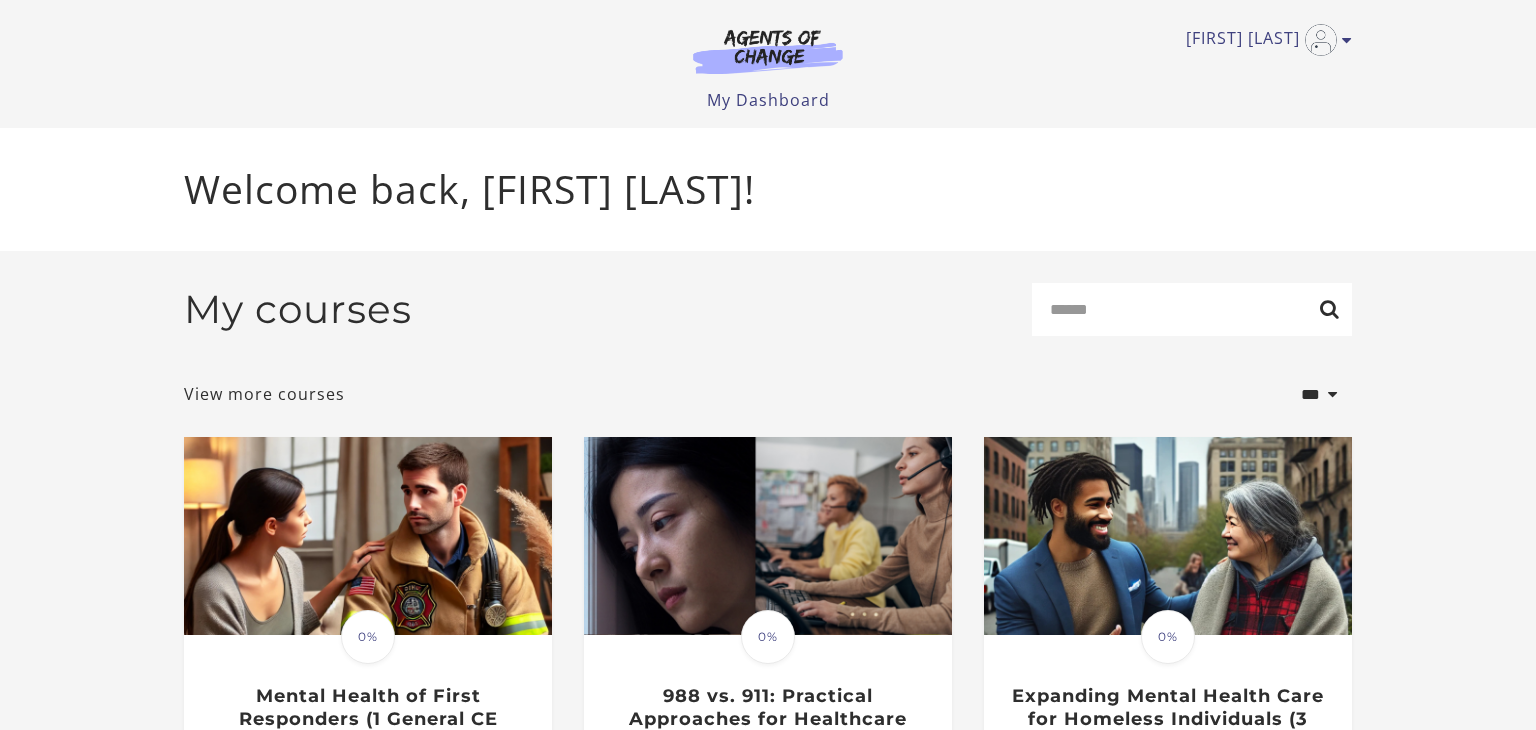 scroll, scrollTop: 0, scrollLeft: 0, axis: both 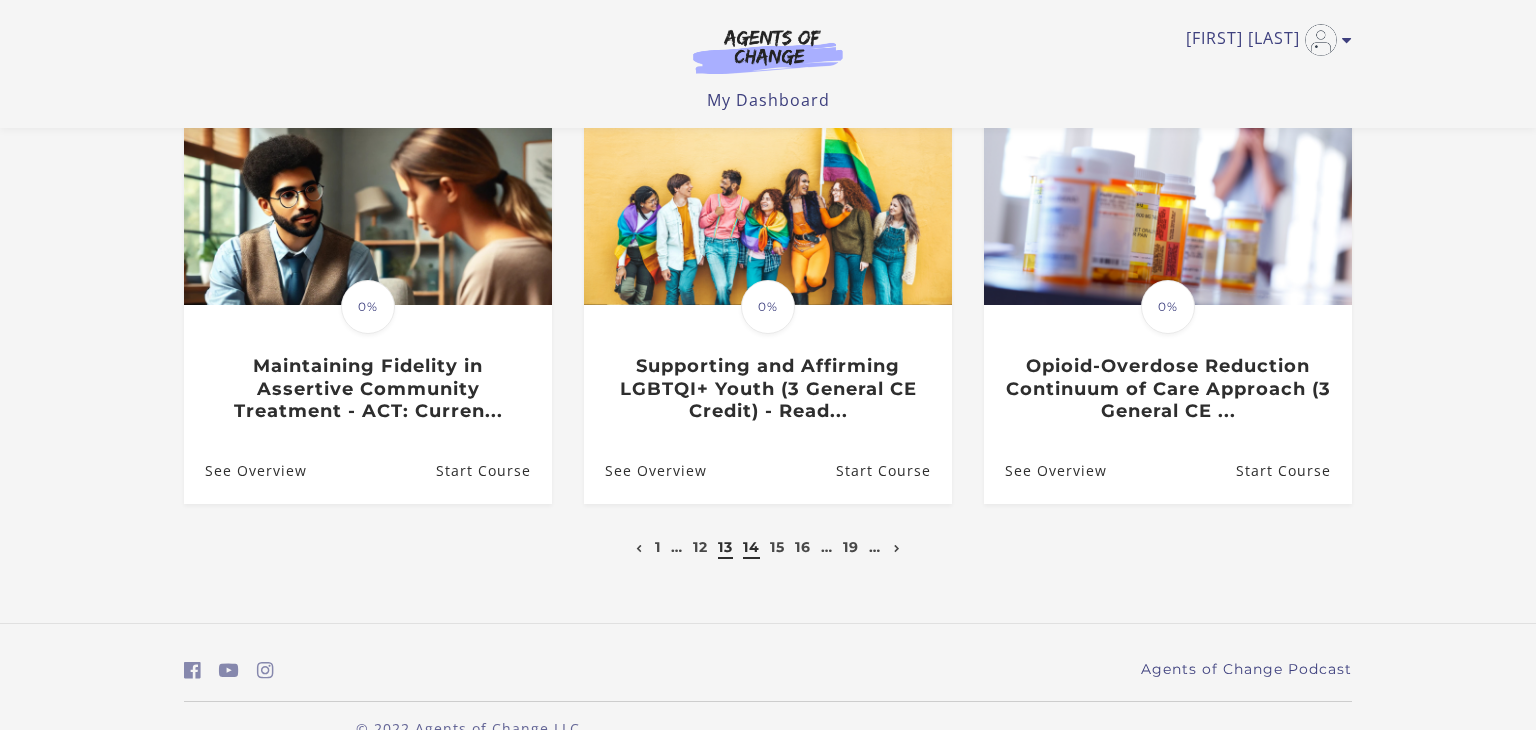 click on "13" at bounding box center (725, 547) 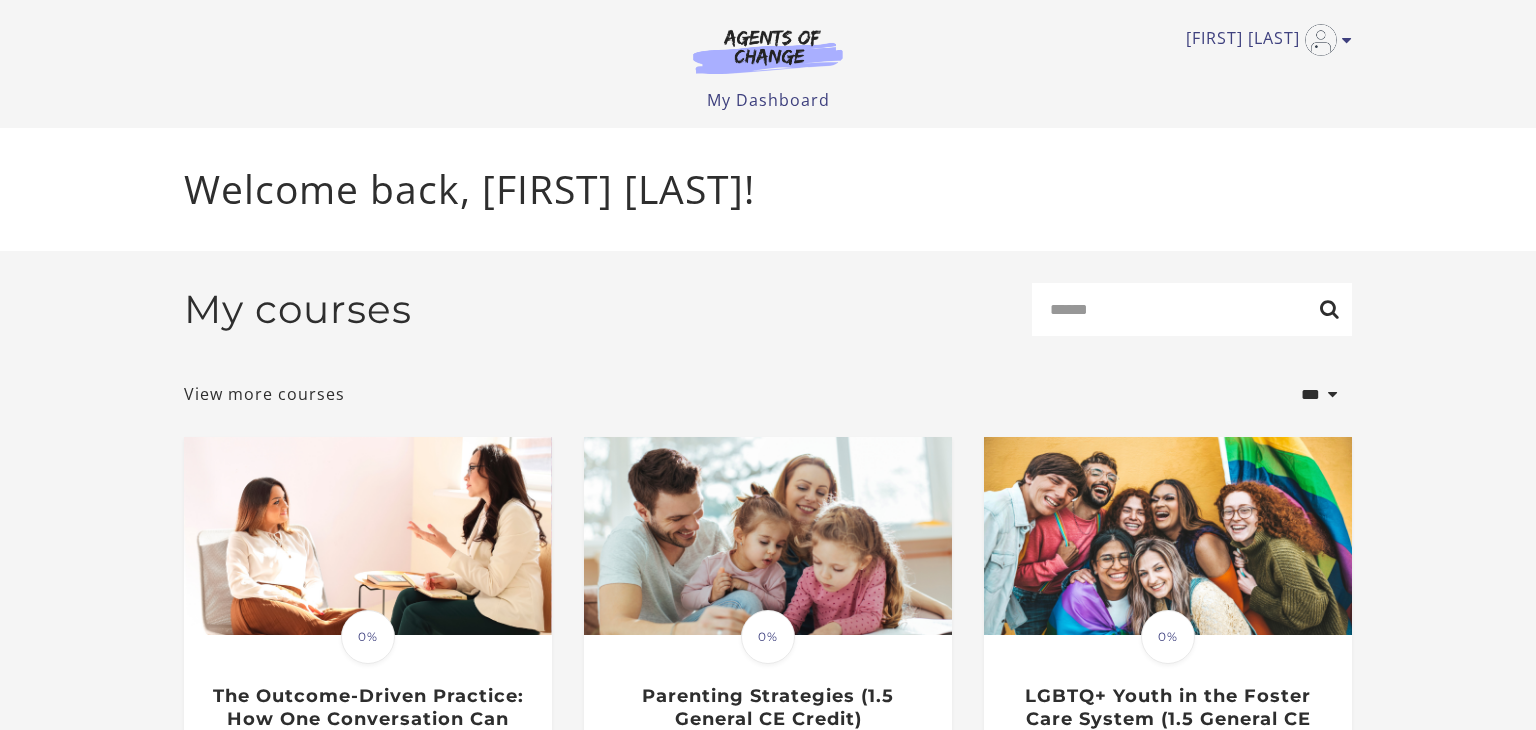 scroll, scrollTop: 0, scrollLeft: 0, axis: both 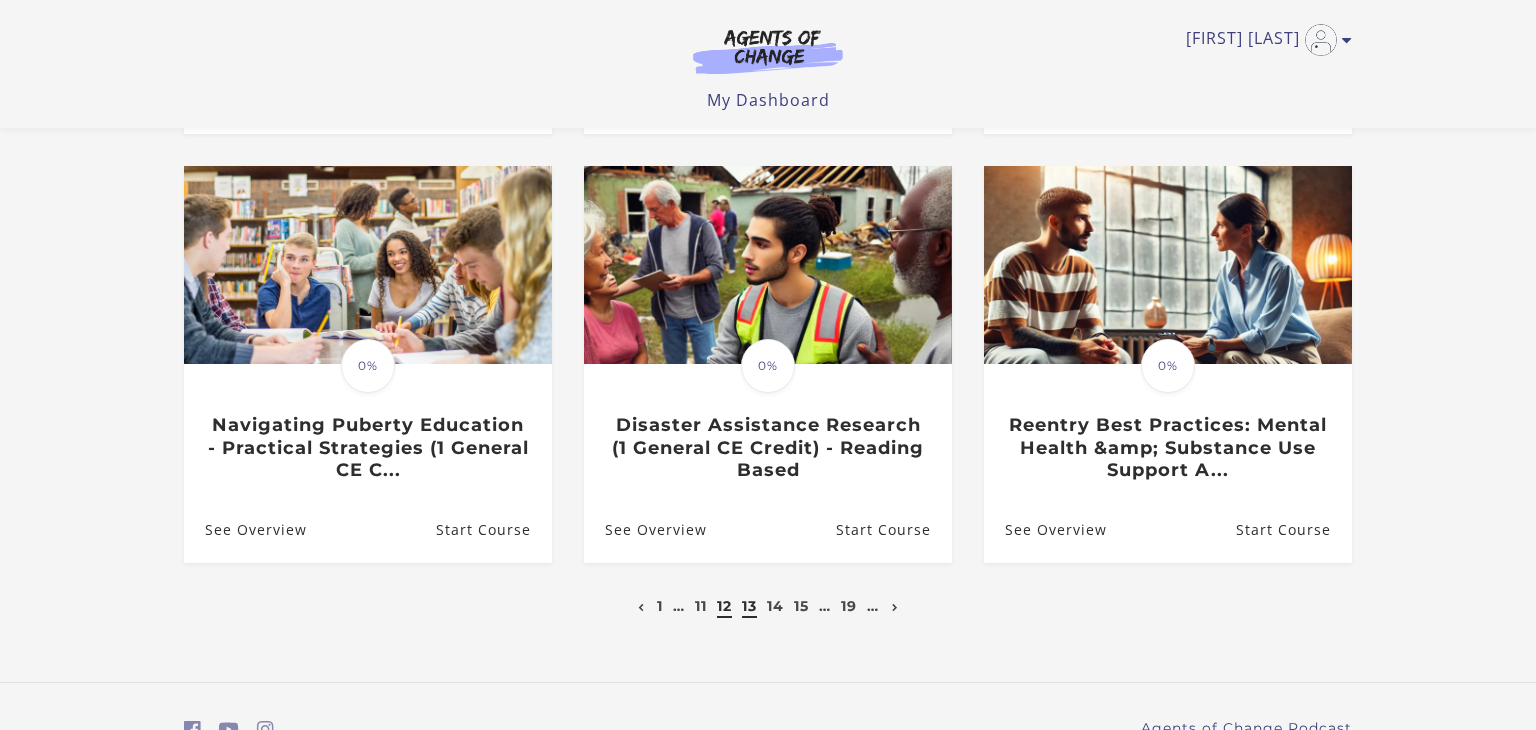 click on "12" at bounding box center (724, 606) 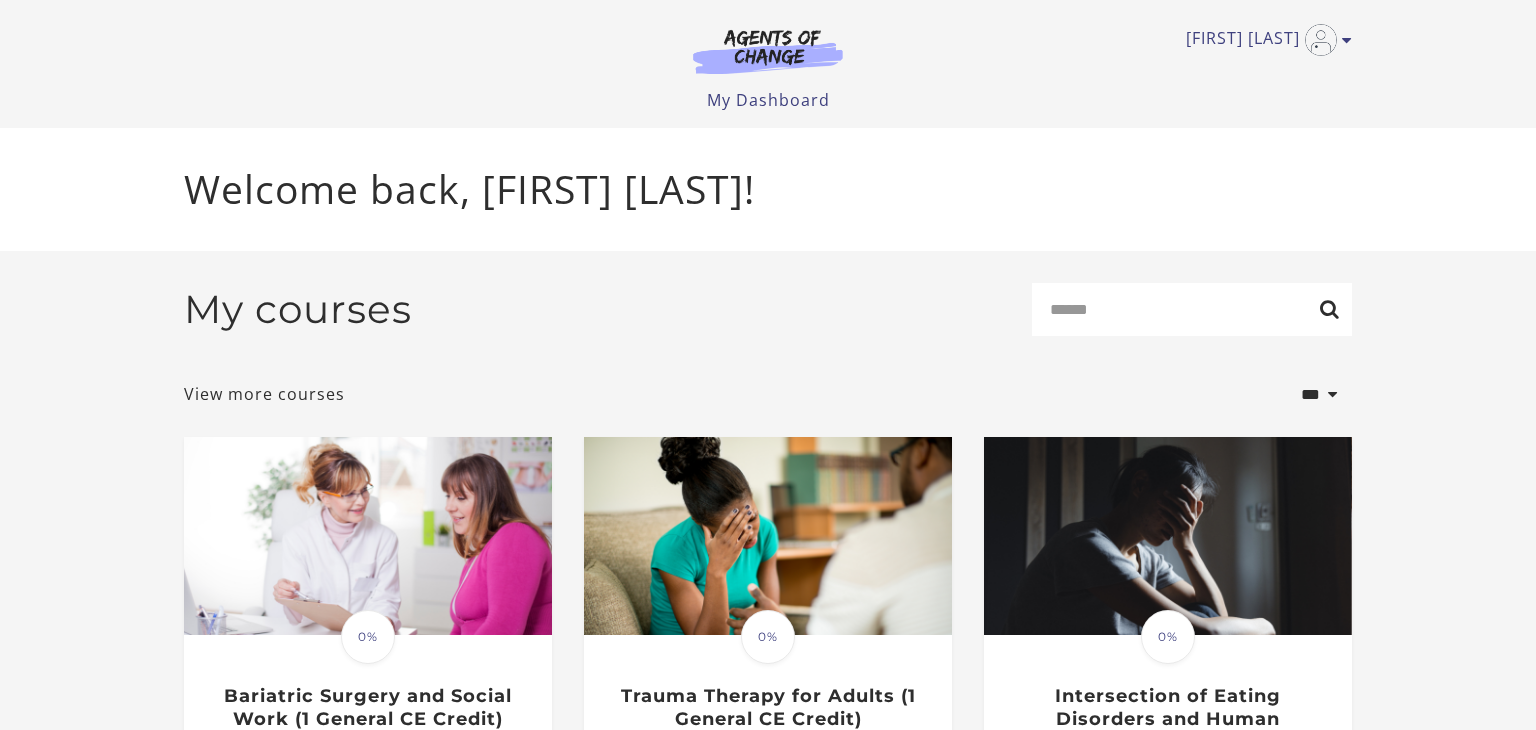 scroll, scrollTop: 0, scrollLeft: 0, axis: both 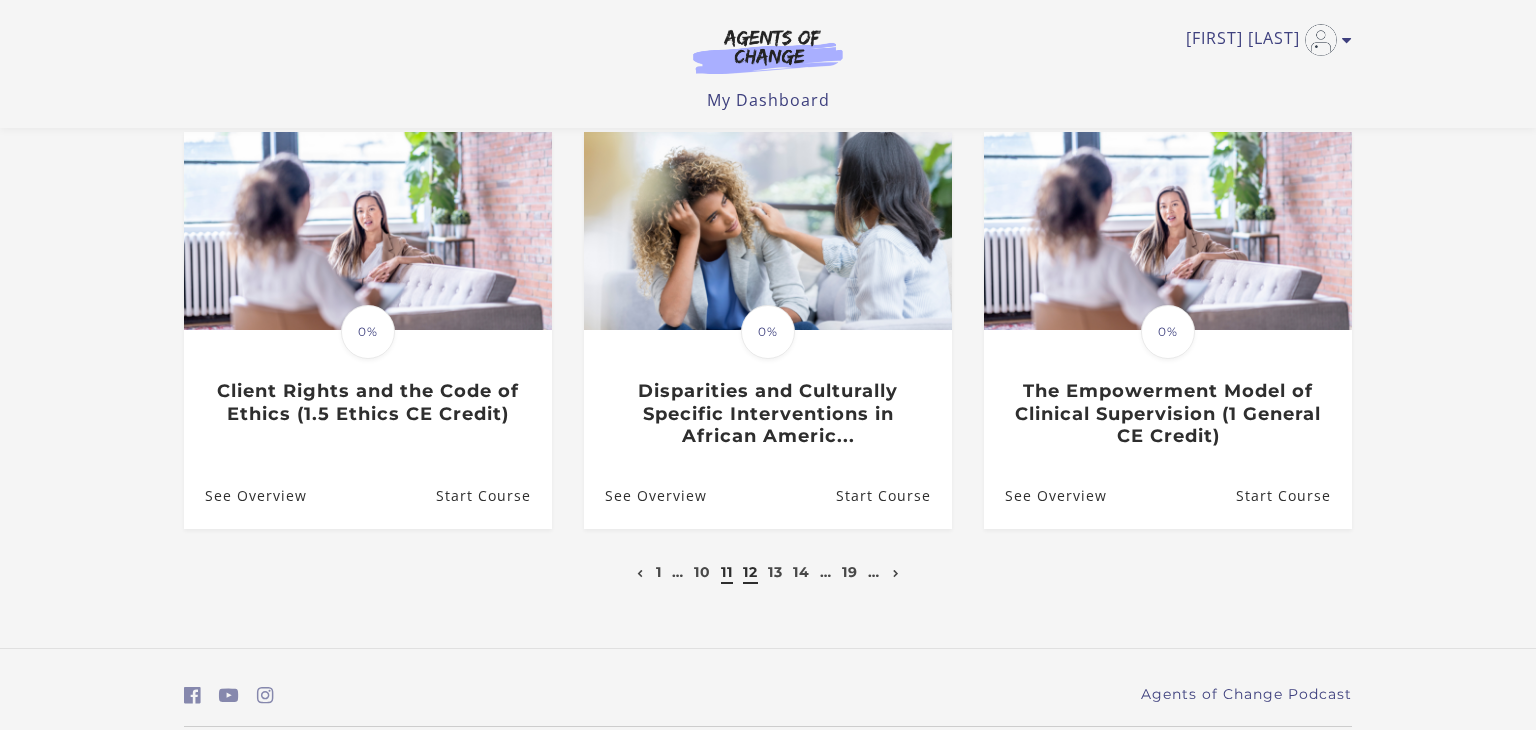 click on "11" at bounding box center (727, 572) 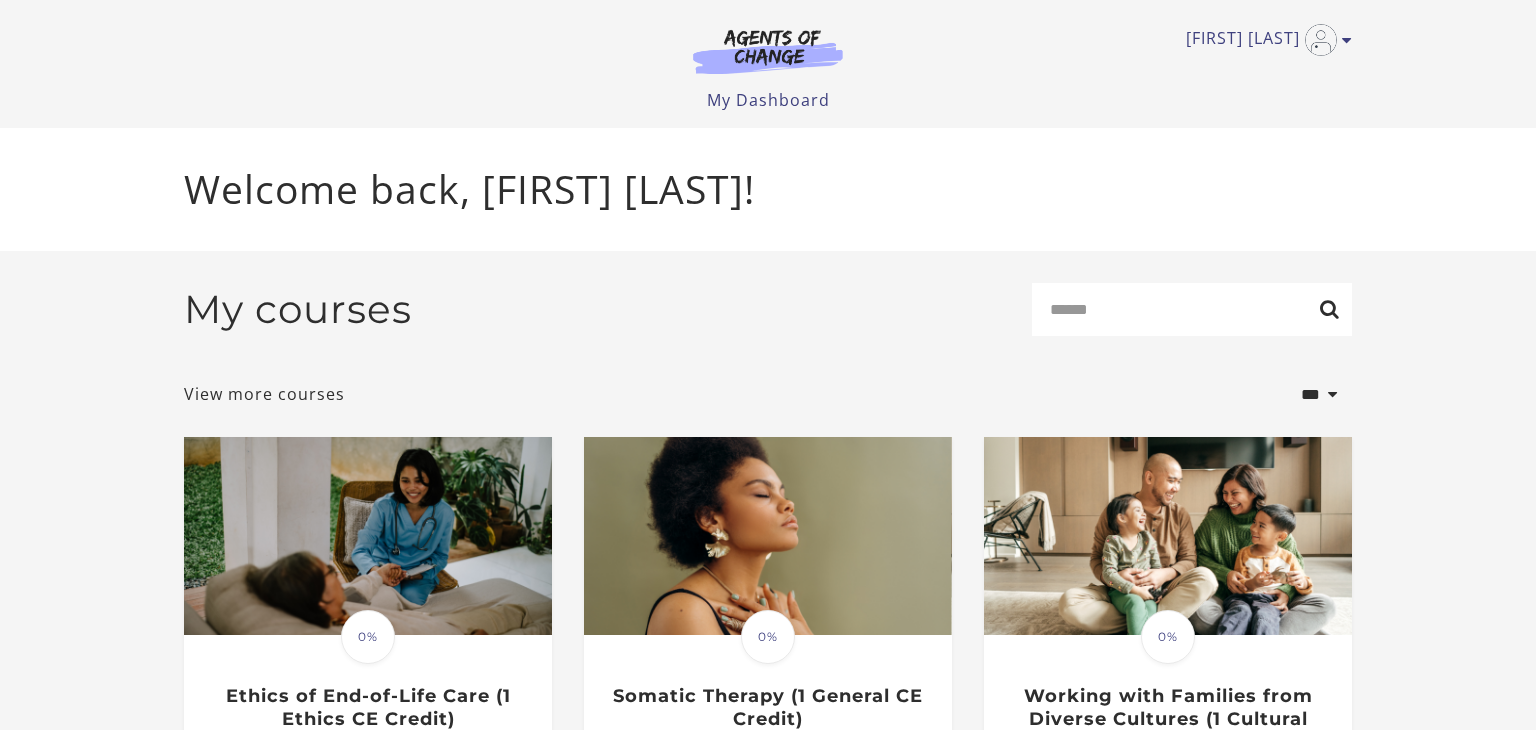 scroll, scrollTop: 0, scrollLeft: 0, axis: both 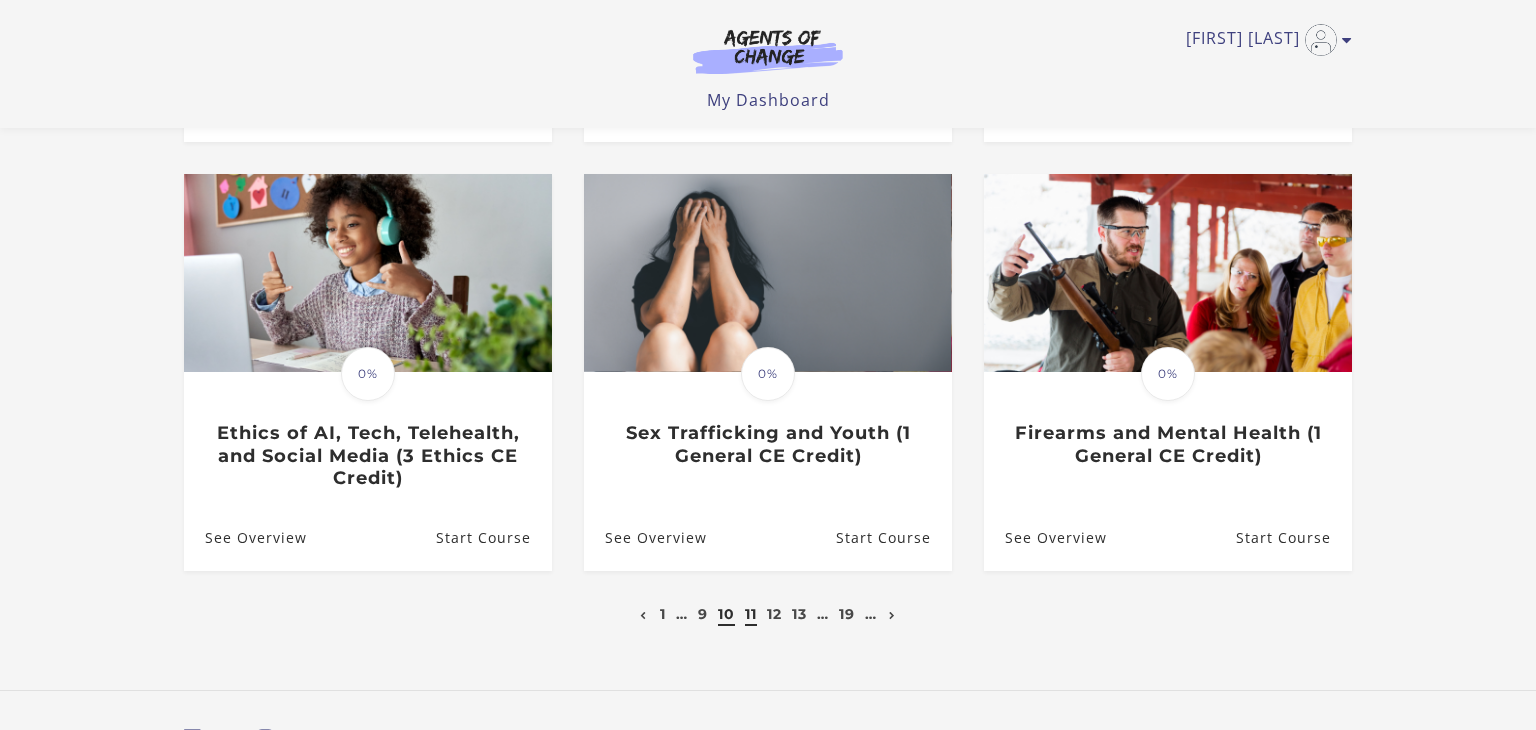 click on "10" at bounding box center [726, 614] 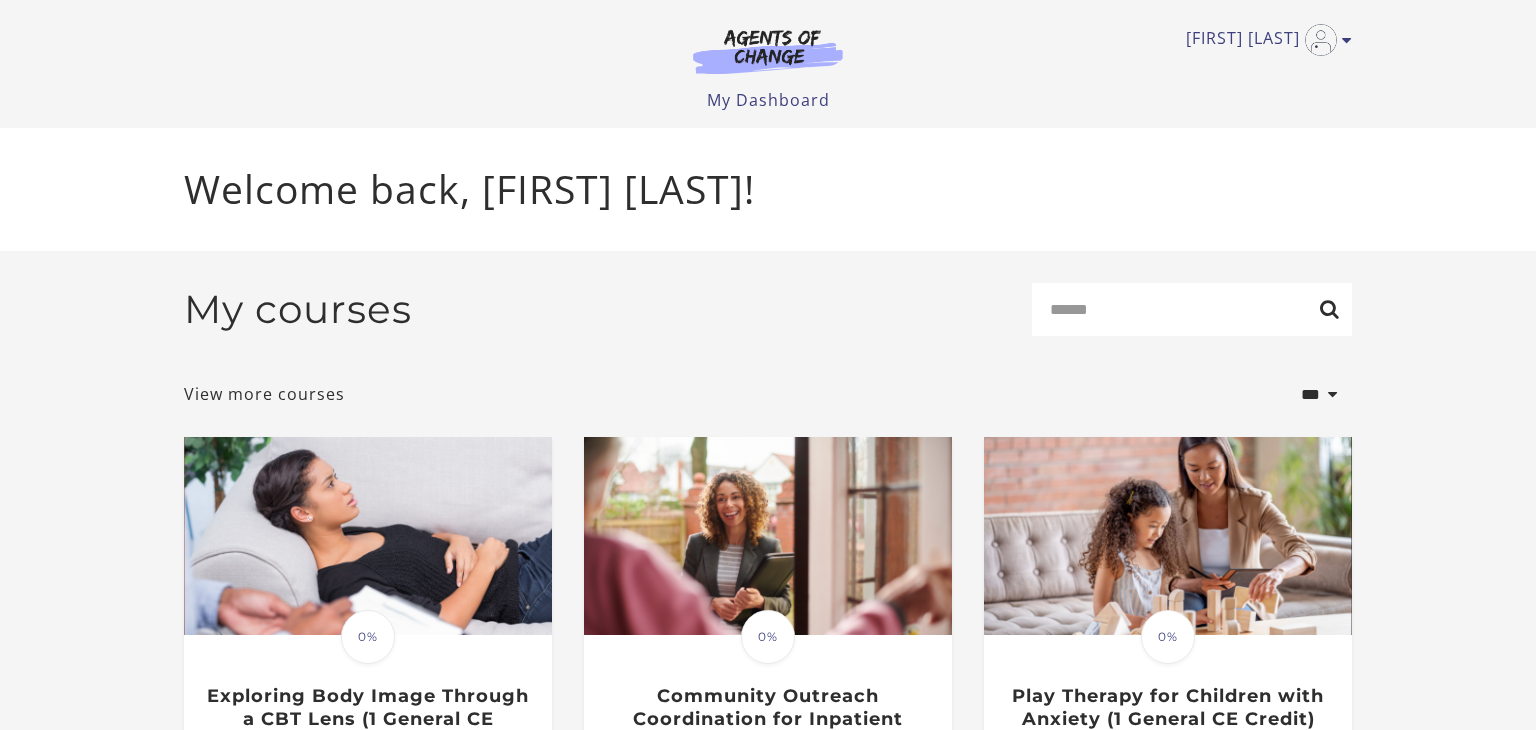 scroll, scrollTop: 0, scrollLeft: 0, axis: both 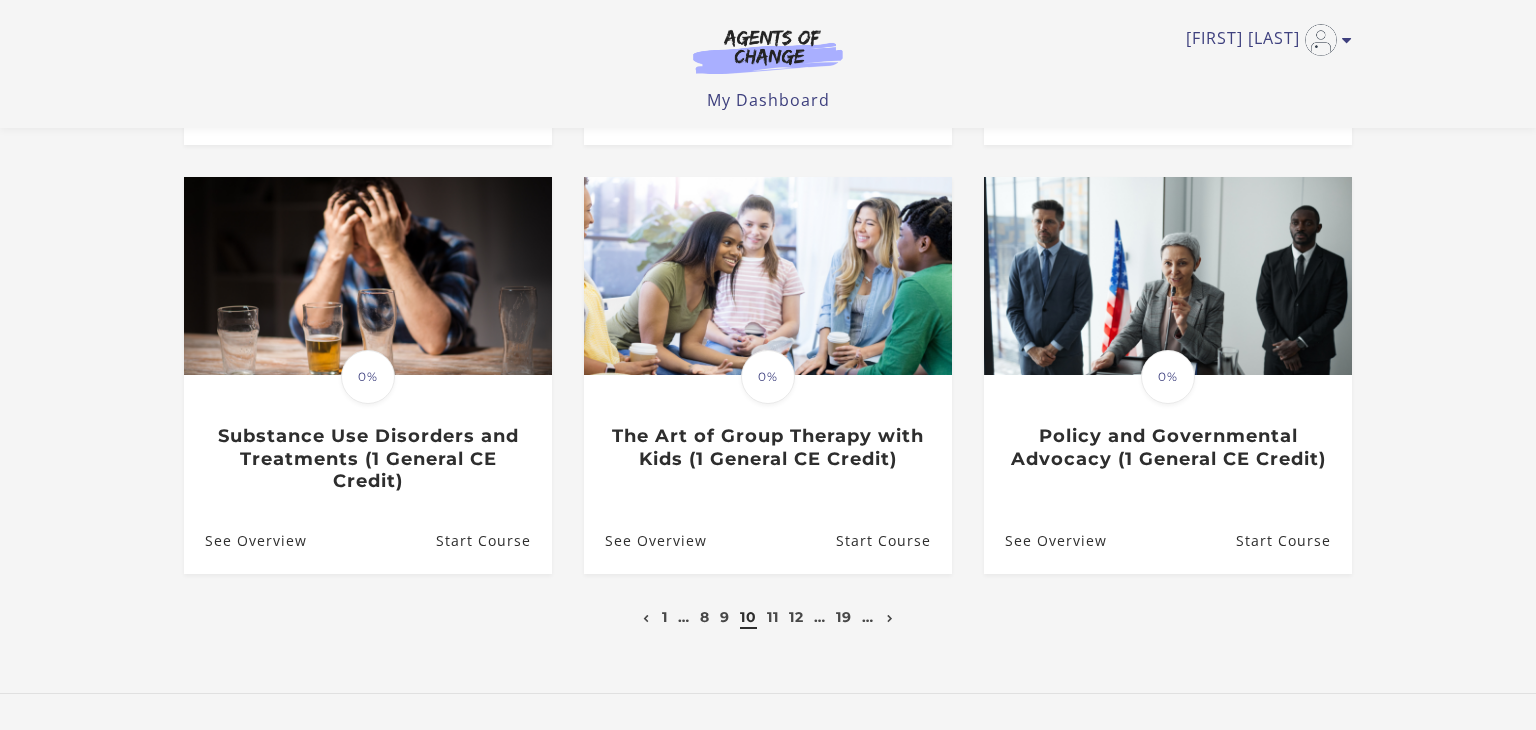 click on "9" at bounding box center [725, 617] 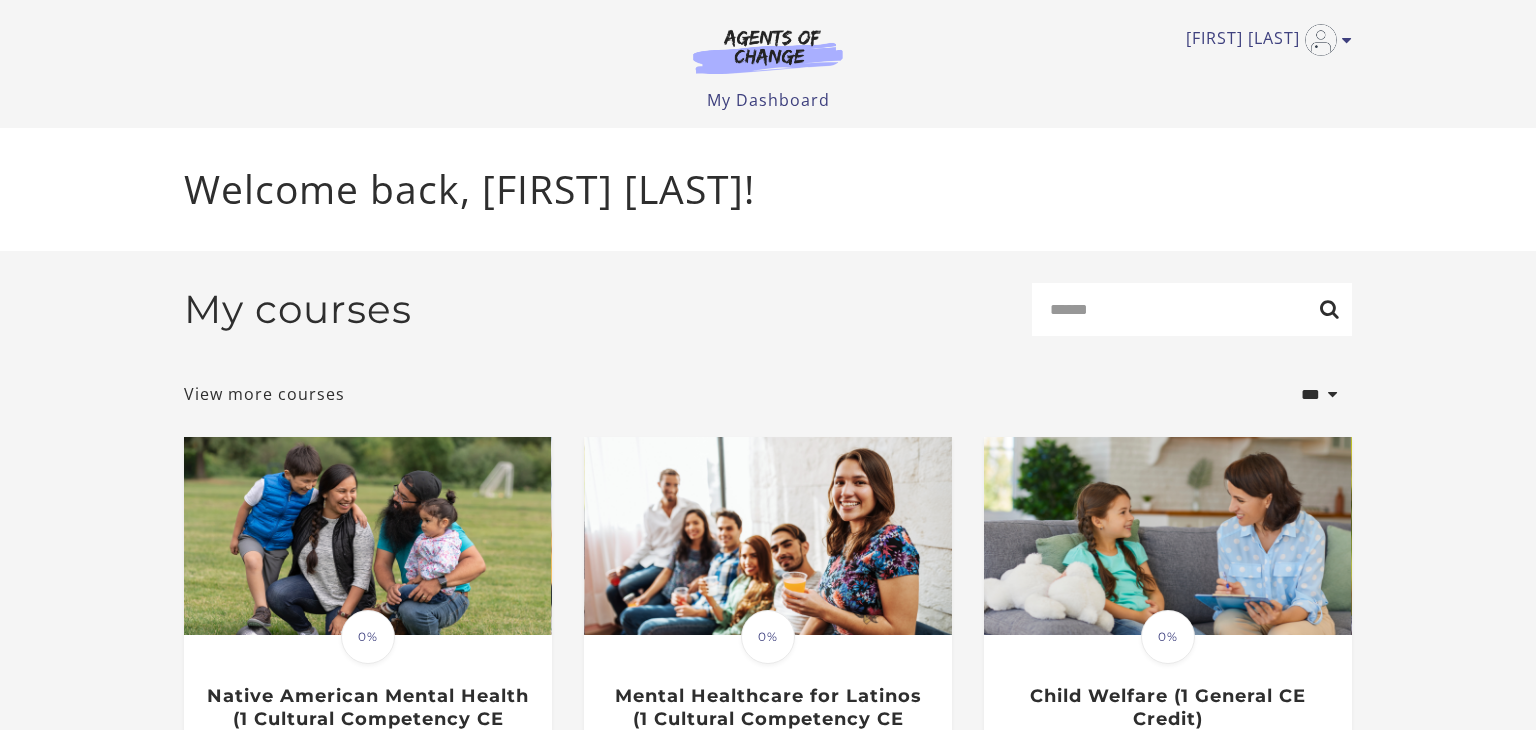 scroll, scrollTop: 0, scrollLeft: 0, axis: both 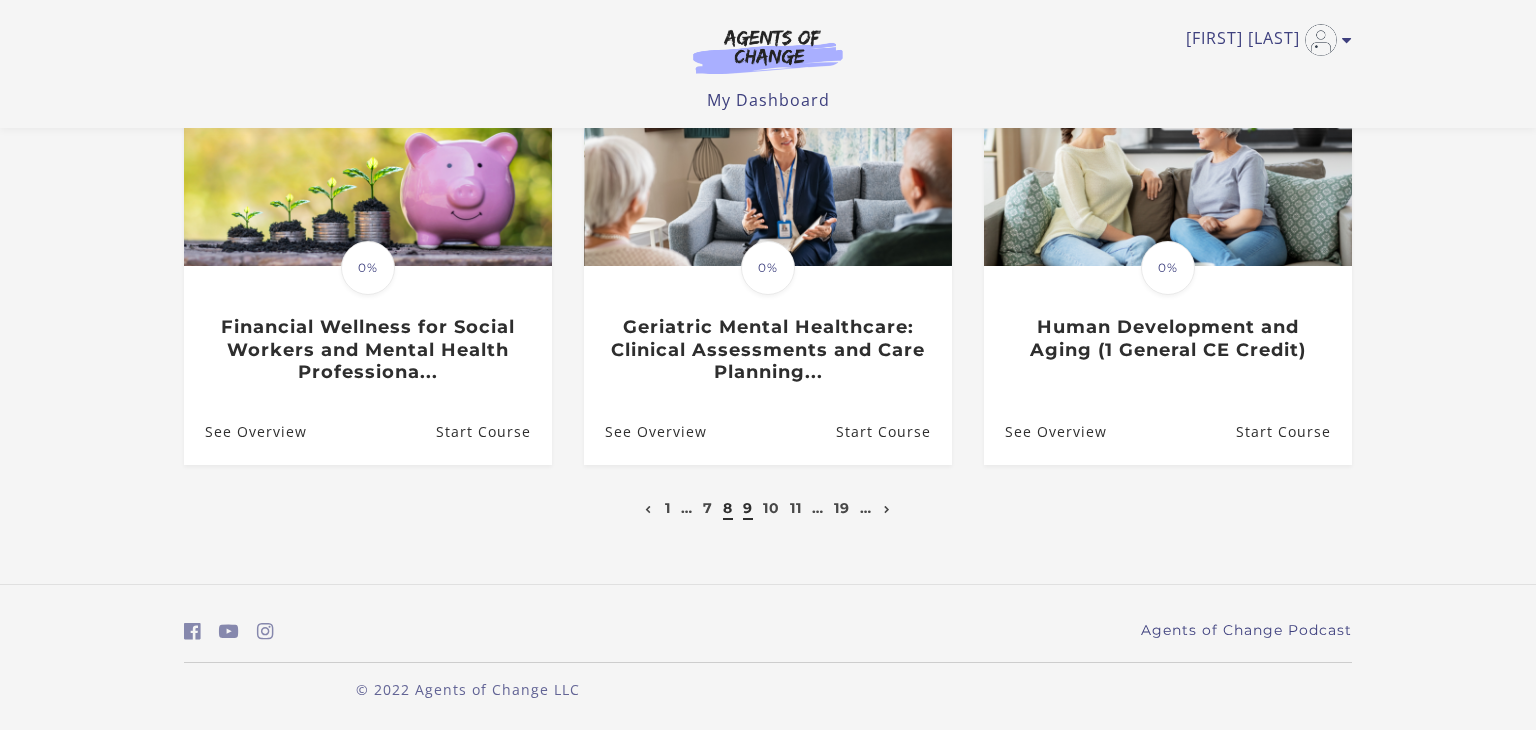 click on "8" at bounding box center (728, 508) 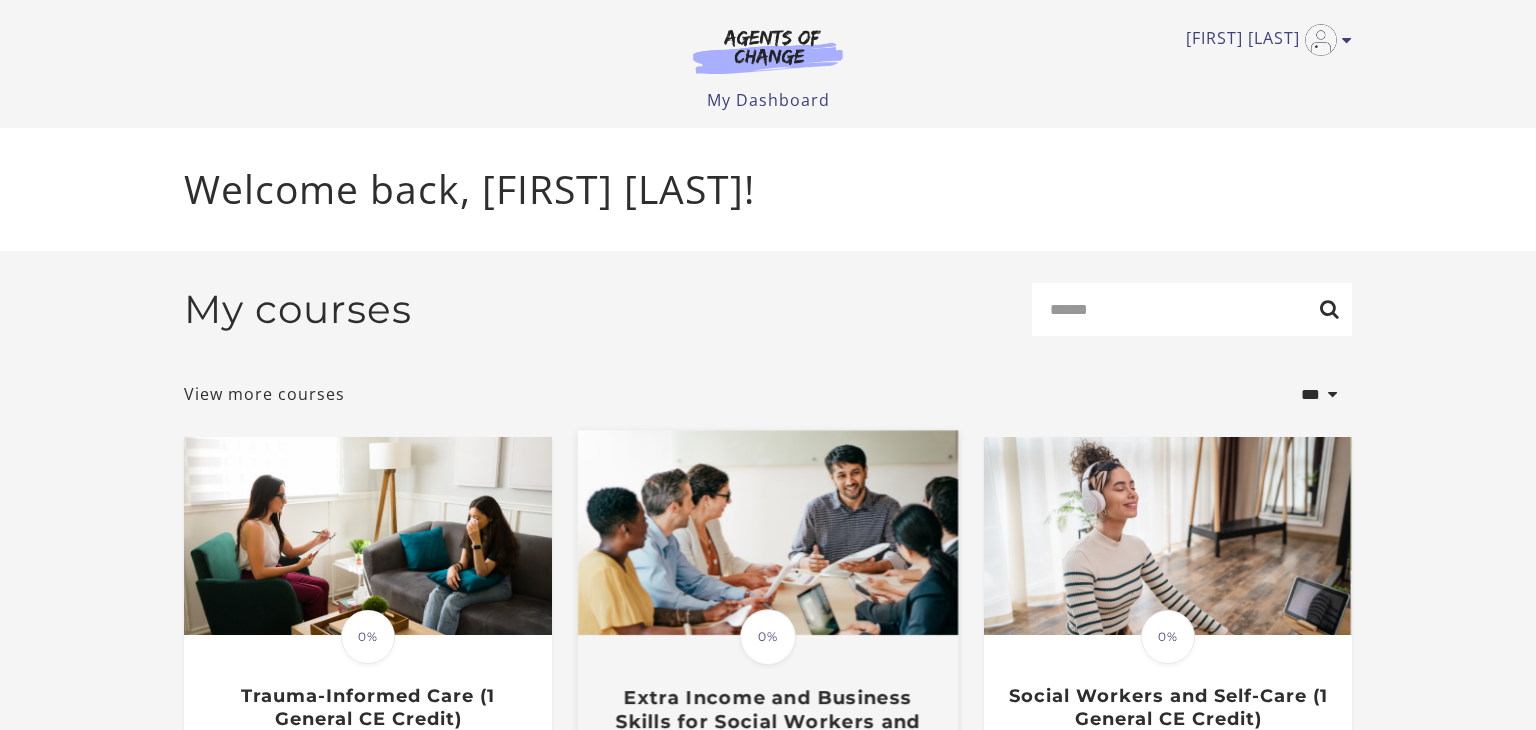 scroll, scrollTop: 0, scrollLeft: 0, axis: both 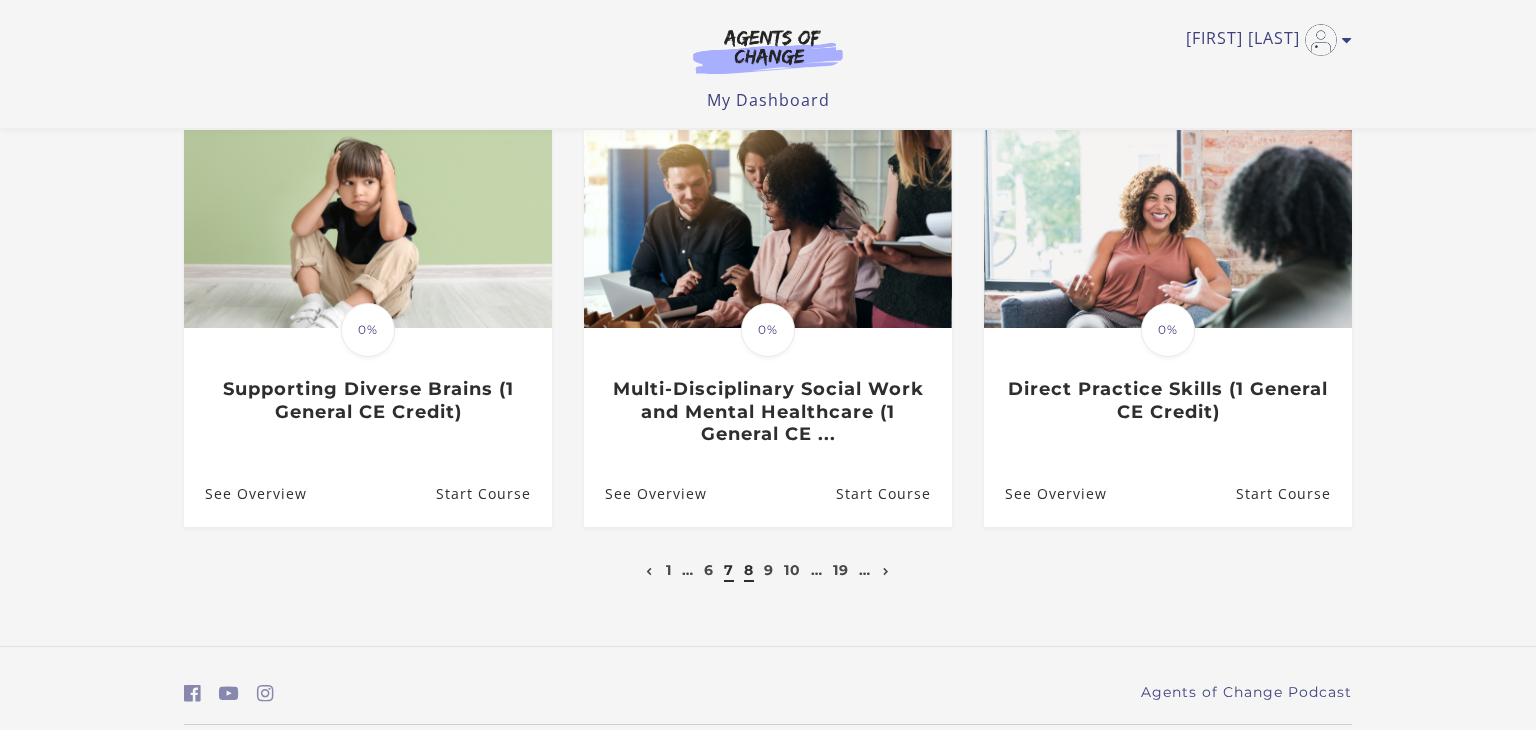 click on "7" at bounding box center (729, 570) 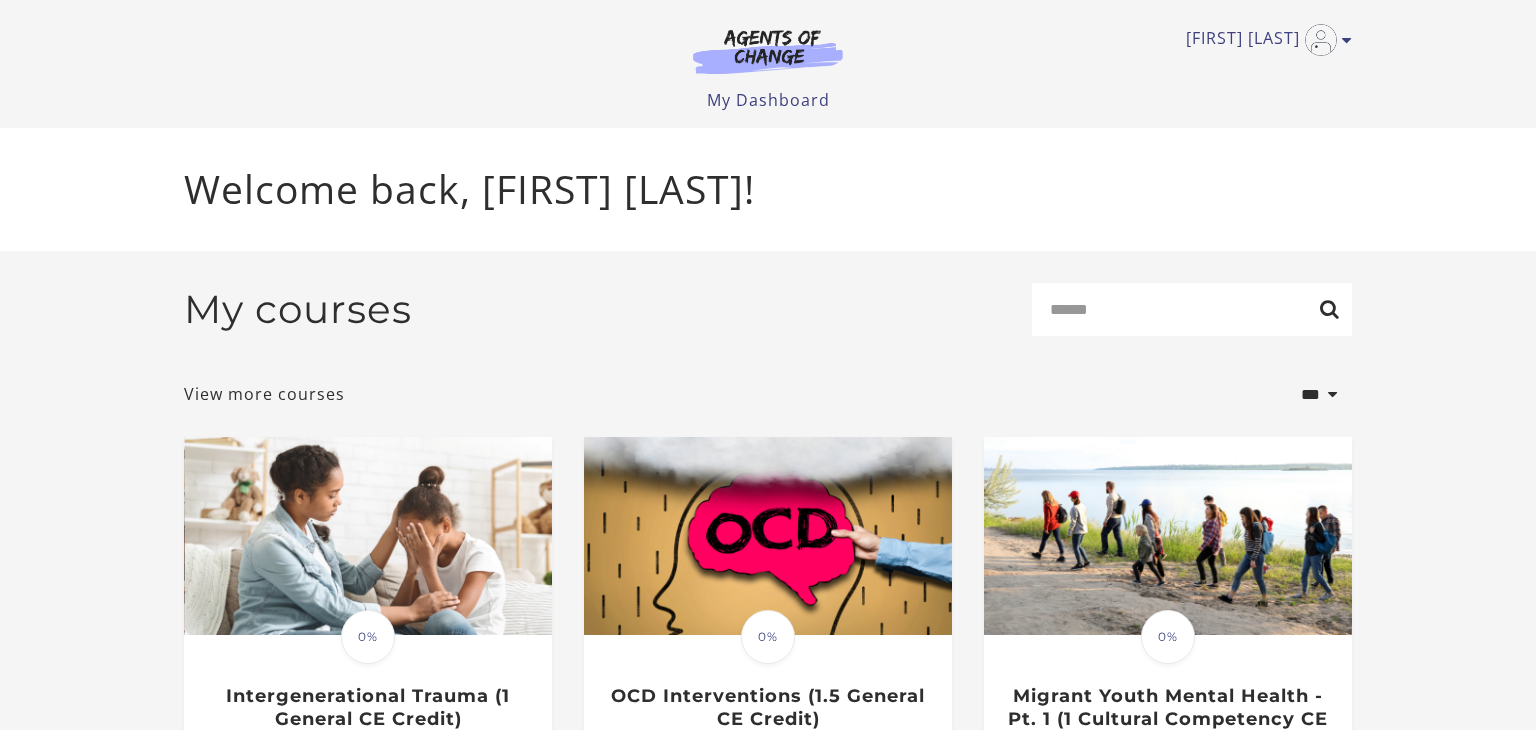 scroll, scrollTop: 40, scrollLeft: 0, axis: vertical 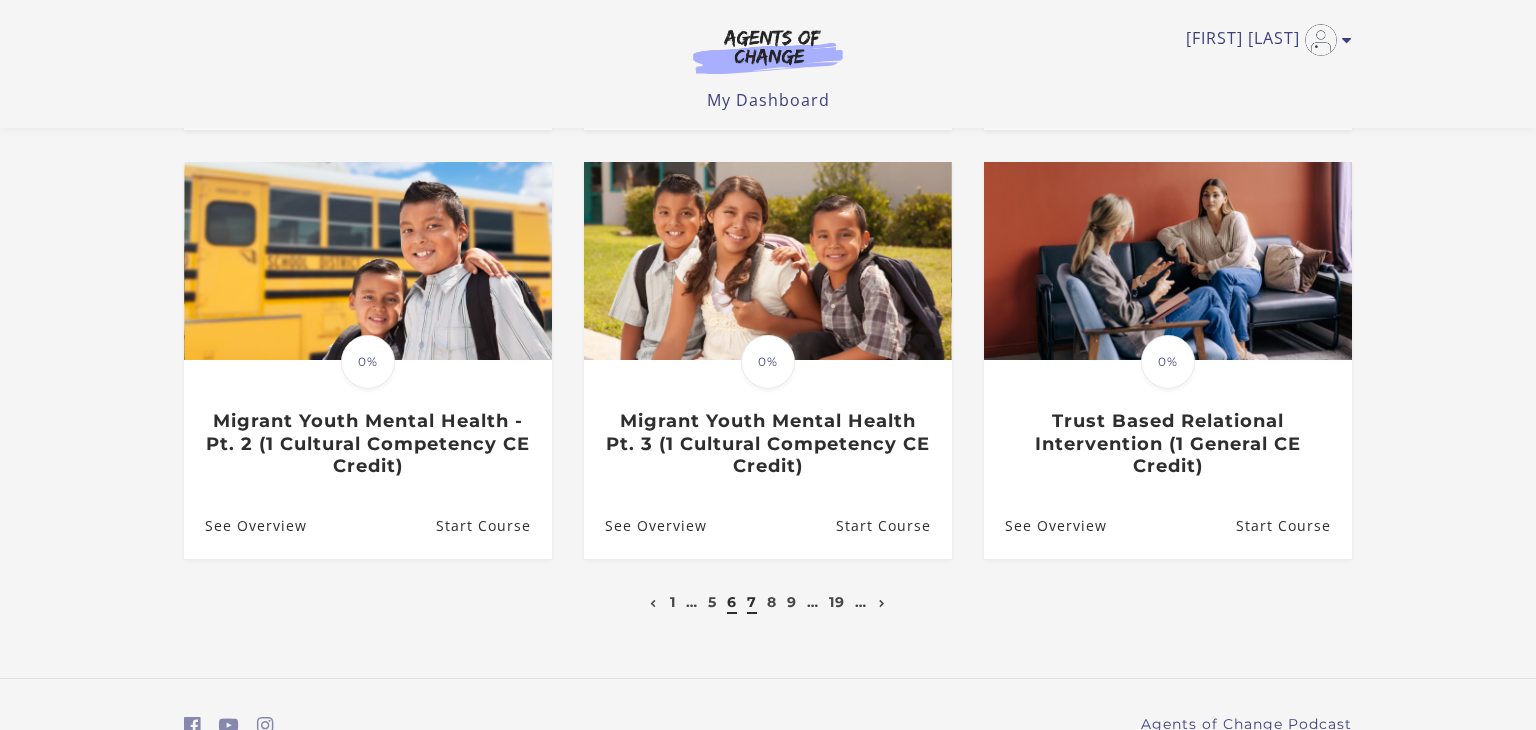 click on "6" at bounding box center [732, 602] 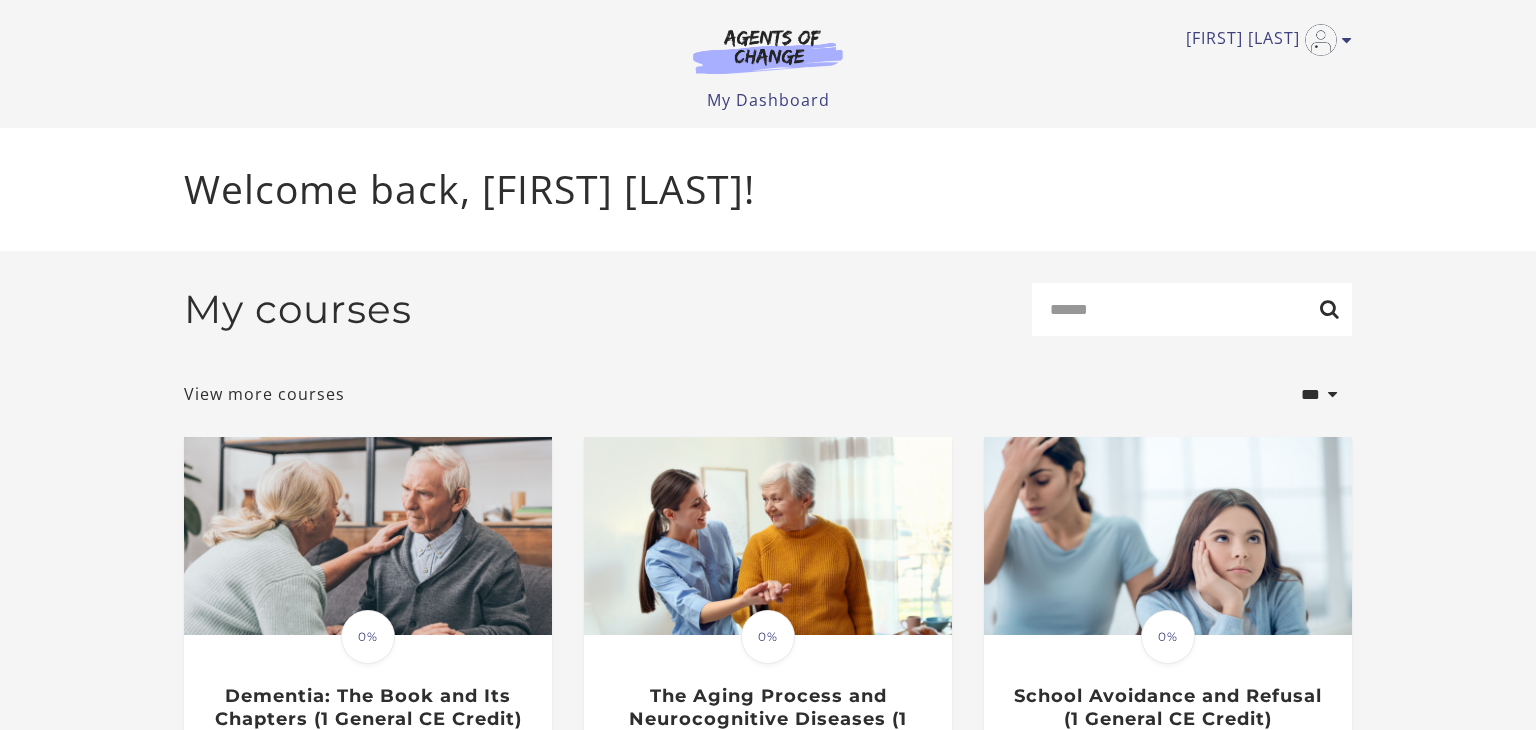 scroll, scrollTop: 0, scrollLeft: 0, axis: both 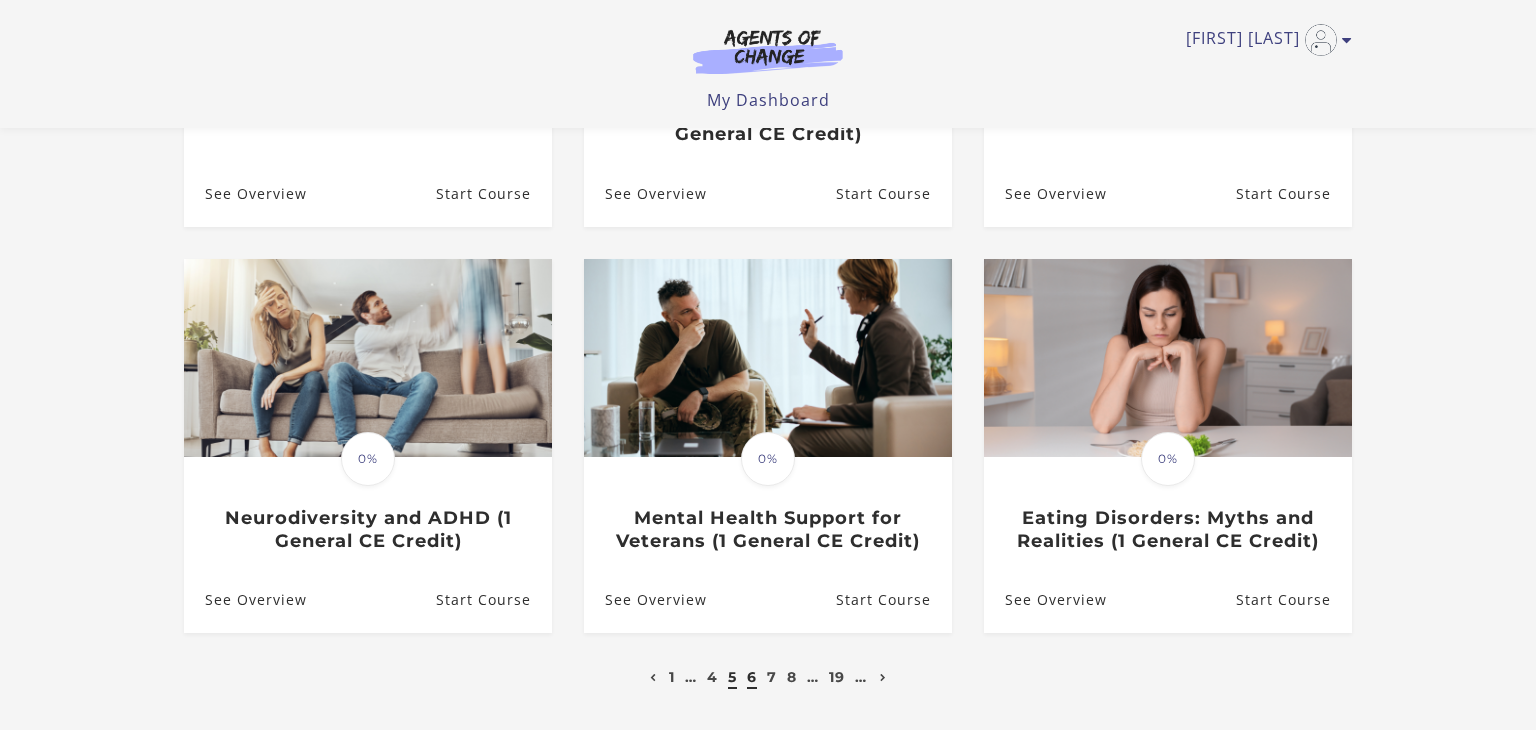 click on "5" at bounding box center (732, 677) 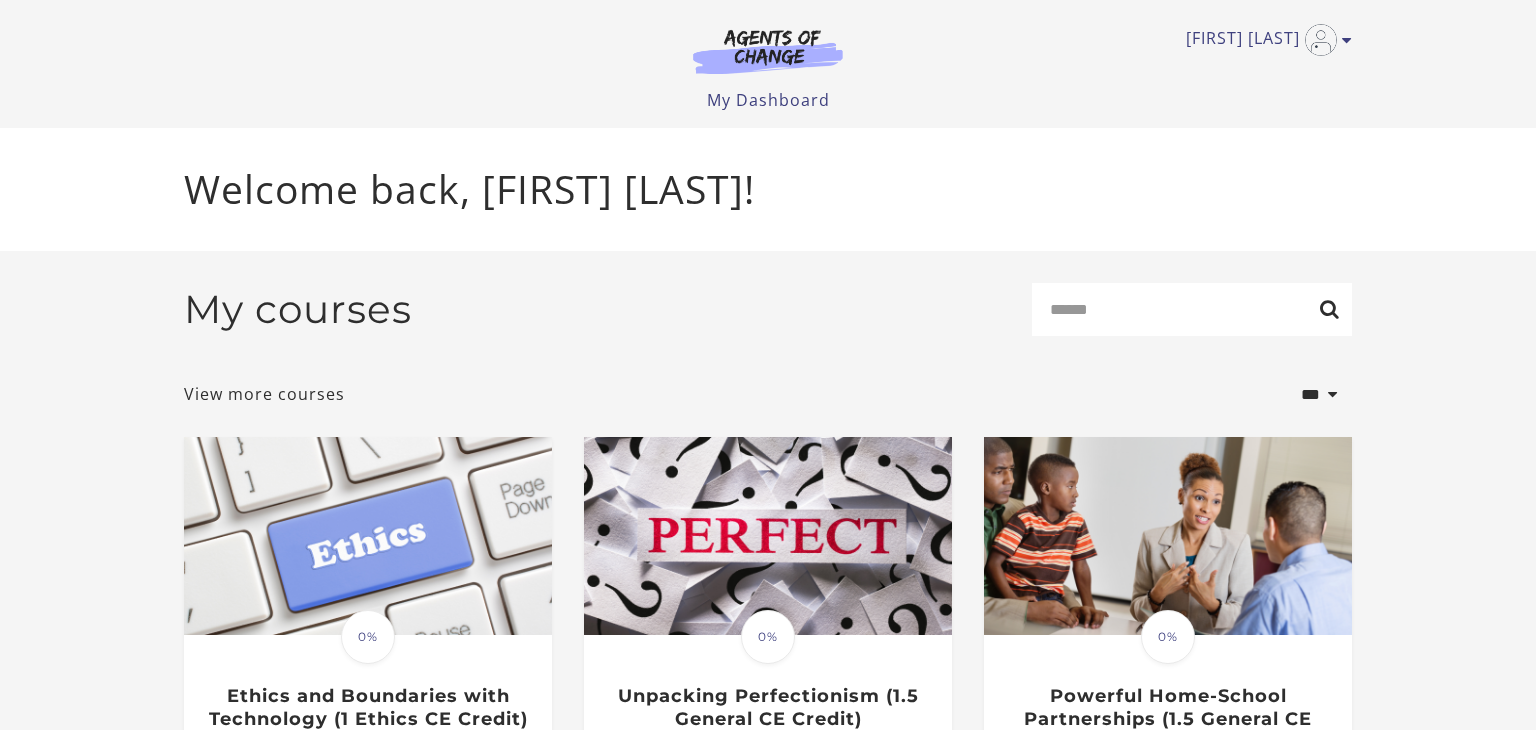scroll, scrollTop: 0, scrollLeft: 0, axis: both 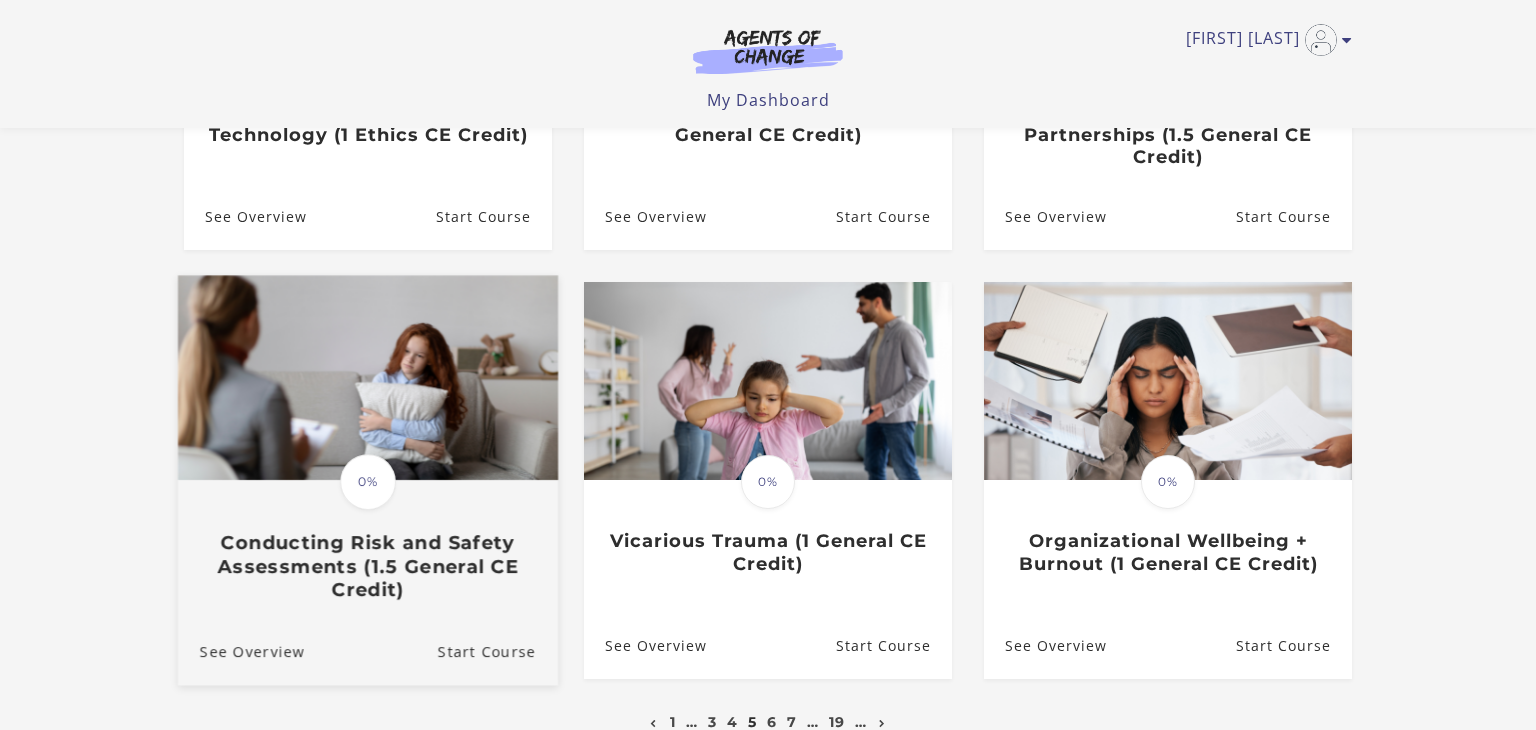 click on "Conducting Risk and Safety Assessments (1.5 General CE Credit)" at bounding box center [368, 566] 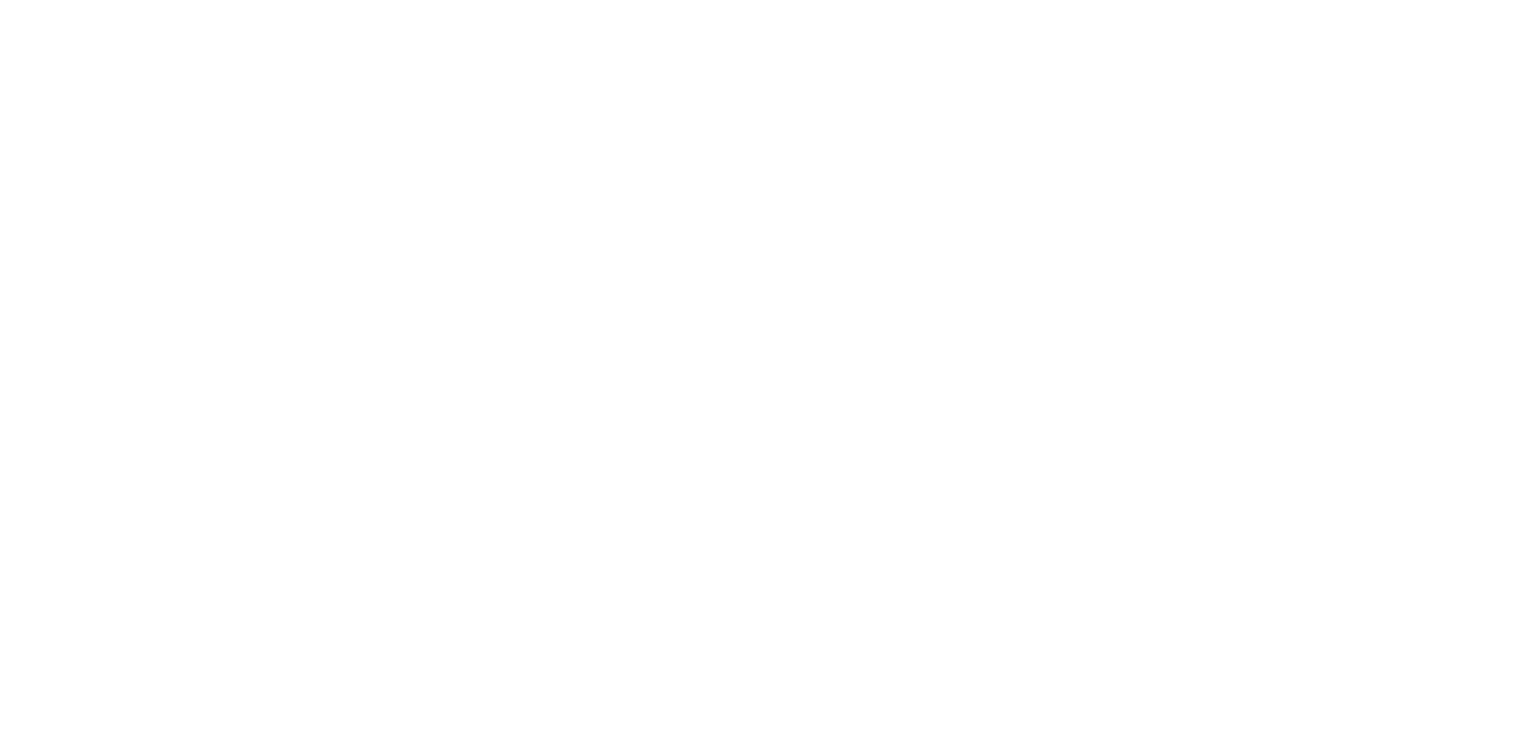 scroll, scrollTop: 0, scrollLeft: 0, axis: both 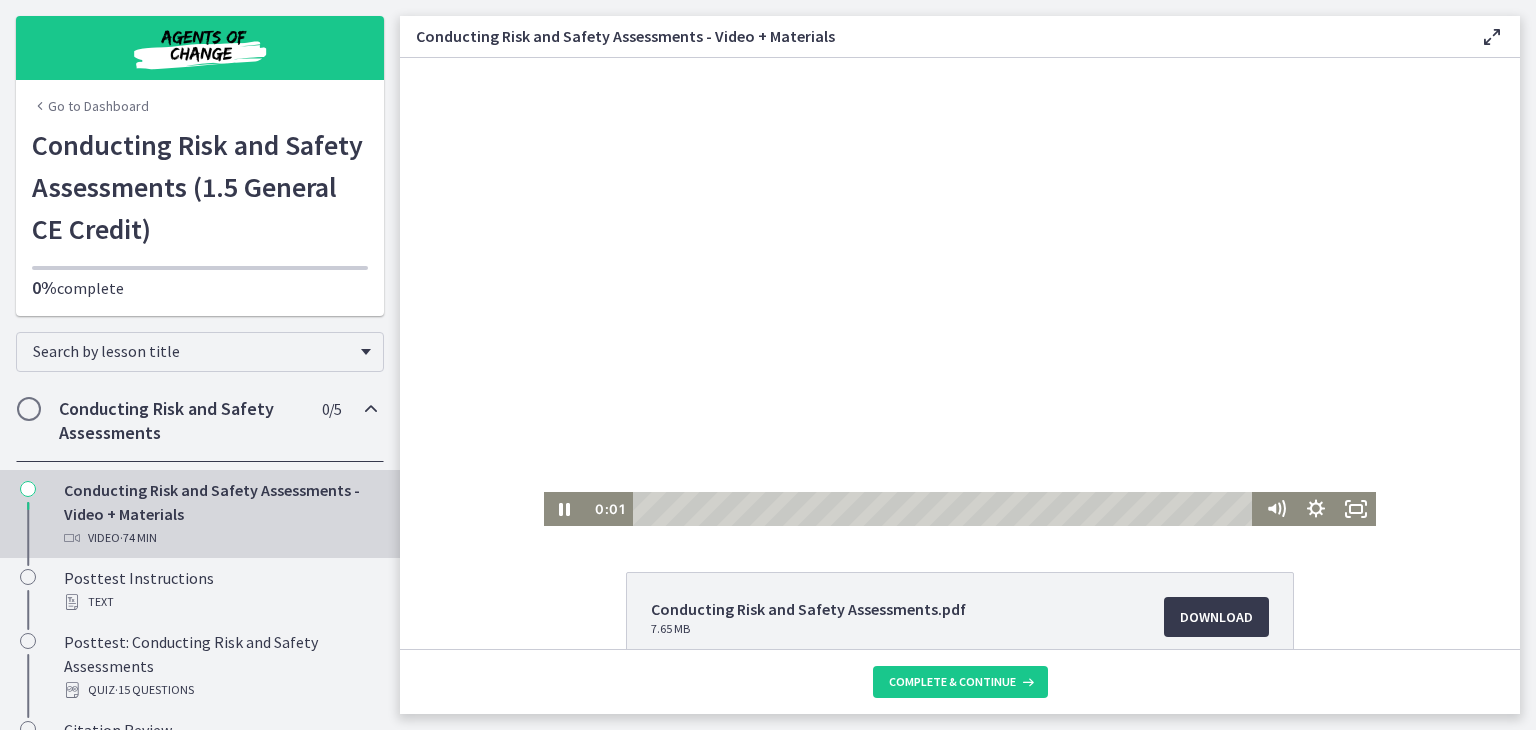 click at bounding box center (960, 292) 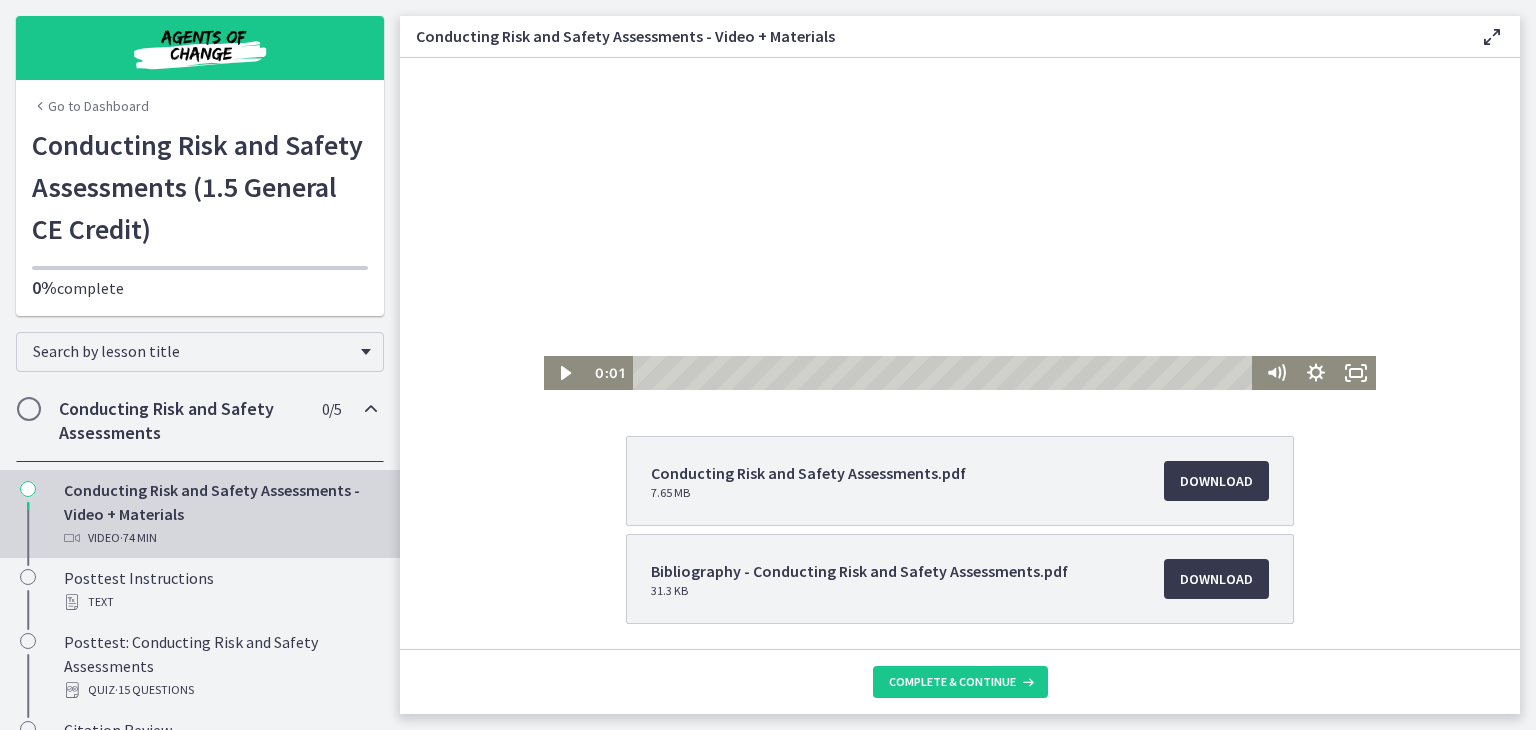 scroll, scrollTop: 207, scrollLeft: 0, axis: vertical 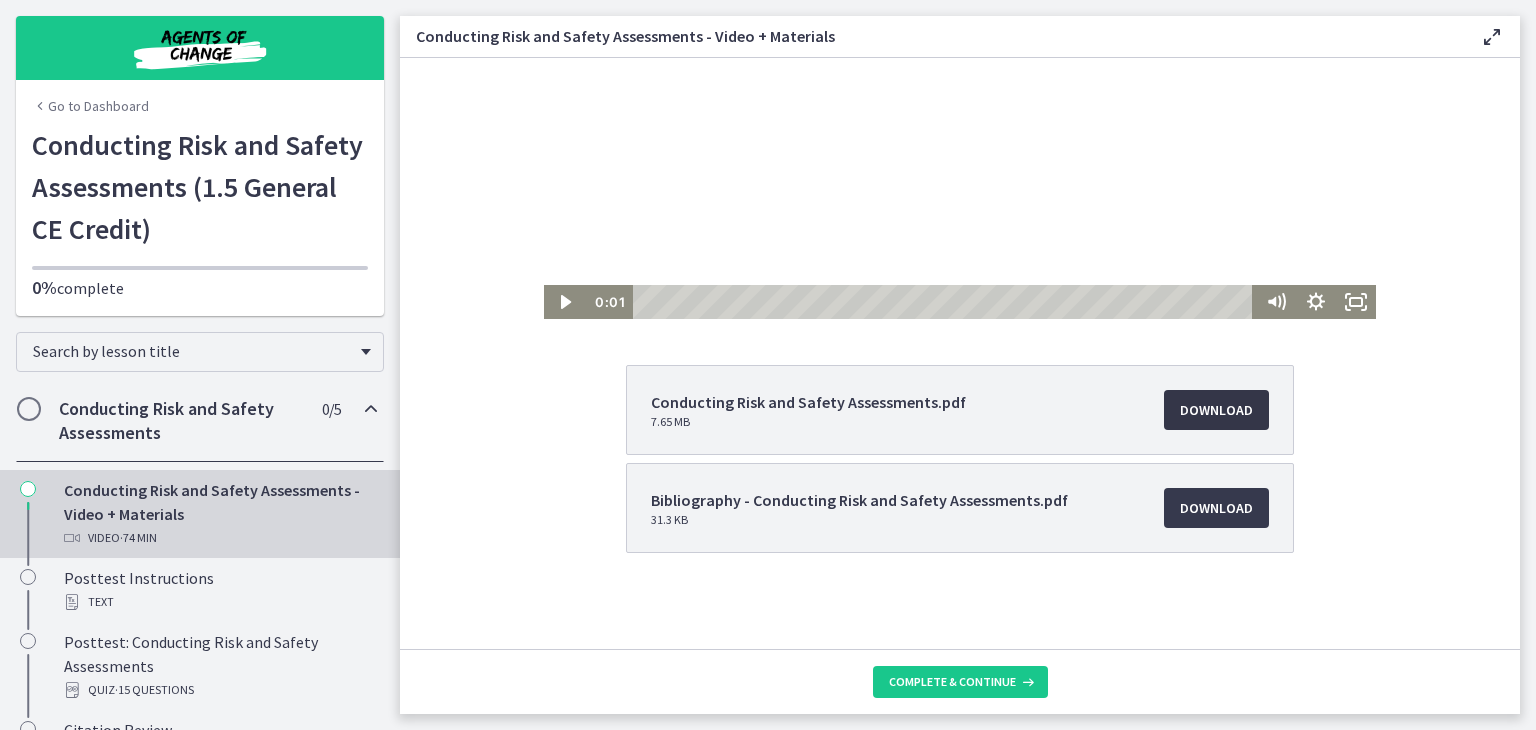 click on "Download
Opens in a new window" at bounding box center [1216, 410] 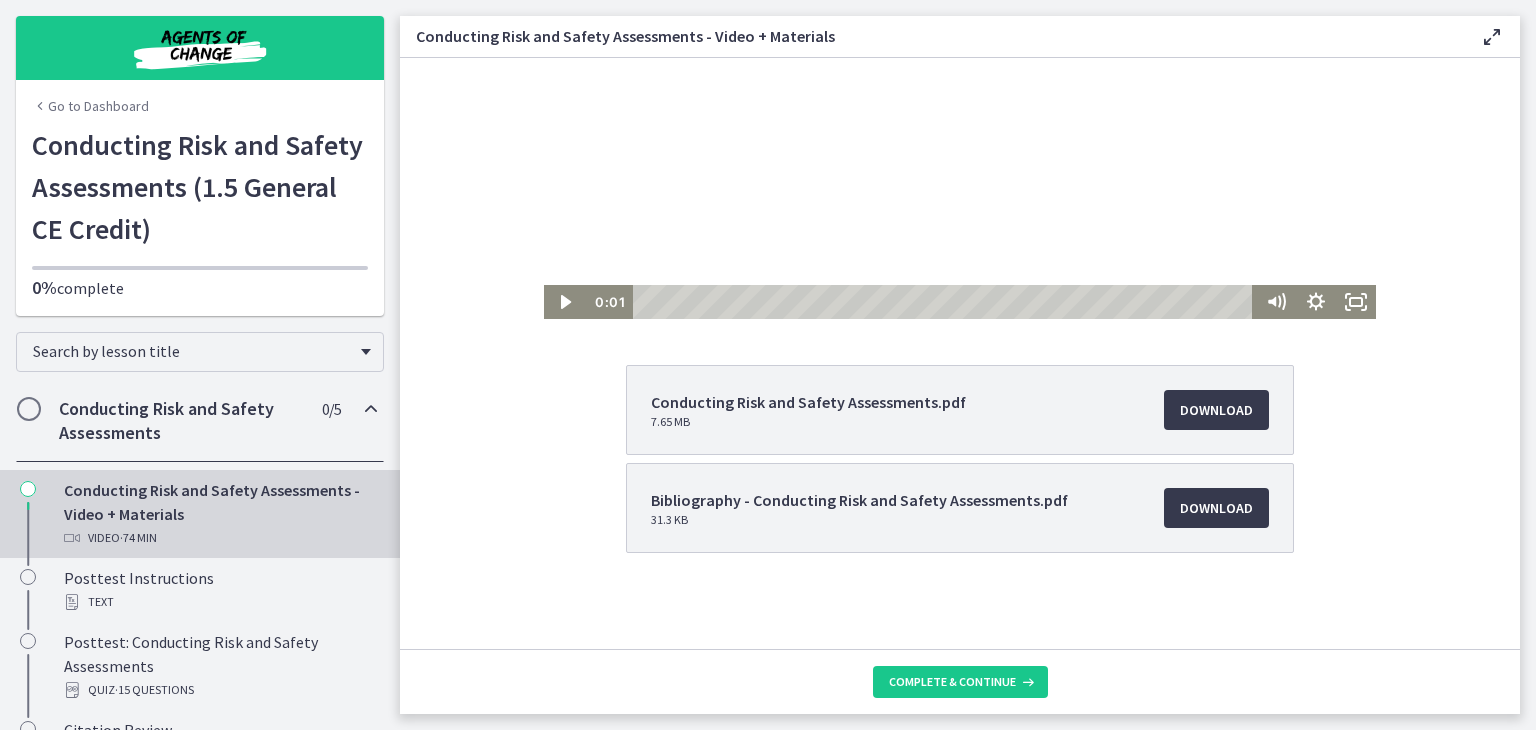click at bounding box center (960, 85) 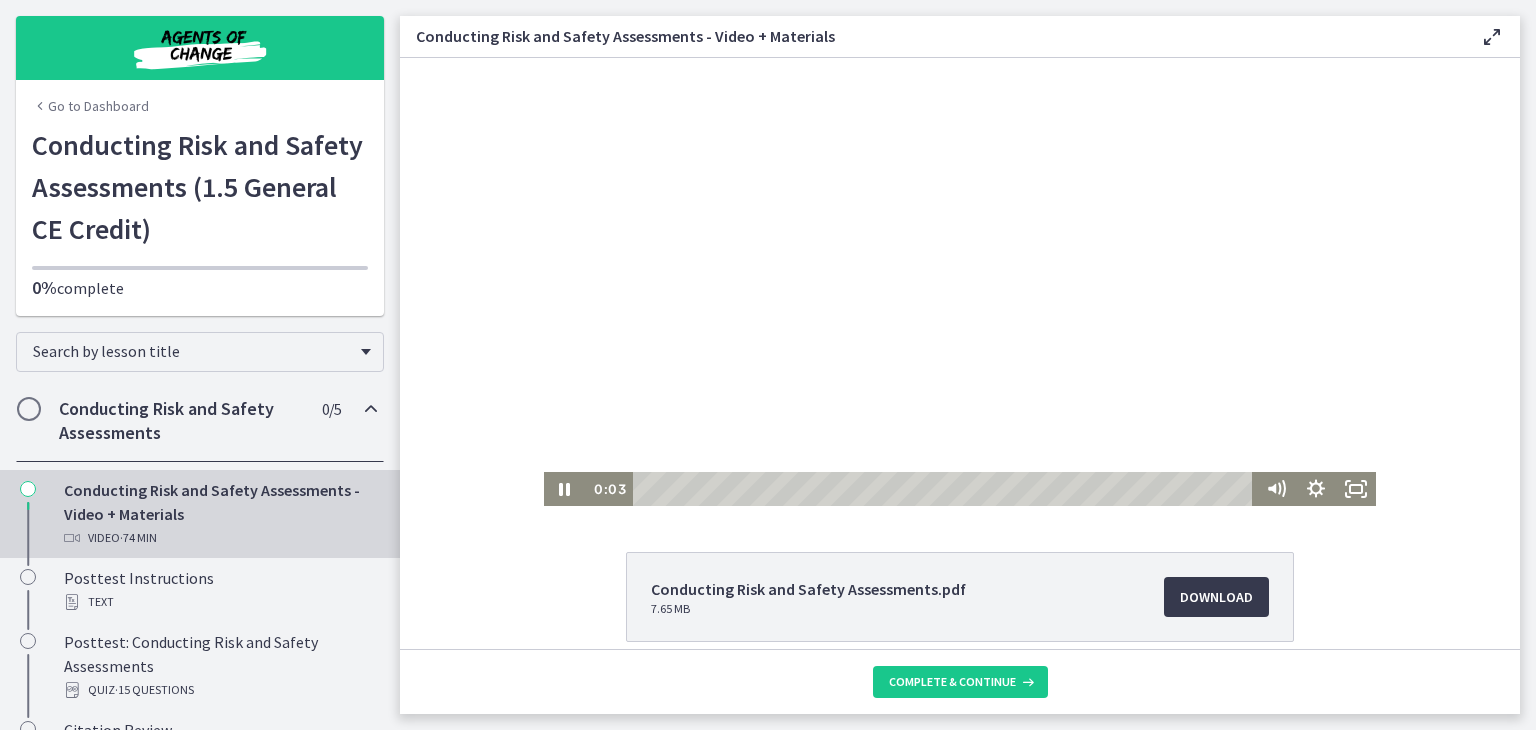 scroll, scrollTop: 9, scrollLeft: 0, axis: vertical 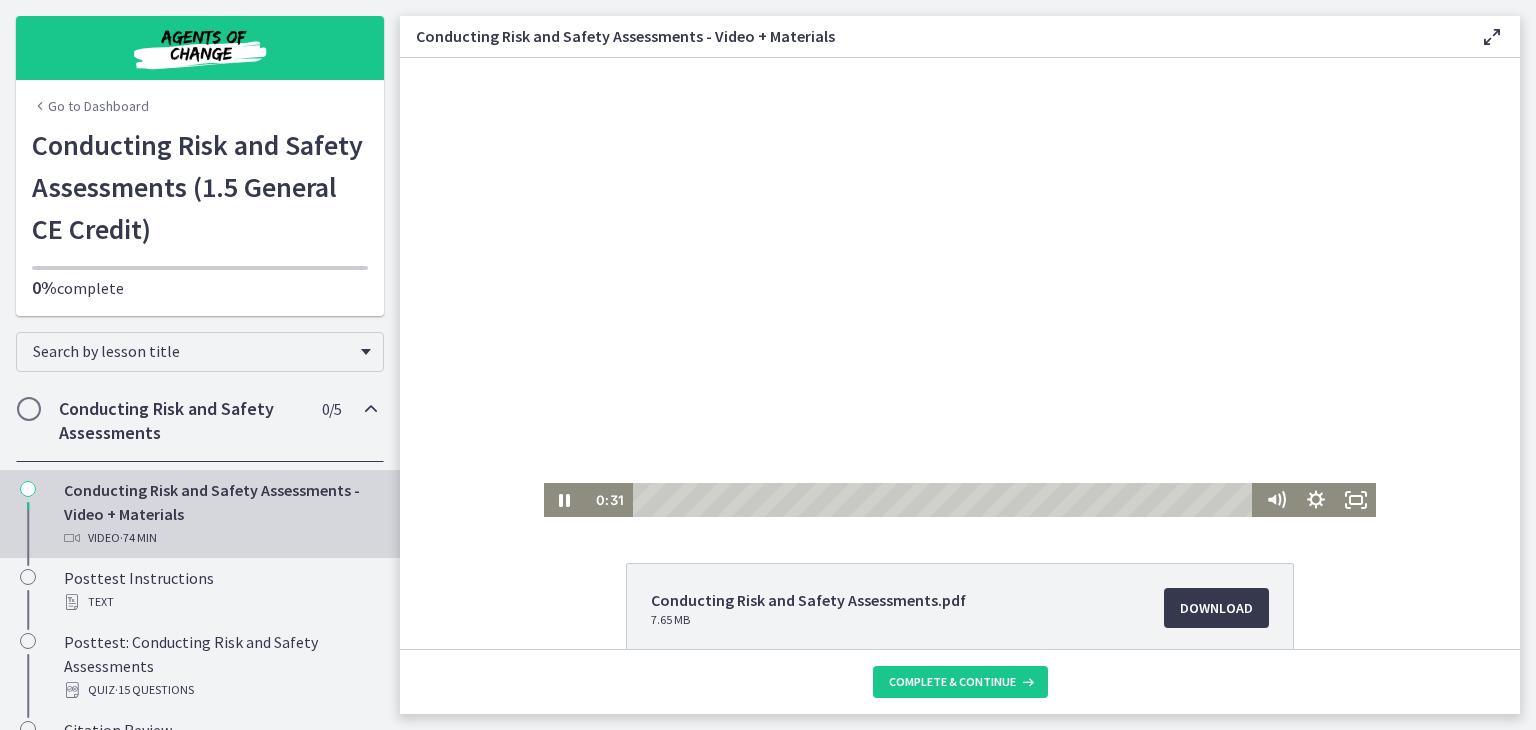 click at bounding box center (960, 283) 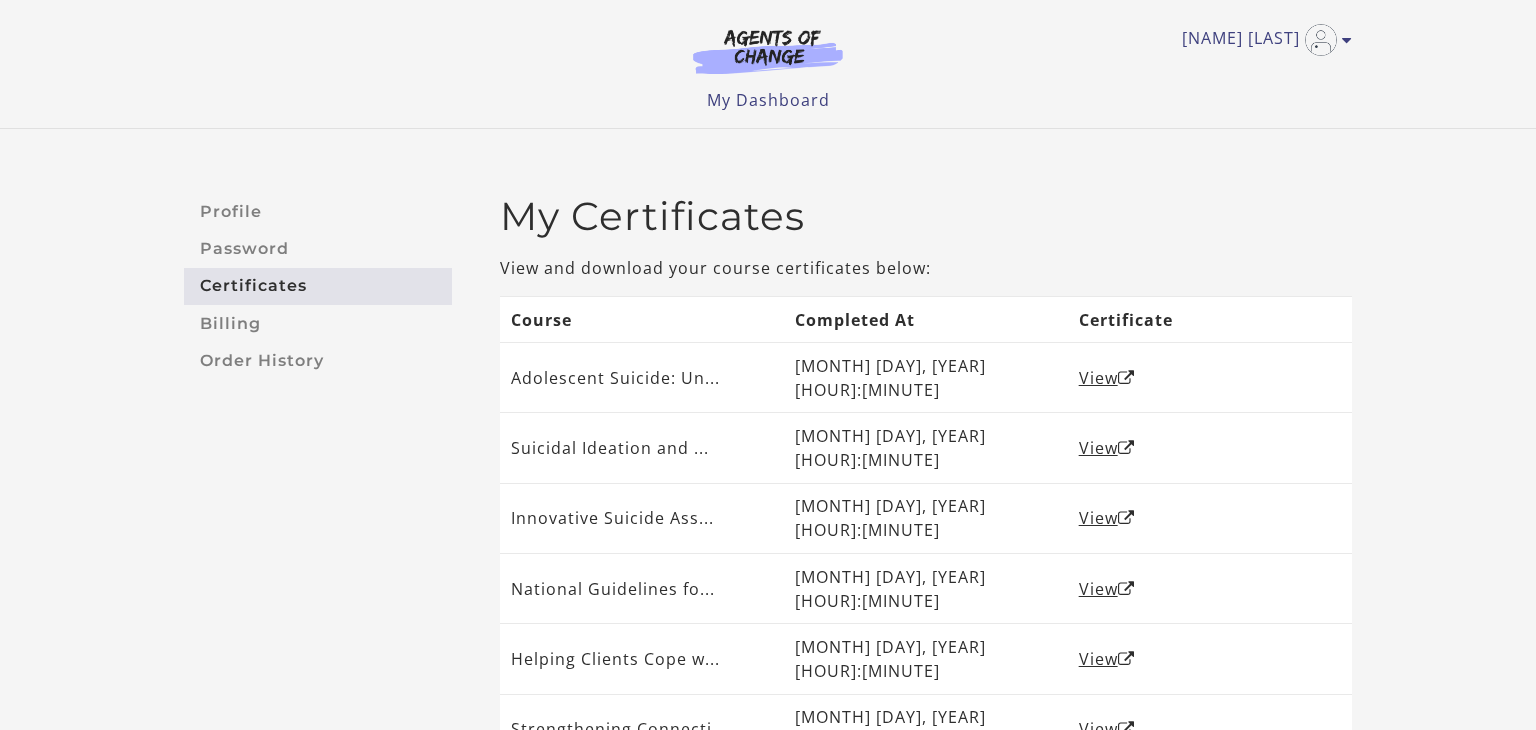 scroll, scrollTop: 80, scrollLeft: 0, axis: vertical 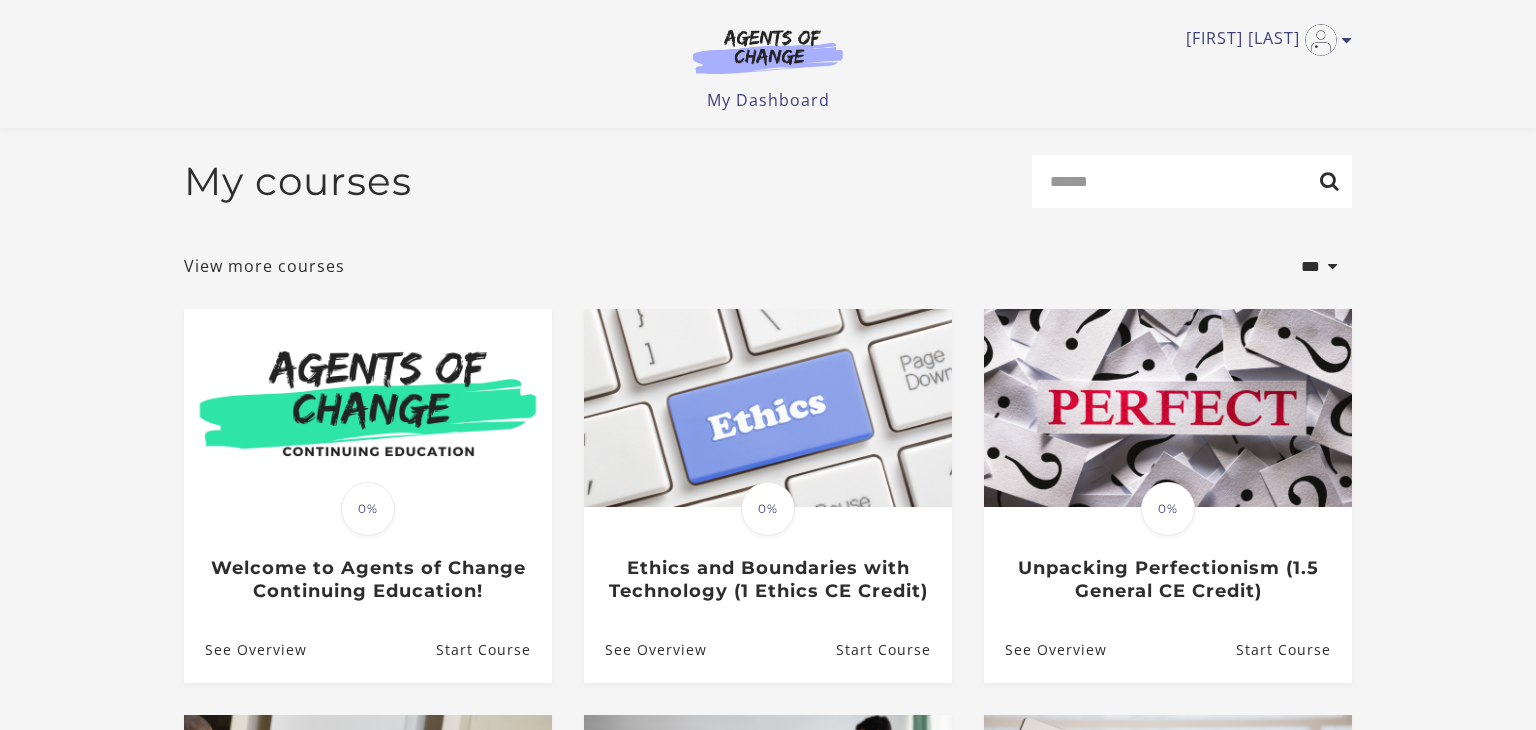 click on "My courses
Search" at bounding box center [768, 189] 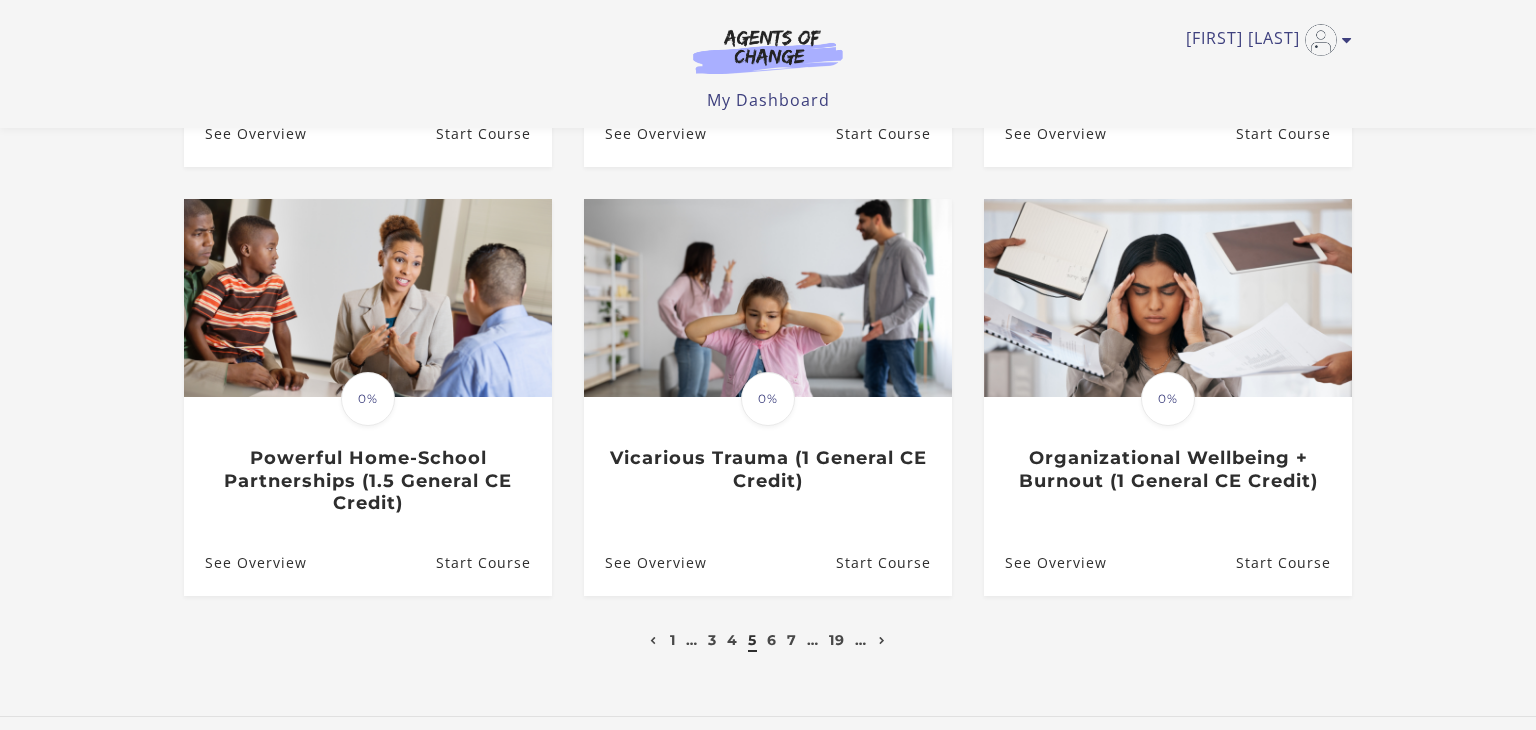 scroll, scrollTop: 651, scrollLeft: 0, axis: vertical 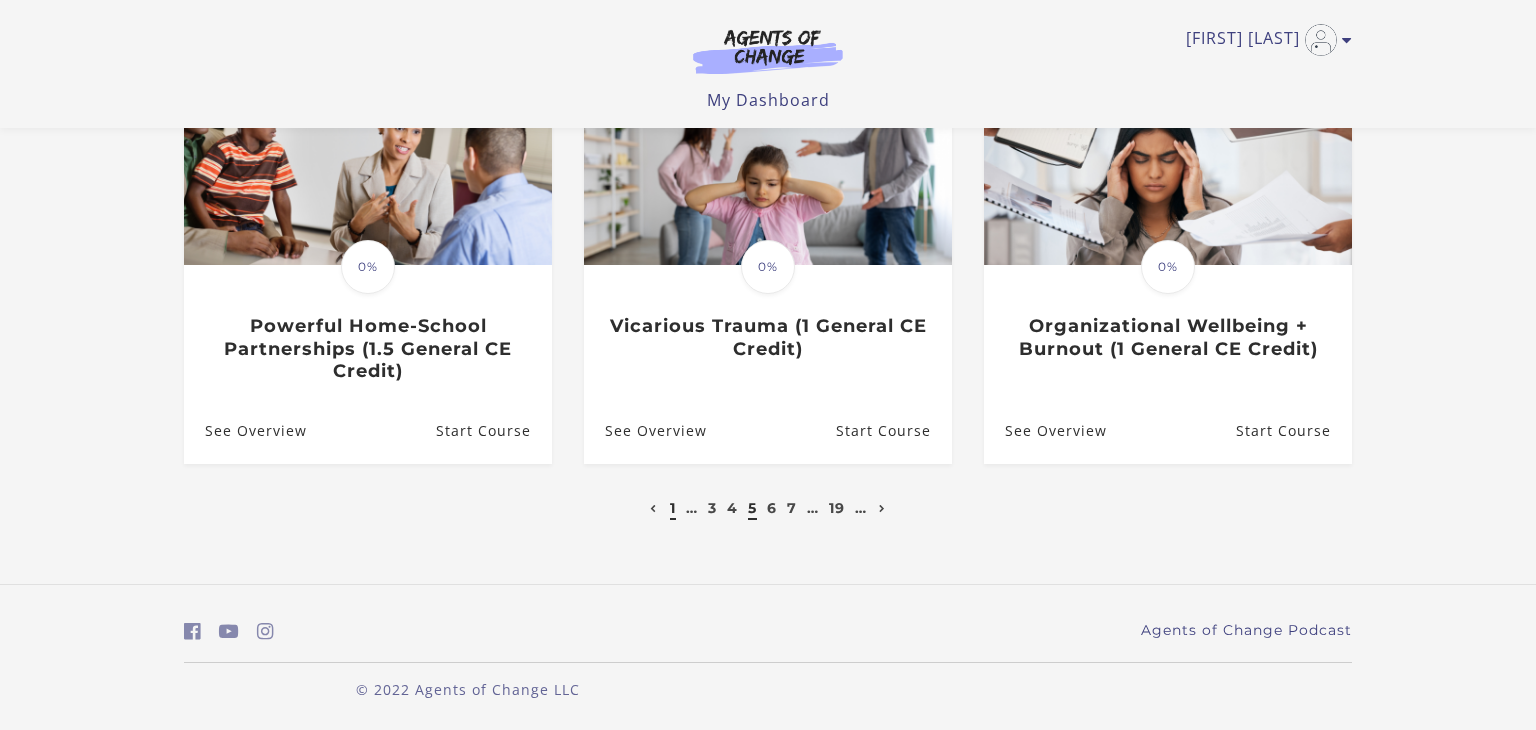 click on "1" at bounding box center [673, 508] 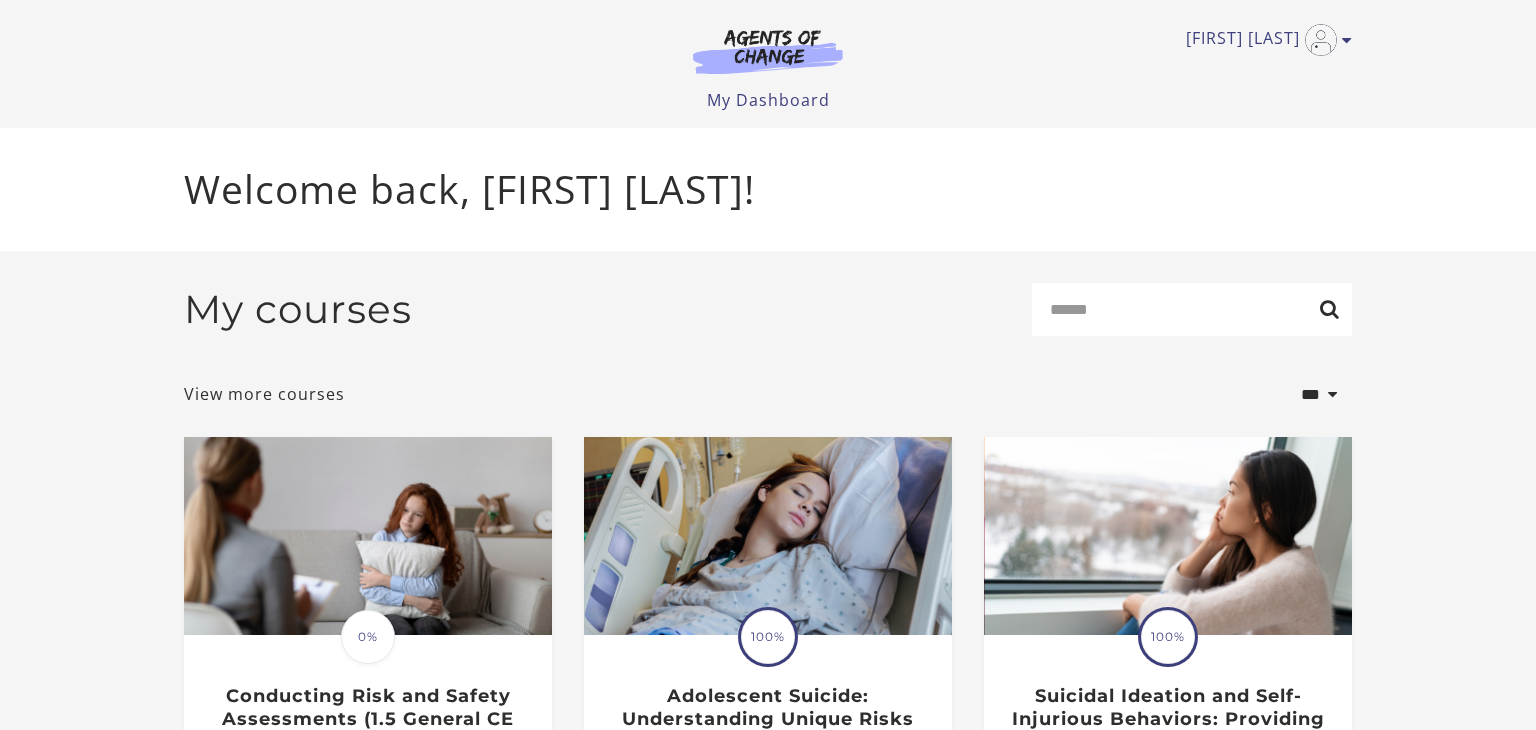 scroll, scrollTop: 0, scrollLeft: 0, axis: both 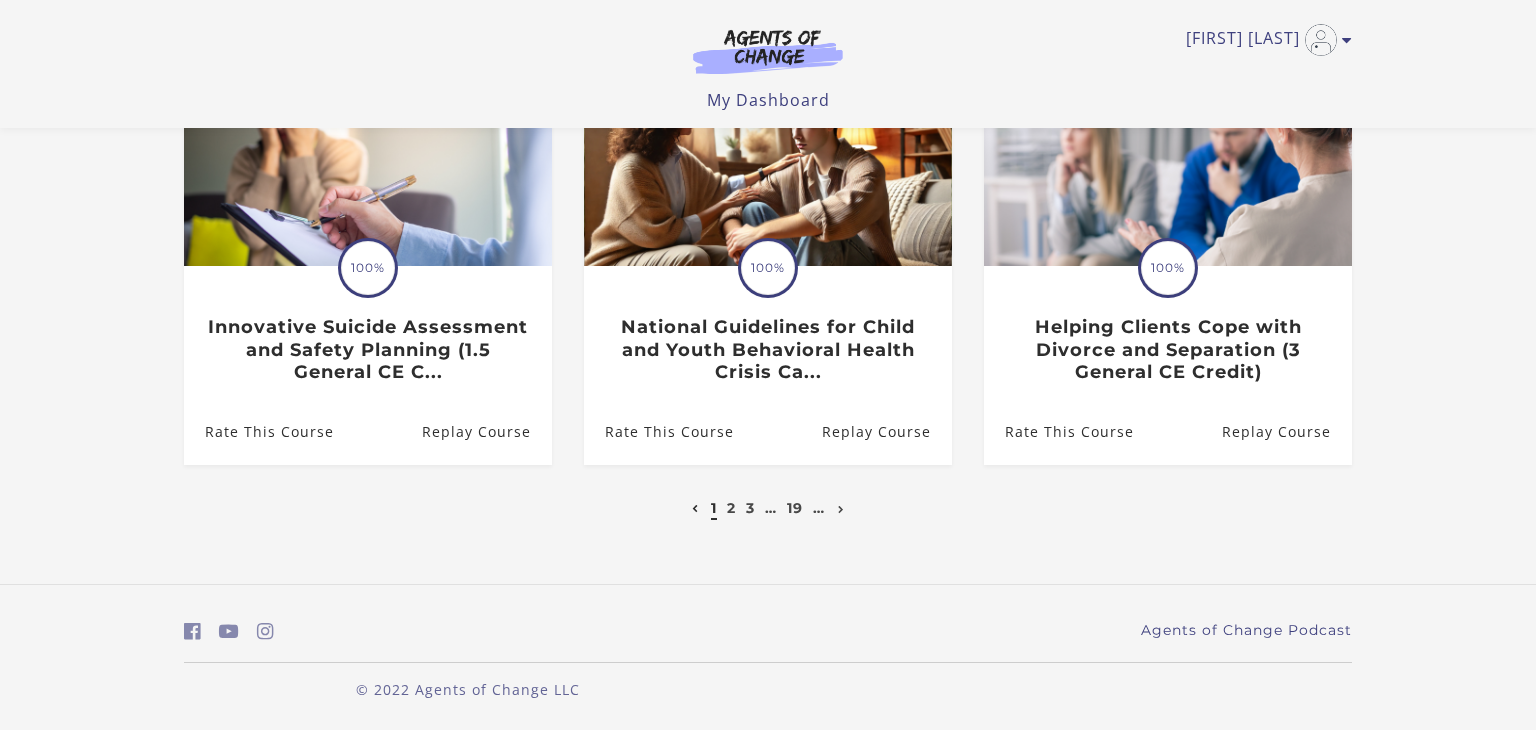 click on "1
2
3
…
19
…" at bounding box center (768, 508) 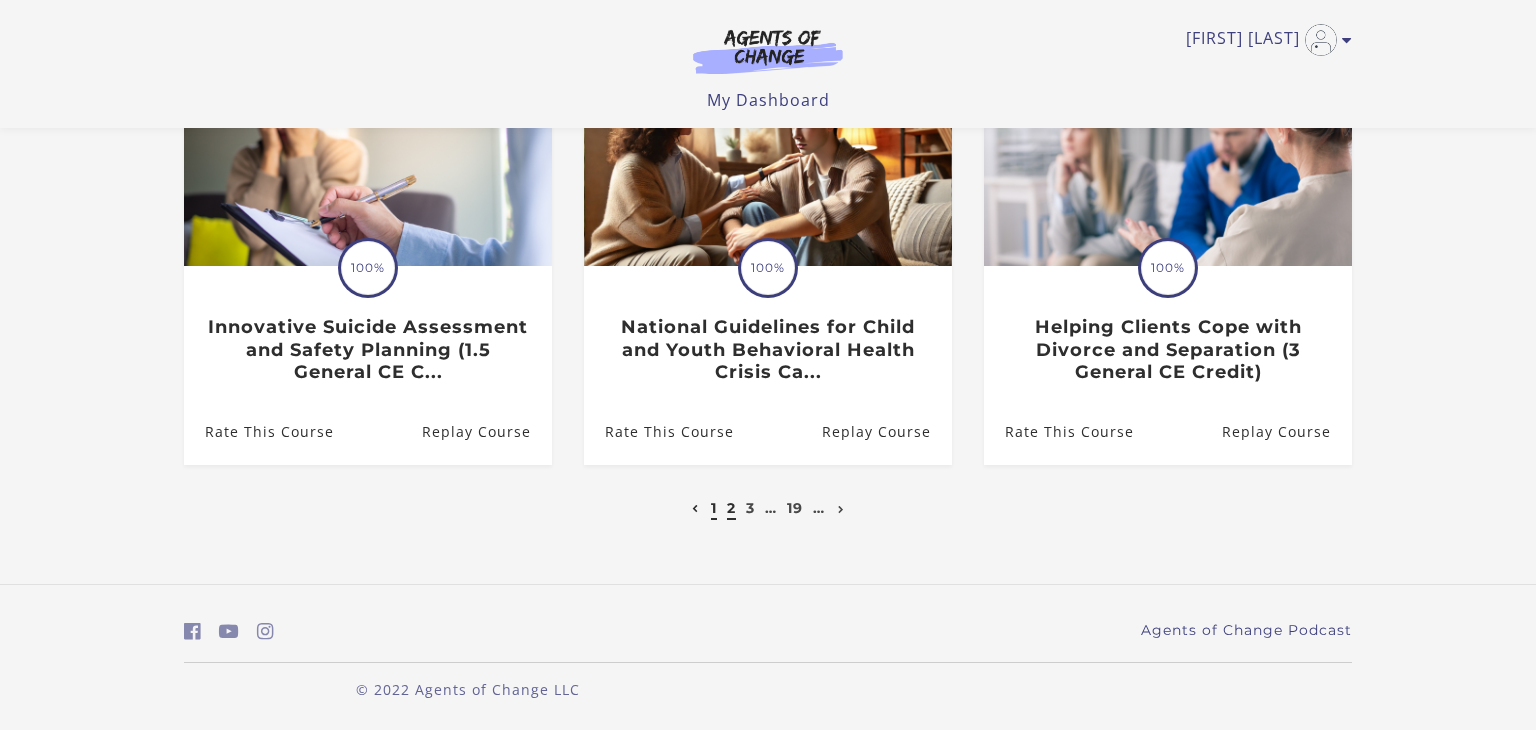 click on "2" at bounding box center [731, 508] 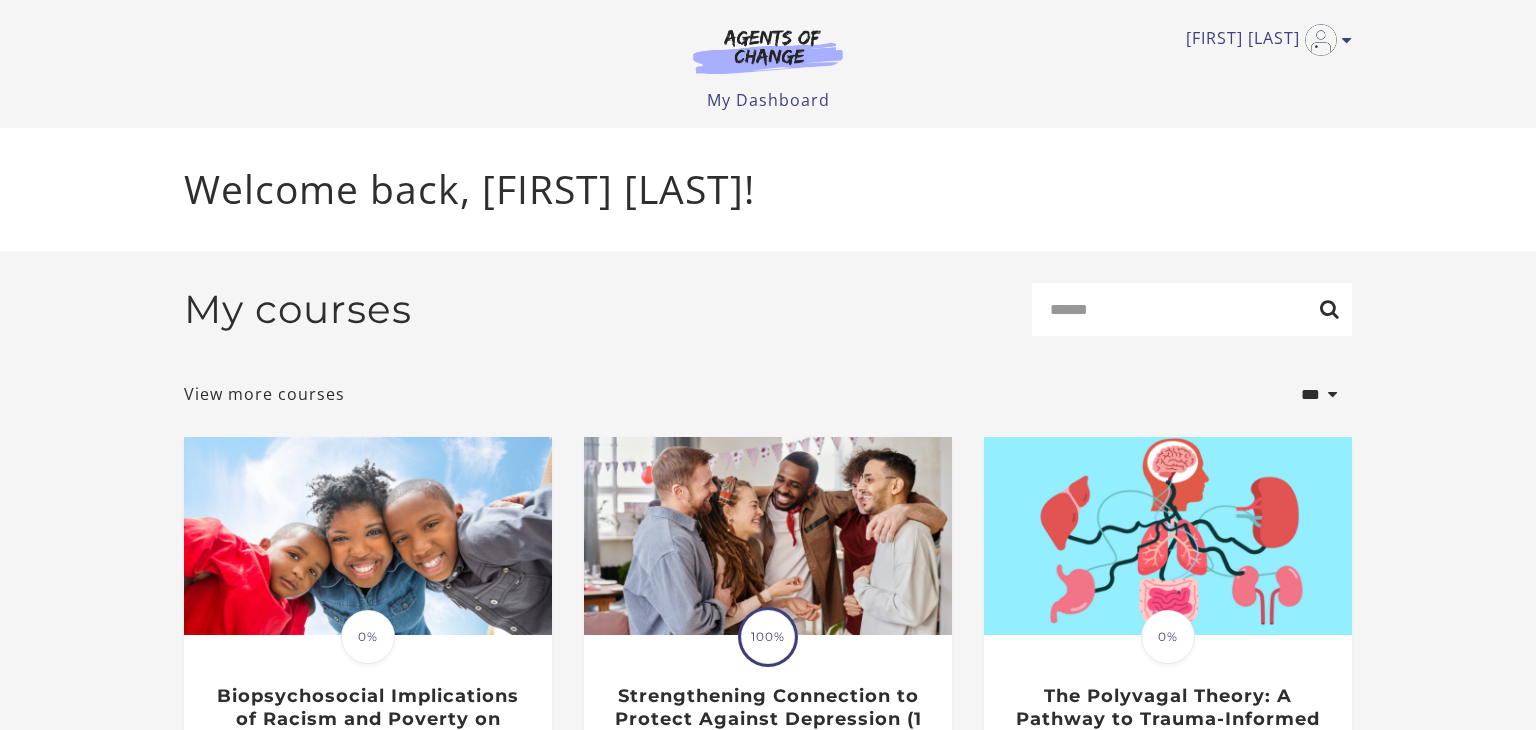 scroll, scrollTop: 0, scrollLeft: 0, axis: both 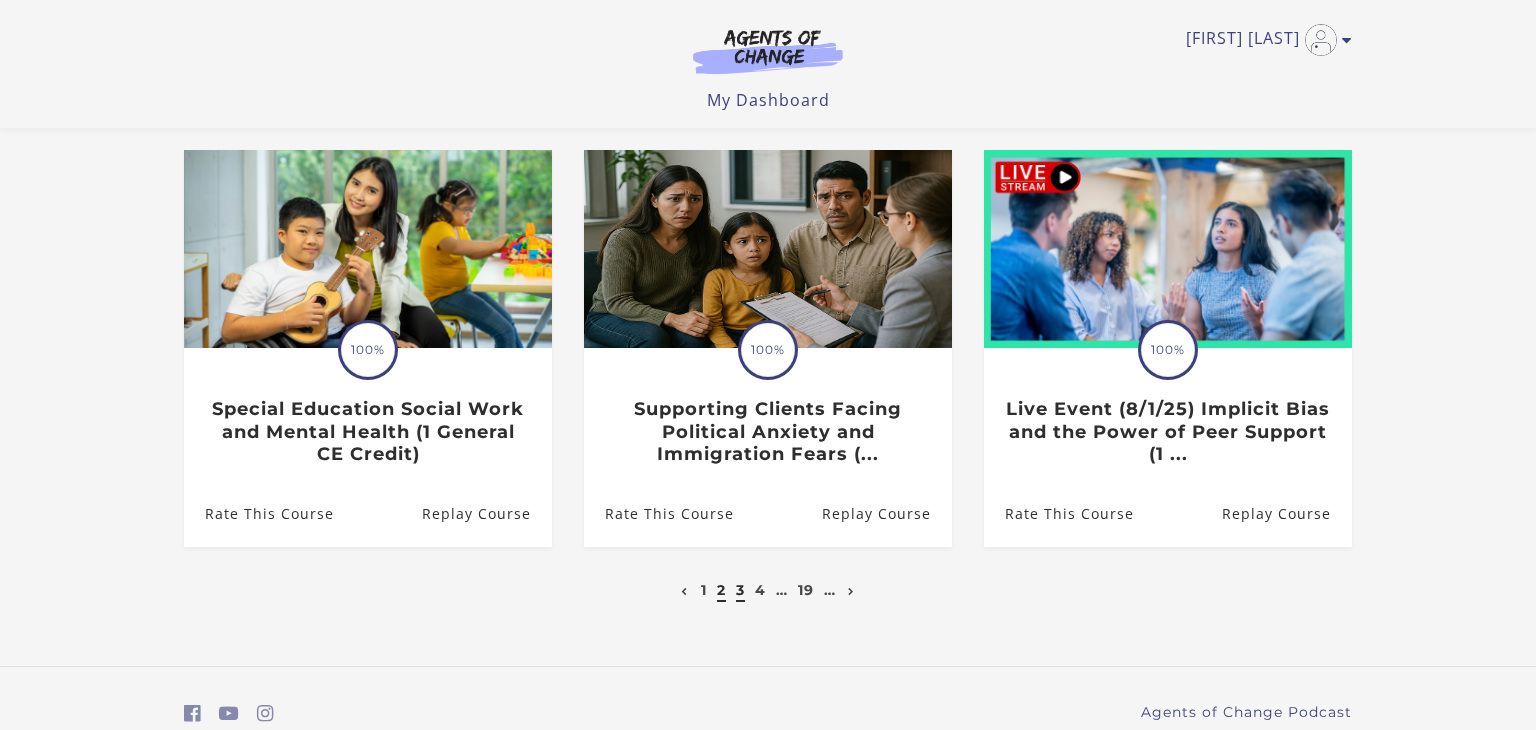 click on "3" at bounding box center (740, 590) 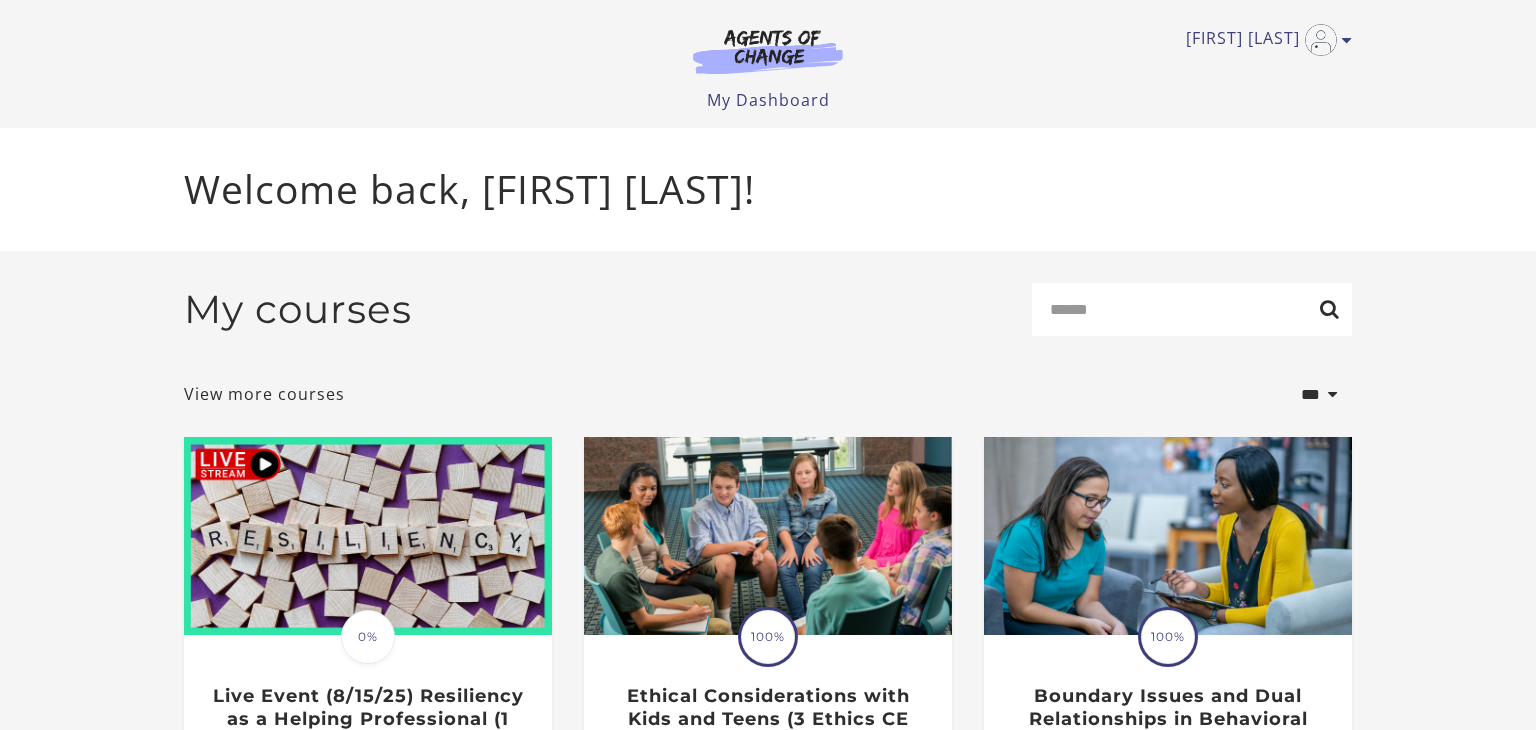 scroll, scrollTop: 0, scrollLeft: 0, axis: both 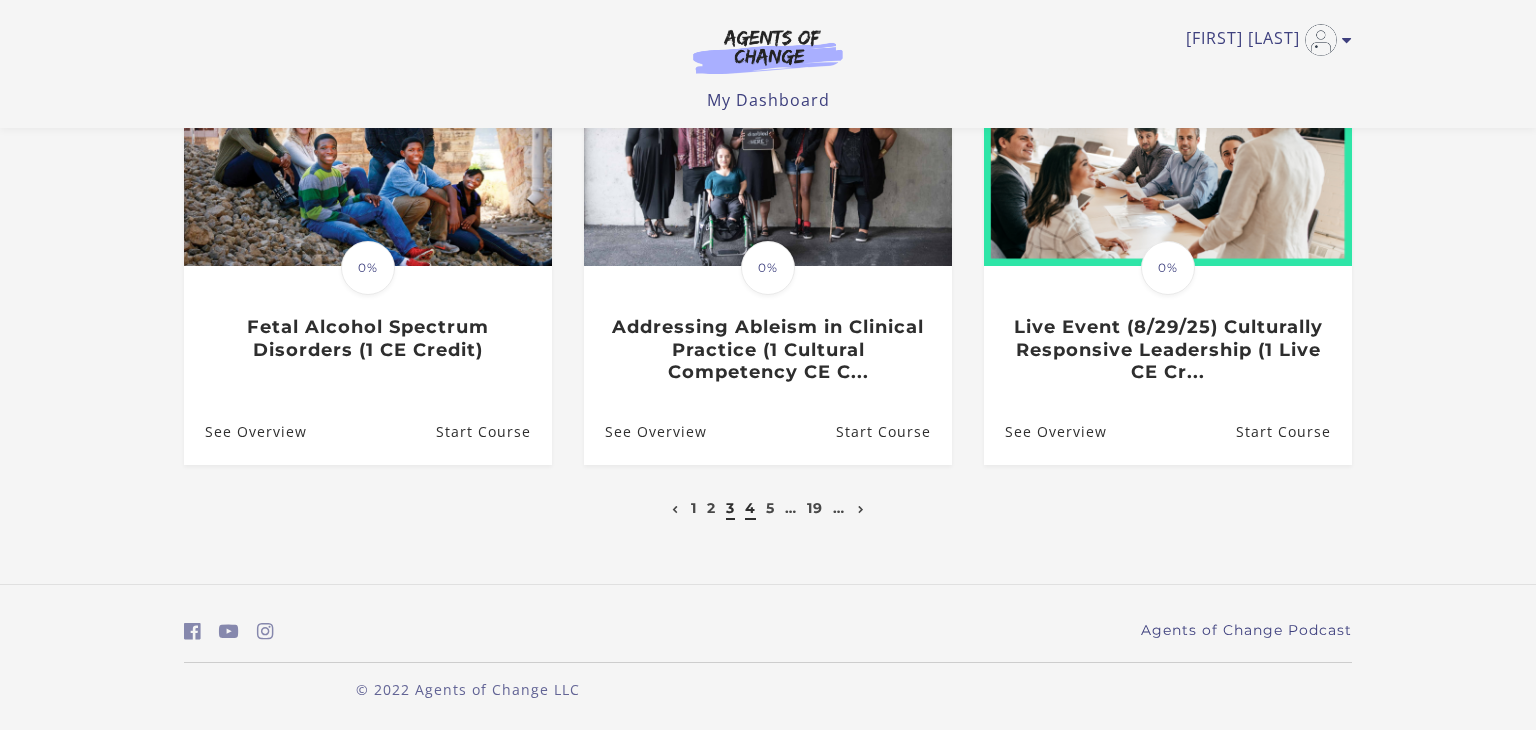 click on "4" at bounding box center (750, 508) 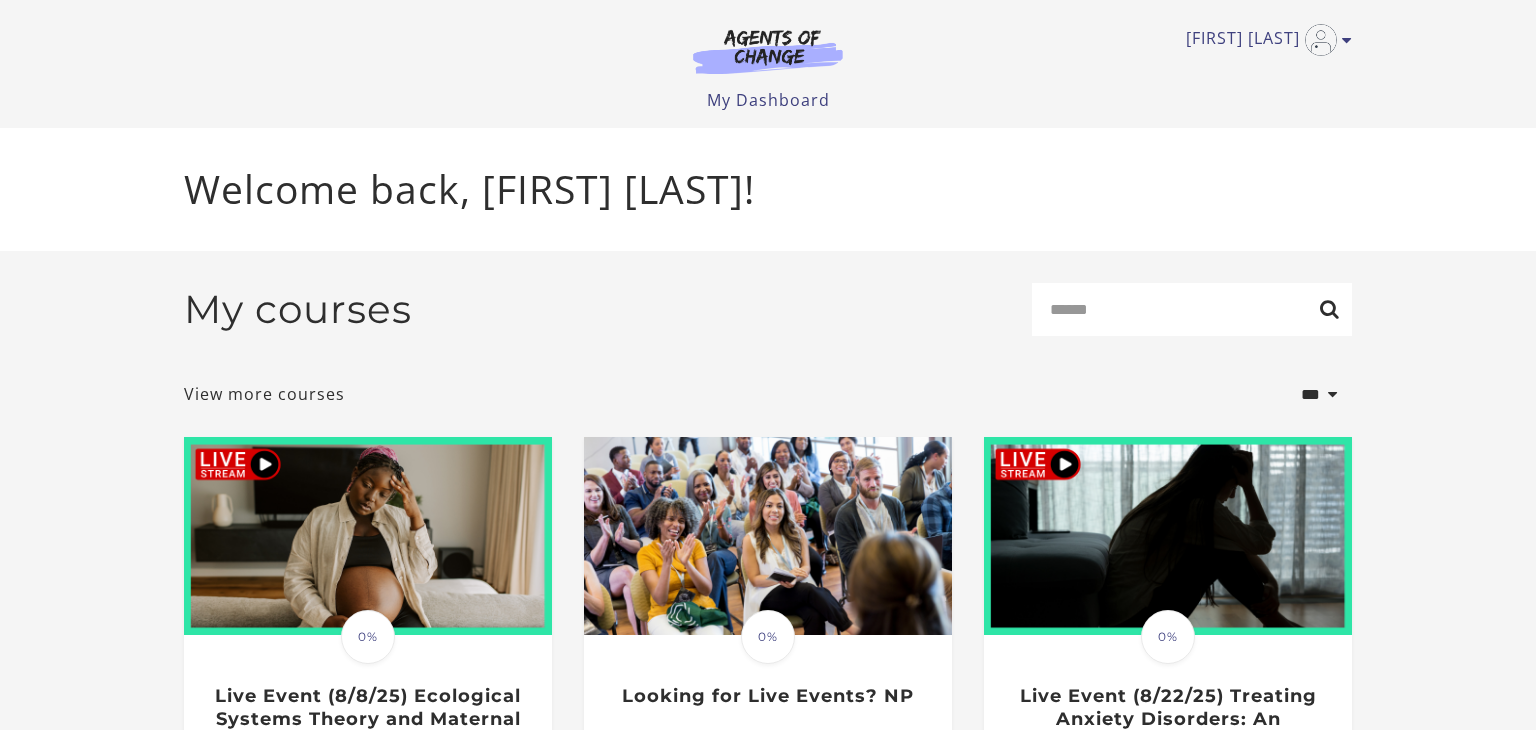 scroll, scrollTop: 0, scrollLeft: 0, axis: both 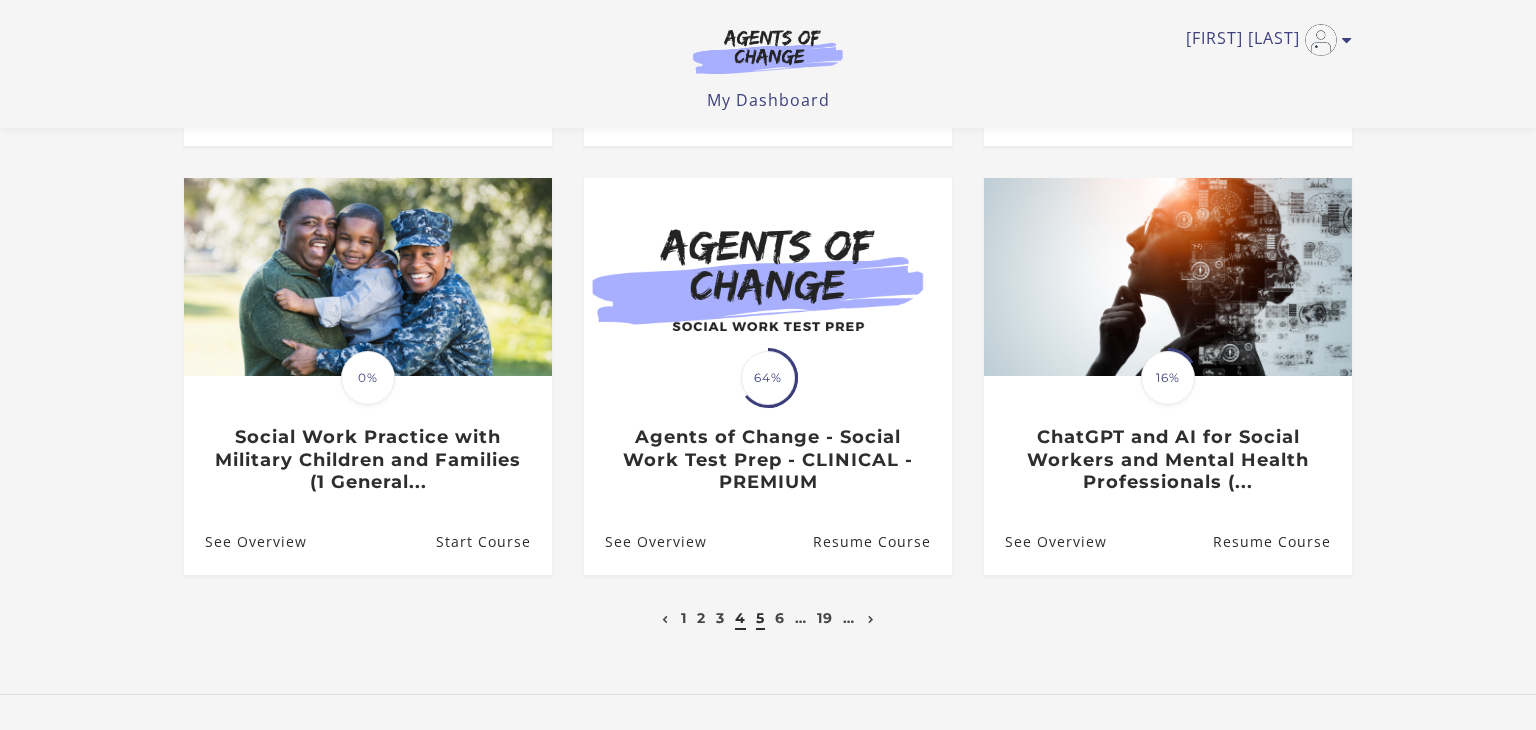 click on "5" at bounding box center (760, 618) 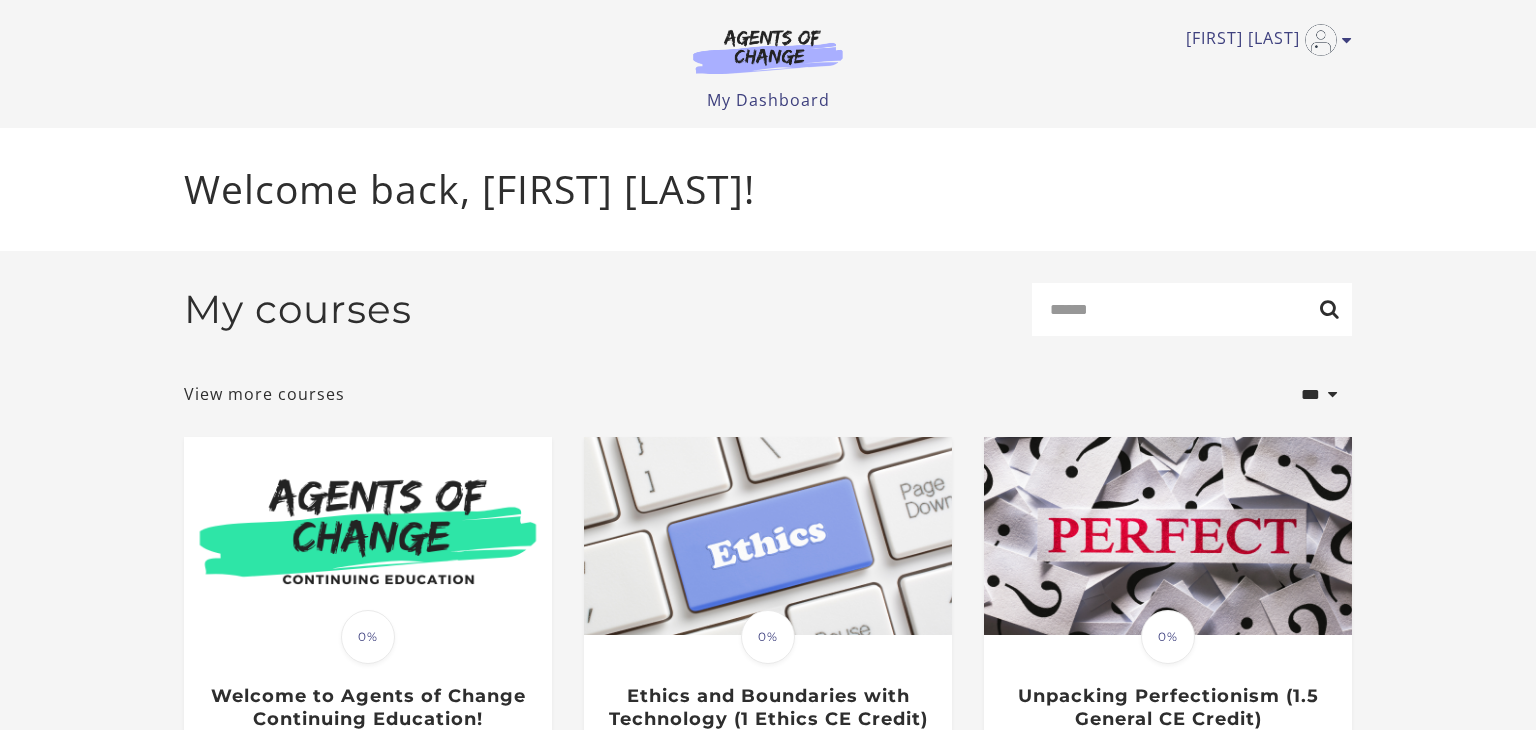 scroll, scrollTop: 0, scrollLeft: 0, axis: both 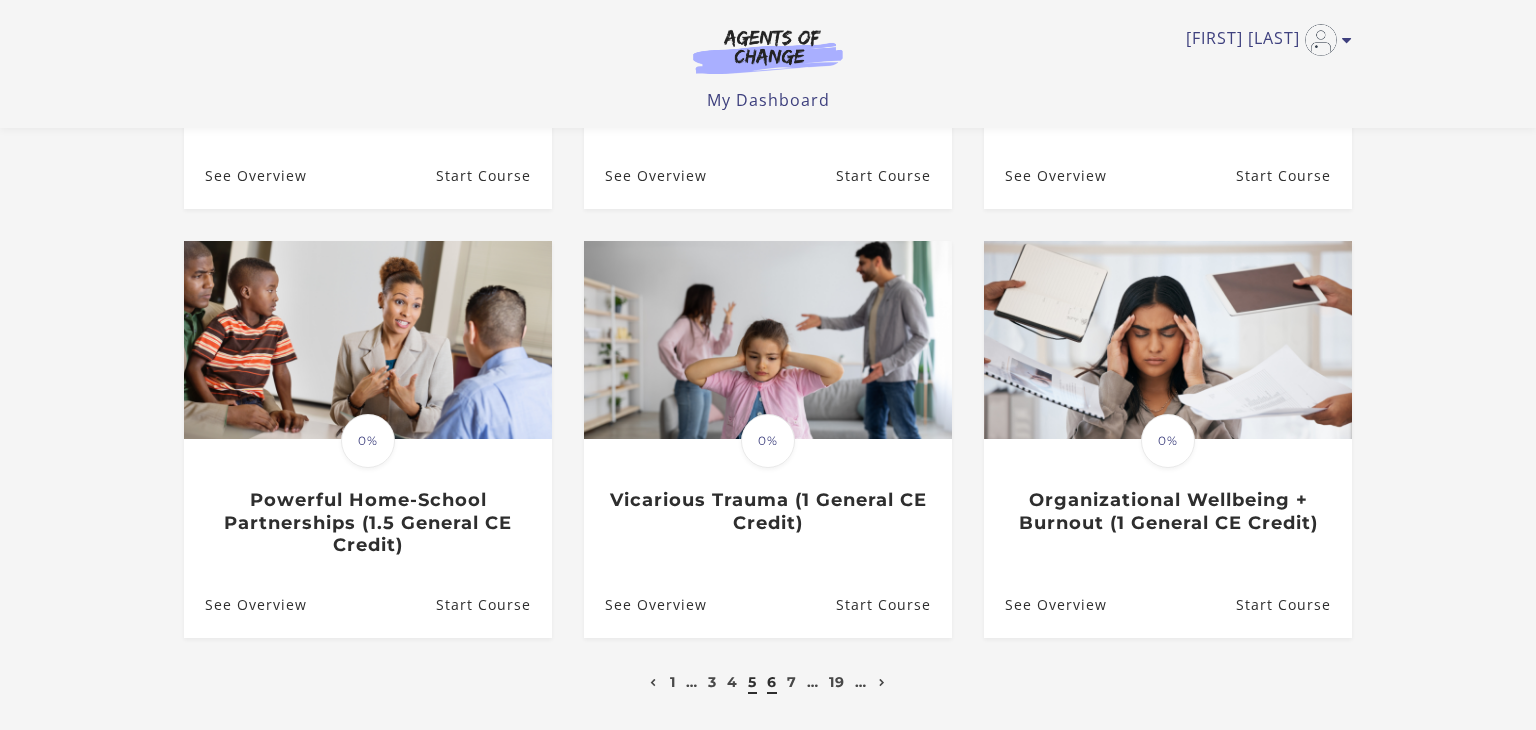 click on "6" at bounding box center (772, 682) 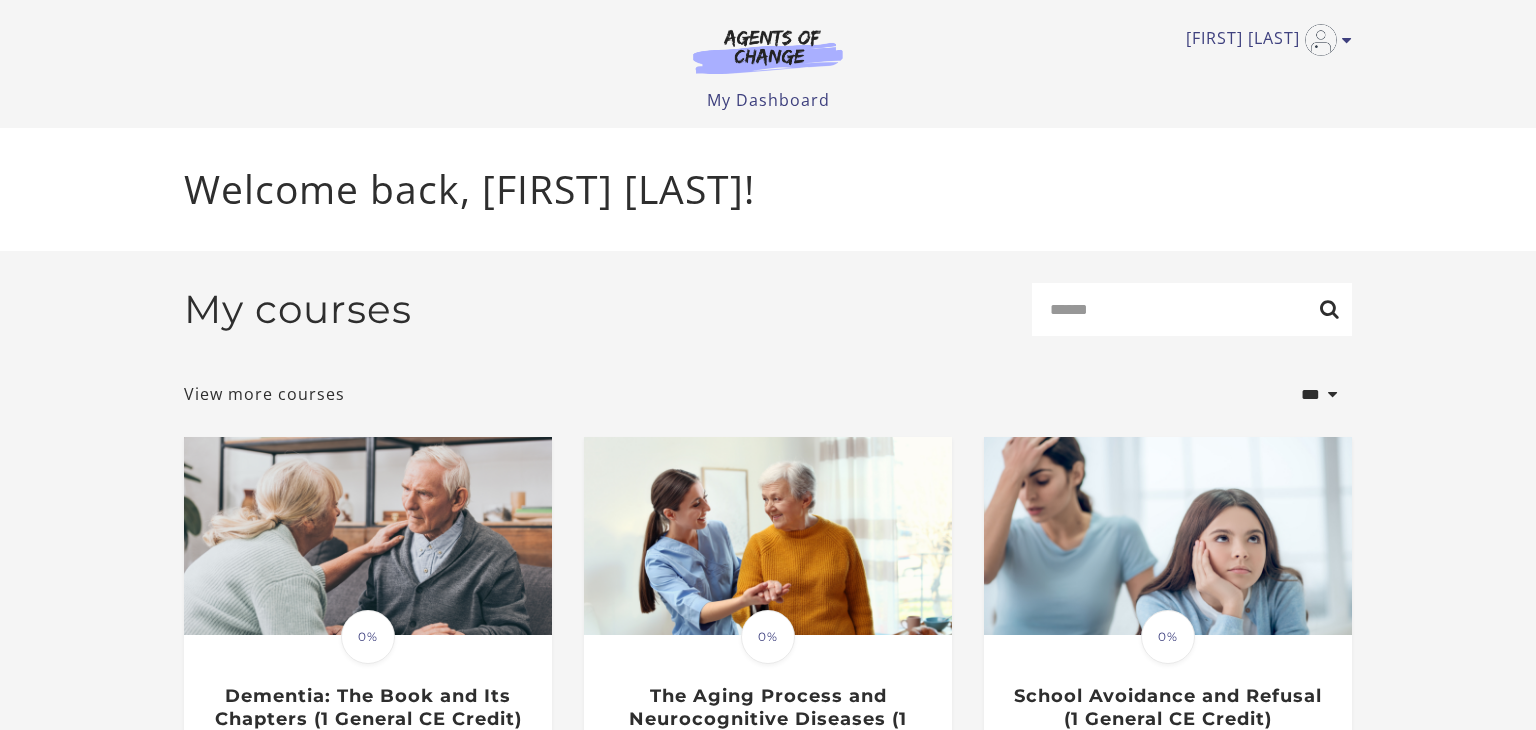 scroll, scrollTop: 36, scrollLeft: 0, axis: vertical 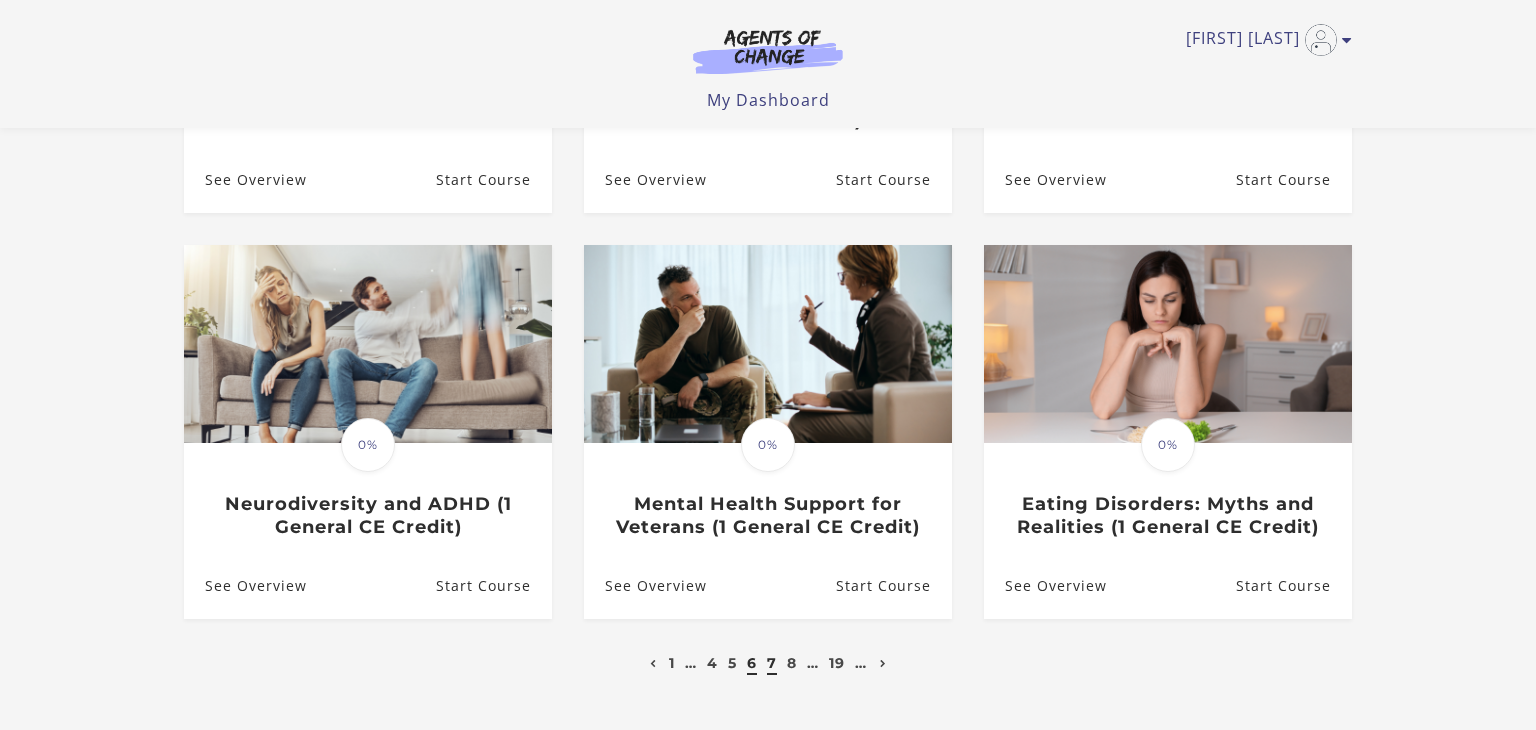 click on "7" at bounding box center (772, 663) 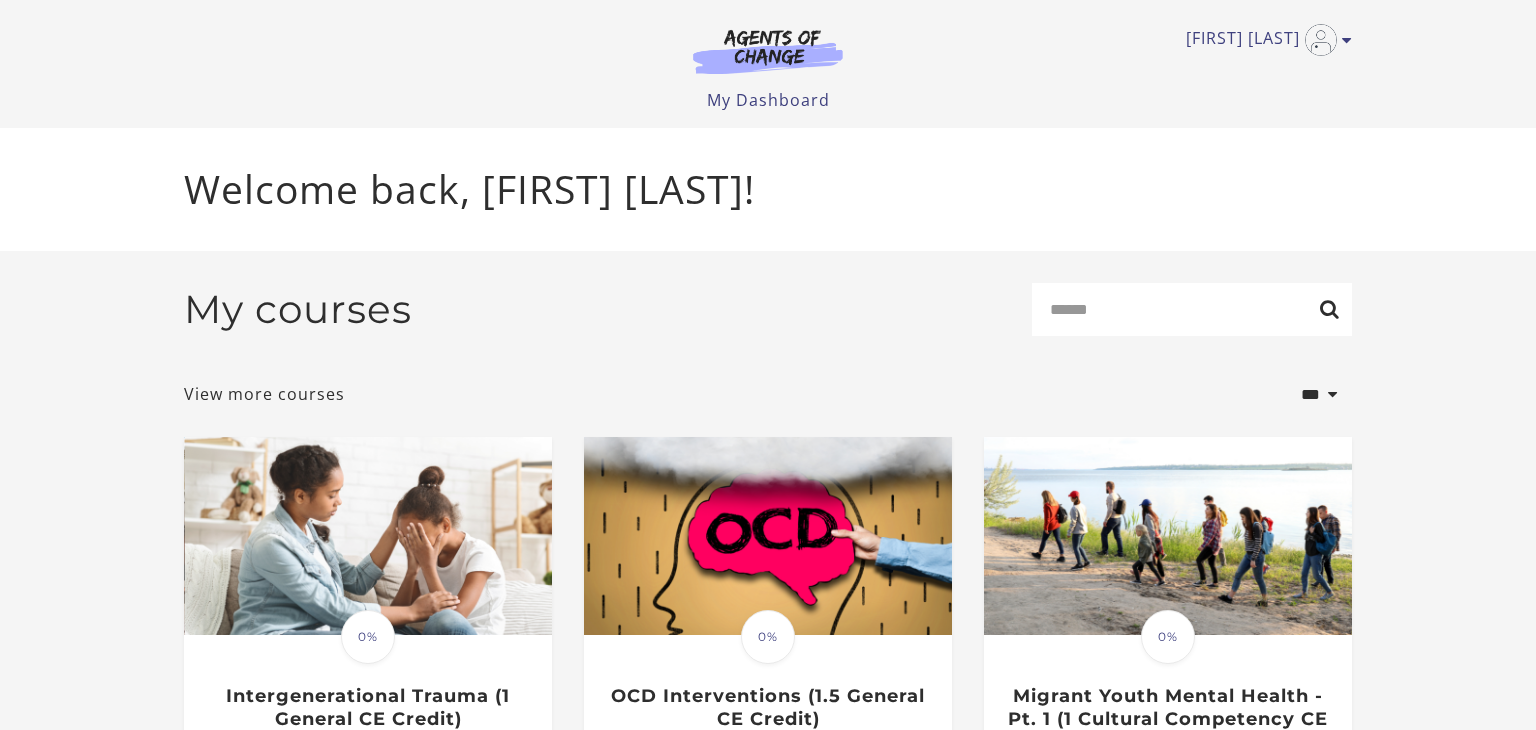 scroll, scrollTop: 0, scrollLeft: 0, axis: both 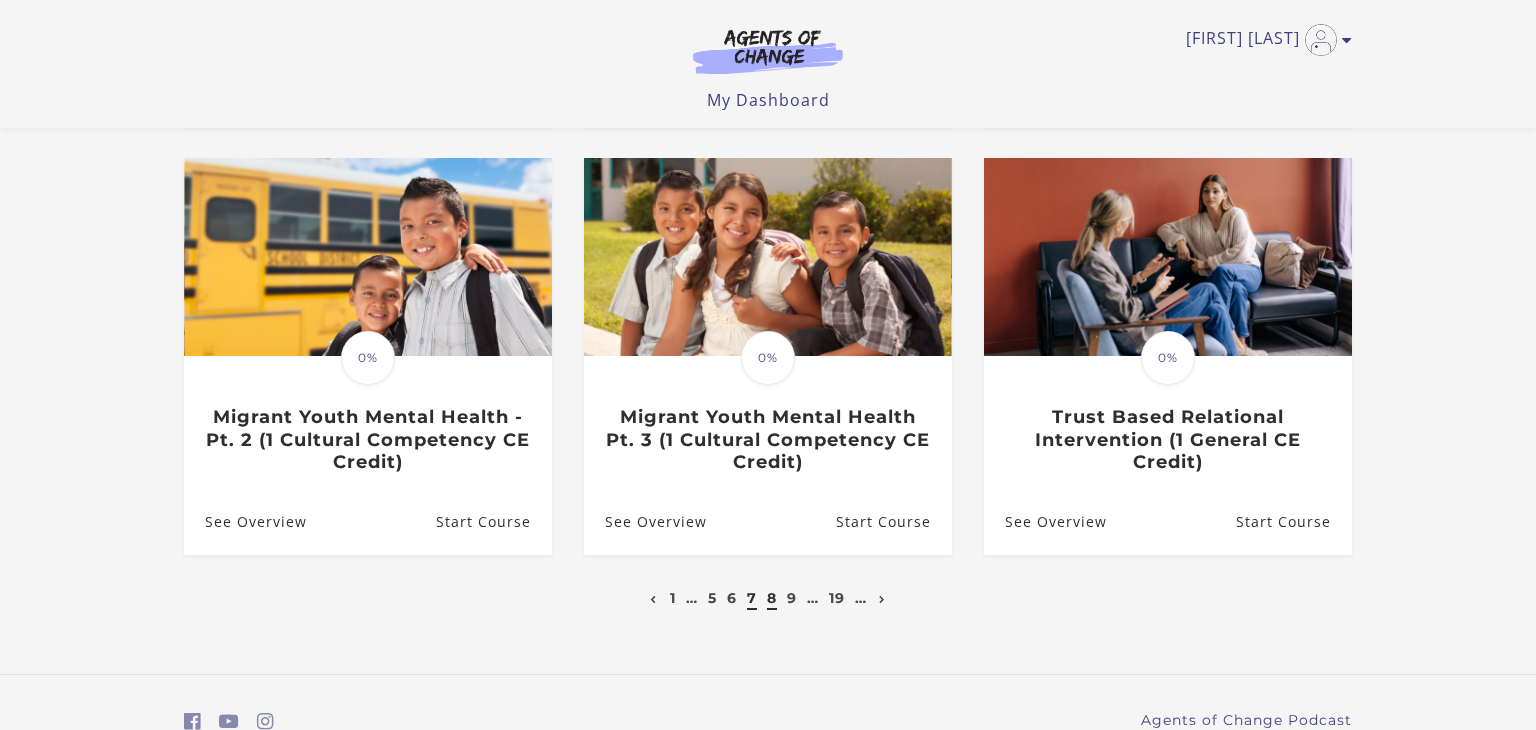 click on "8" at bounding box center (772, 598) 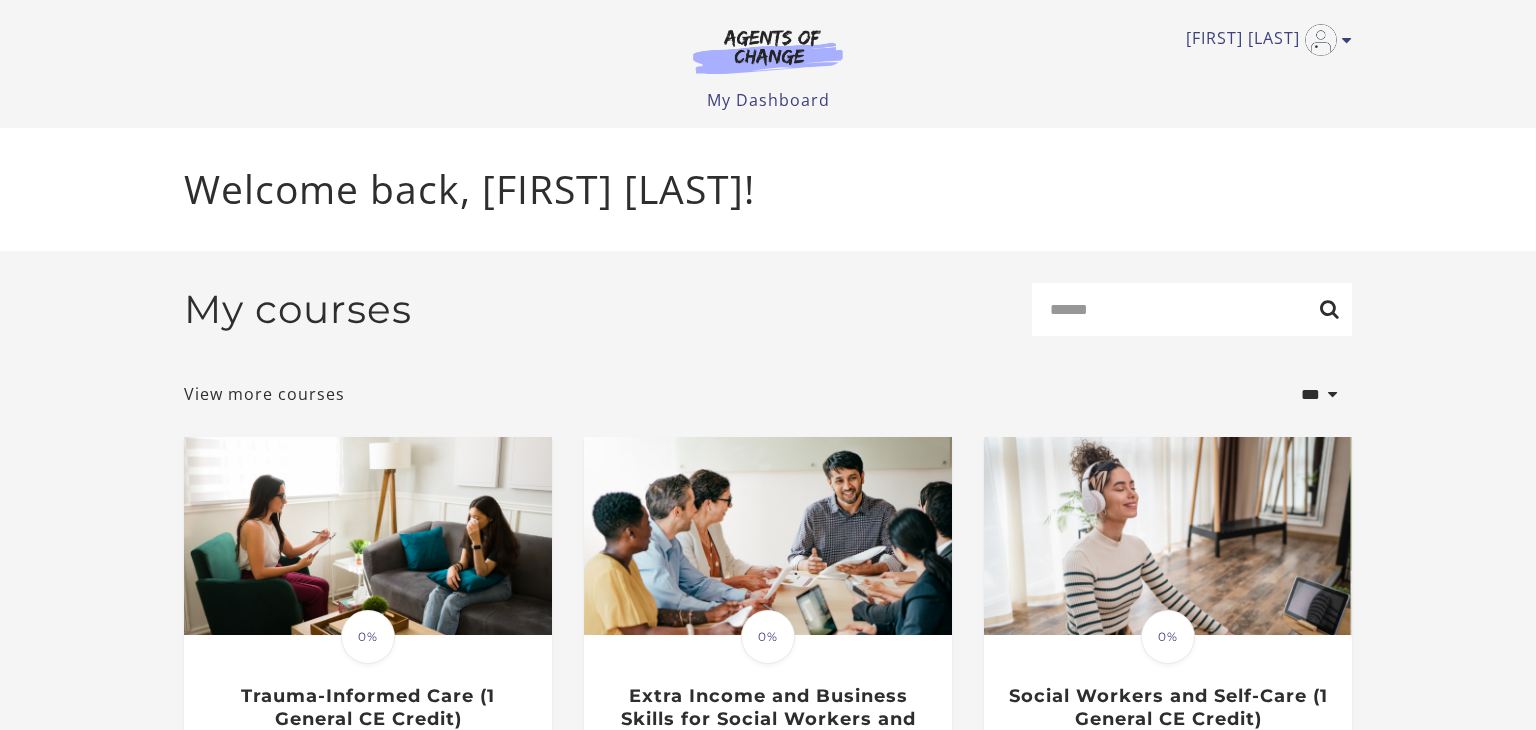 scroll, scrollTop: 8, scrollLeft: 0, axis: vertical 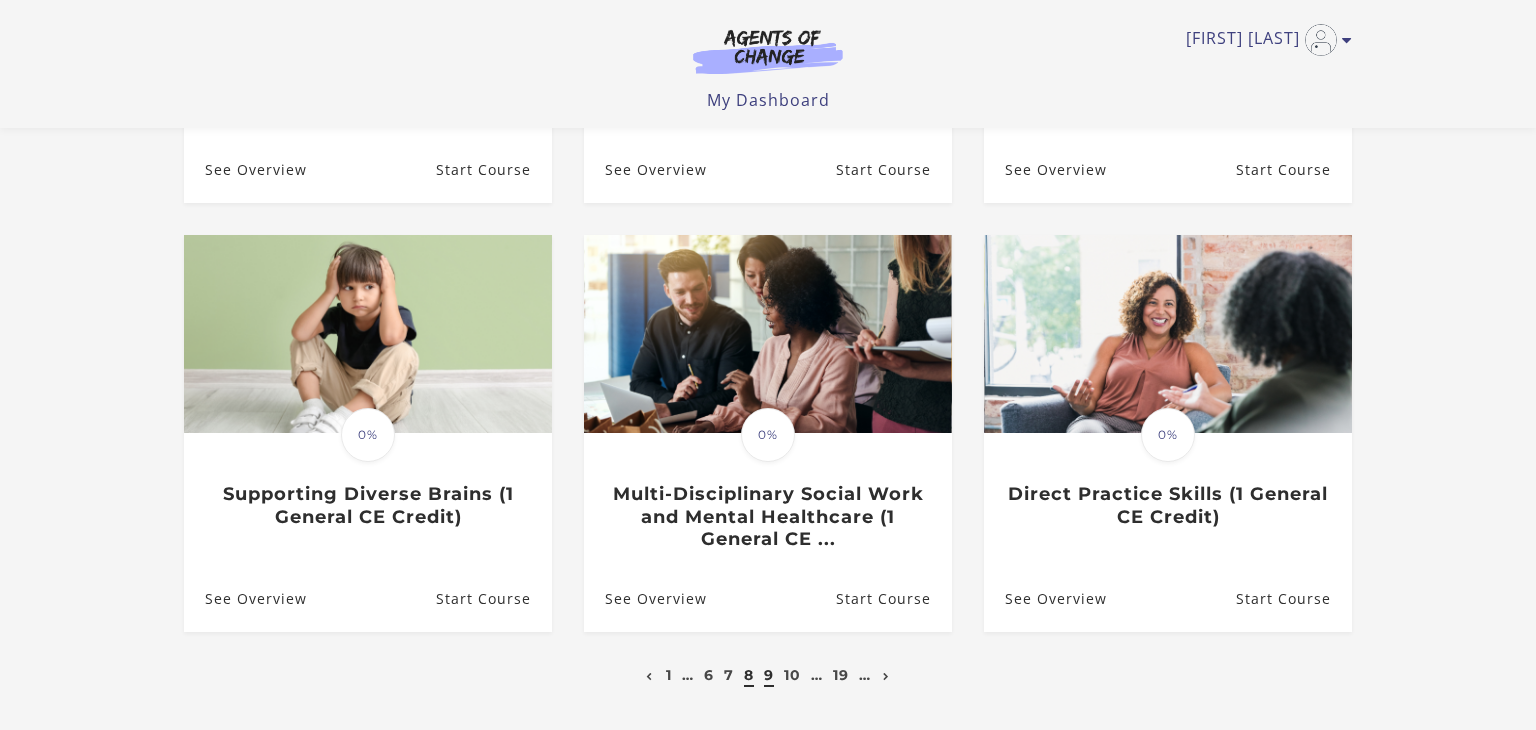 click on "9" at bounding box center [769, 675] 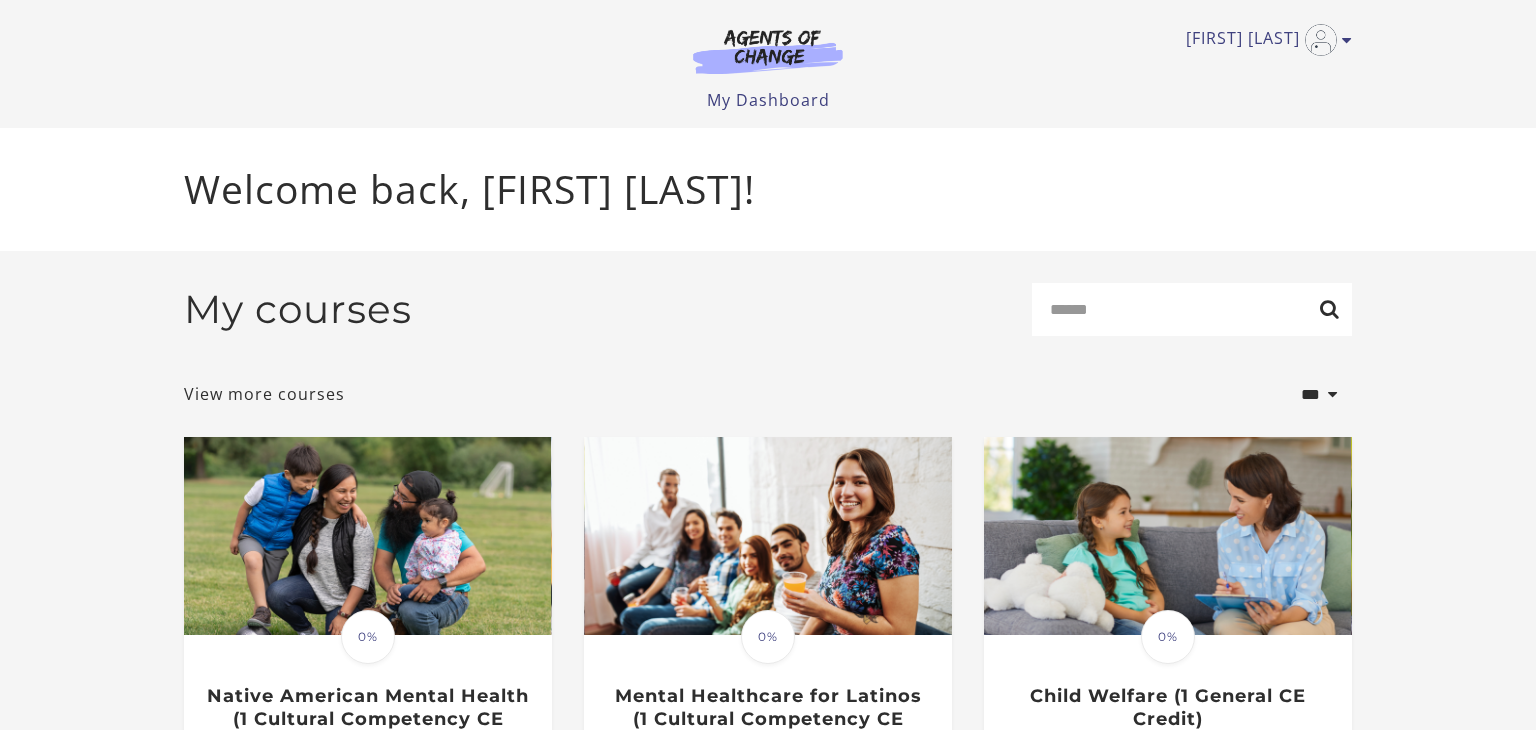 scroll, scrollTop: 4, scrollLeft: 0, axis: vertical 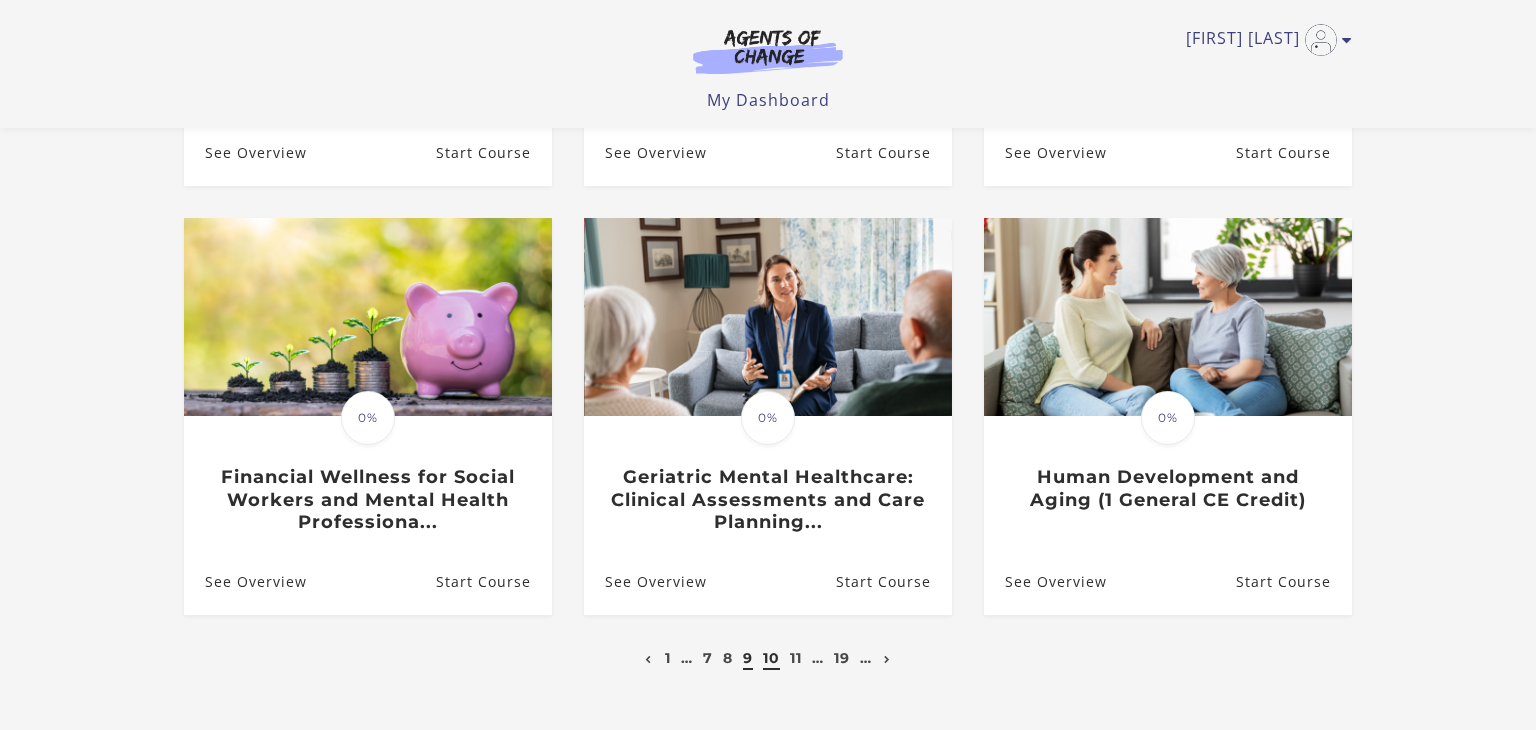 click on "10" at bounding box center [771, 658] 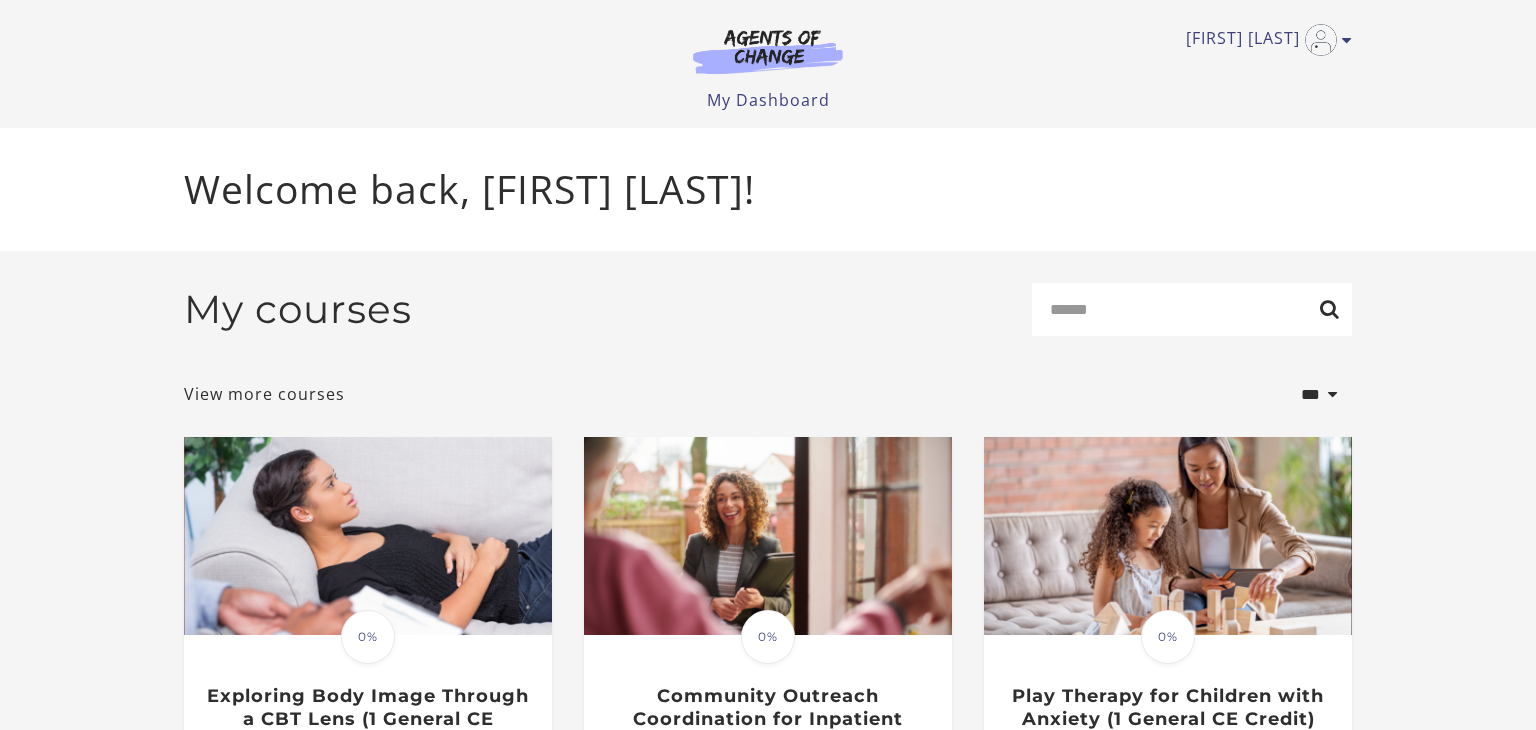scroll, scrollTop: 0, scrollLeft: 0, axis: both 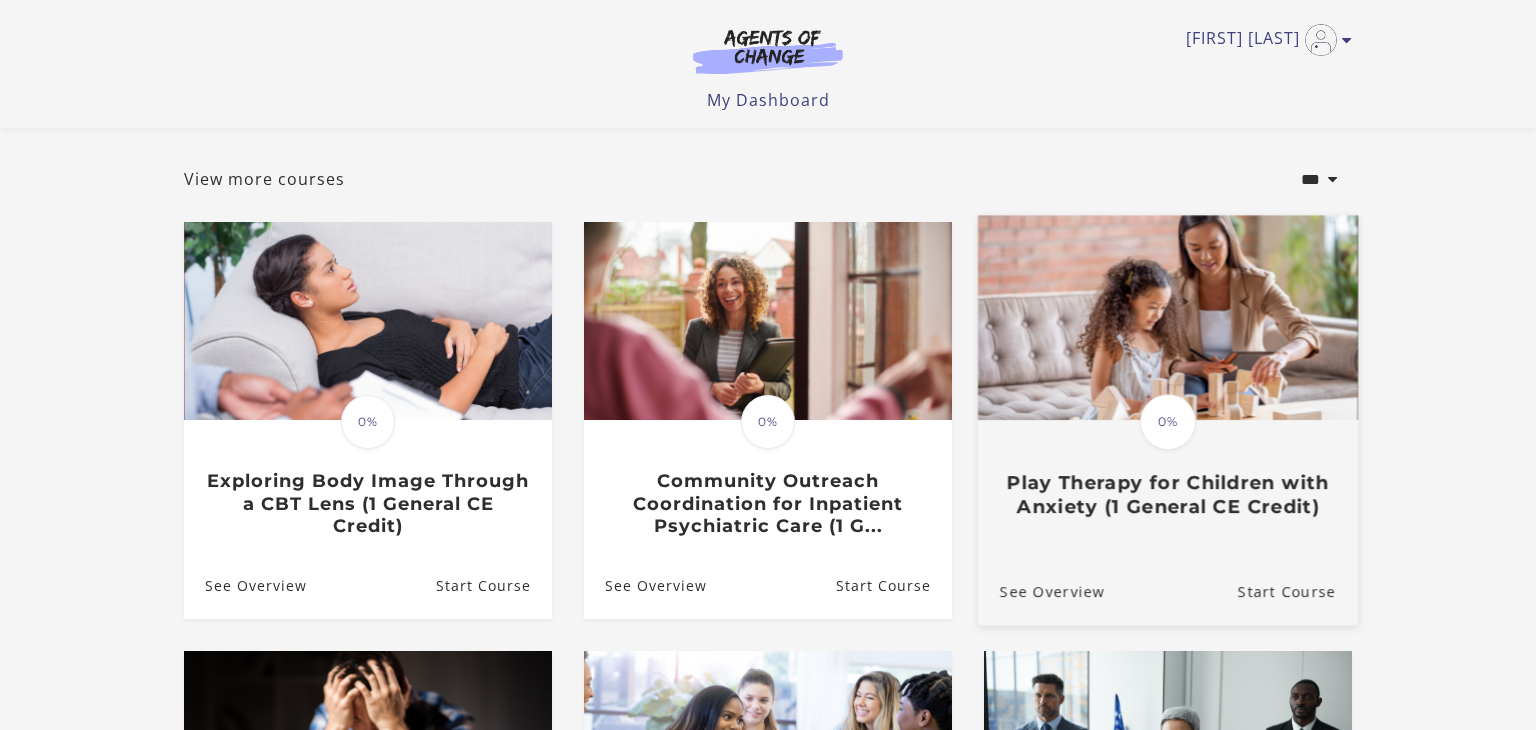 click on "Play Therapy for Children with Anxiety (1 General CE Credit)" at bounding box center [1168, 495] 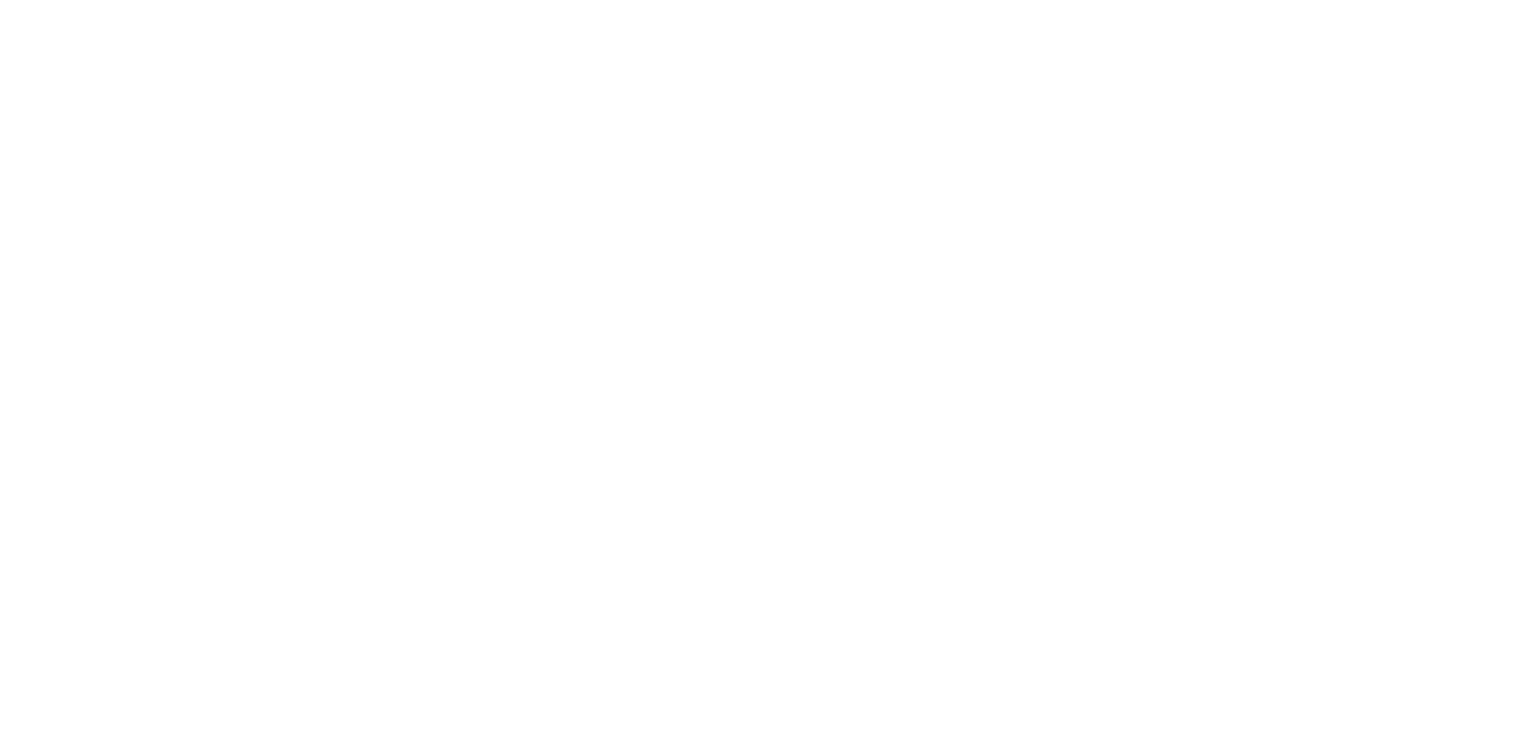 scroll, scrollTop: 0, scrollLeft: 0, axis: both 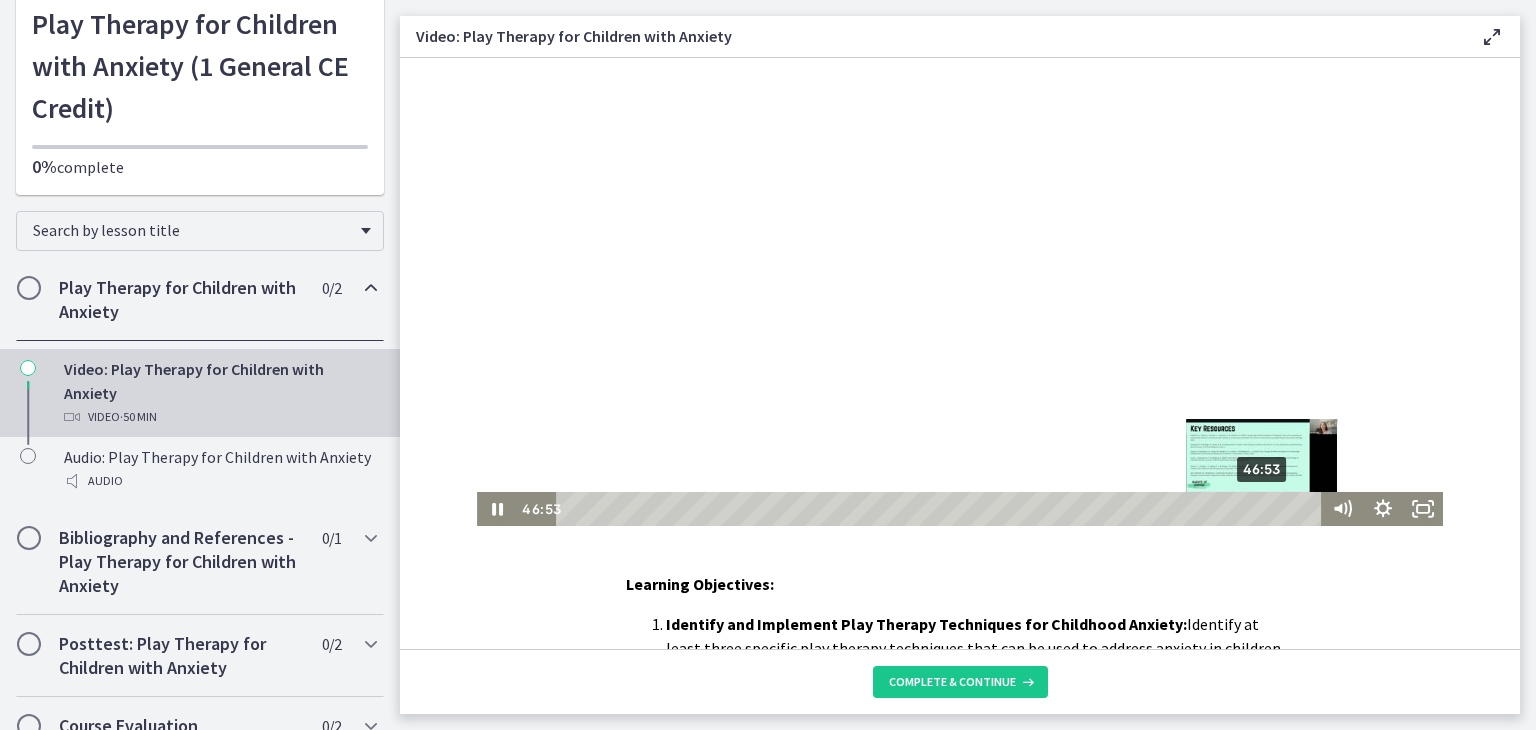 click on "46:53" at bounding box center [941, 509] 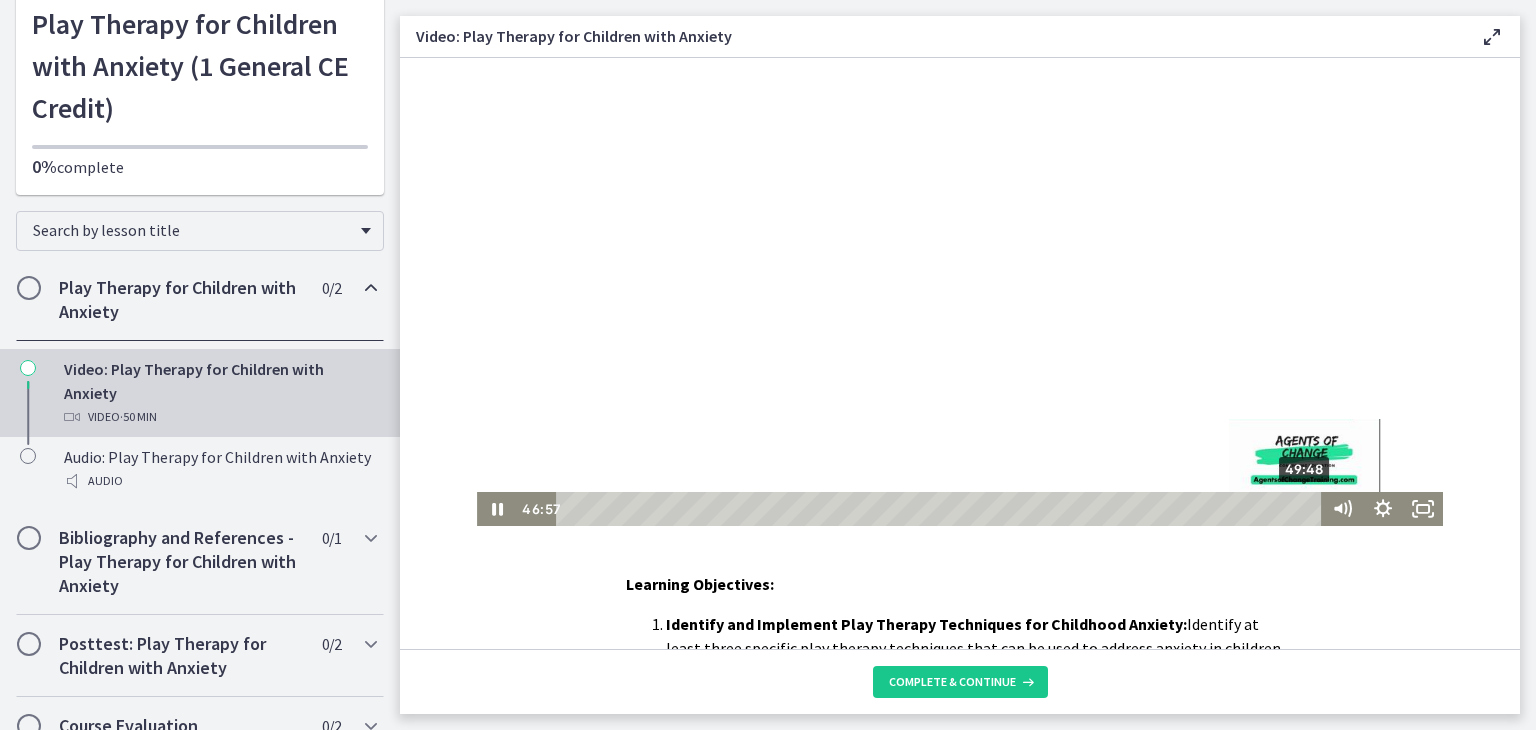 click on "49:48" at bounding box center [941, 509] 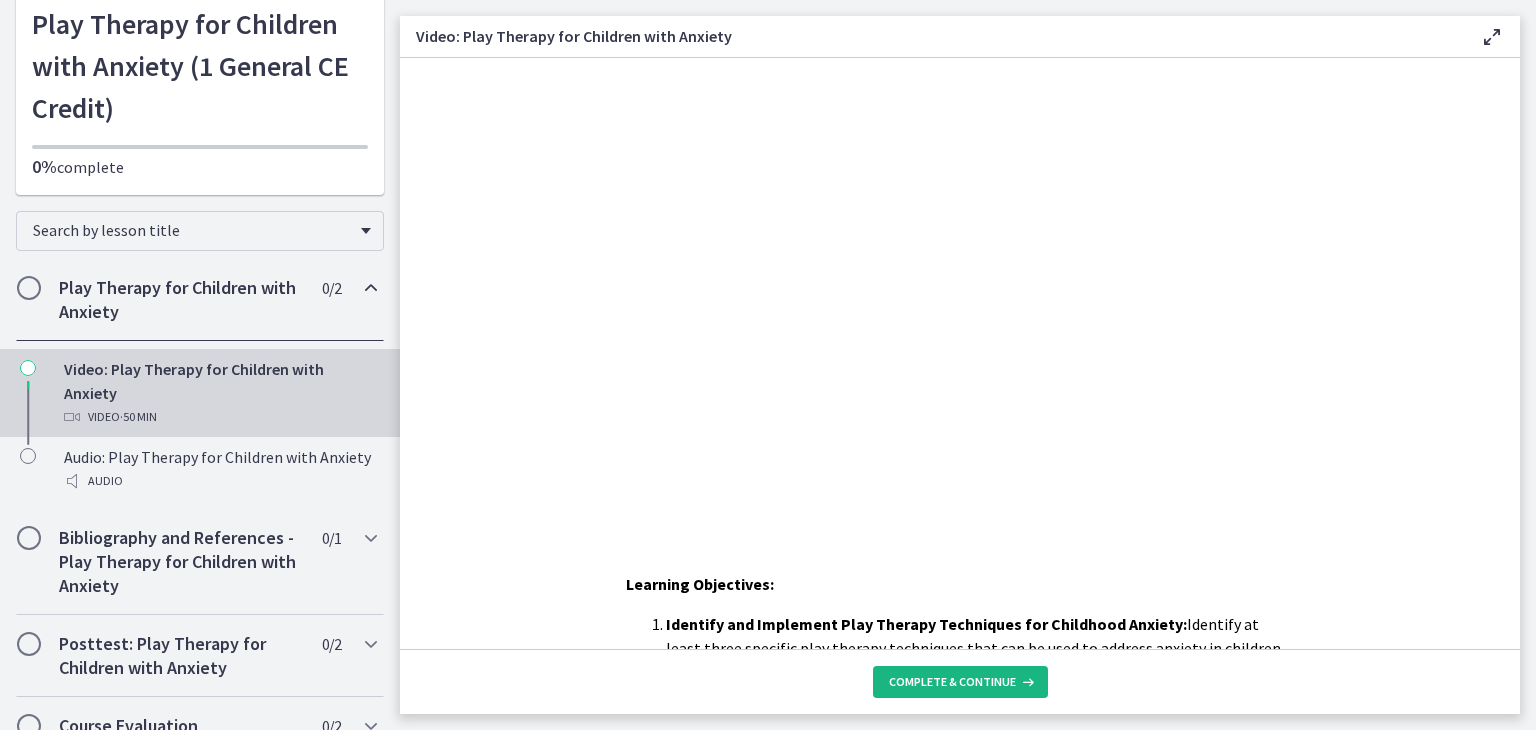 click on "Complete & continue" at bounding box center [952, 682] 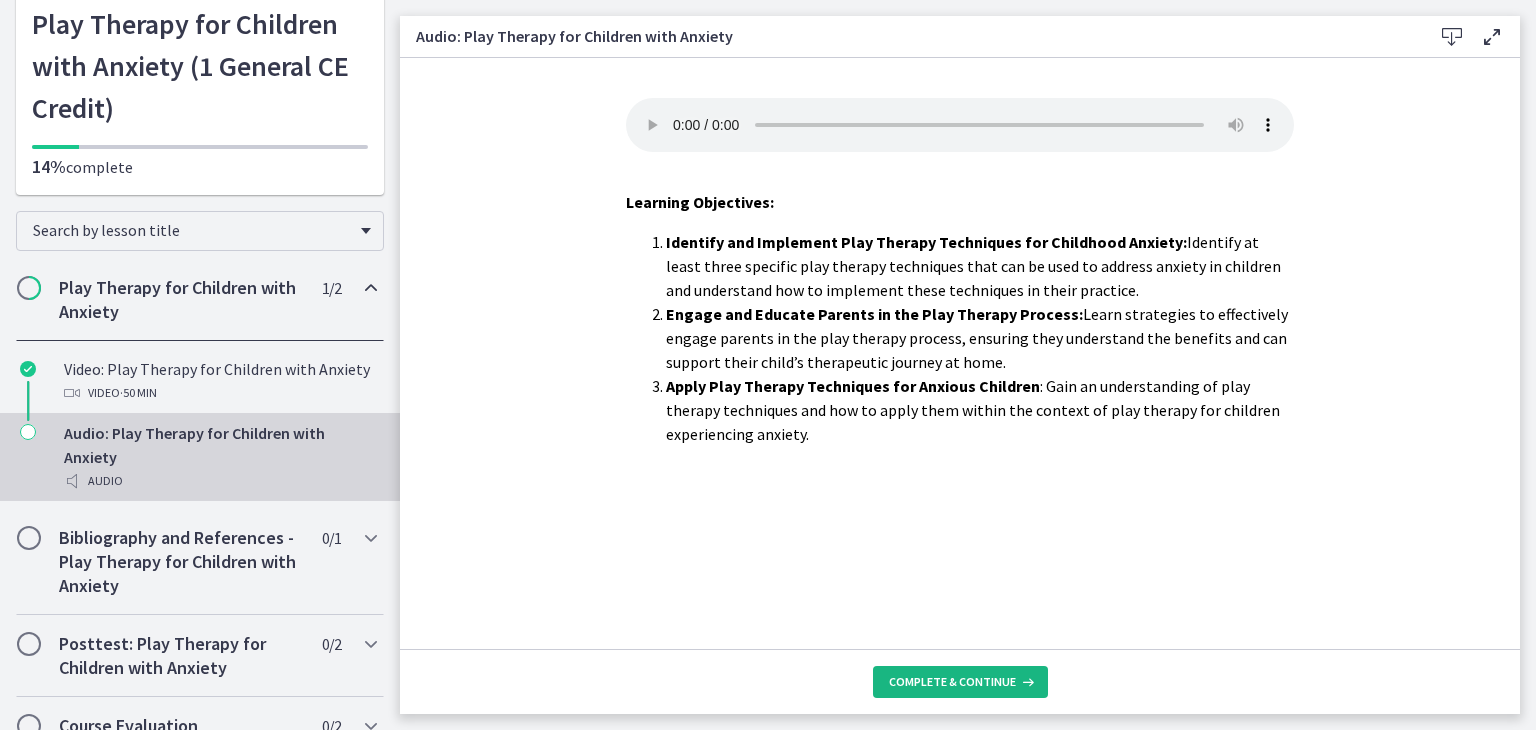 click on "Complete & continue" at bounding box center [952, 682] 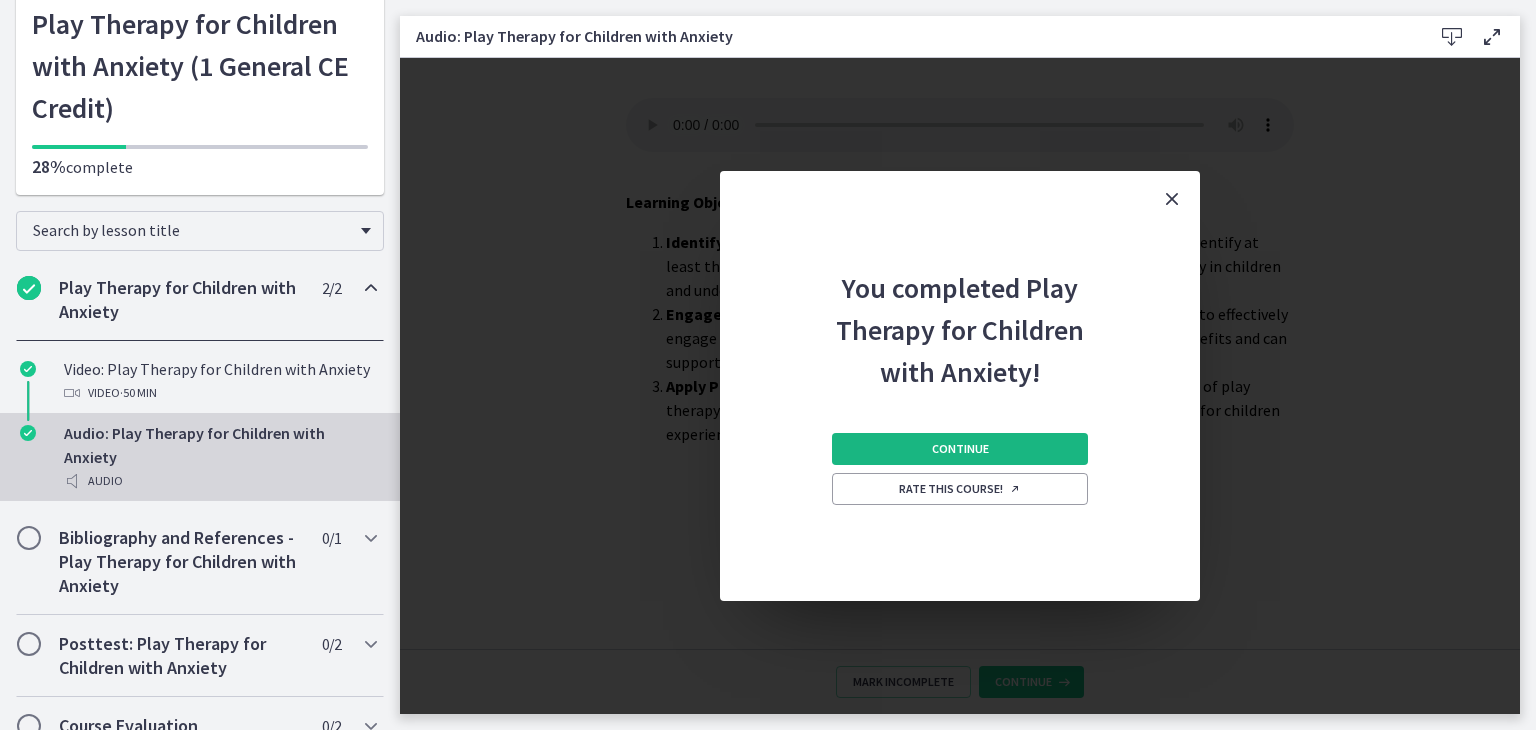click on "Continue" at bounding box center (960, 449) 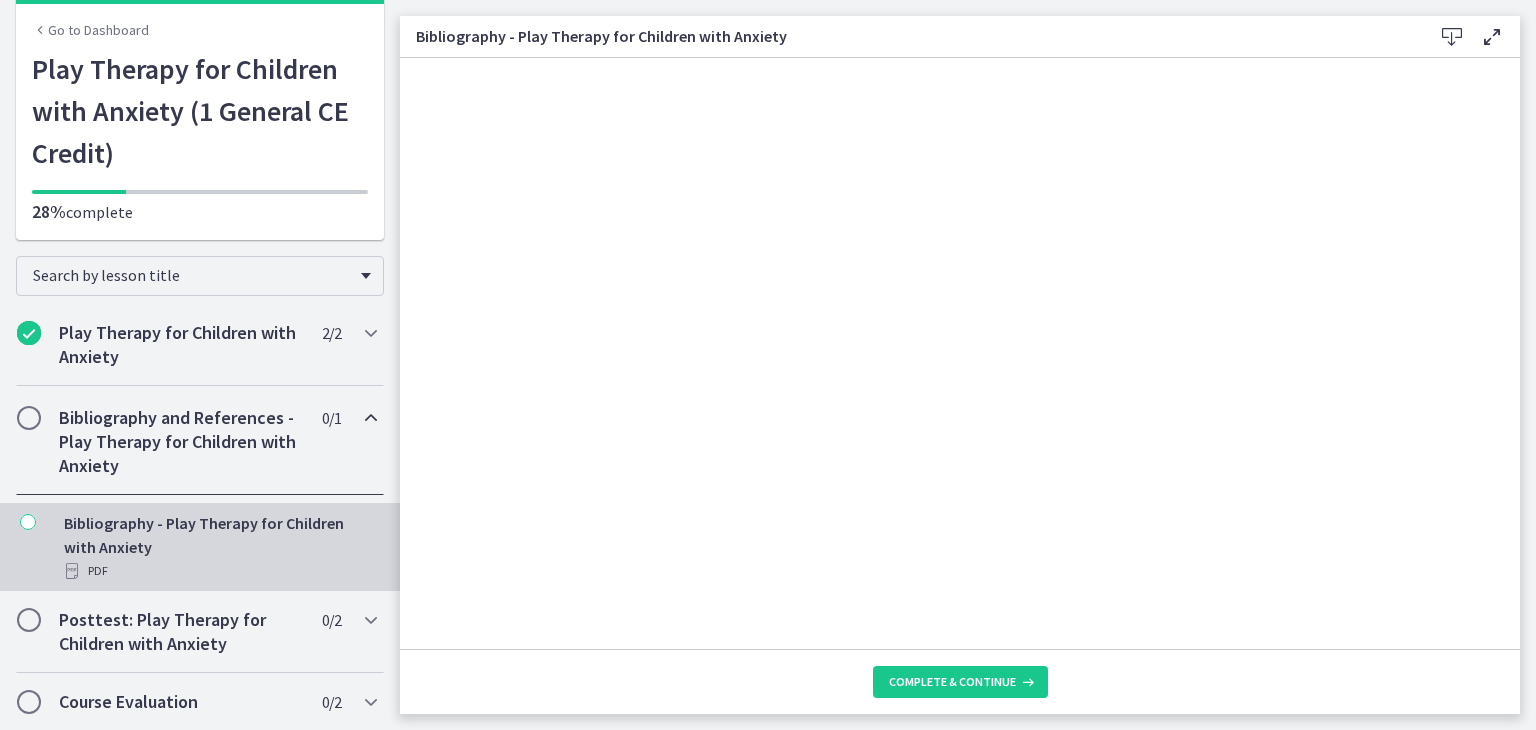 scroll, scrollTop: 81, scrollLeft: 0, axis: vertical 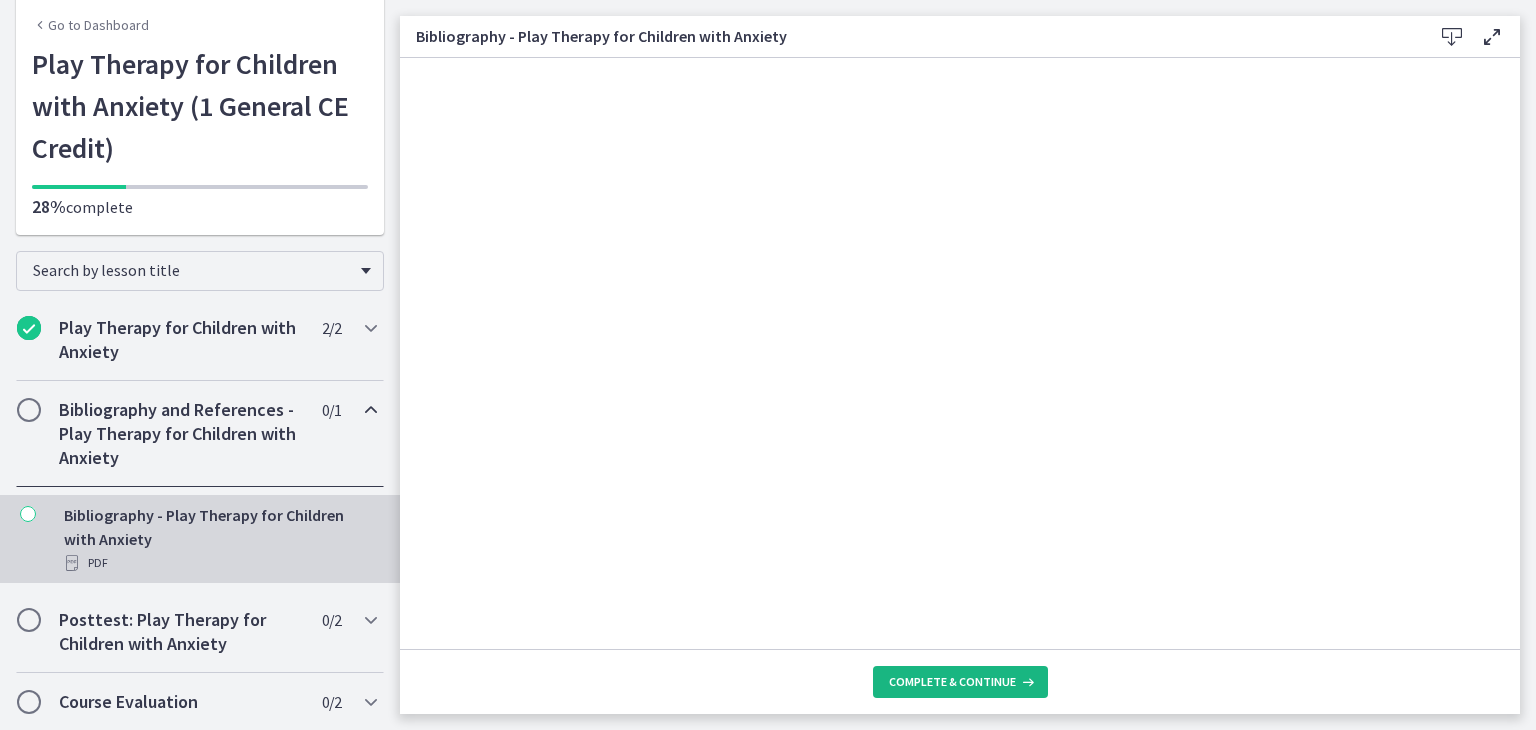 click on "Complete & continue" at bounding box center [952, 682] 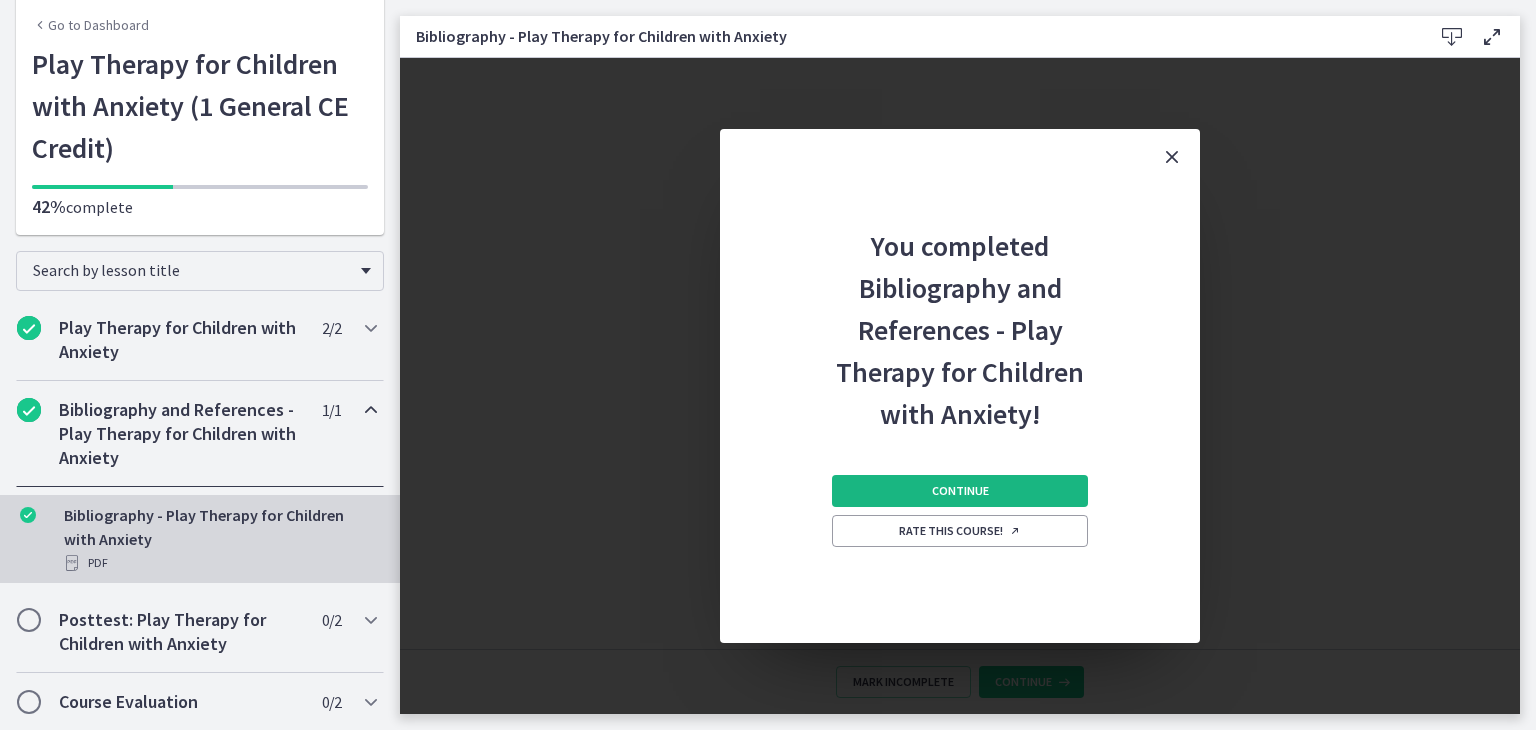 click on "Continue" at bounding box center (960, 491) 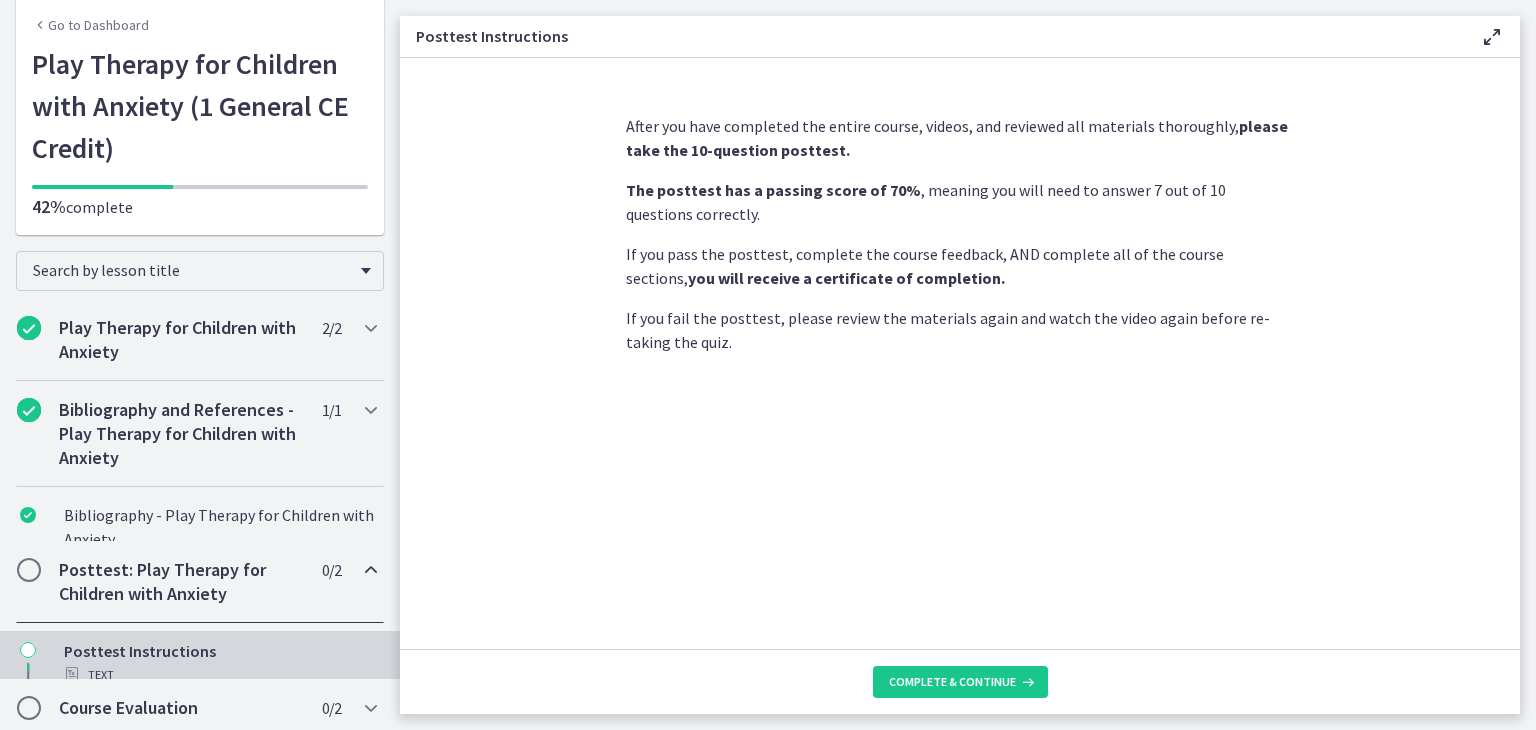 scroll, scrollTop: 121, scrollLeft: 0, axis: vertical 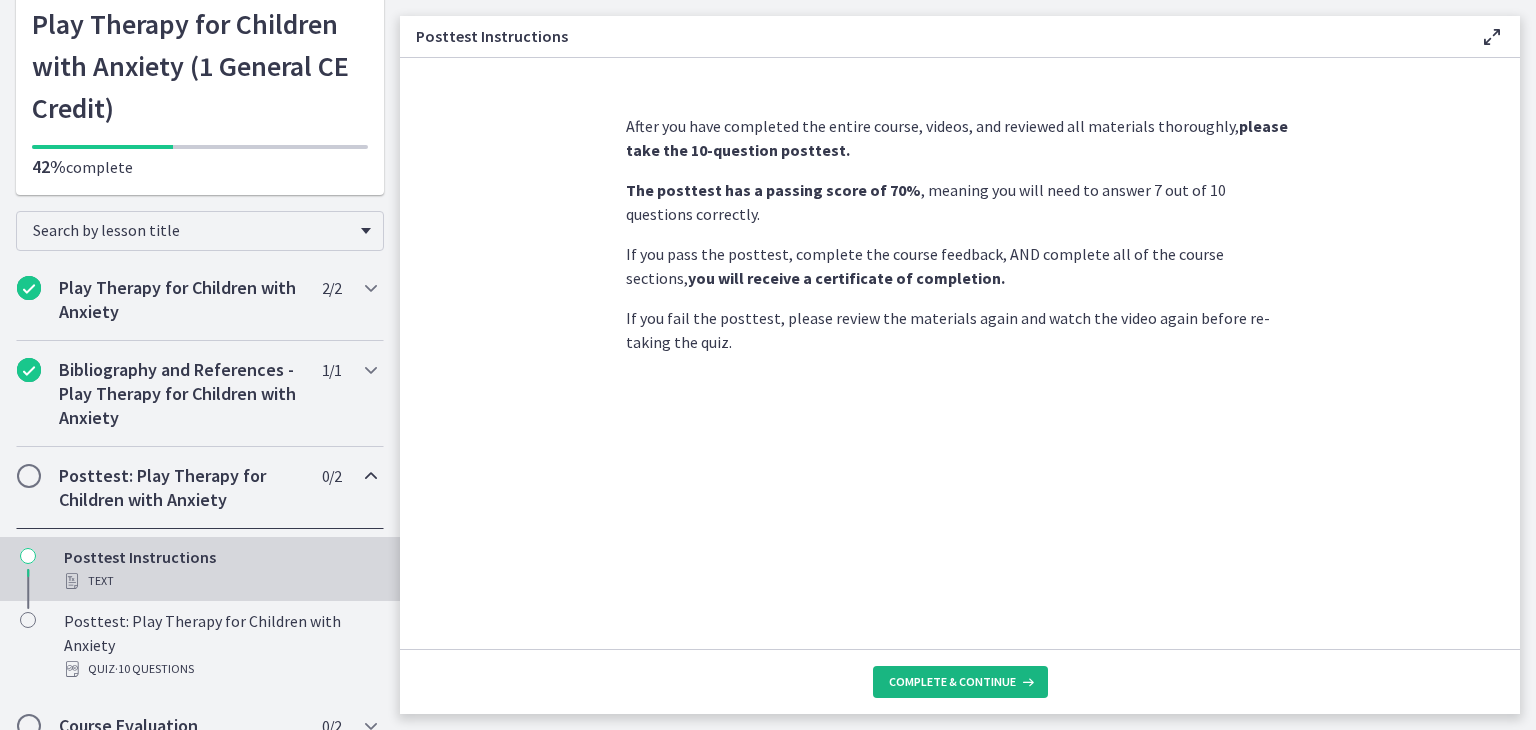 click on "Complete & continue" at bounding box center [952, 682] 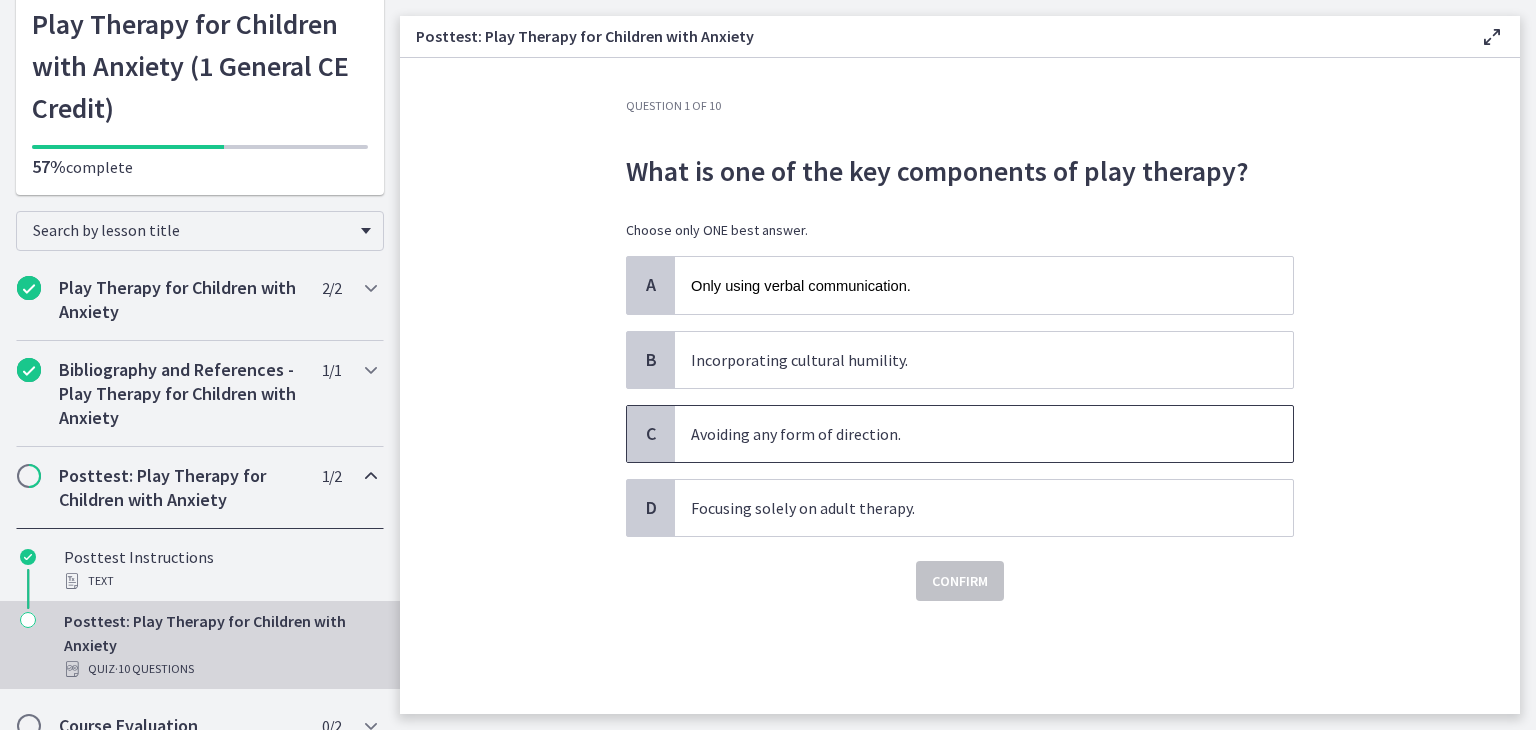 click on "Avoiding any form of direction." at bounding box center (984, 434) 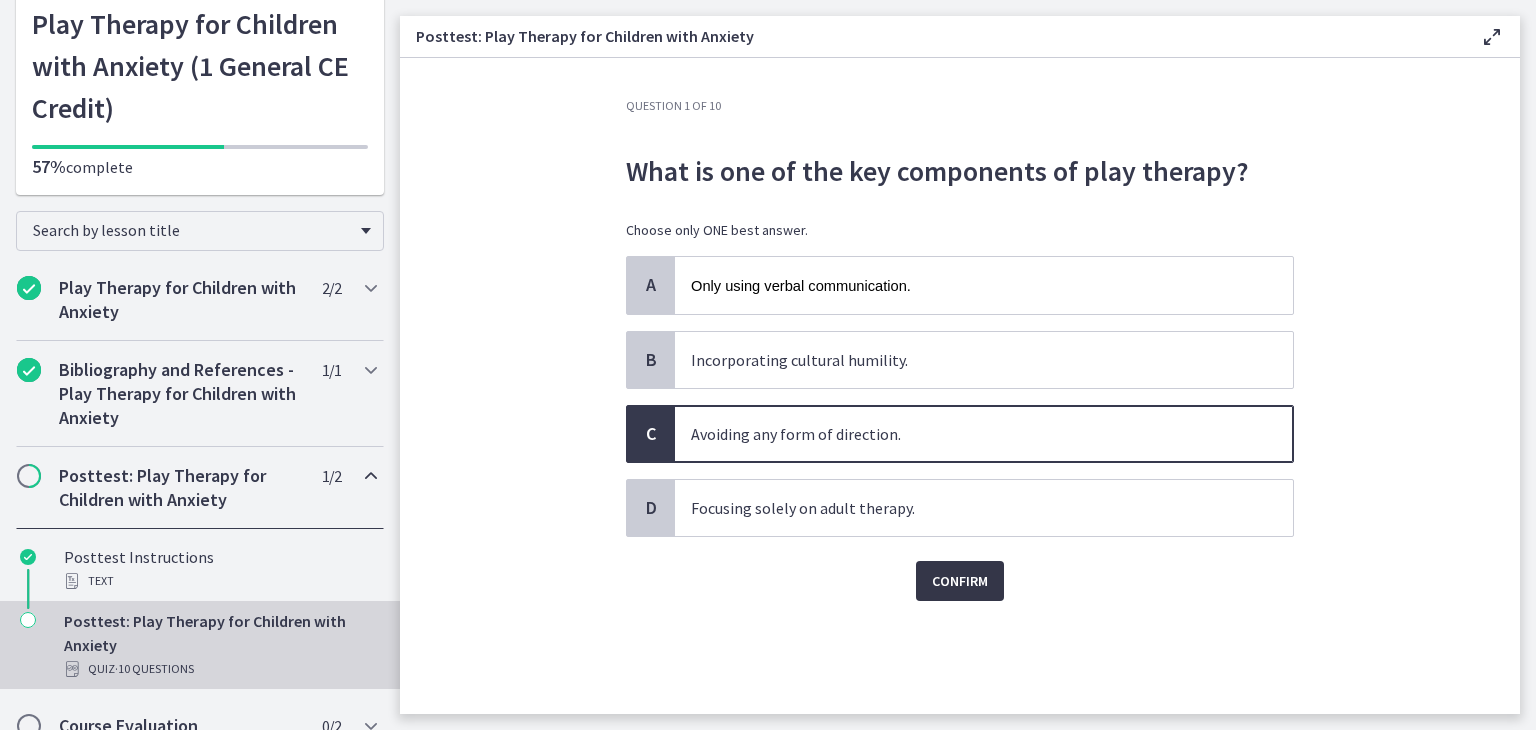 click on "Confirm" at bounding box center [960, 581] 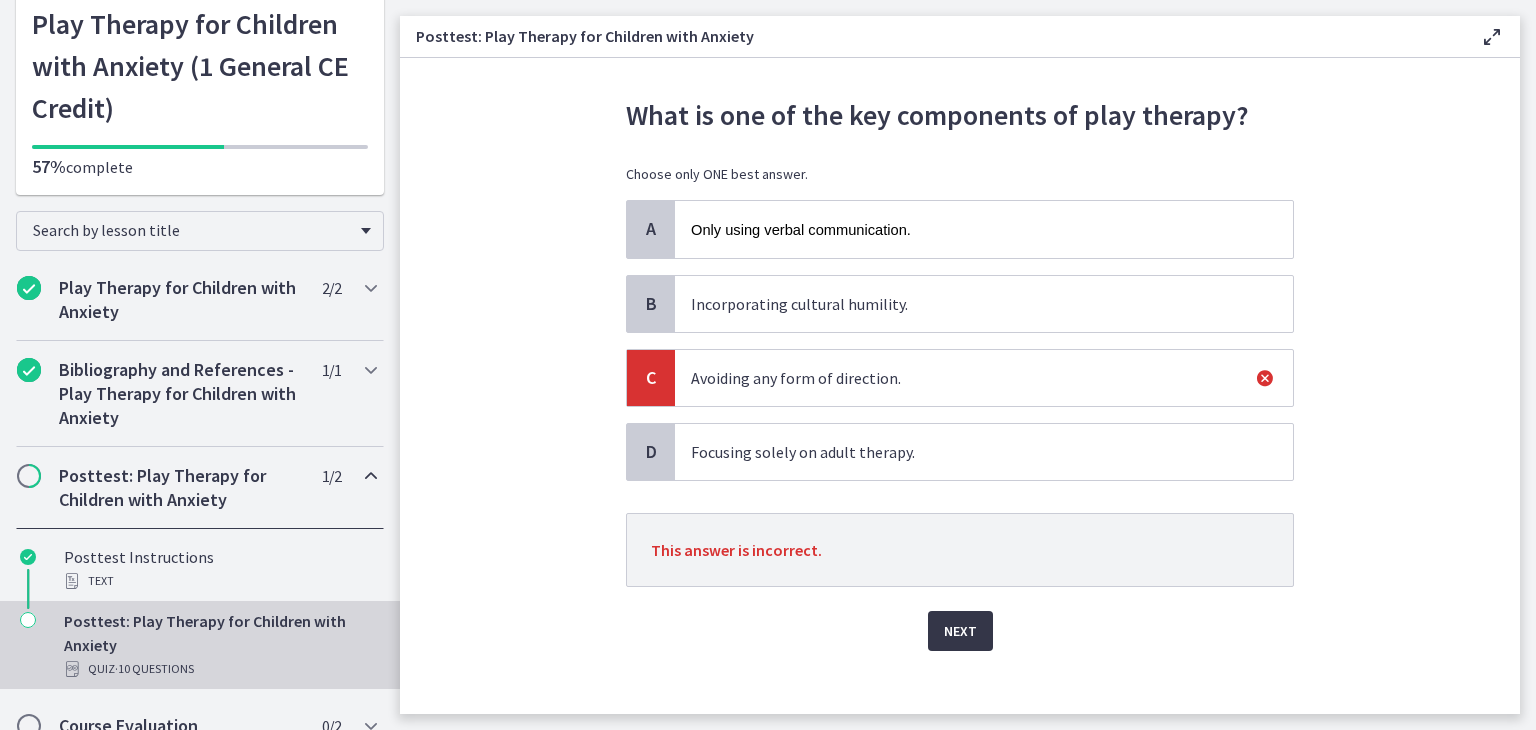 scroll, scrollTop: 70, scrollLeft: 0, axis: vertical 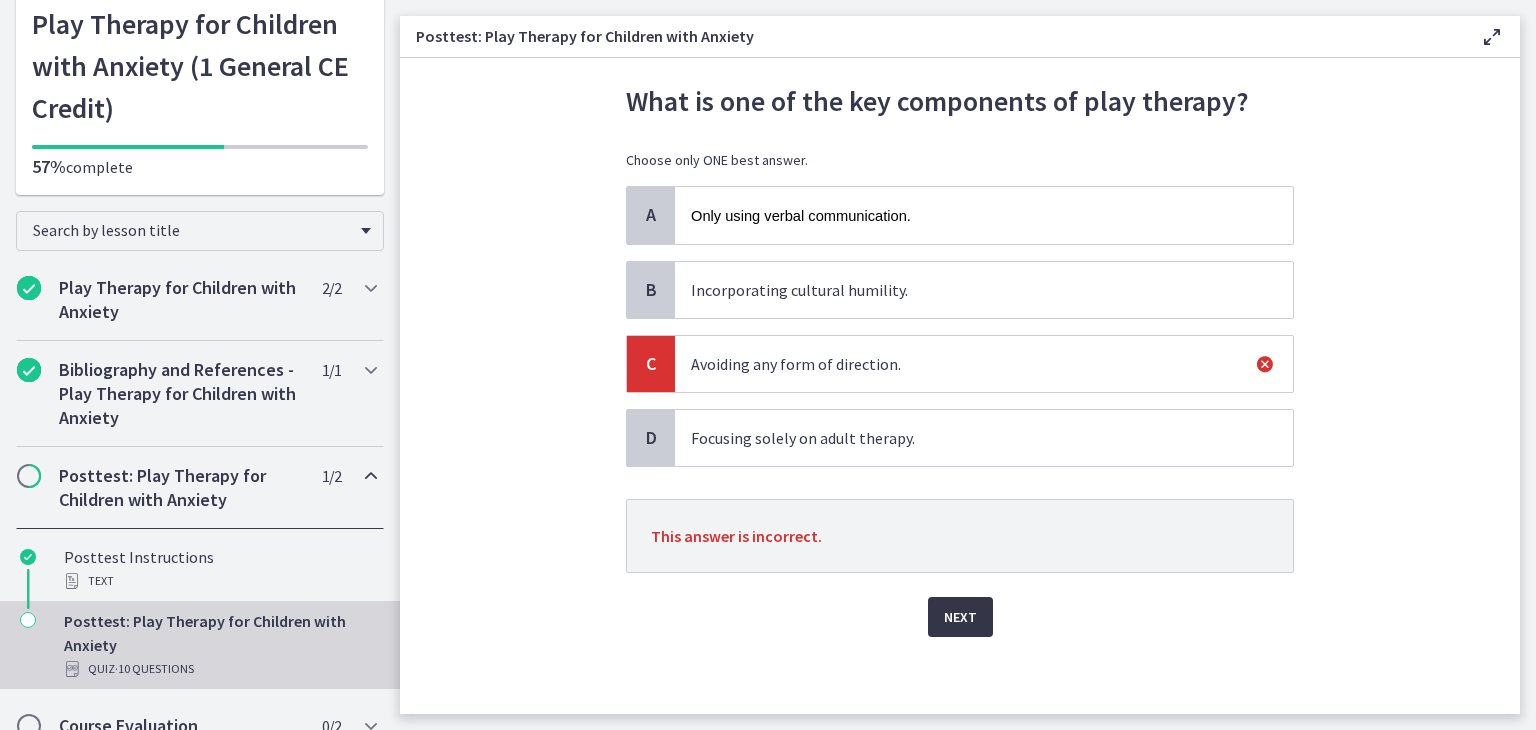 click on "Next" at bounding box center (960, 617) 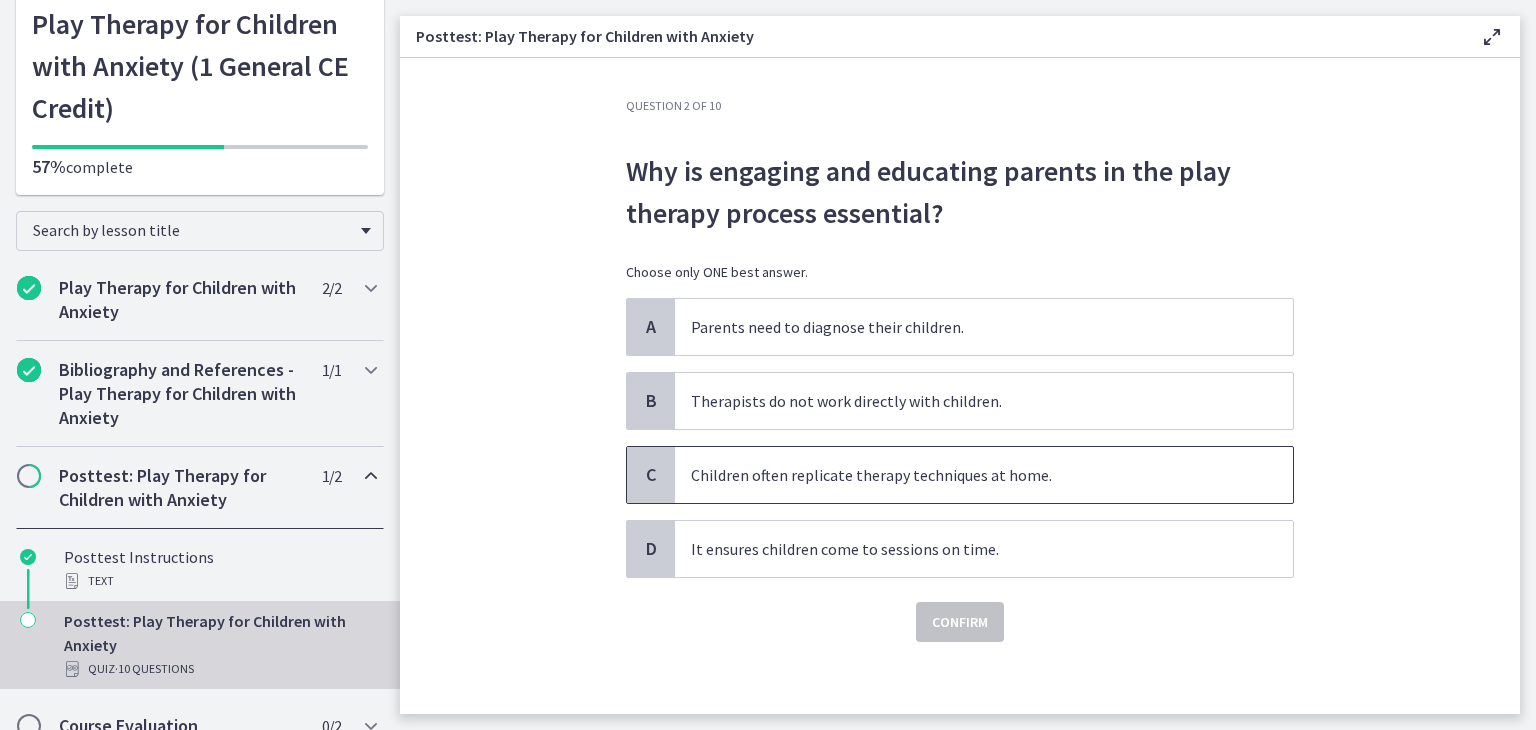 click on "Children often replicate therapy techniques at home." at bounding box center [964, 475] 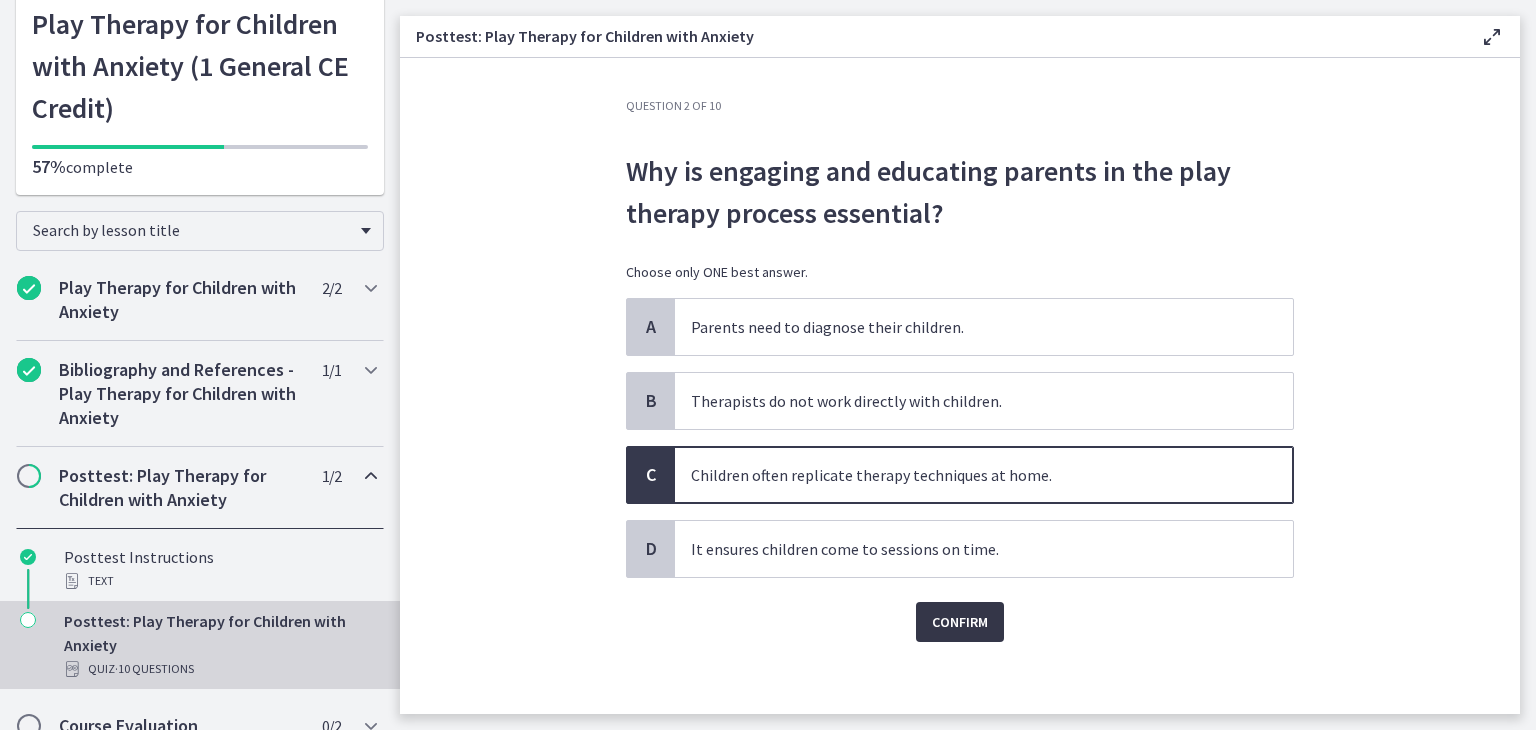 click on "Confirm" at bounding box center [960, 622] 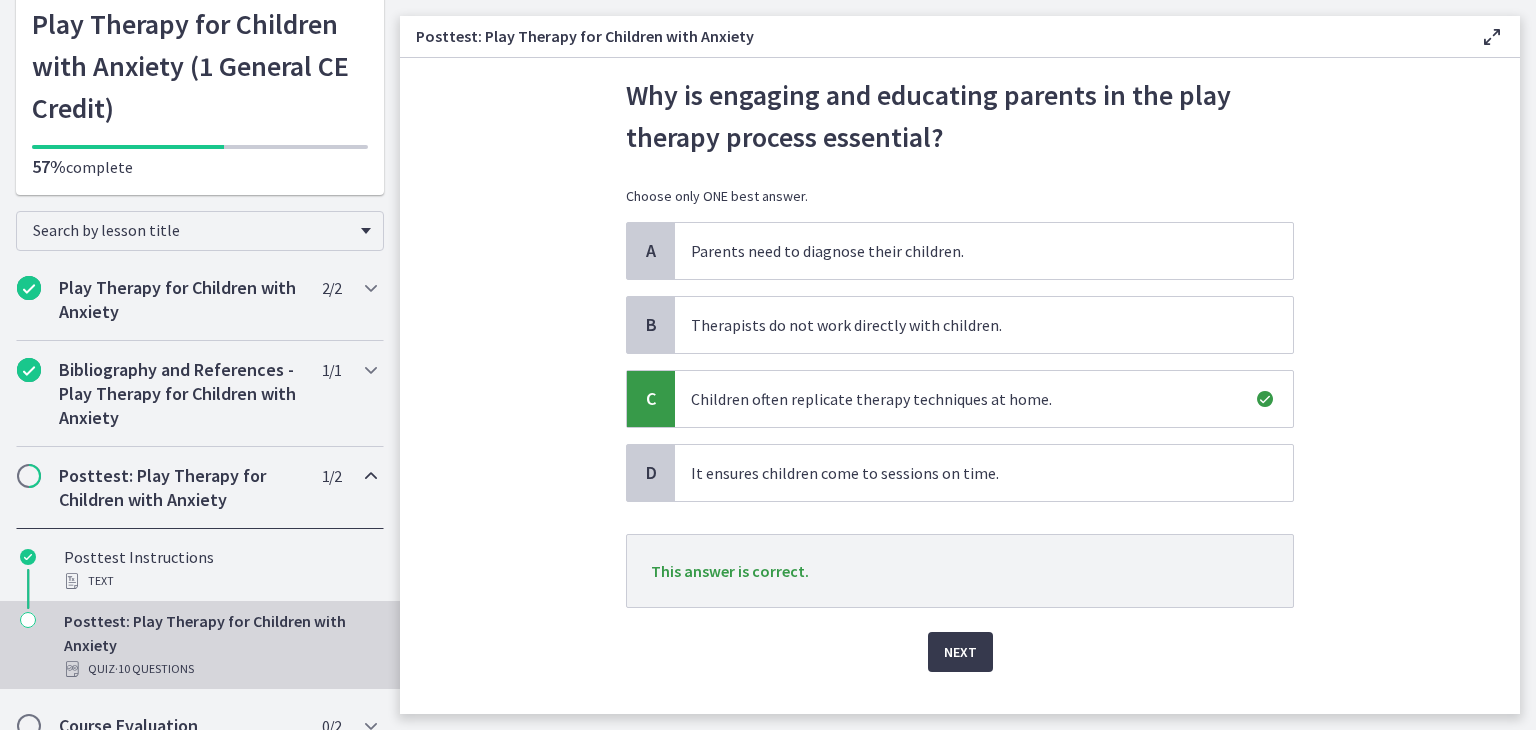 scroll, scrollTop: 82, scrollLeft: 0, axis: vertical 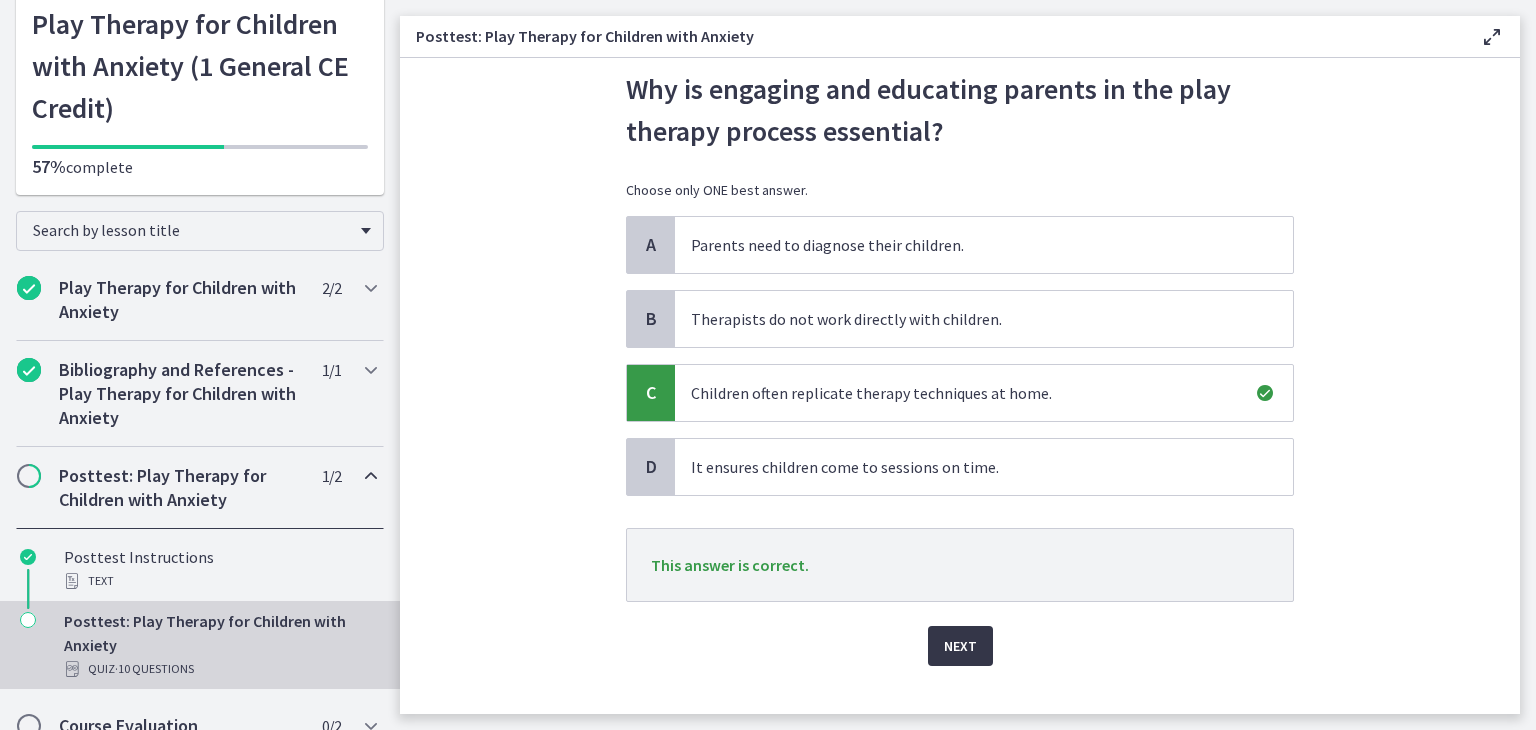 click on "Next" at bounding box center (960, 646) 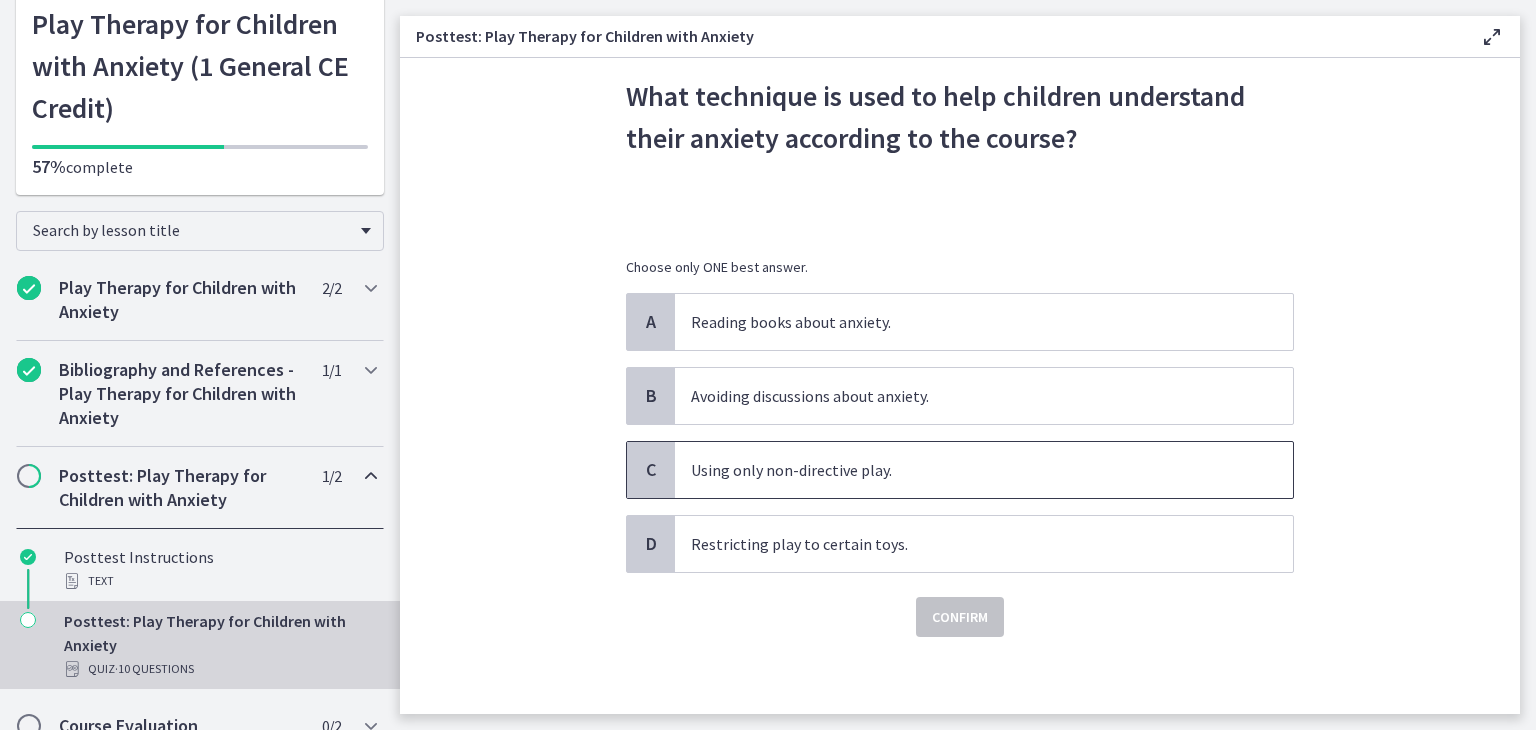 scroll, scrollTop: 76, scrollLeft: 0, axis: vertical 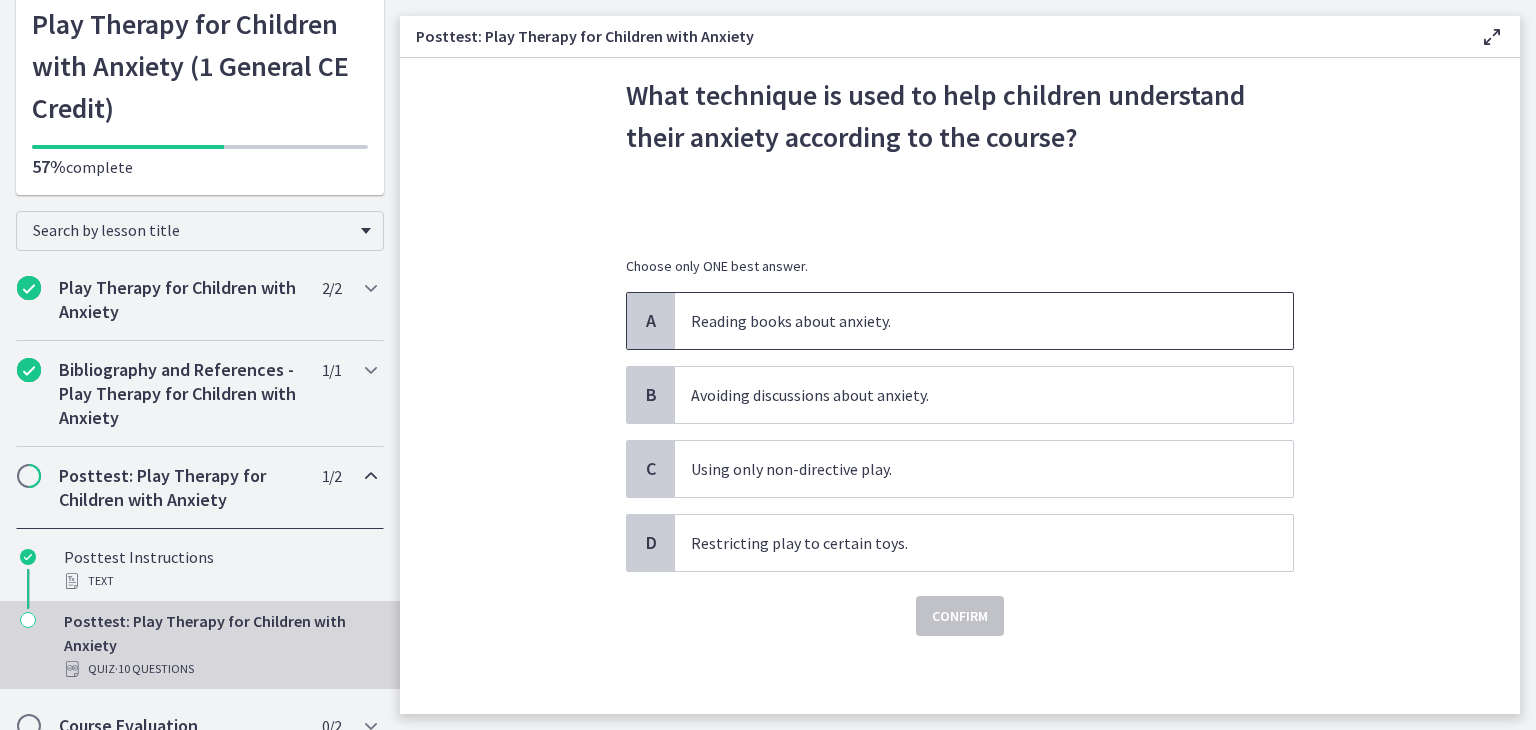 click on "Reading books about anxiety." at bounding box center (964, 321) 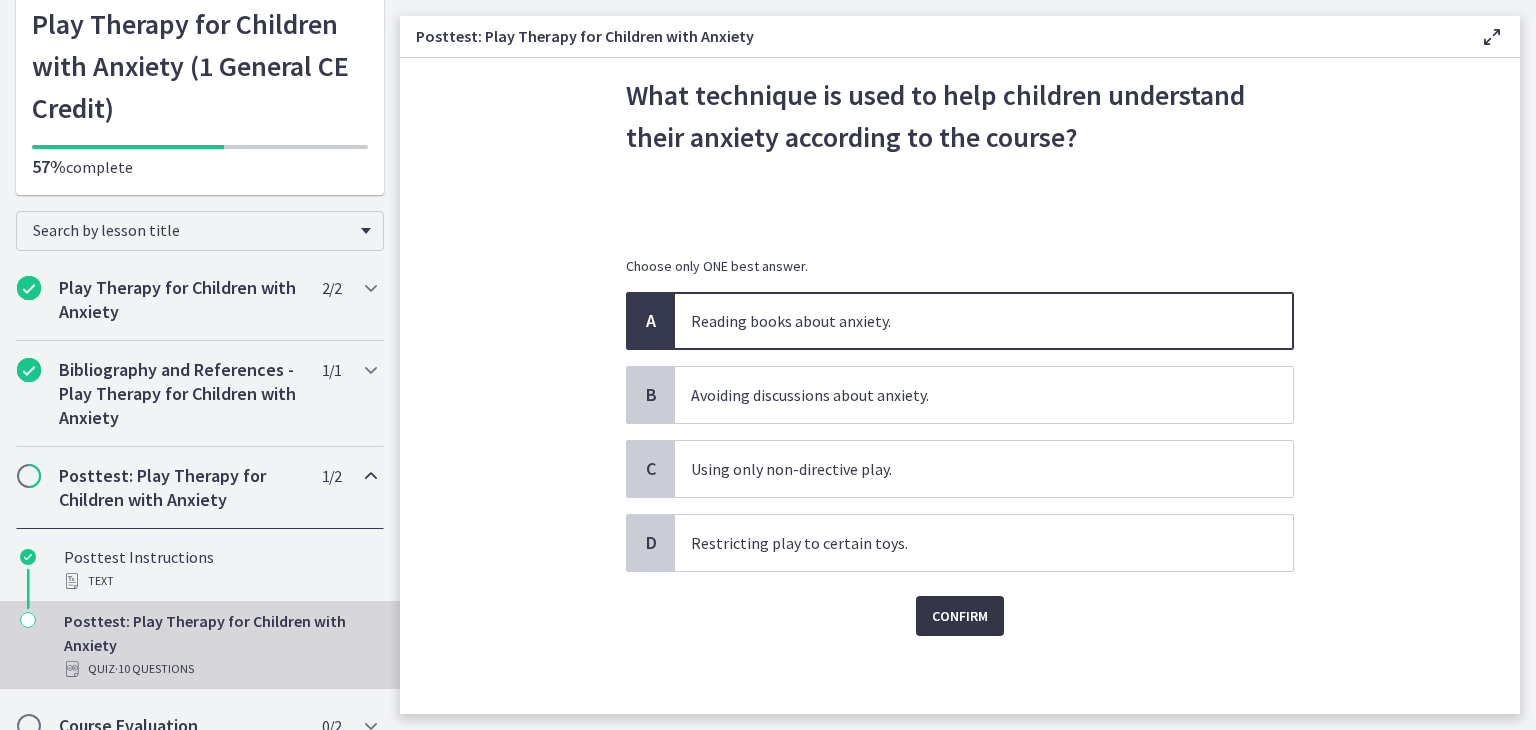 click on "Confirm" at bounding box center (960, 616) 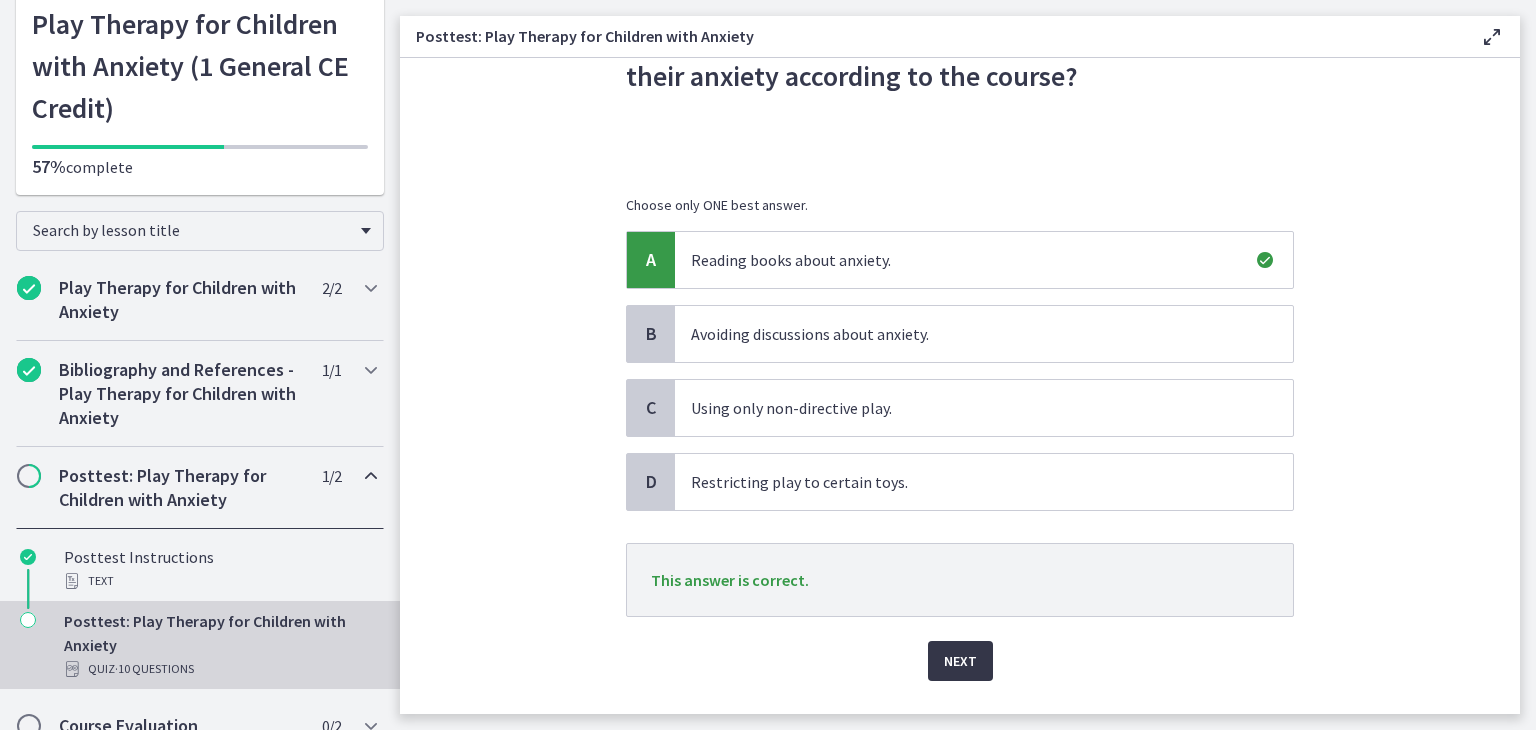 scroll, scrollTop: 182, scrollLeft: 0, axis: vertical 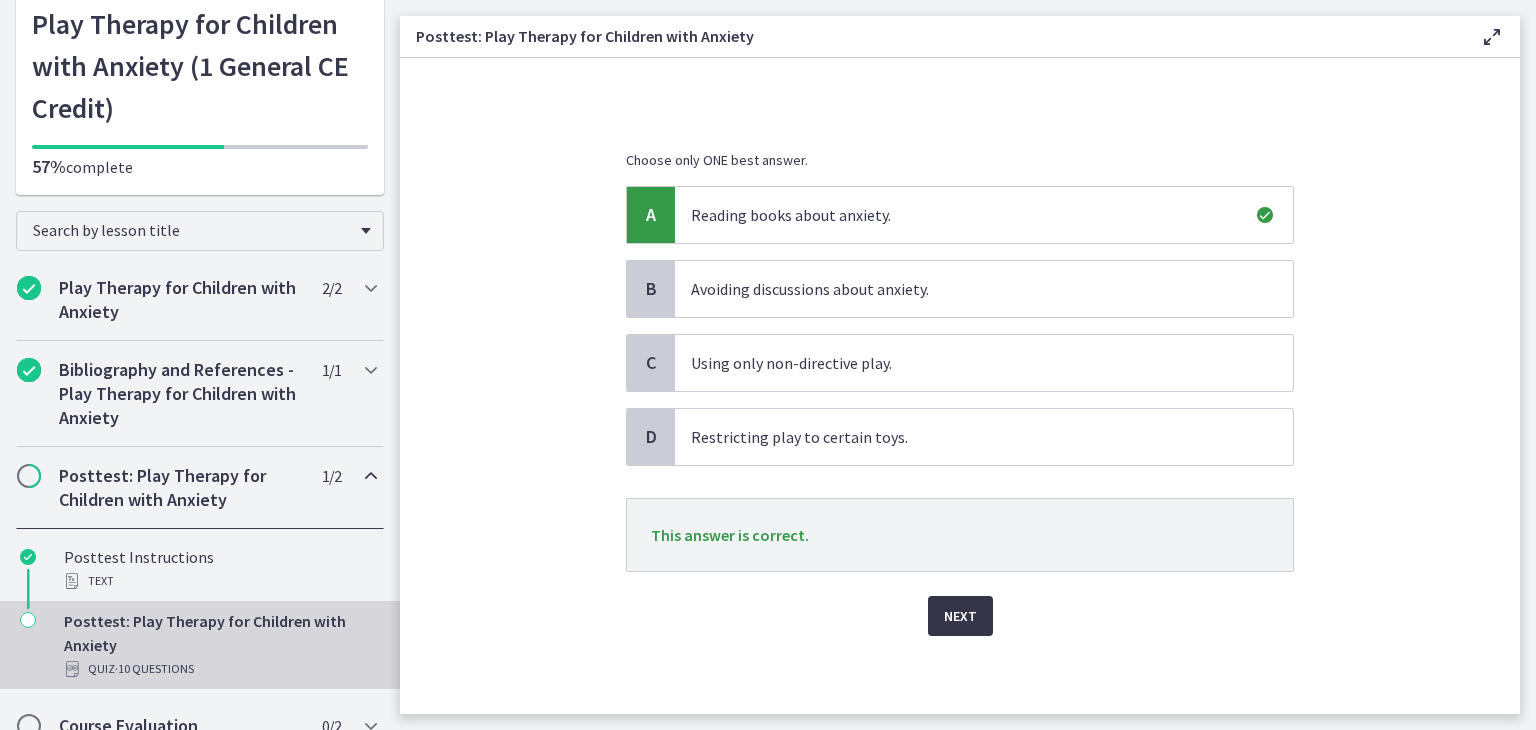 click on "Next" at bounding box center (960, 616) 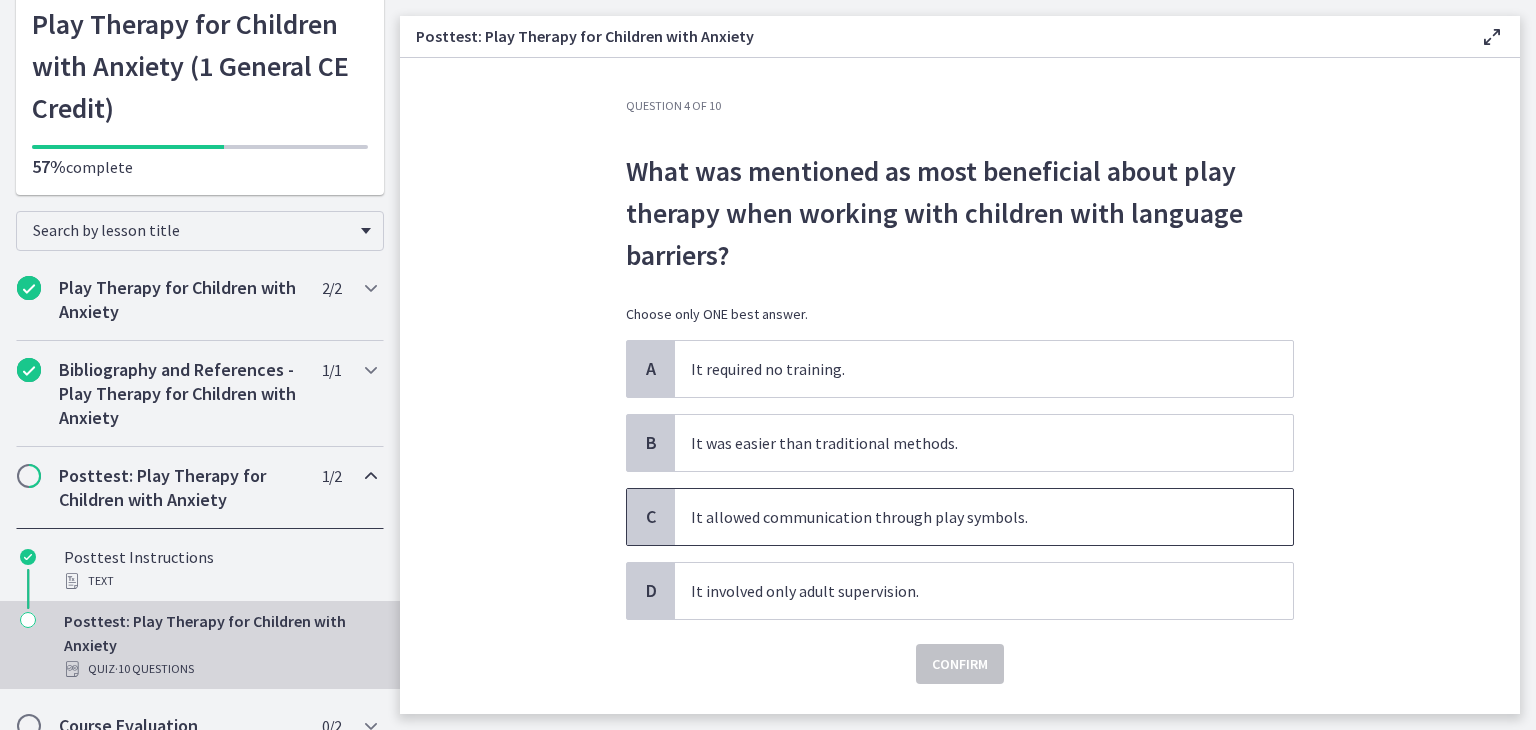 click on "It allowed communication through play symbols." at bounding box center (964, 517) 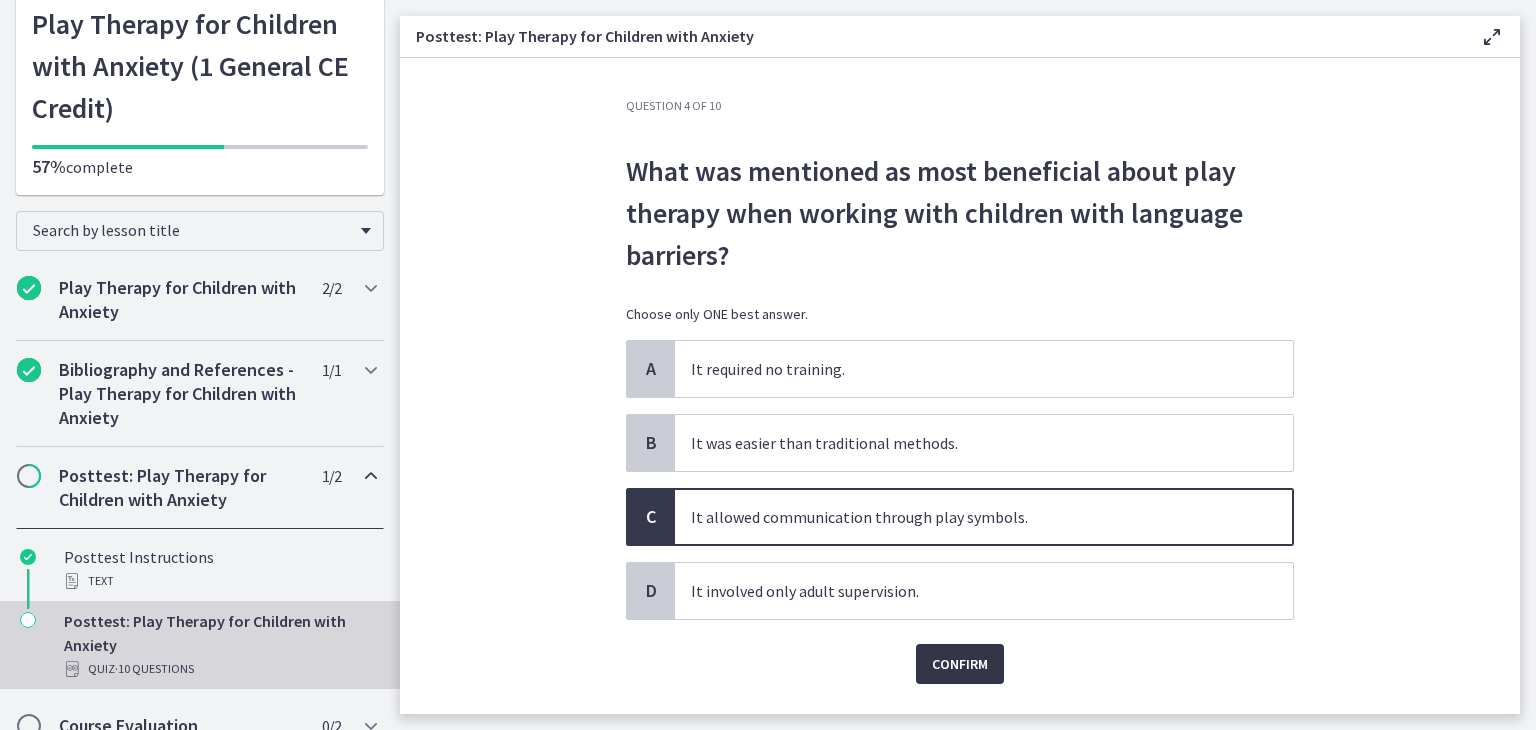 click on "Confirm" at bounding box center (960, 664) 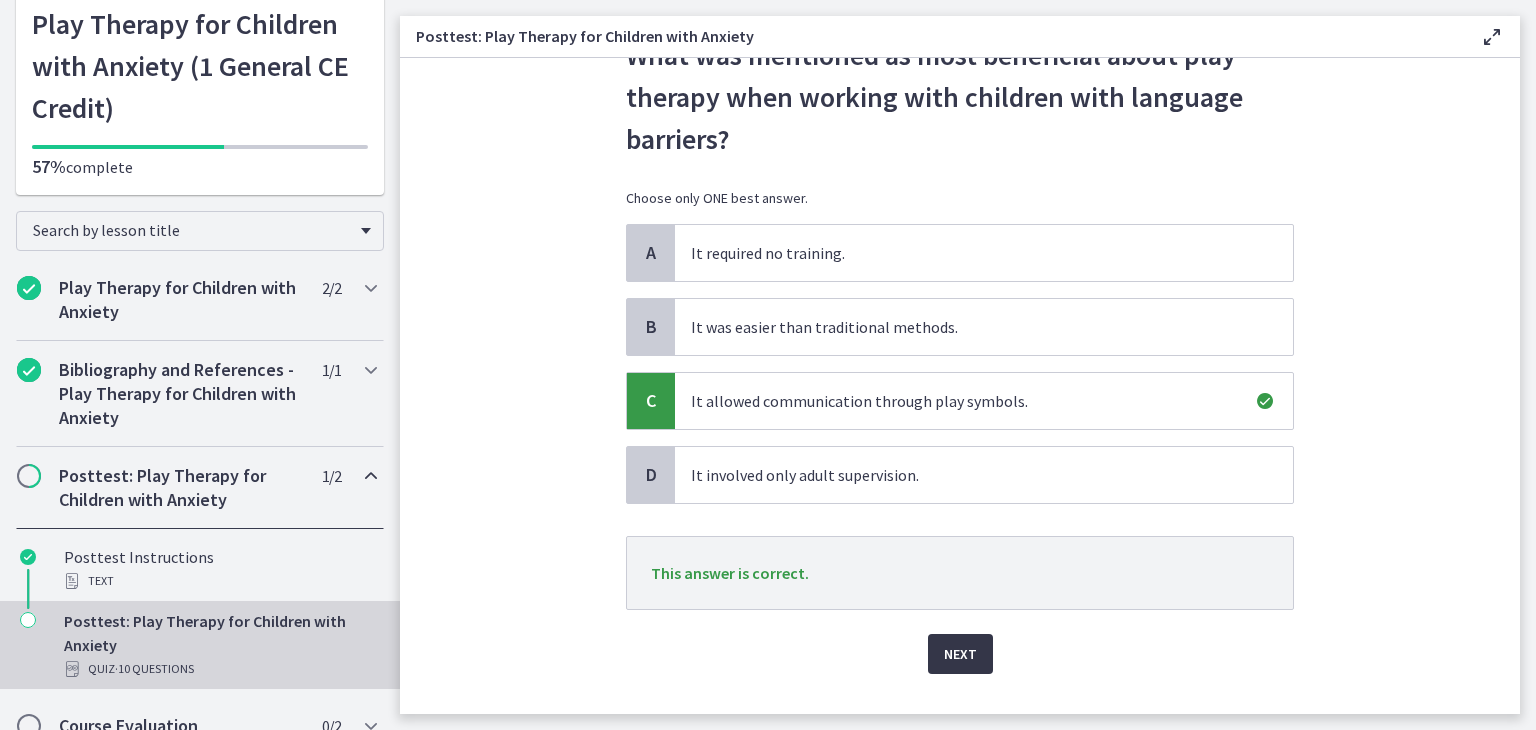 scroll, scrollTop: 118, scrollLeft: 0, axis: vertical 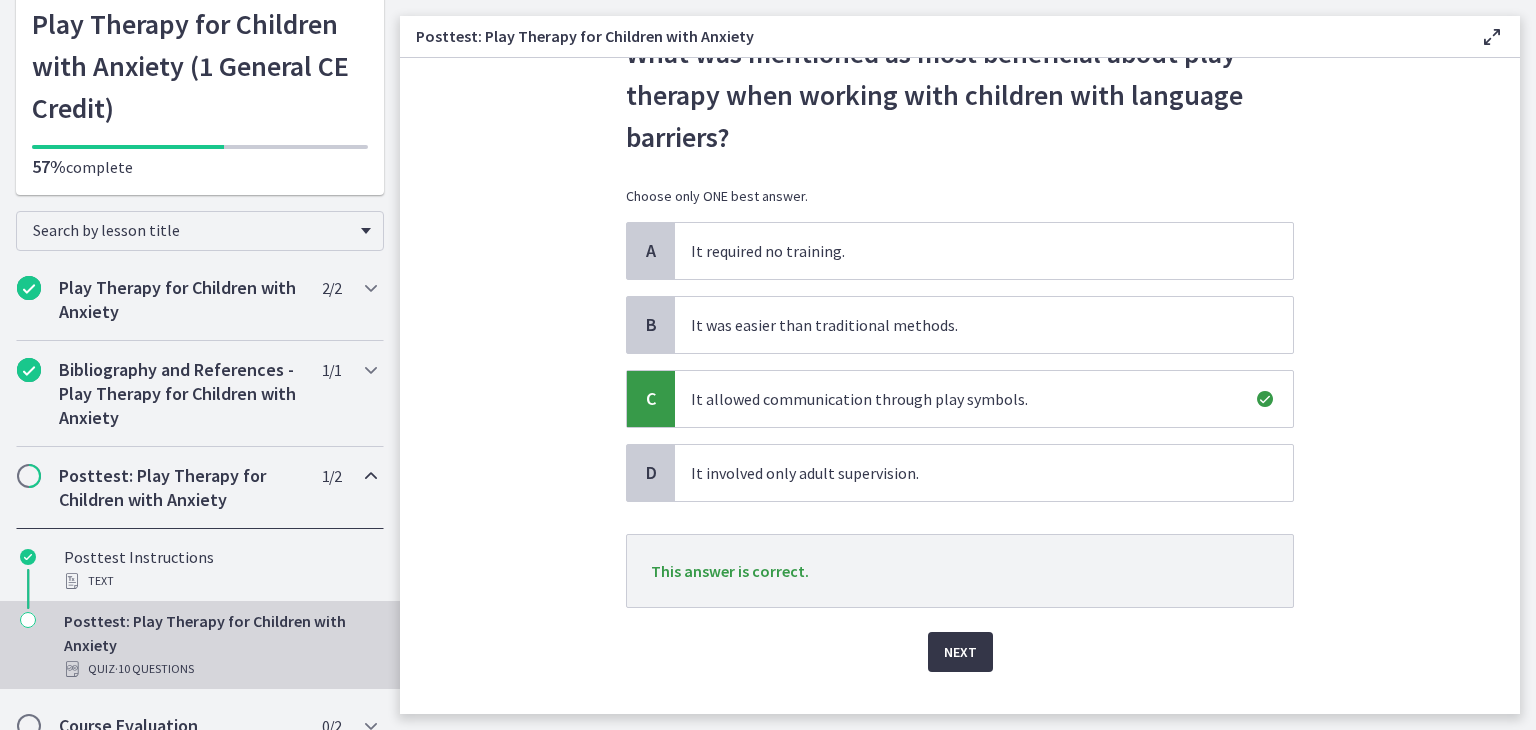 click on "Next" at bounding box center (960, 652) 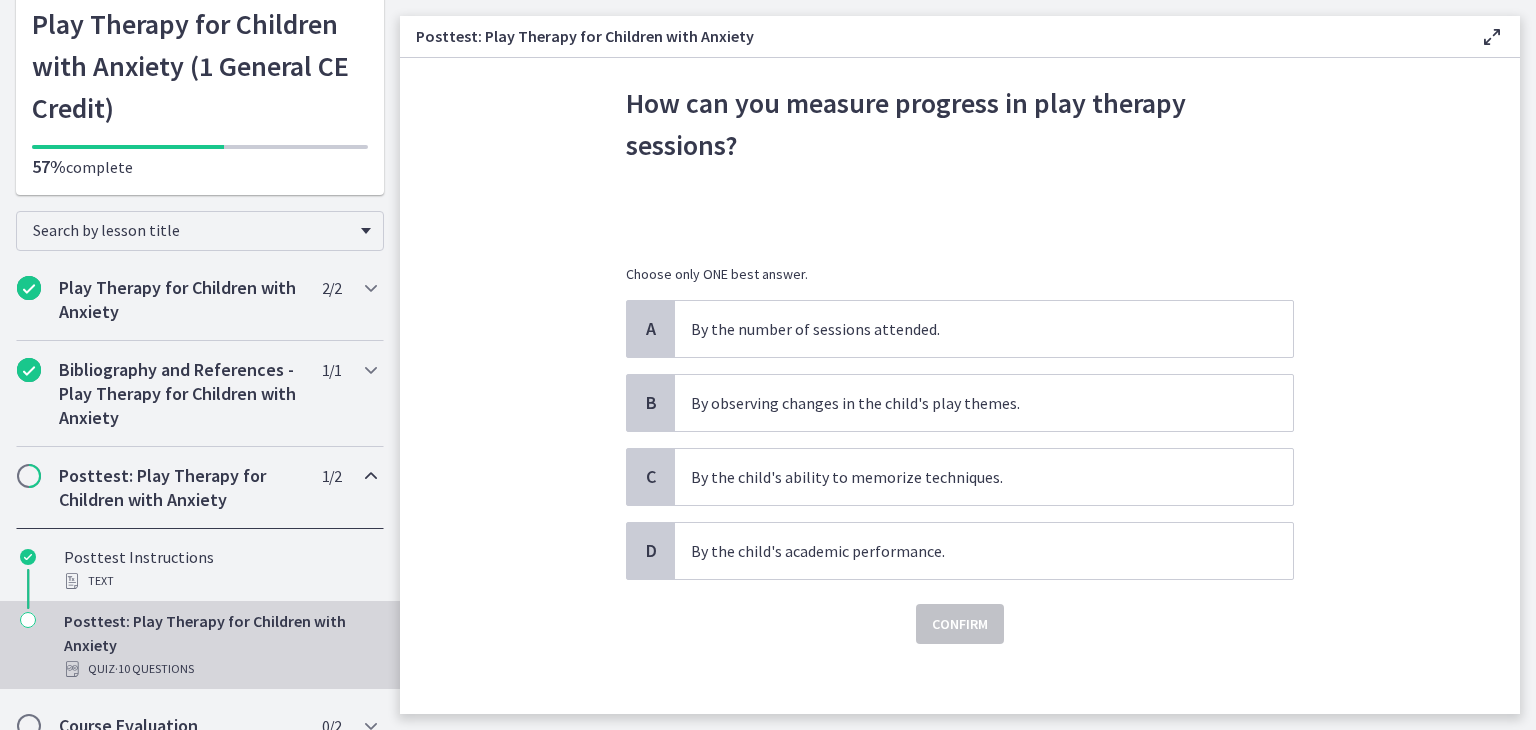 scroll, scrollTop: 76, scrollLeft: 0, axis: vertical 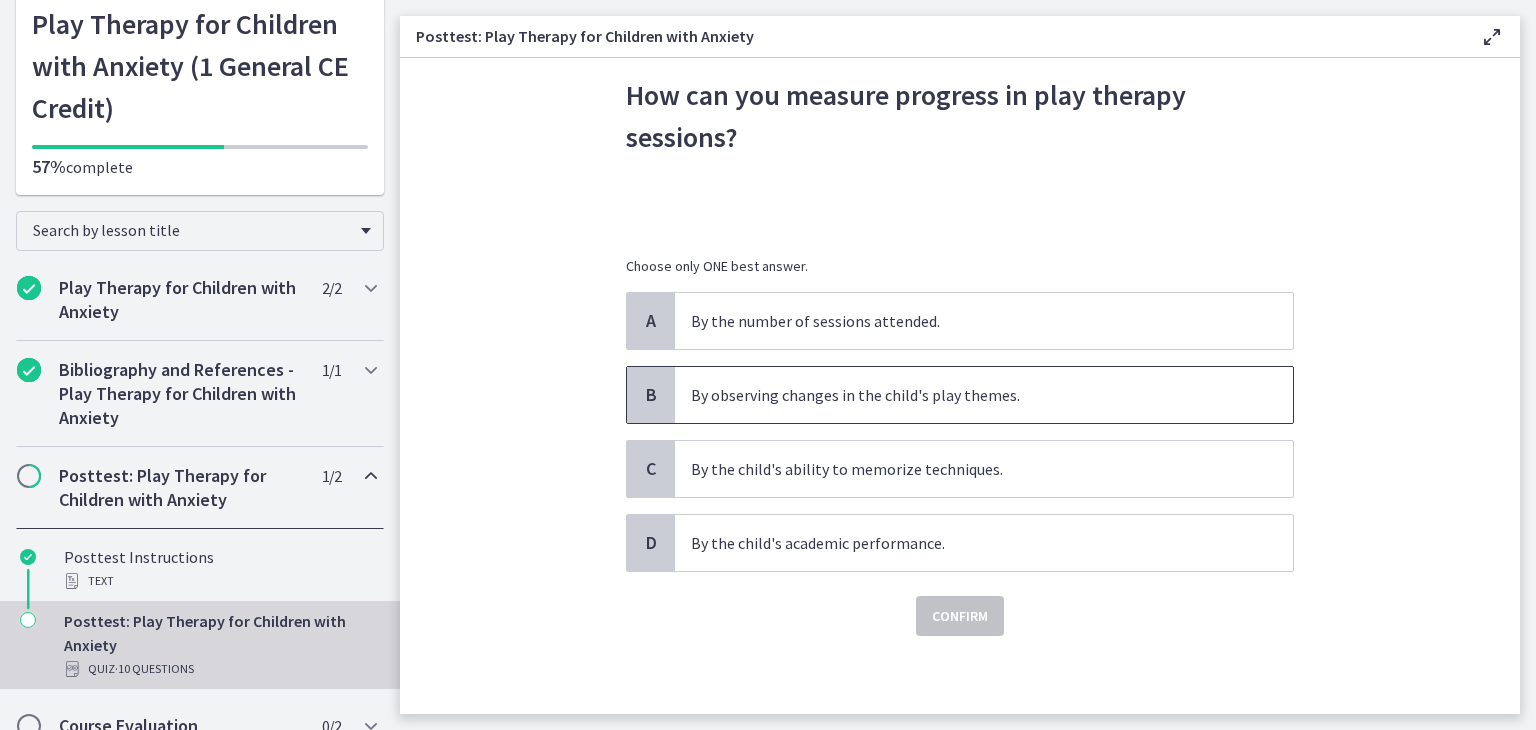 click on "By observing changes in the child's play themes." at bounding box center (984, 395) 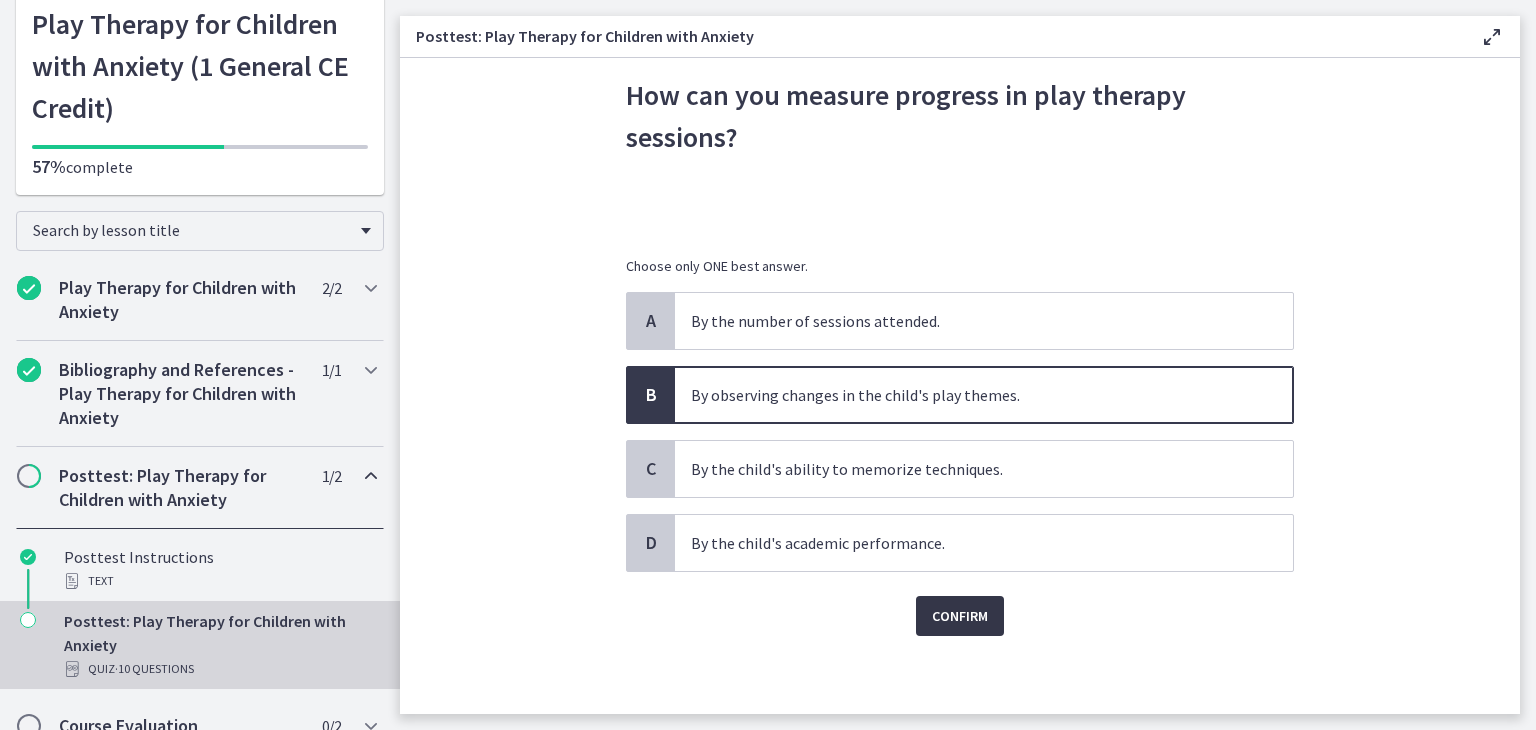 click on "Confirm" at bounding box center (960, 616) 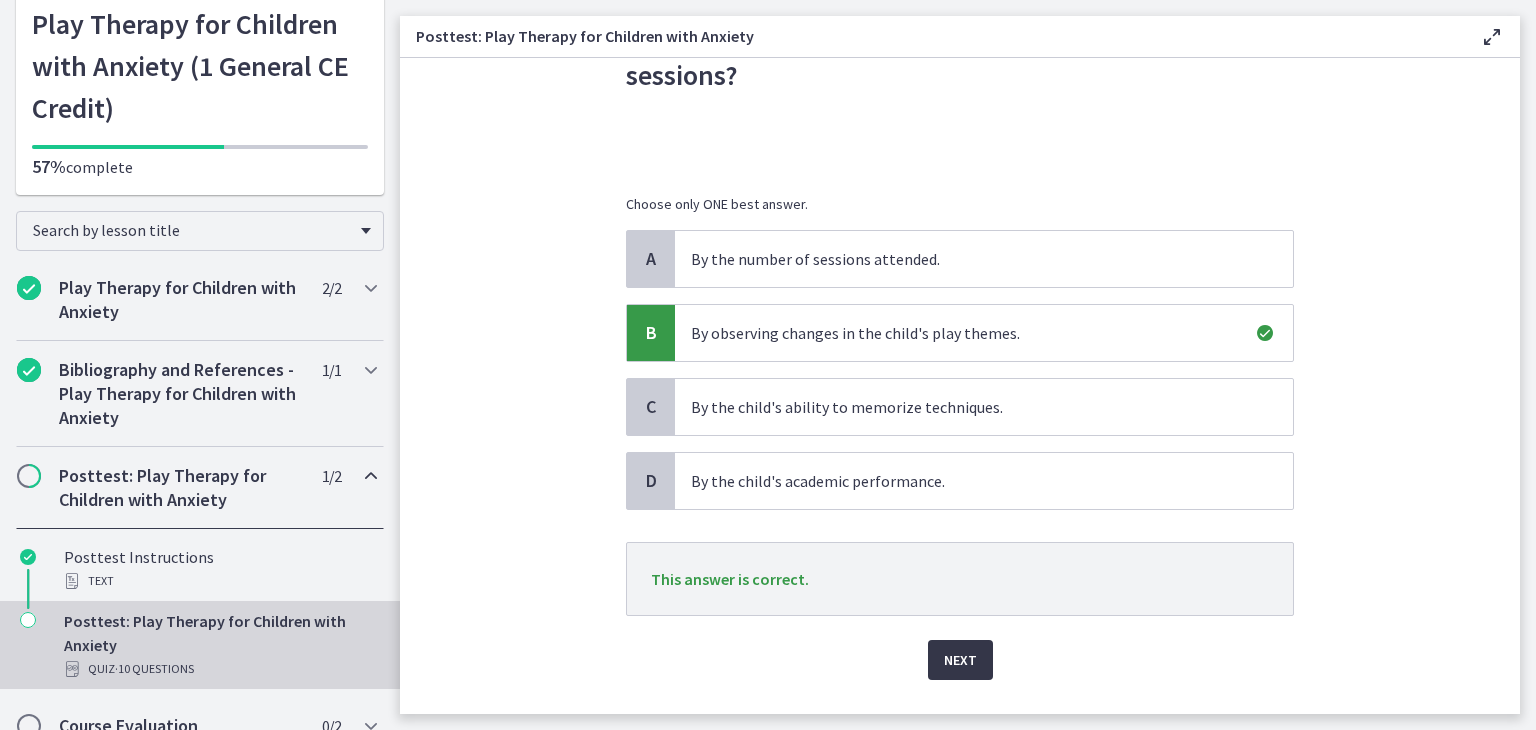 scroll, scrollTop: 182, scrollLeft: 0, axis: vertical 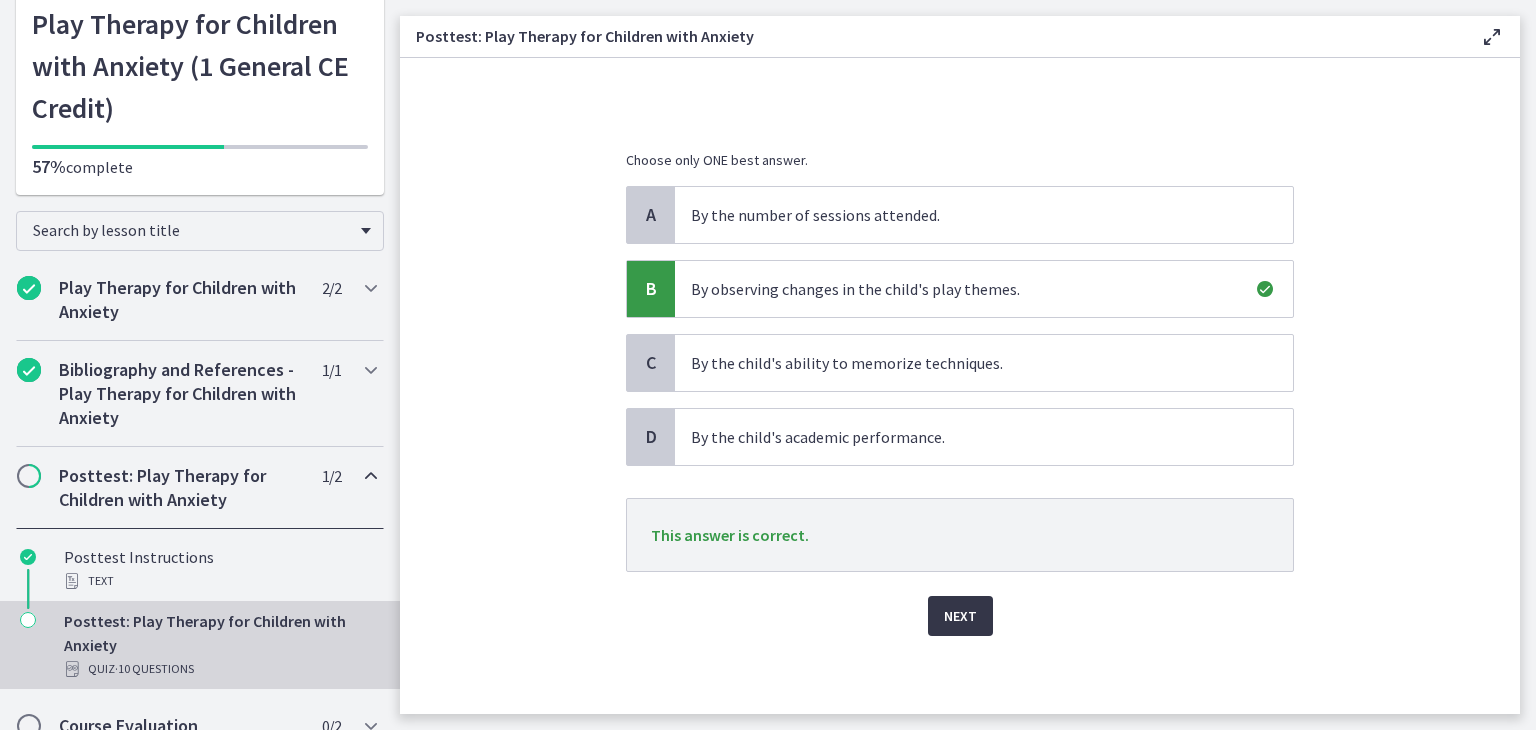 click on "Next" at bounding box center [960, 616] 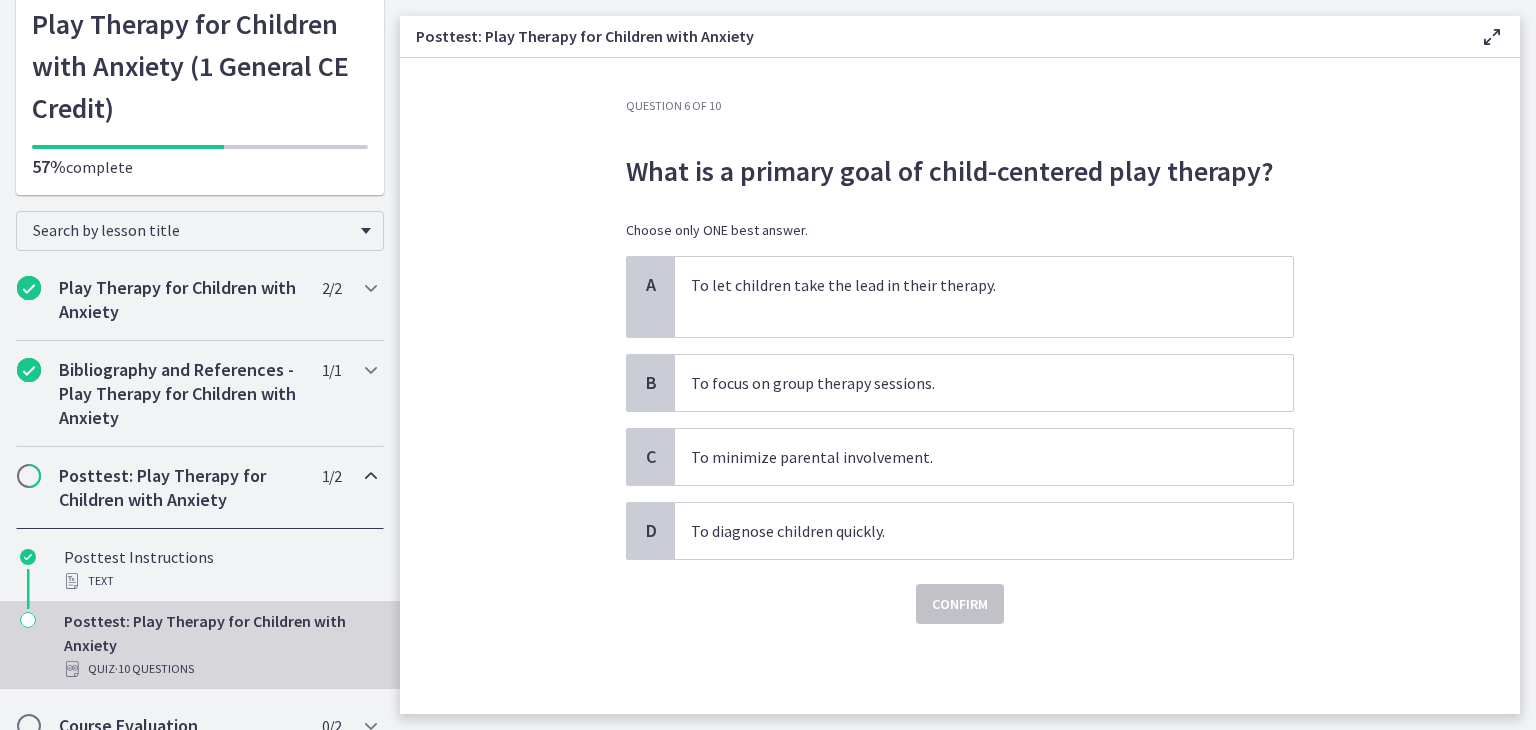 scroll, scrollTop: 0, scrollLeft: 0, axis: both 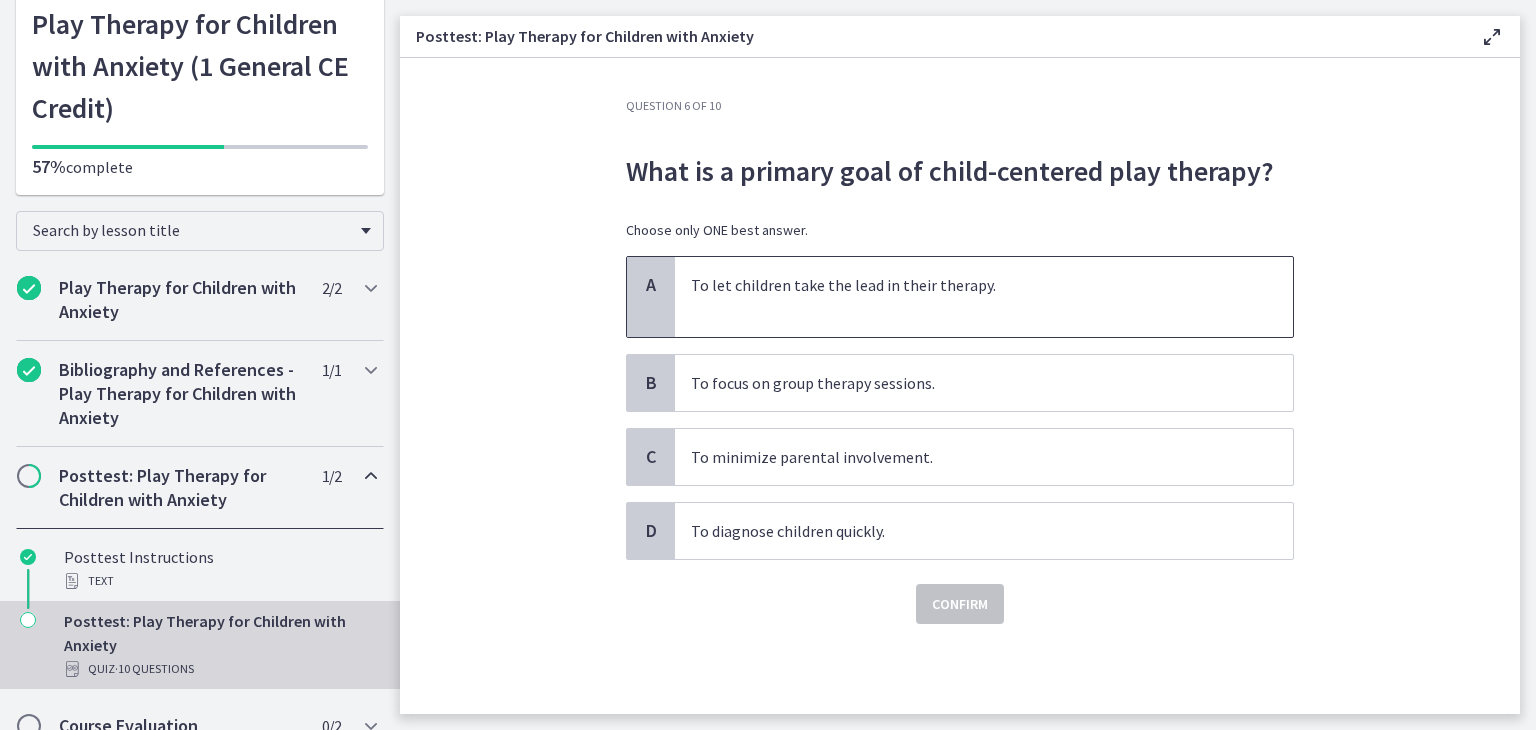 click on "To let children take the lead in their therapy." at bounding box center [964, 285] 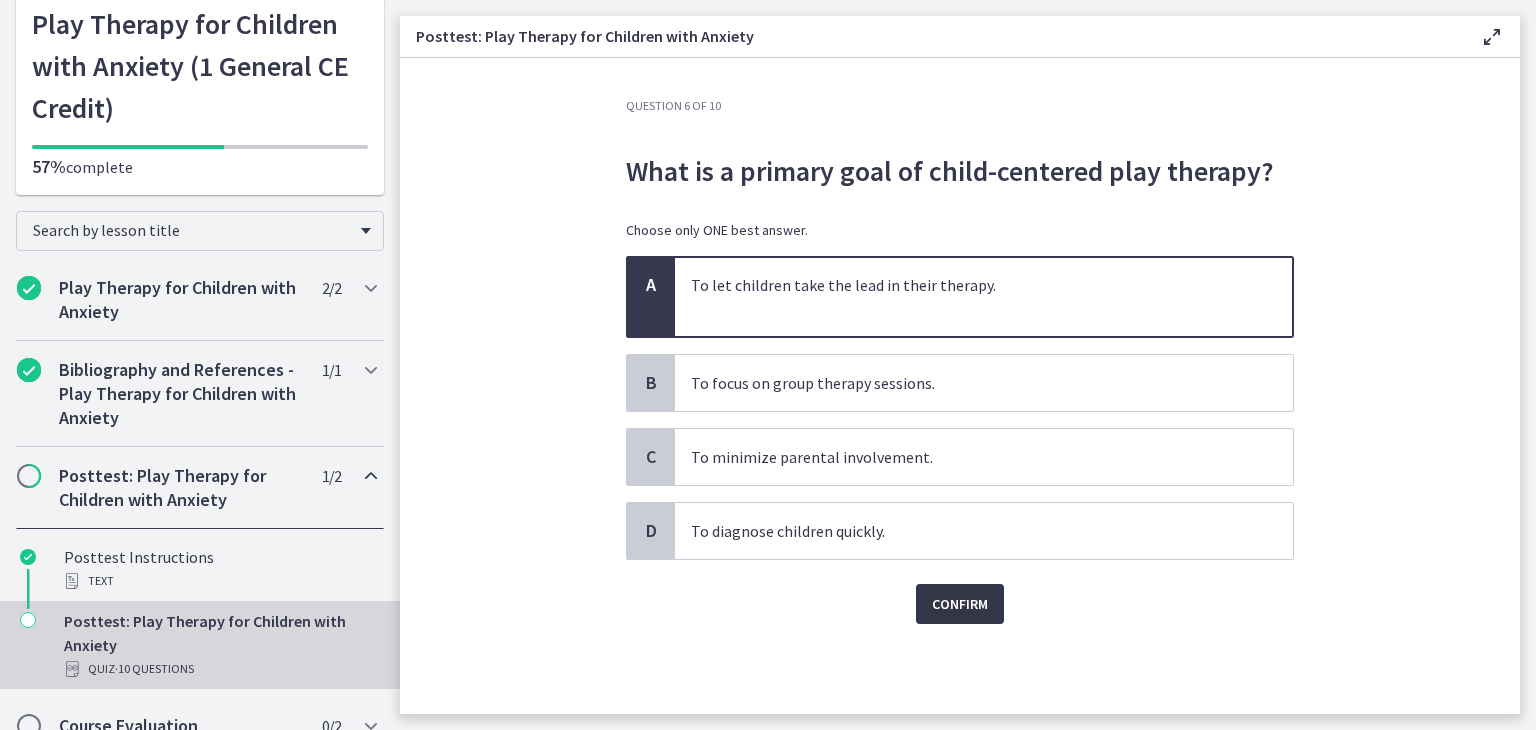 click on "Confirm" at bounding box center (960, 604) 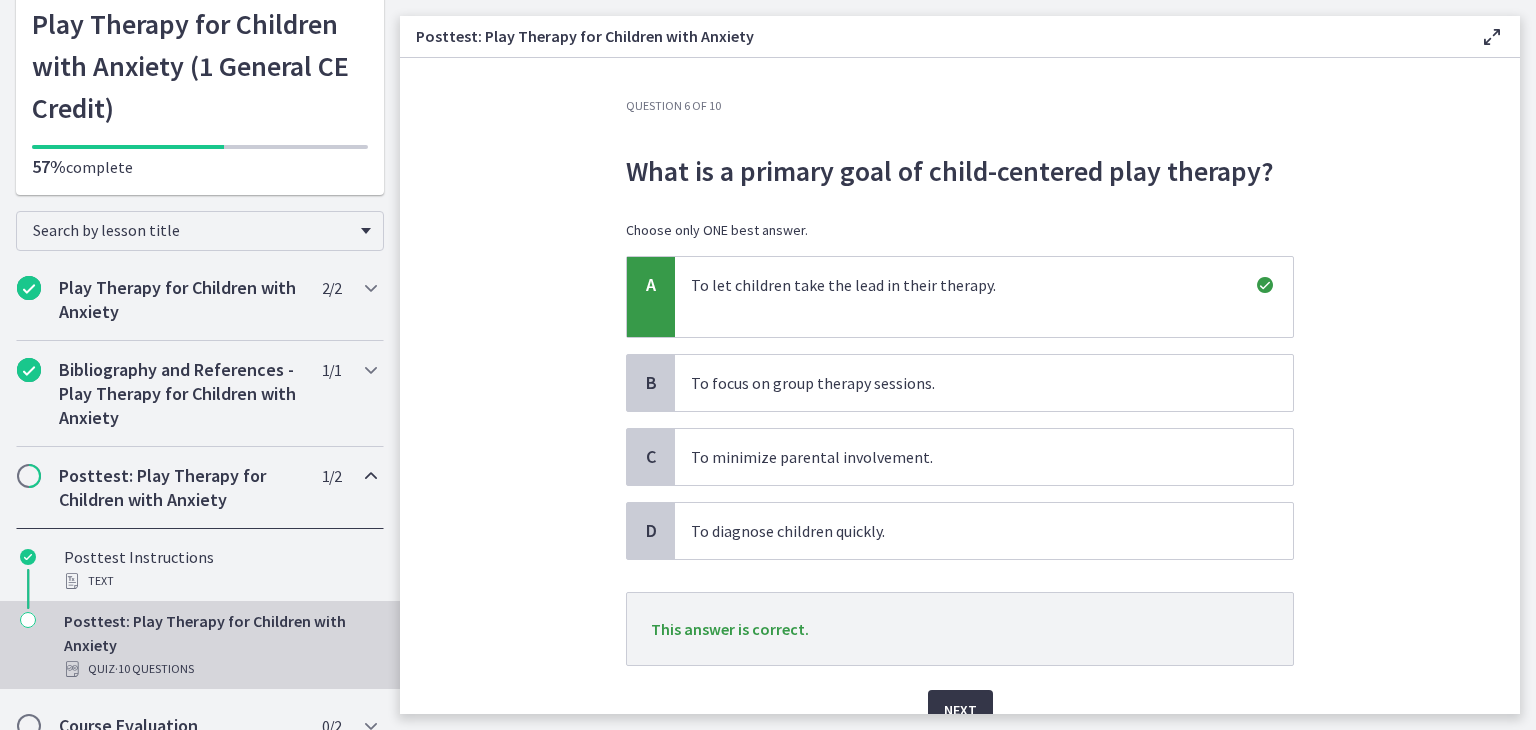 scroll, scrollTop: 94, scrollLeft: 0, axis: vertical 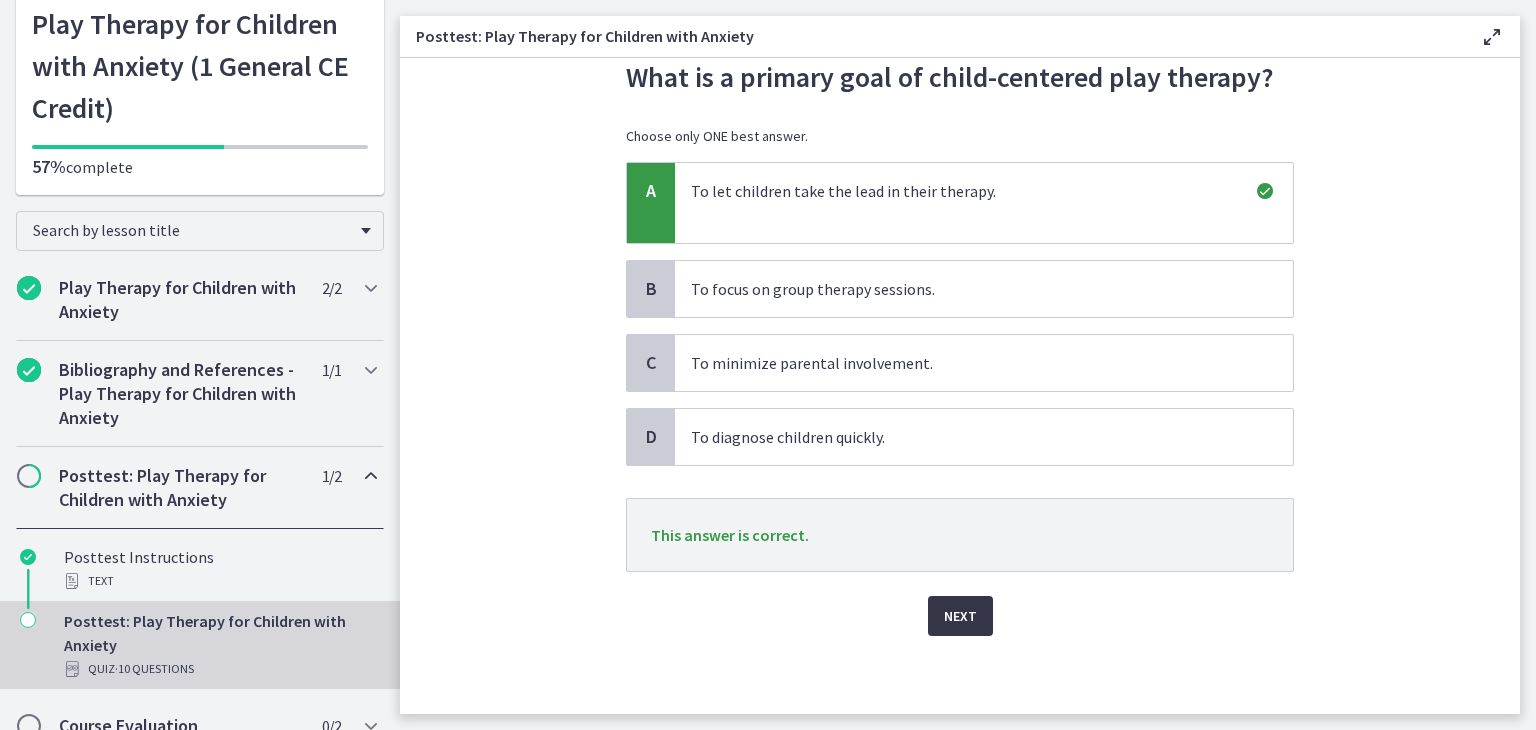 click on "Next" at bounding box center [960, 616] 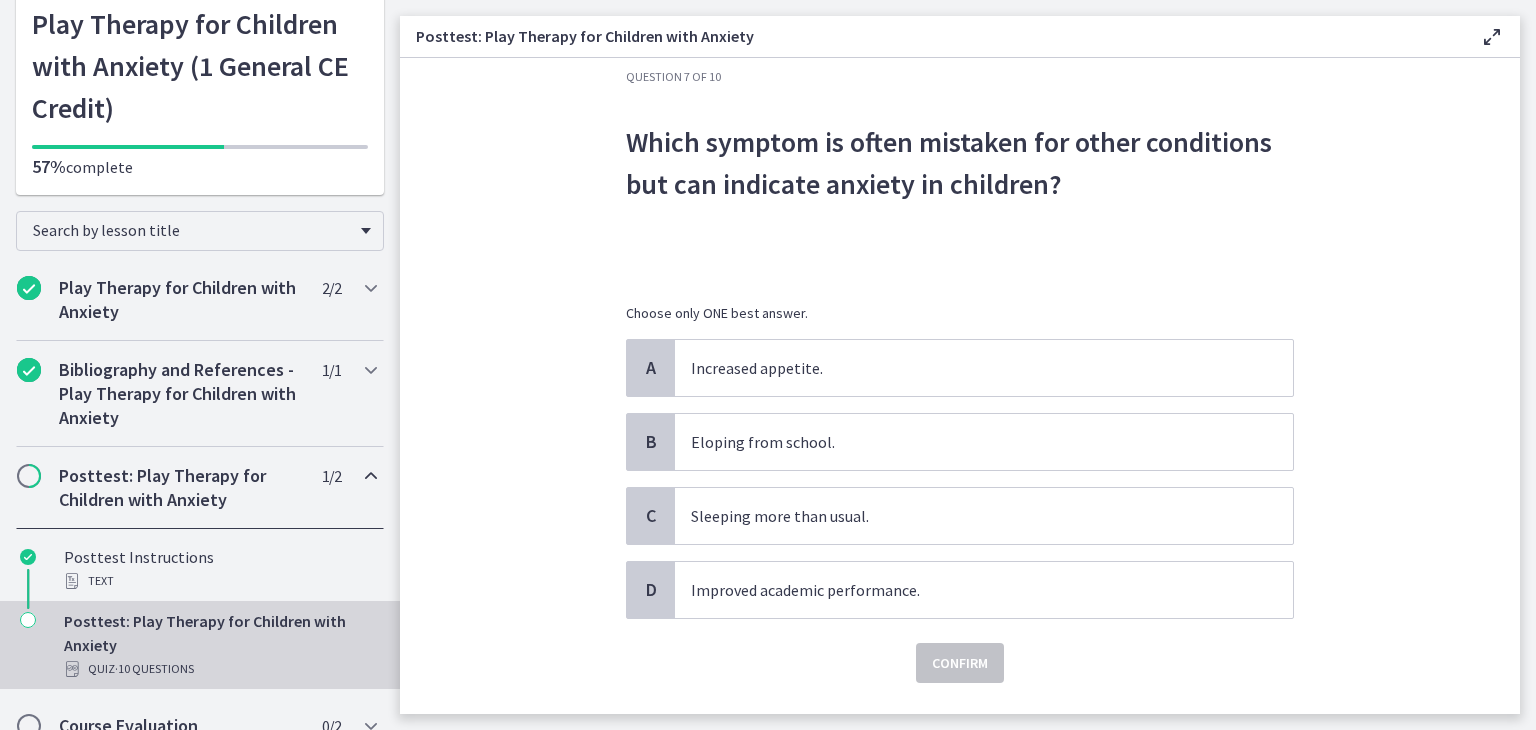 scroll, scrollTop: 33, scrollLeft: 0, axis: vertical 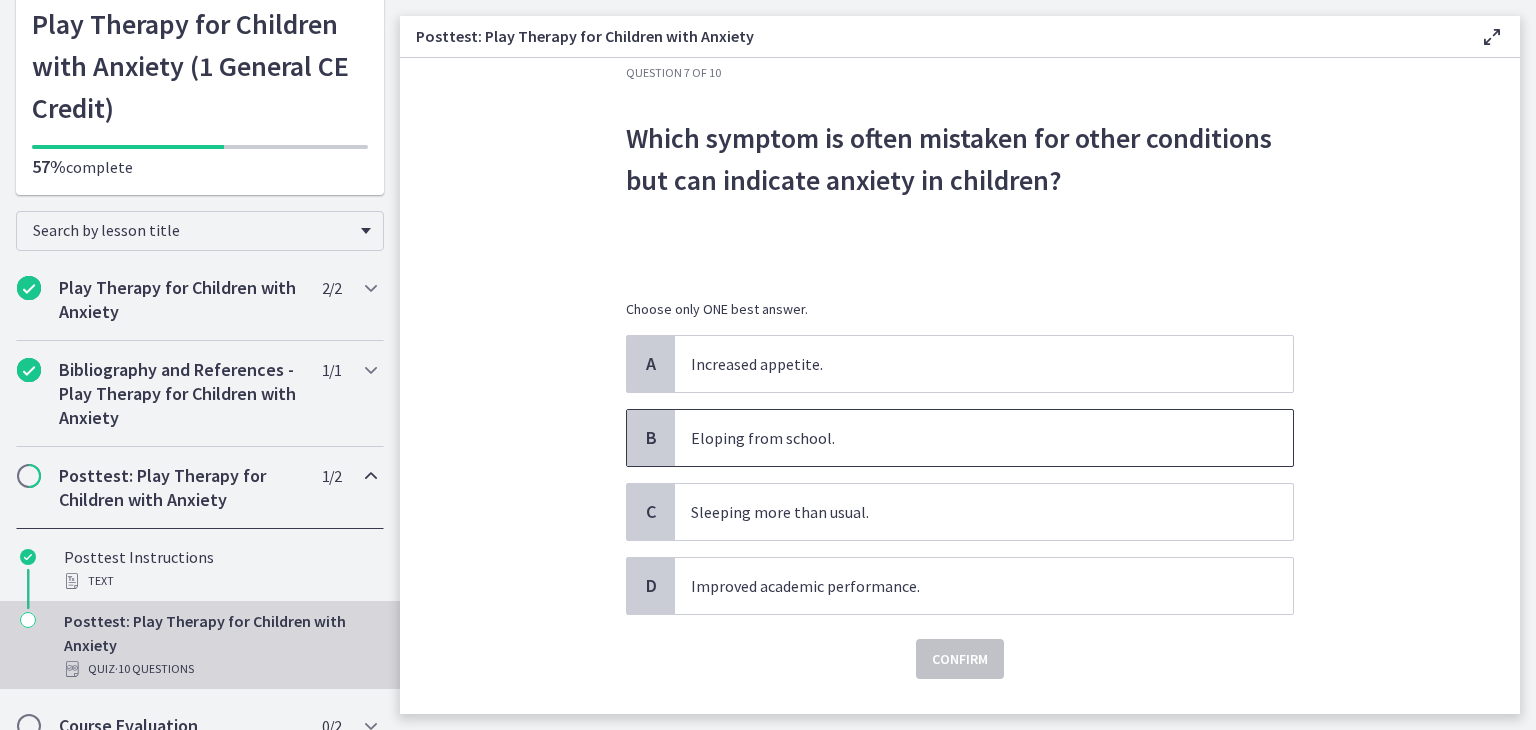 click on "Eloping from school." at bounding box center [964, 438] 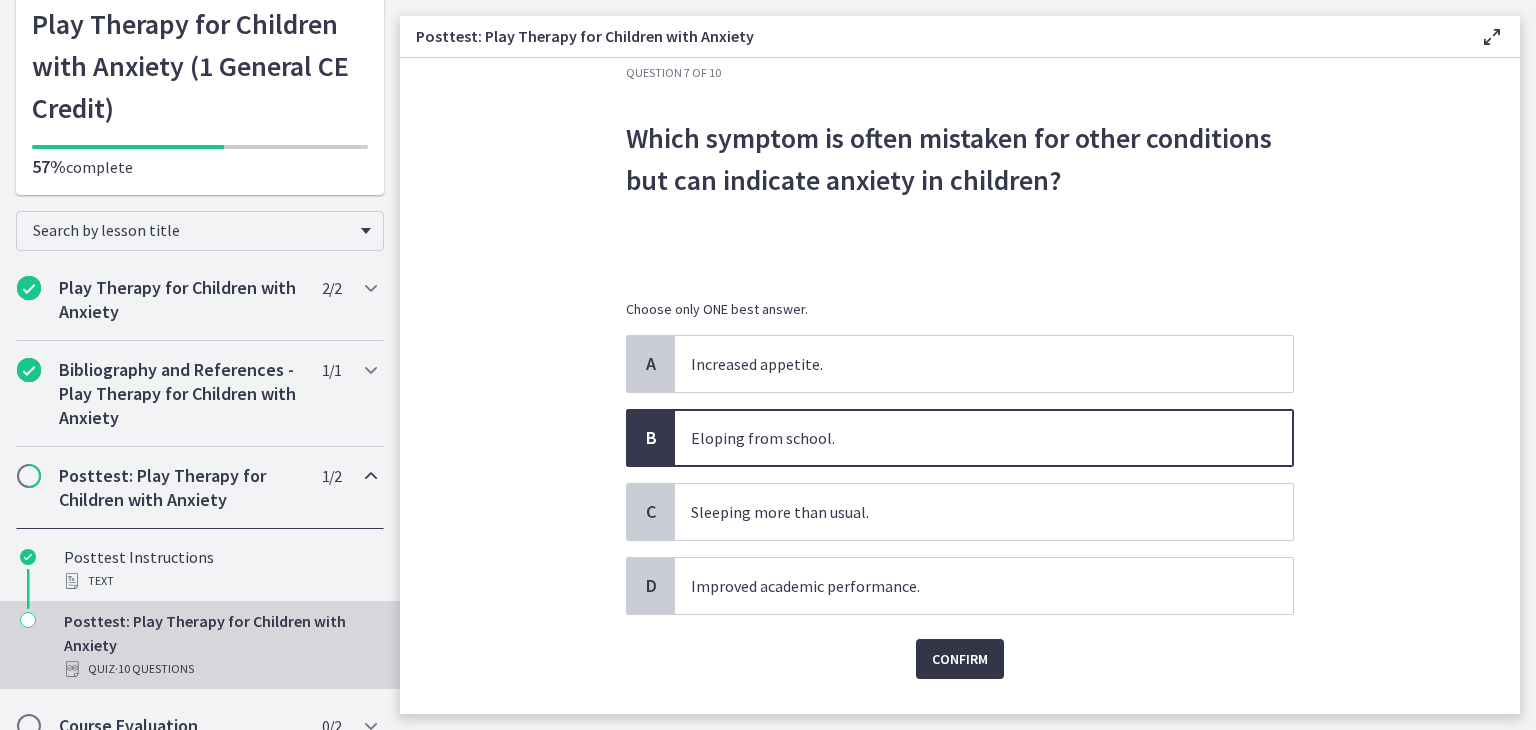 click on "Confirm" at bounding box center [960, 659] 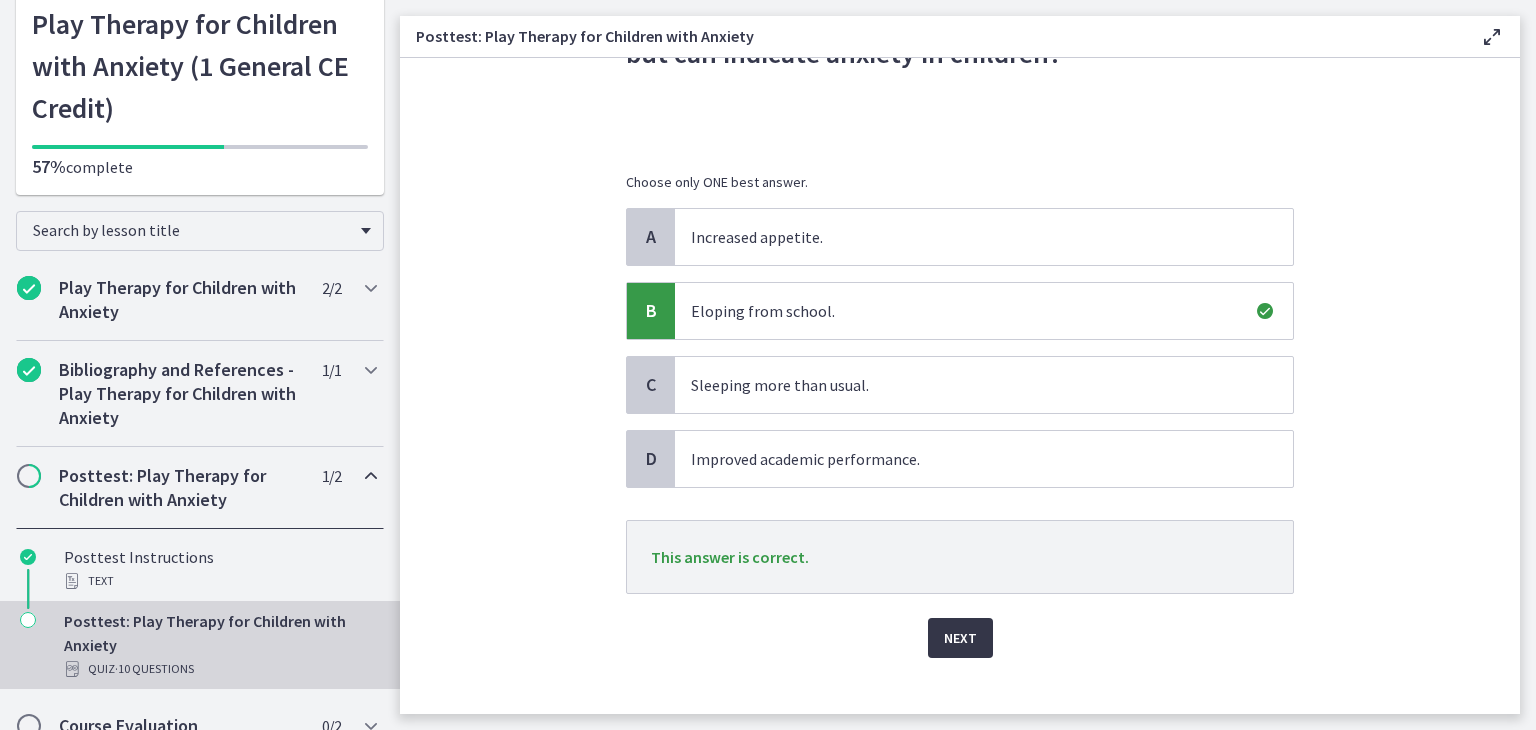 scroll, scrollTop: 182, scrollLeft: 0, axis: vertical 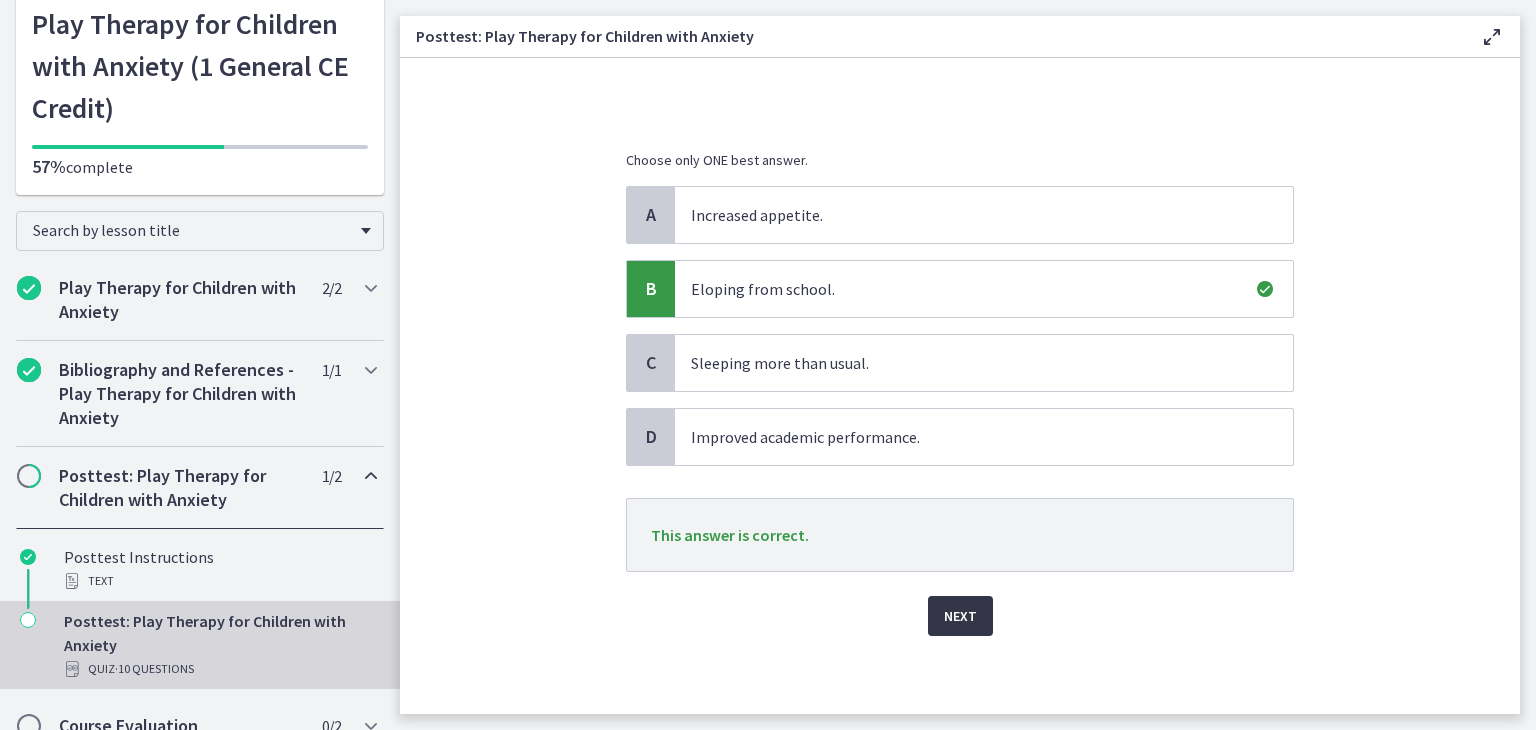 click on "Next" at bounding box center (960, 616) 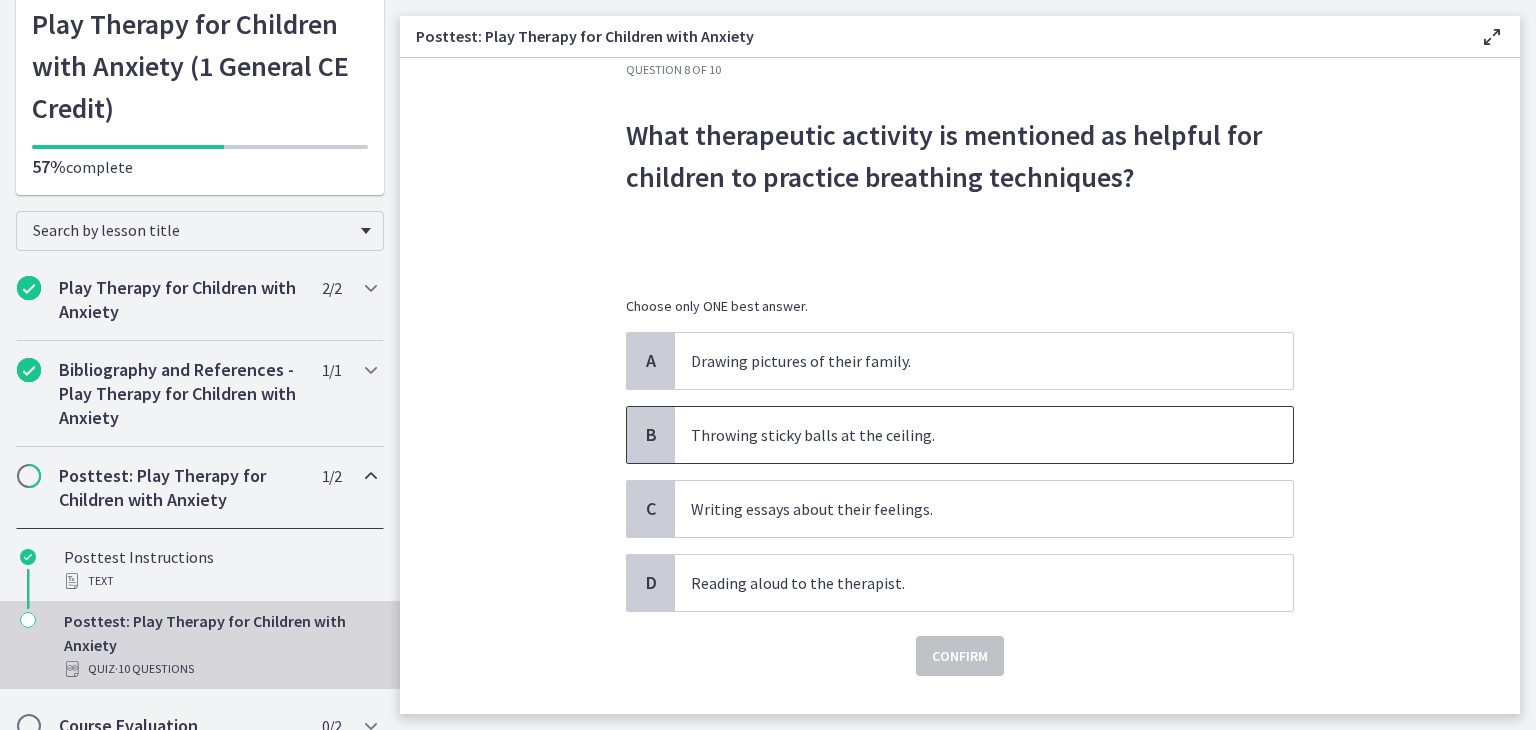 scroll, scrollTop: 41, scrollLeft: 0, axis: vertical 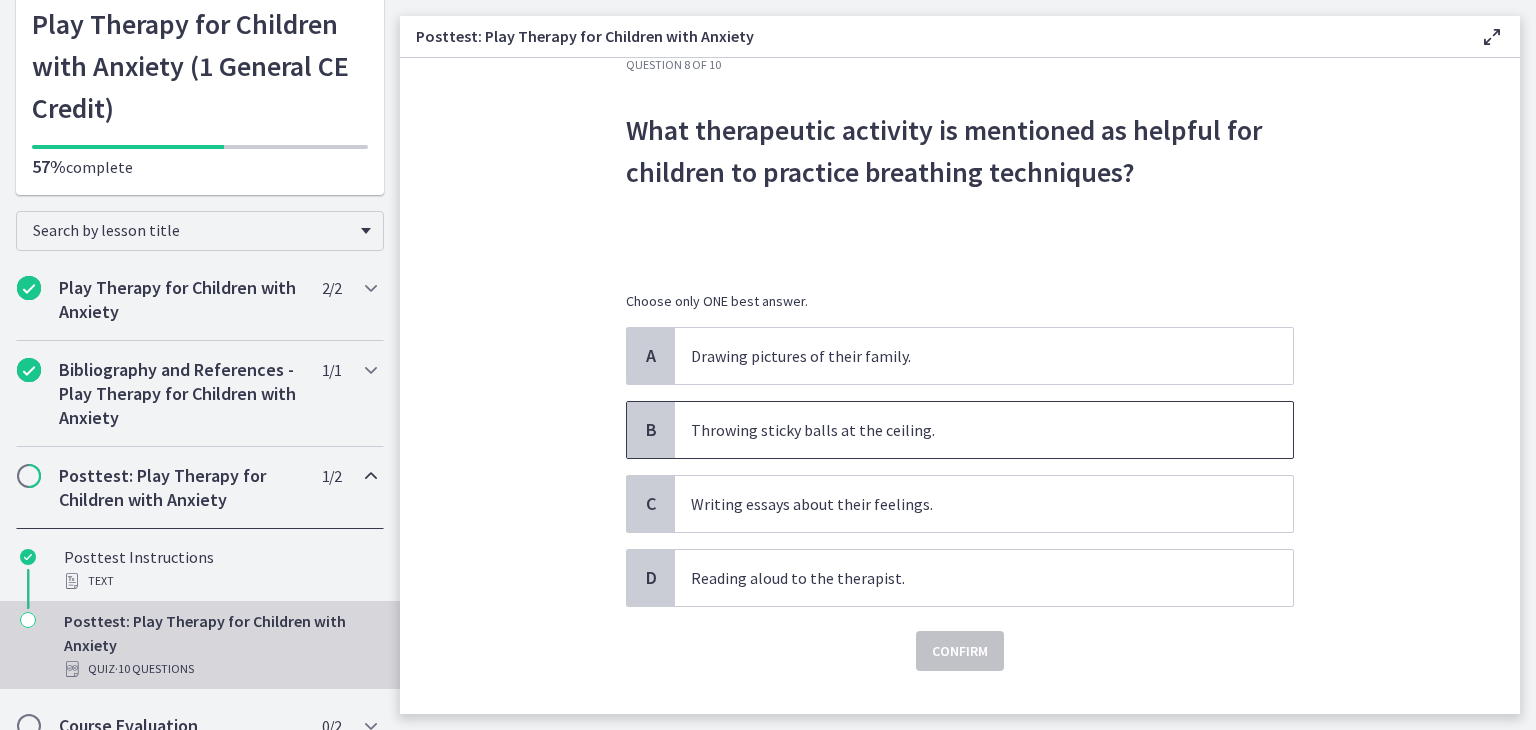 click on "Throwing sticky balls at the ceiling." at bounding box center [964, 430] 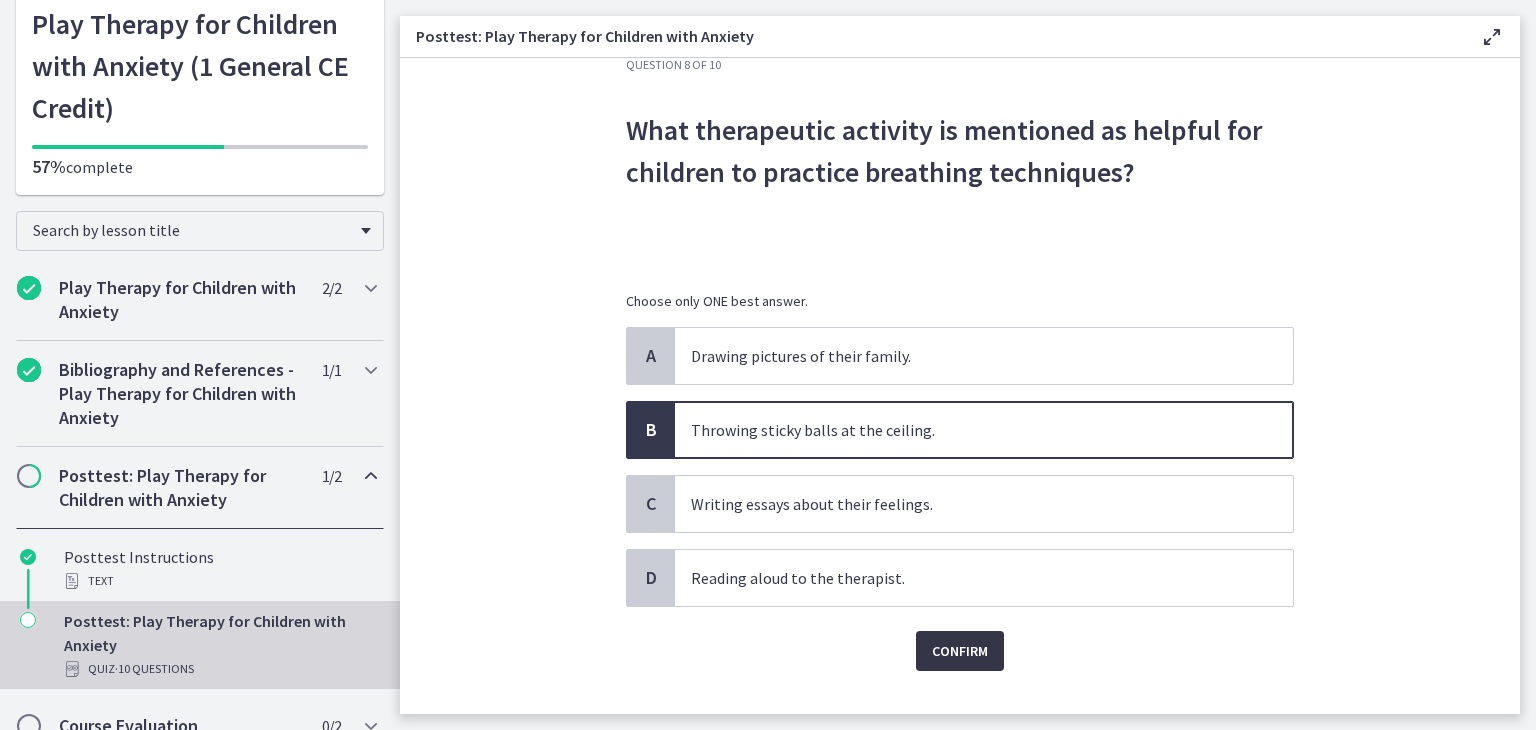 click on "Confirm" at bounding box center (960, 651) 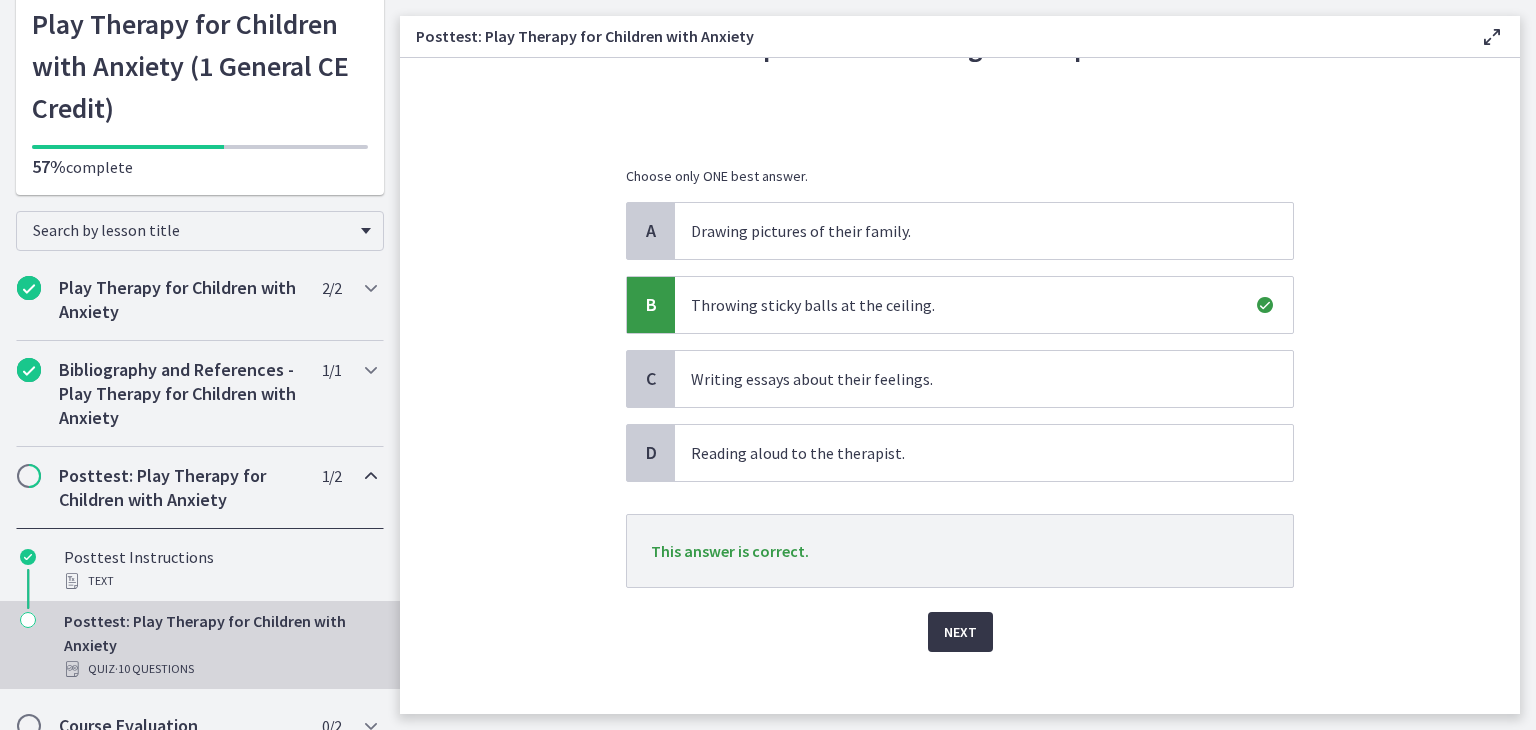 scroll, scrollTop: 182, scrollLeft: 0, axis: vertical 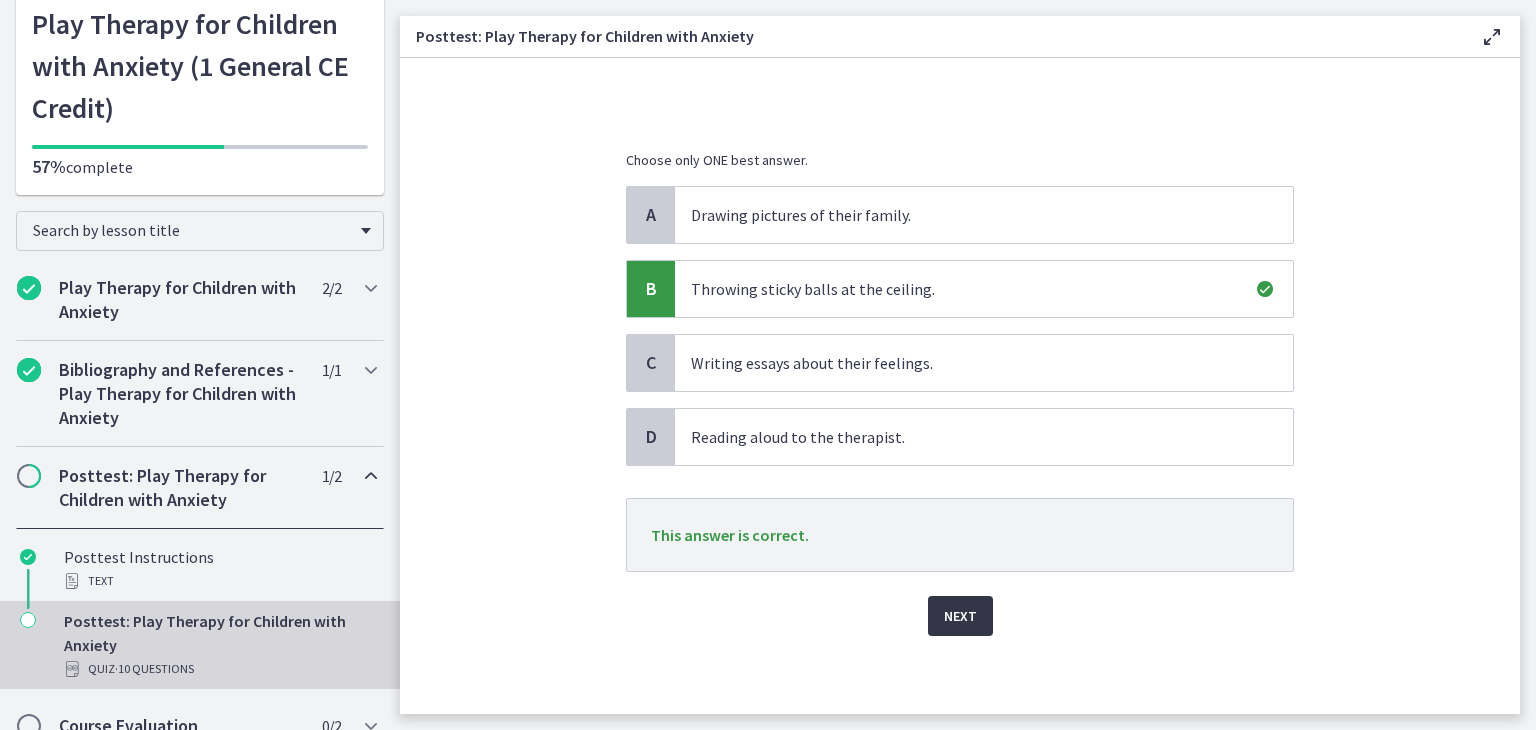 click on "Next" at bounding box center [960, 616] 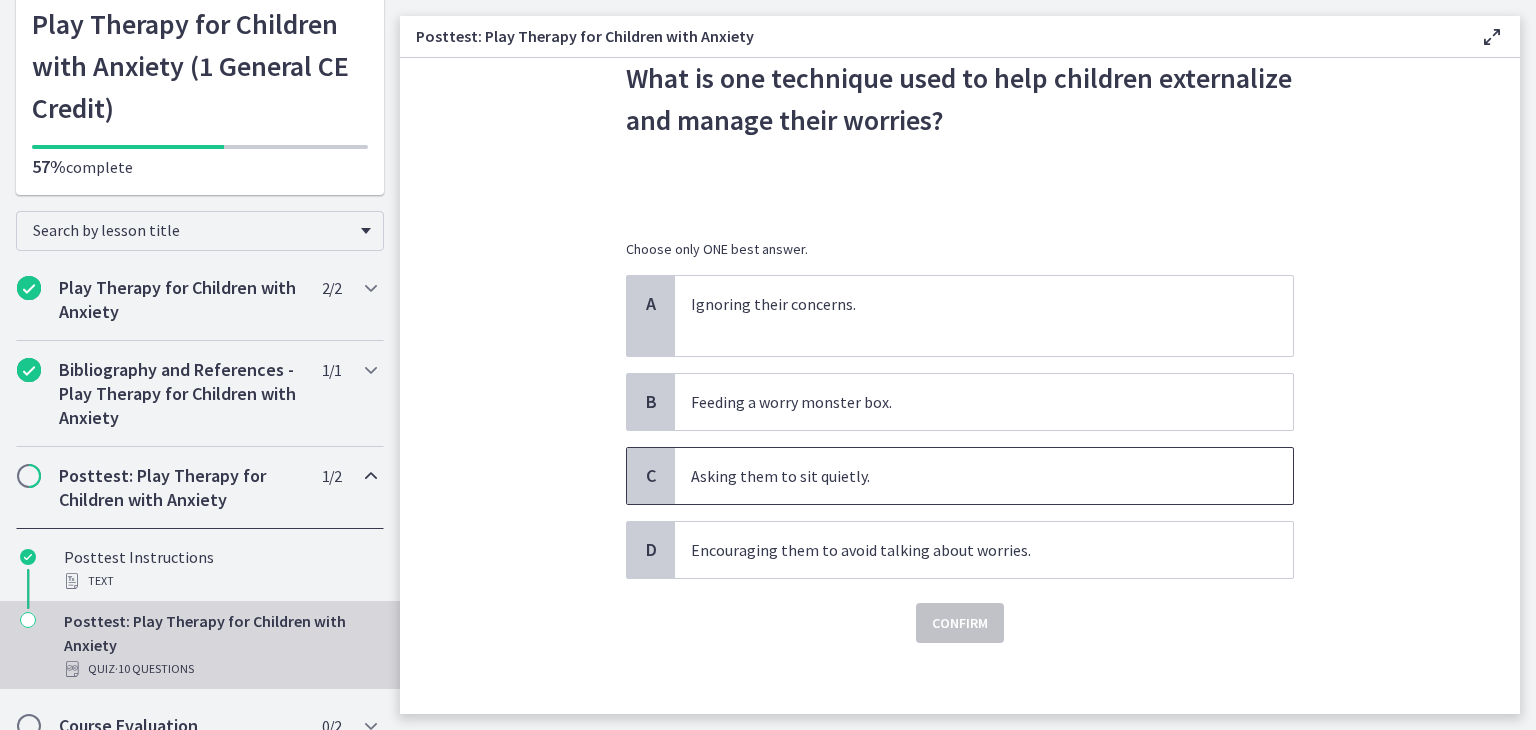scroll, scrollTop: 95, scrollLeft: 0, axis: vertical 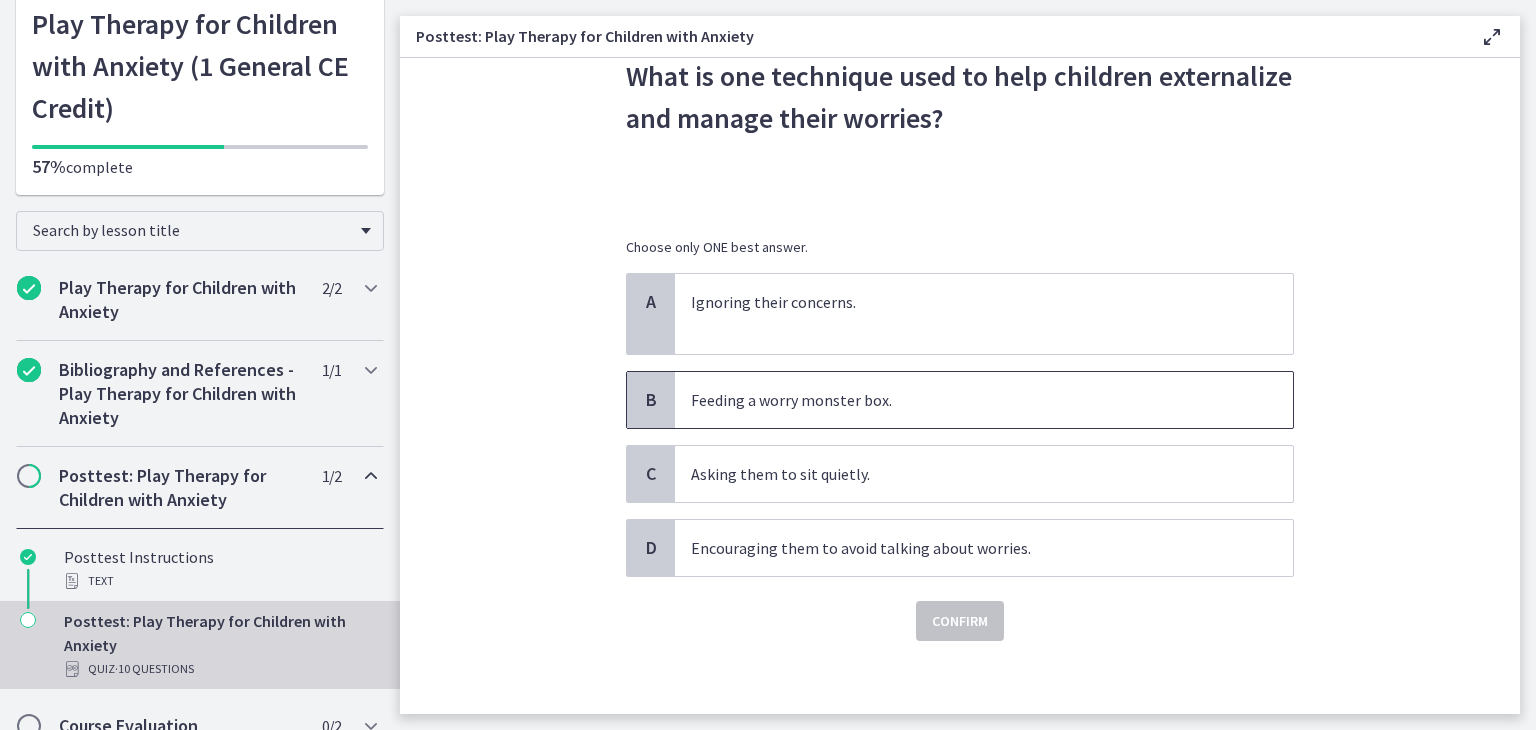 click on "Feeding a worry monster box." at bounding box center [964, 400] 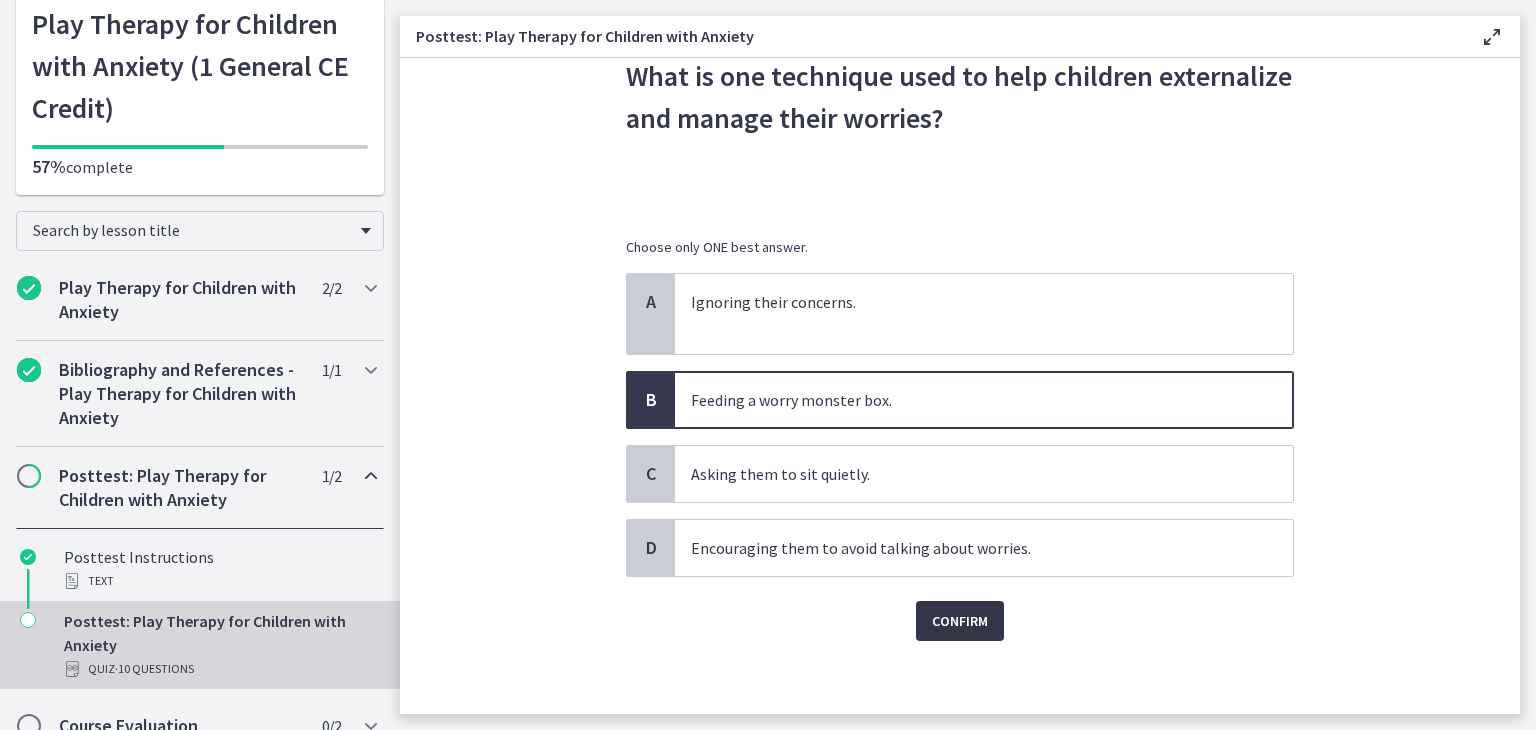 click on "Confirm" at bounding box center (960, 621) 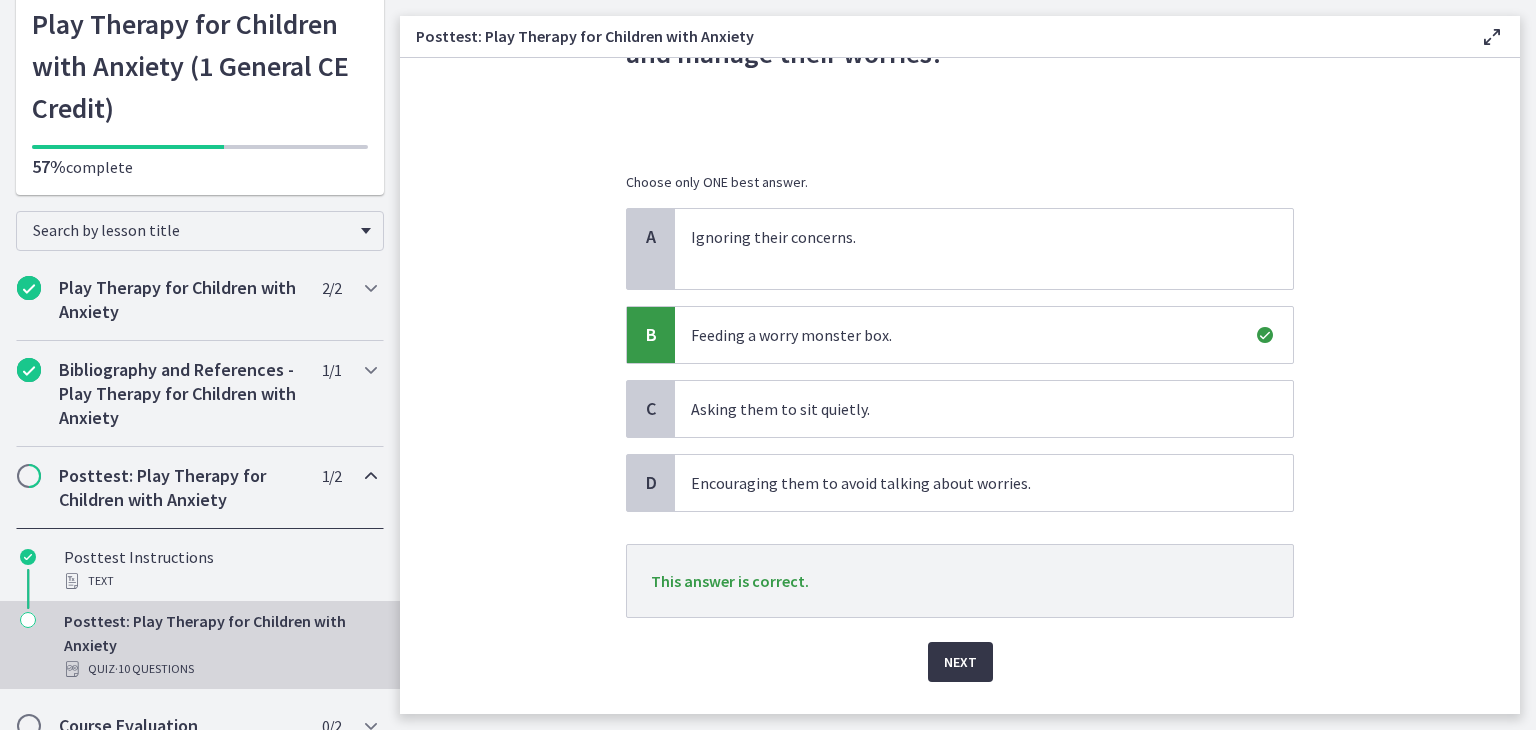 scroll, scrollTop: 163, scrollLeft: 0, axis: vertical 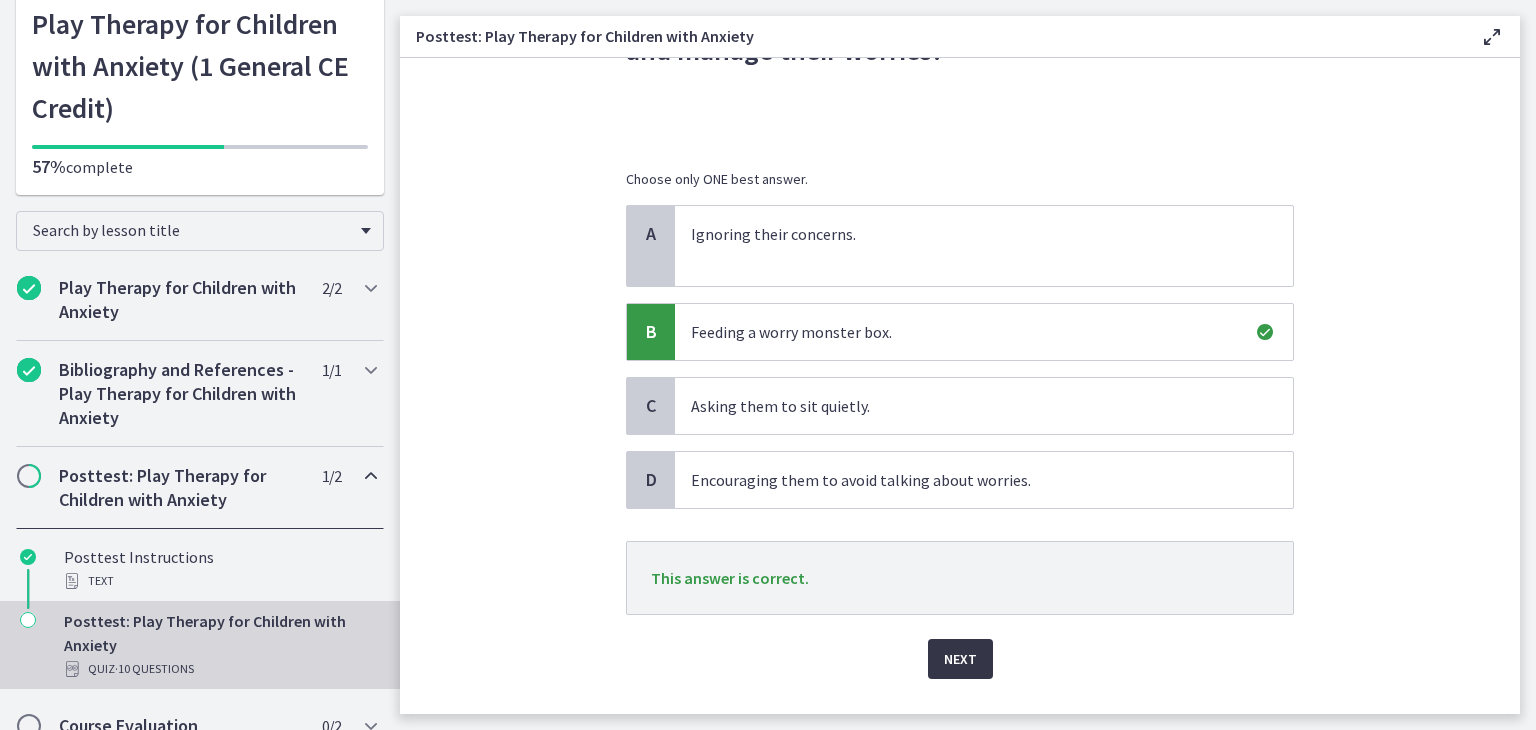 click on "Next" at bounding box center (960, 659) 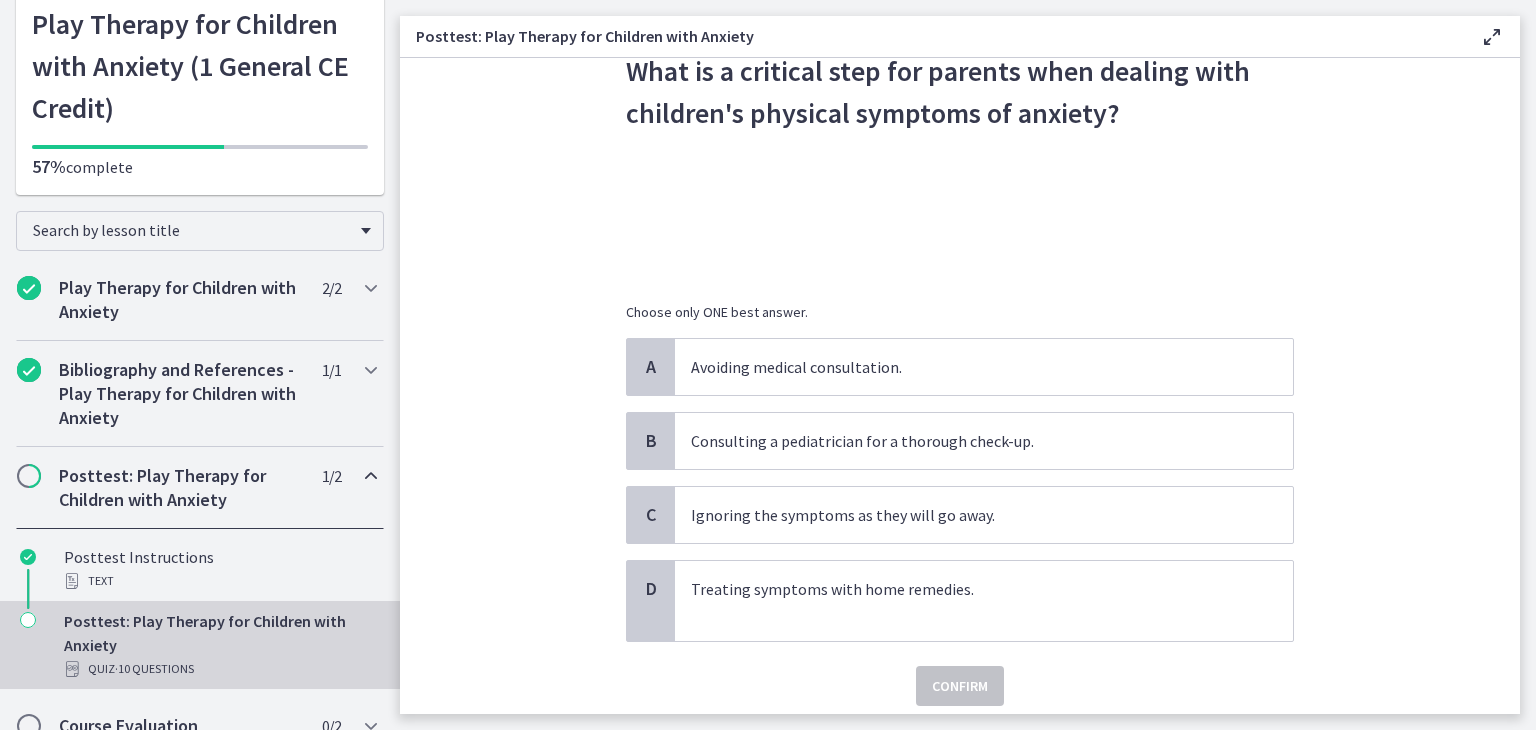 scroll, scrollTop: 101, scrollLeft: 0, axis: vertical 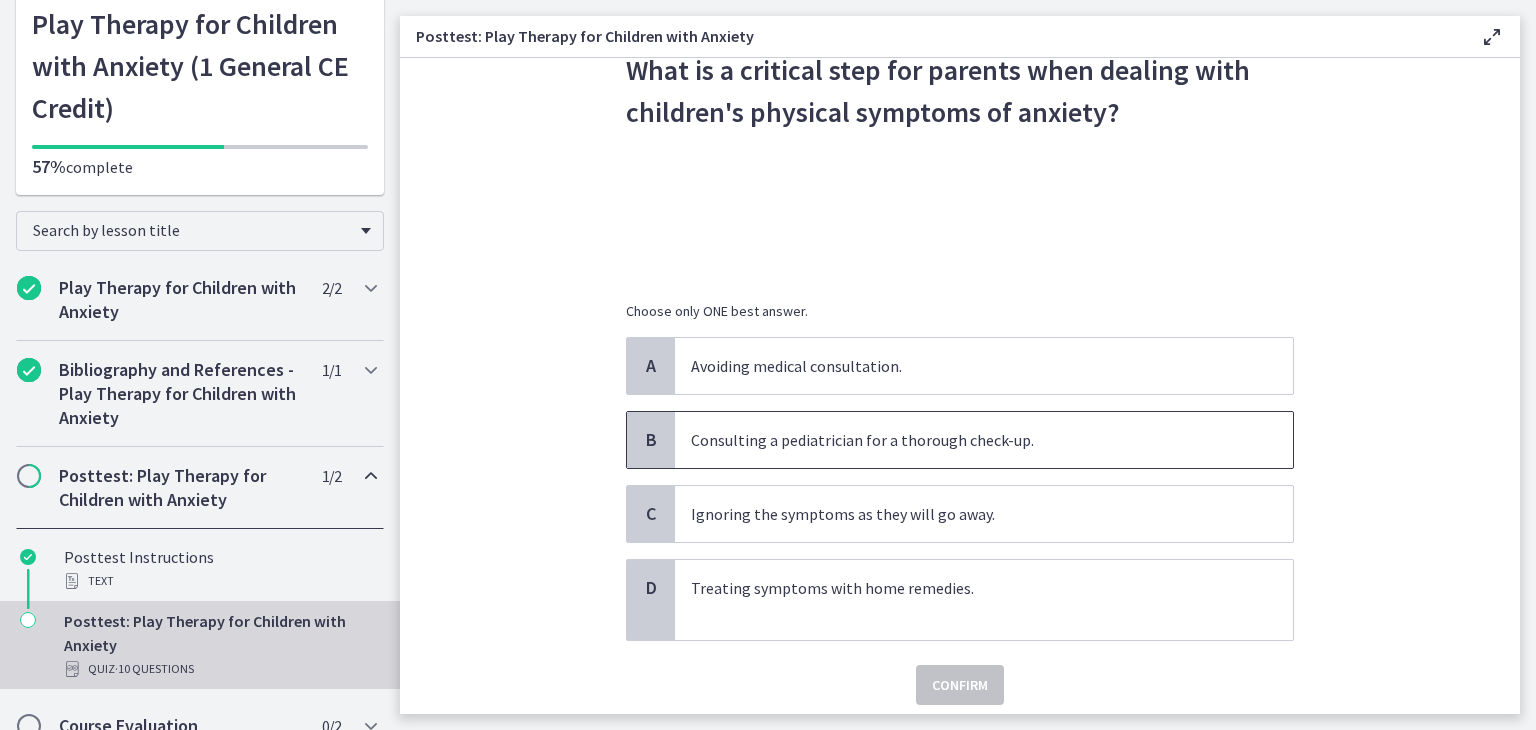 click on "Consulting a pediatrician for a thorough check-up." at bounding box center (964, 440) 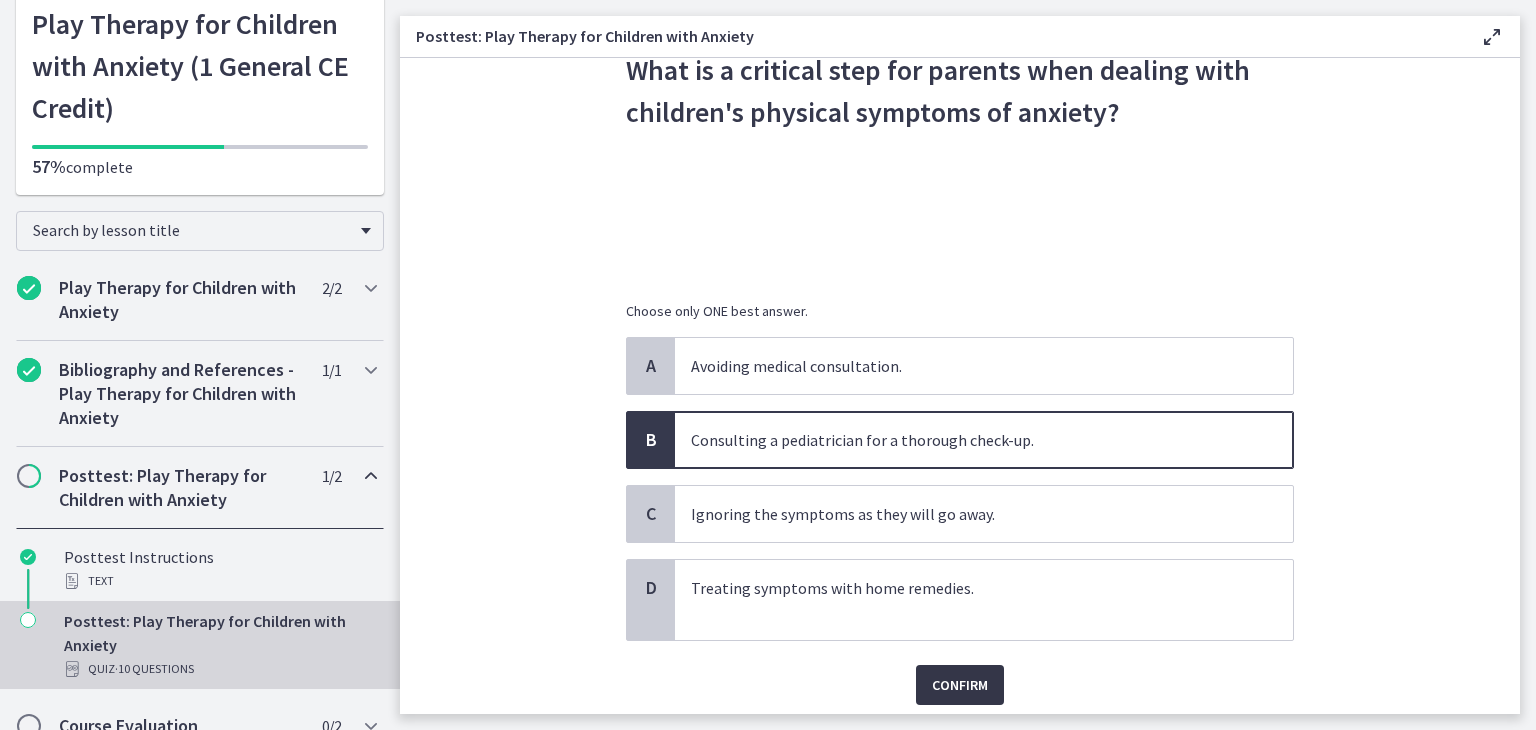 click on "Confirm" at bounding box center [960, 685] 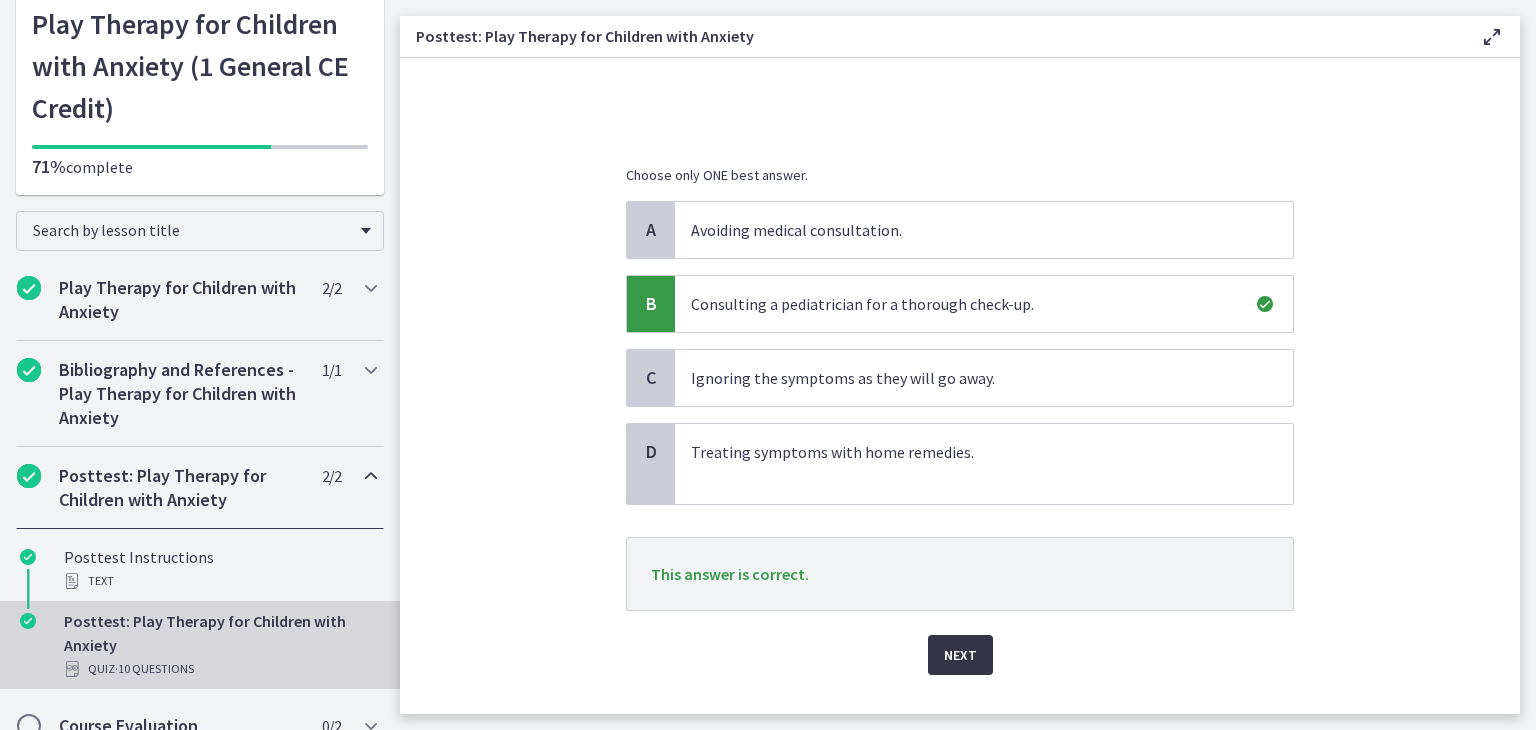 scroll, scrollTop: 254, scrollLeft: 0, axis: vertical 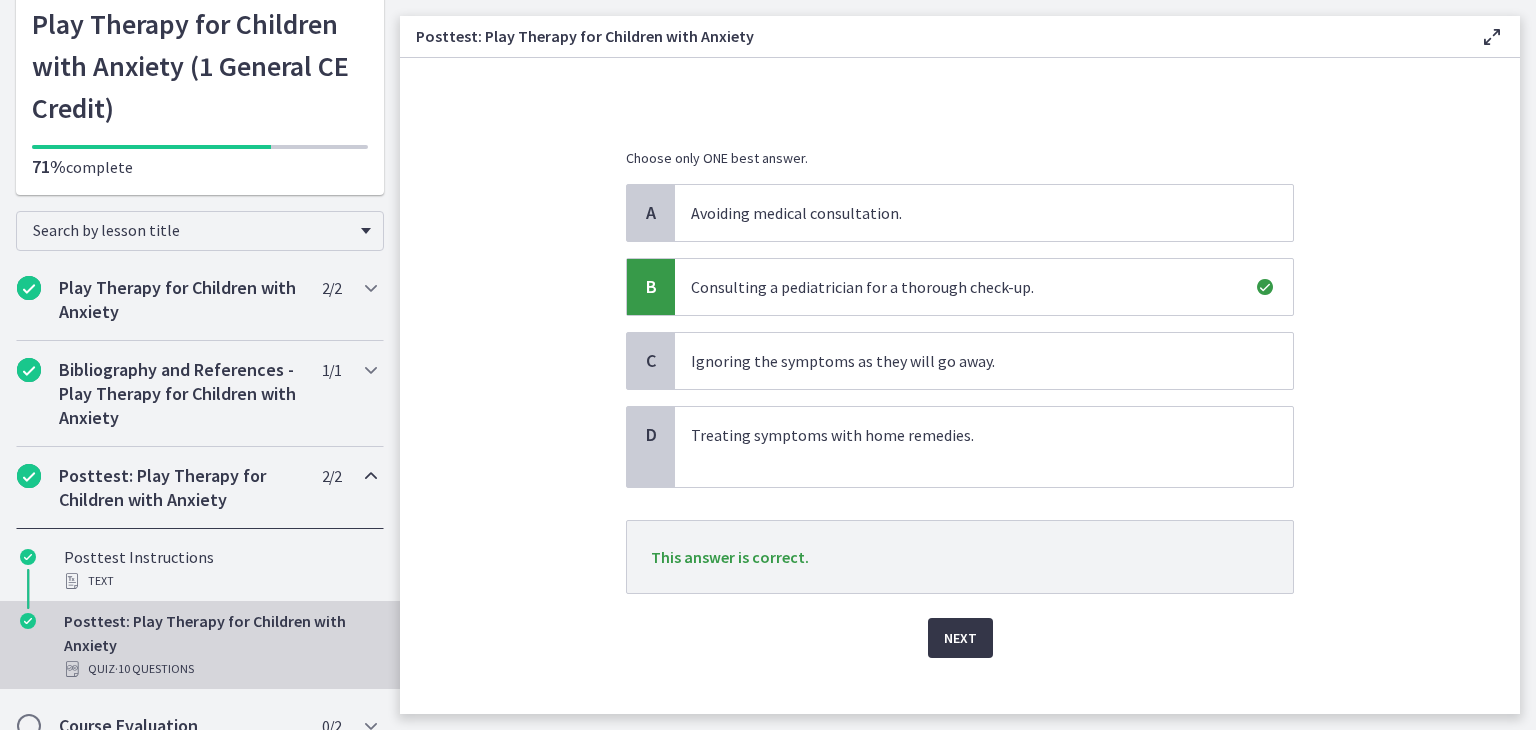 click on "Next" at bounding box center [960, 638] 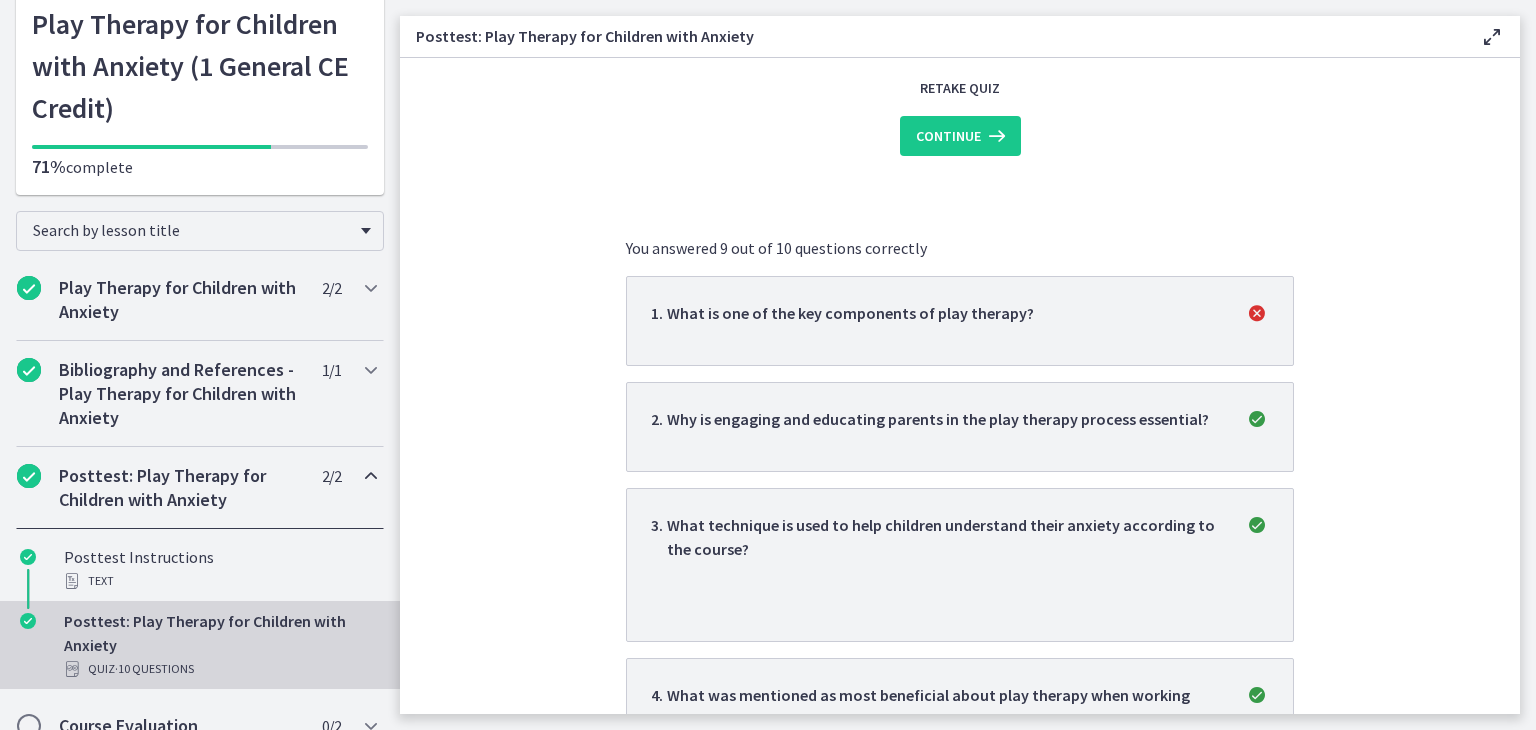 scroll, scrollTop: 0, scrollLeft: 0, axis: both 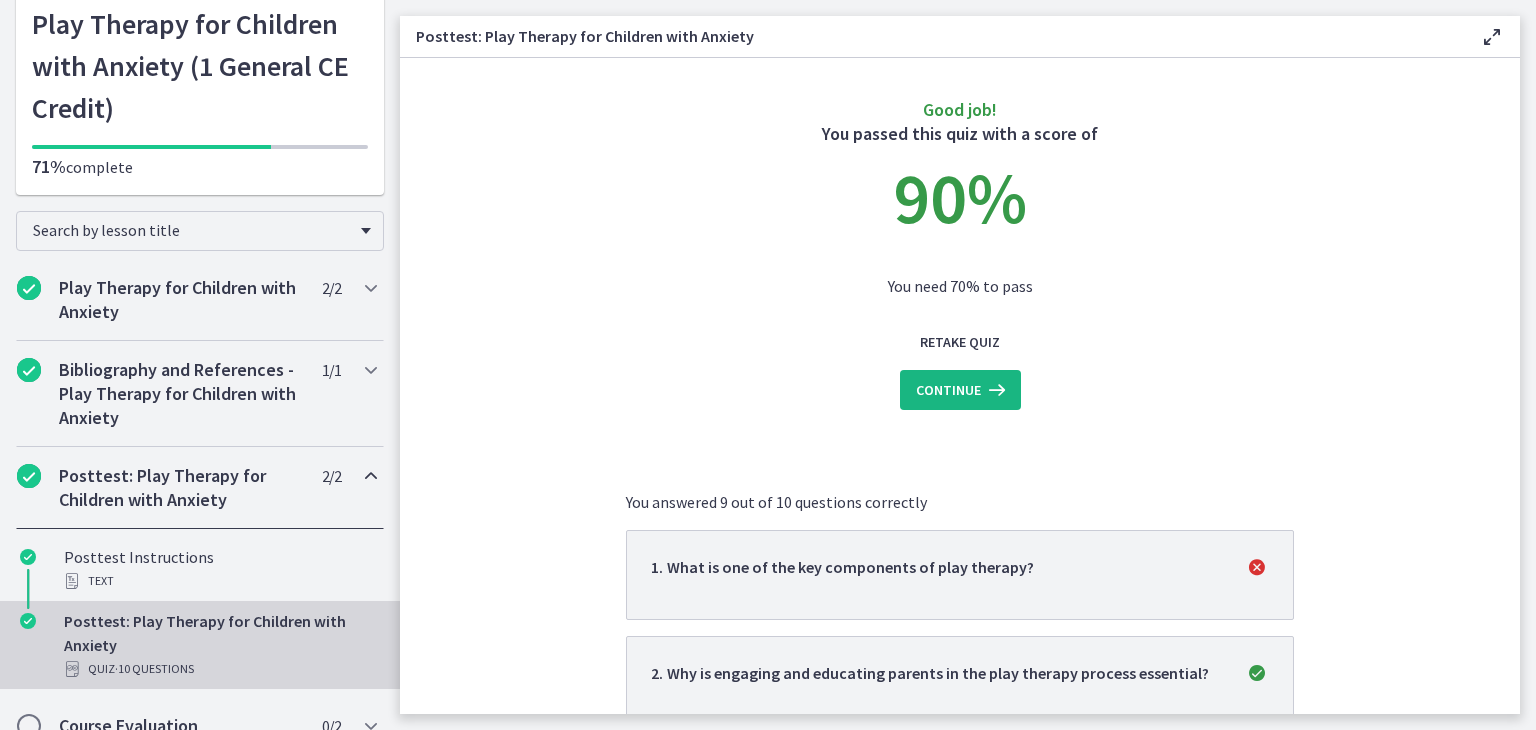 click on "Continue" at bounding box center (948, 390) 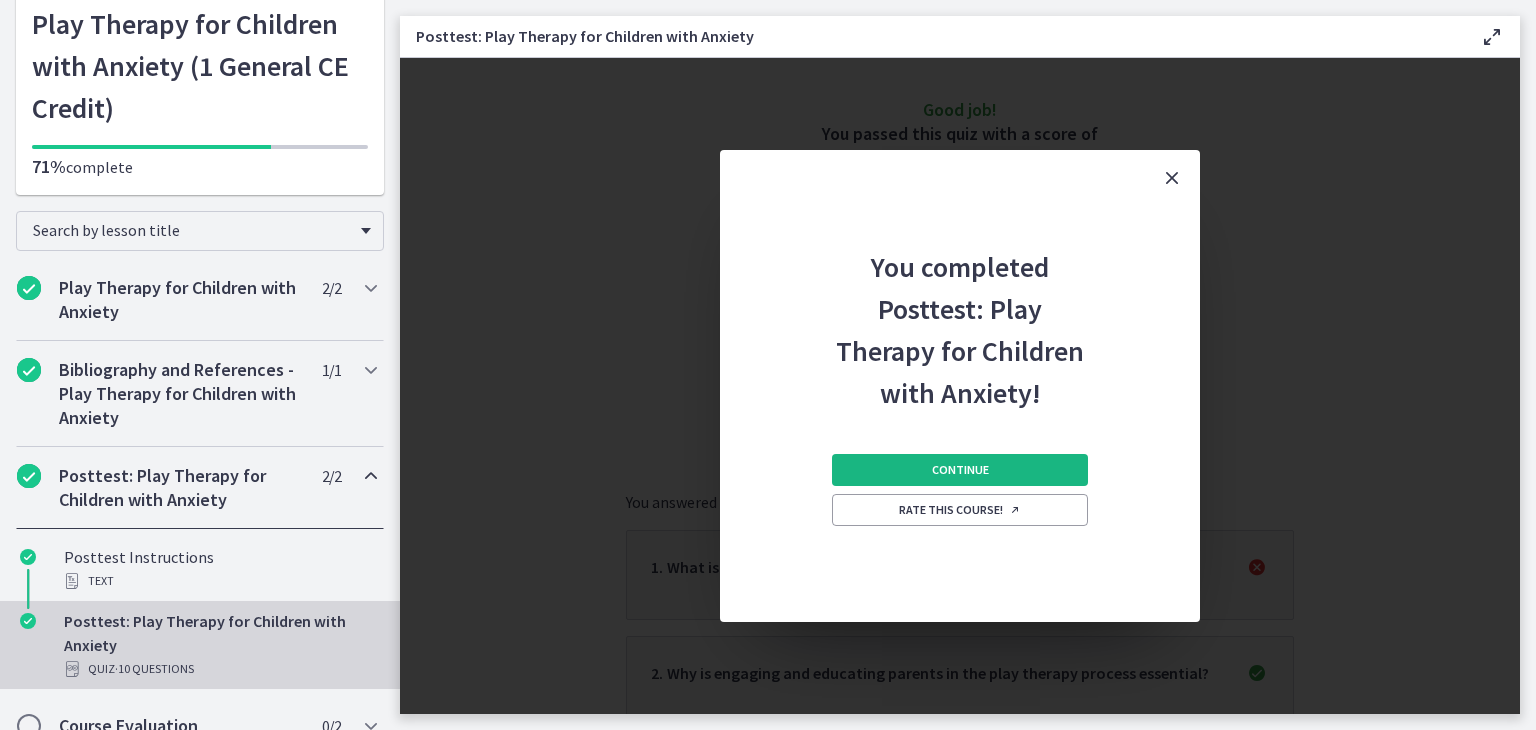 click on "Continue" at bounding box center (960, 470) 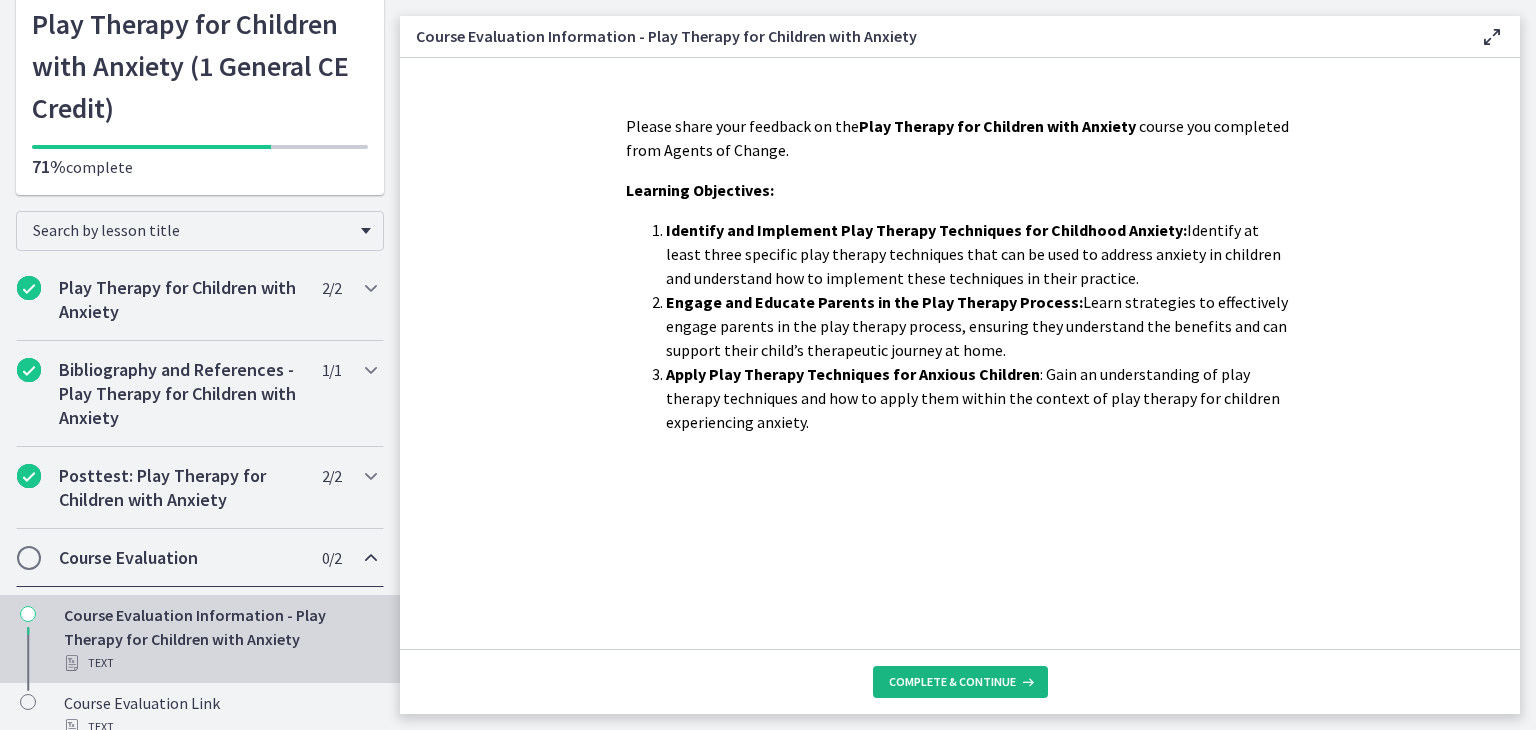 click on "Complete & continue" at bounding box center (952, 682) 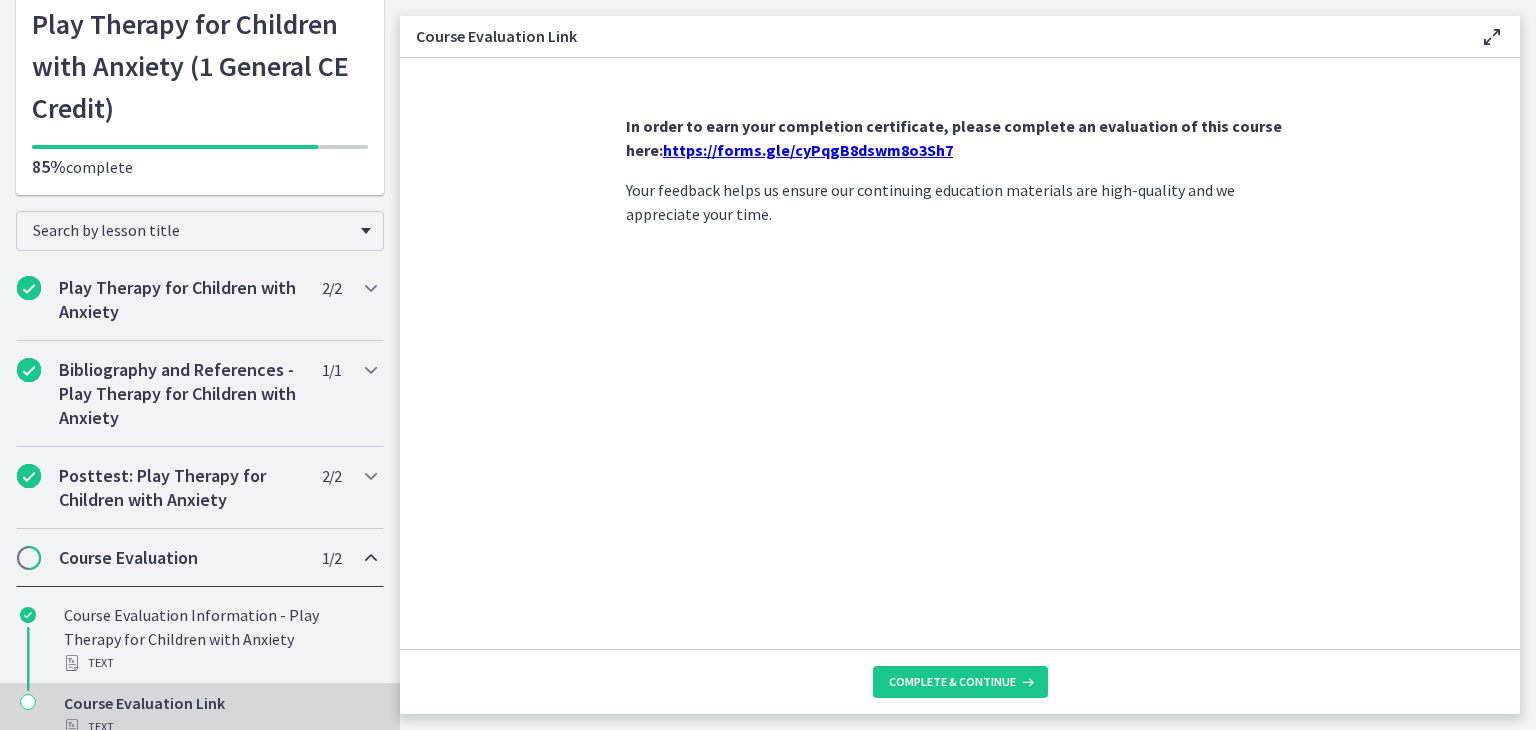 click on "https://forms.gle/cyPqgB8dswm8o3Sh7" at bounding box center [808, 150] 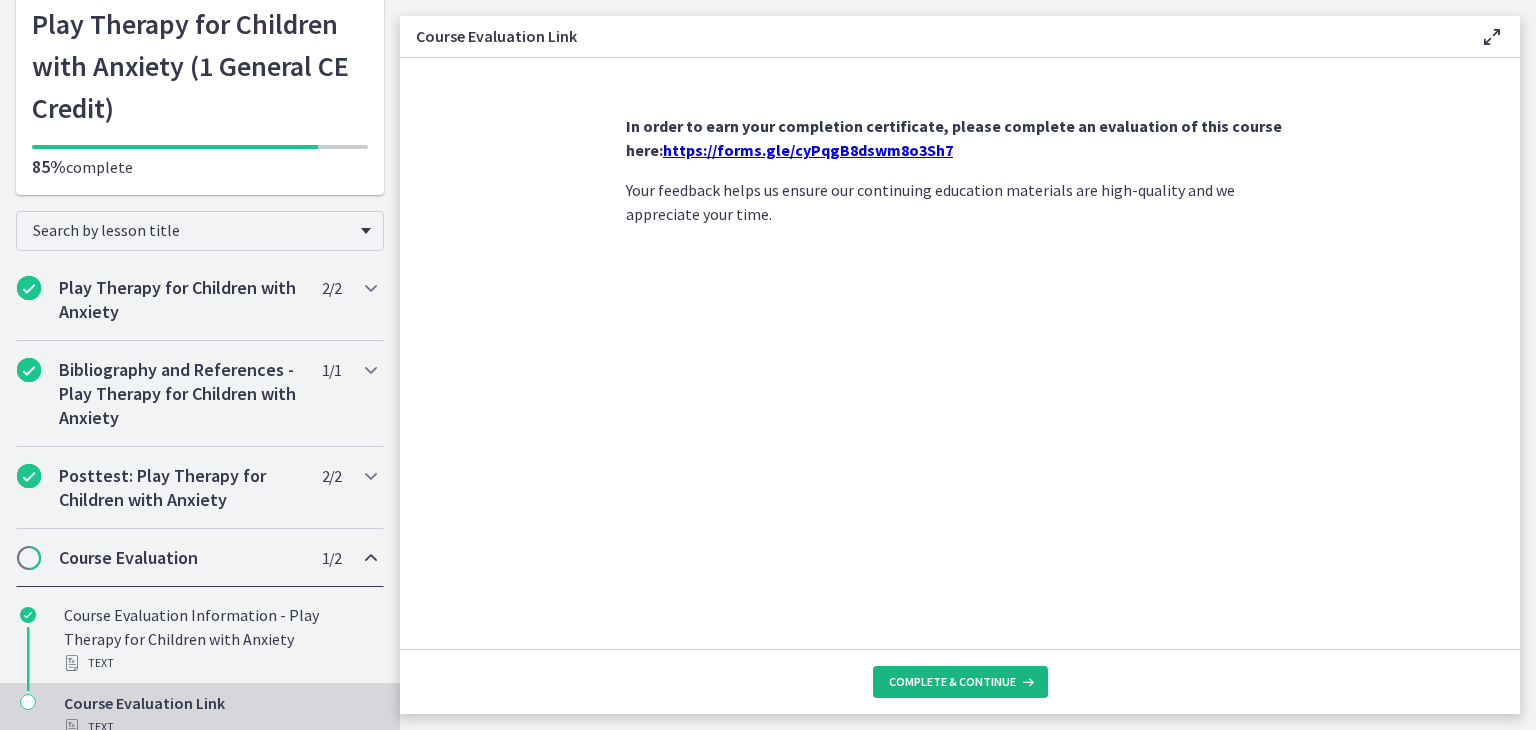 click on "Complete & continue" at bounding box center (952, 682) 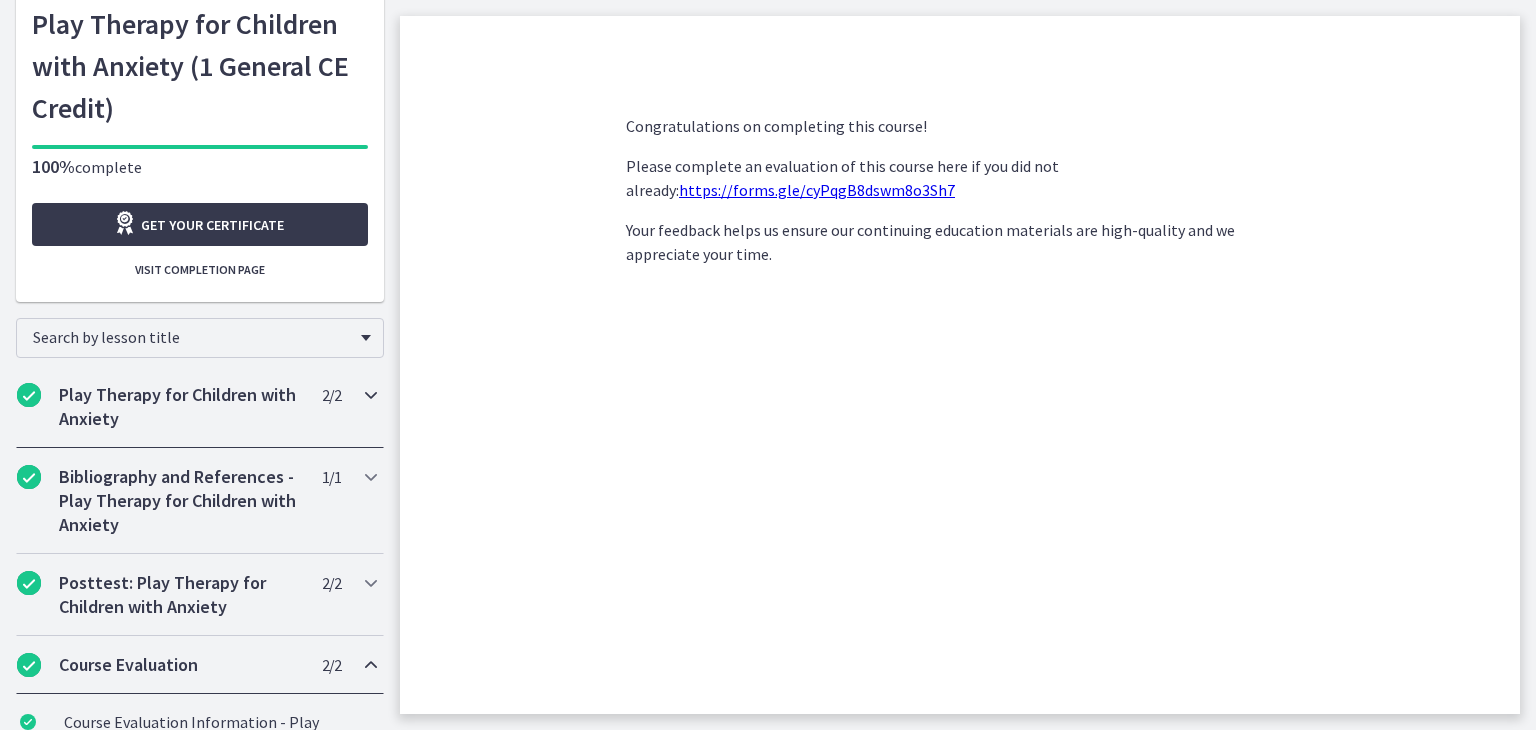 scroll, scrollTop: 252, scrollLeft: 0, axis: vertical 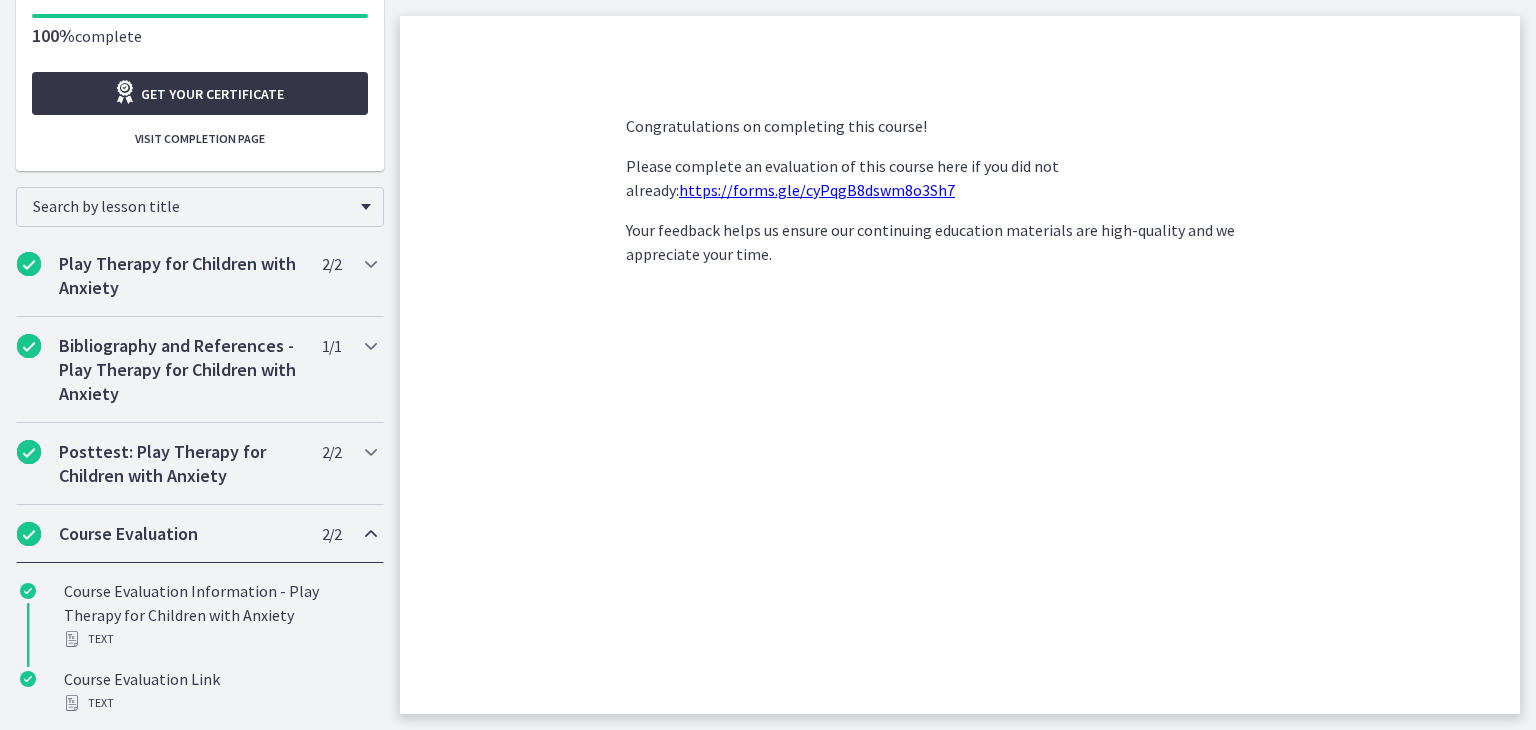 click on "Get your certificate" at bounding box center (212, 94) 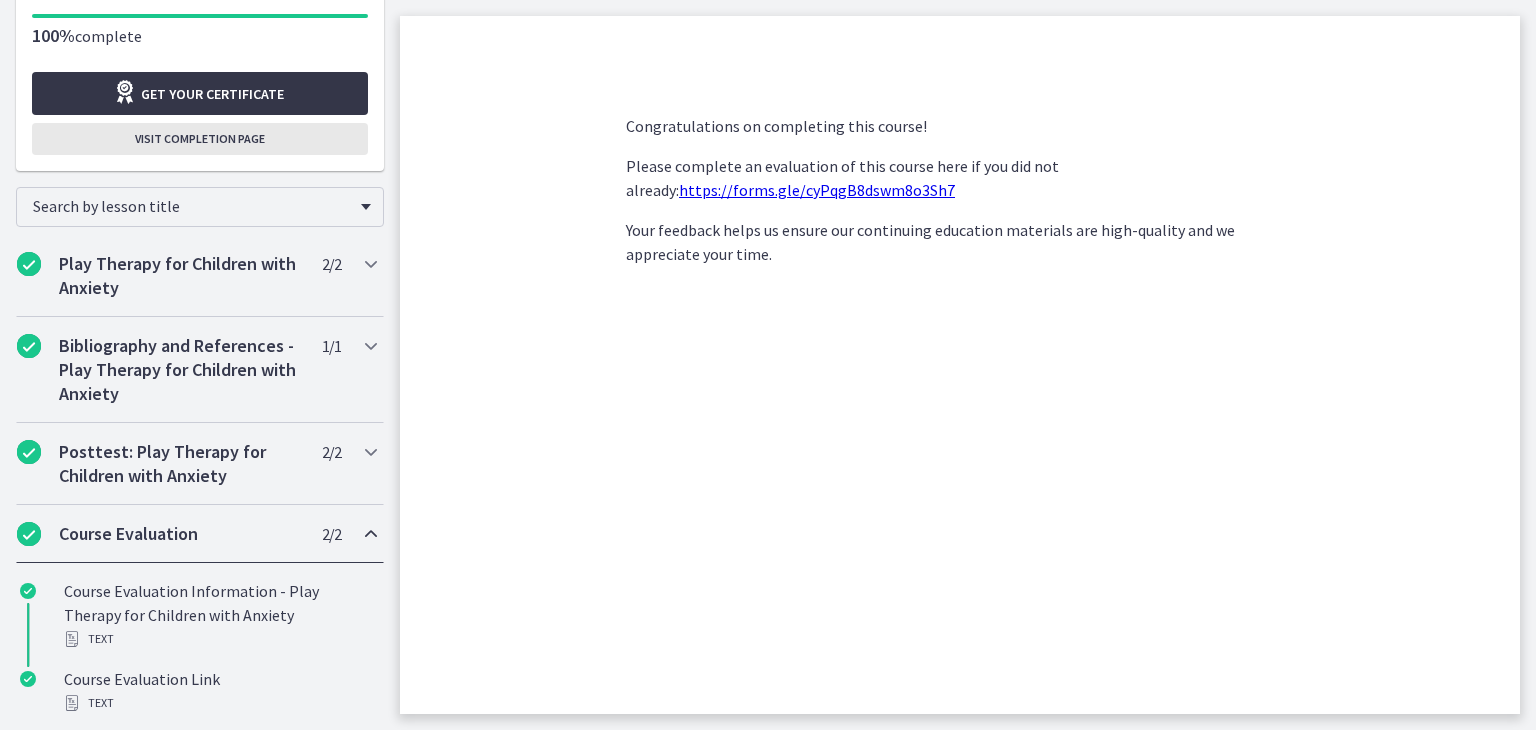 scroll, scrollTop: 0, scrollLeft: 0, axis: both 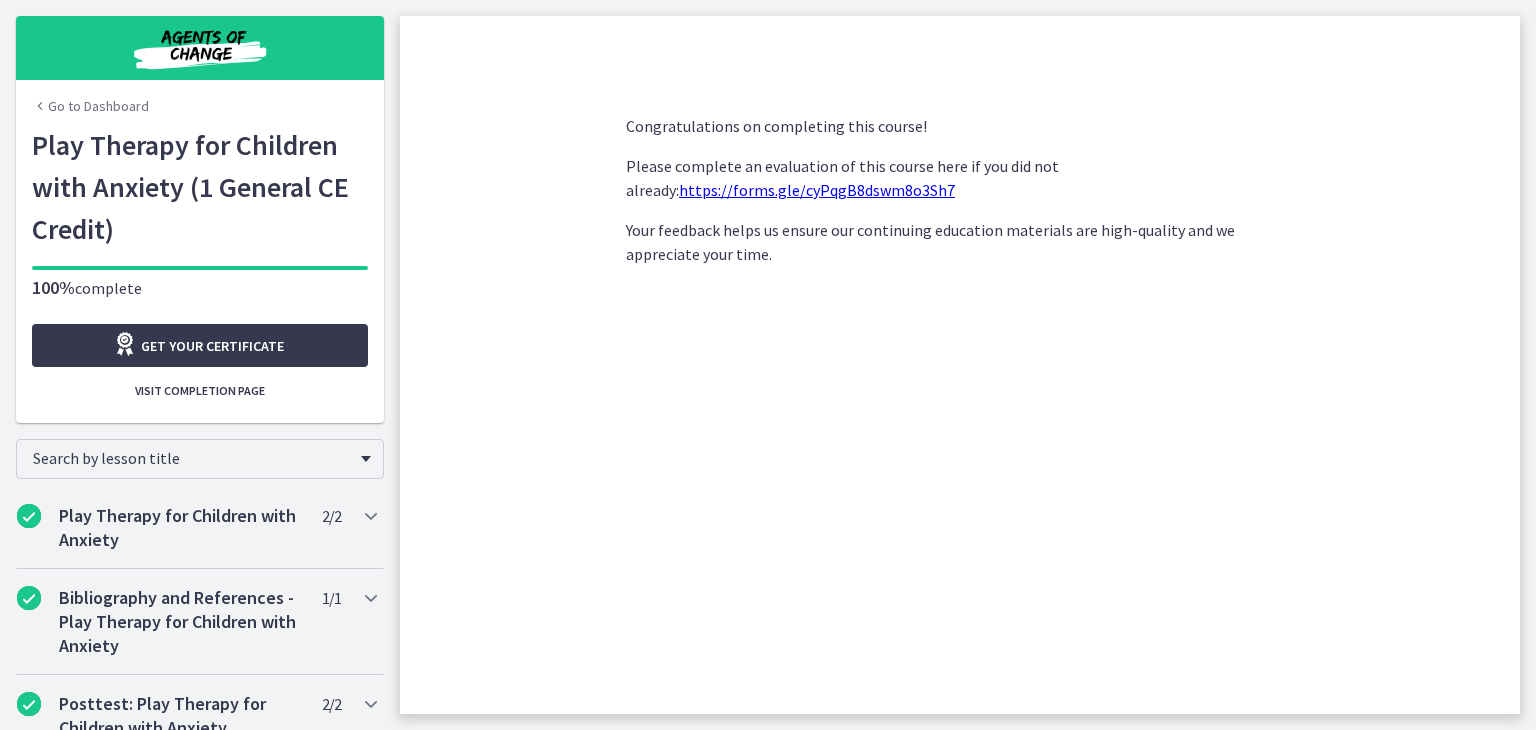 click on "Go to Dashboard" at bounding box center [90, 106] 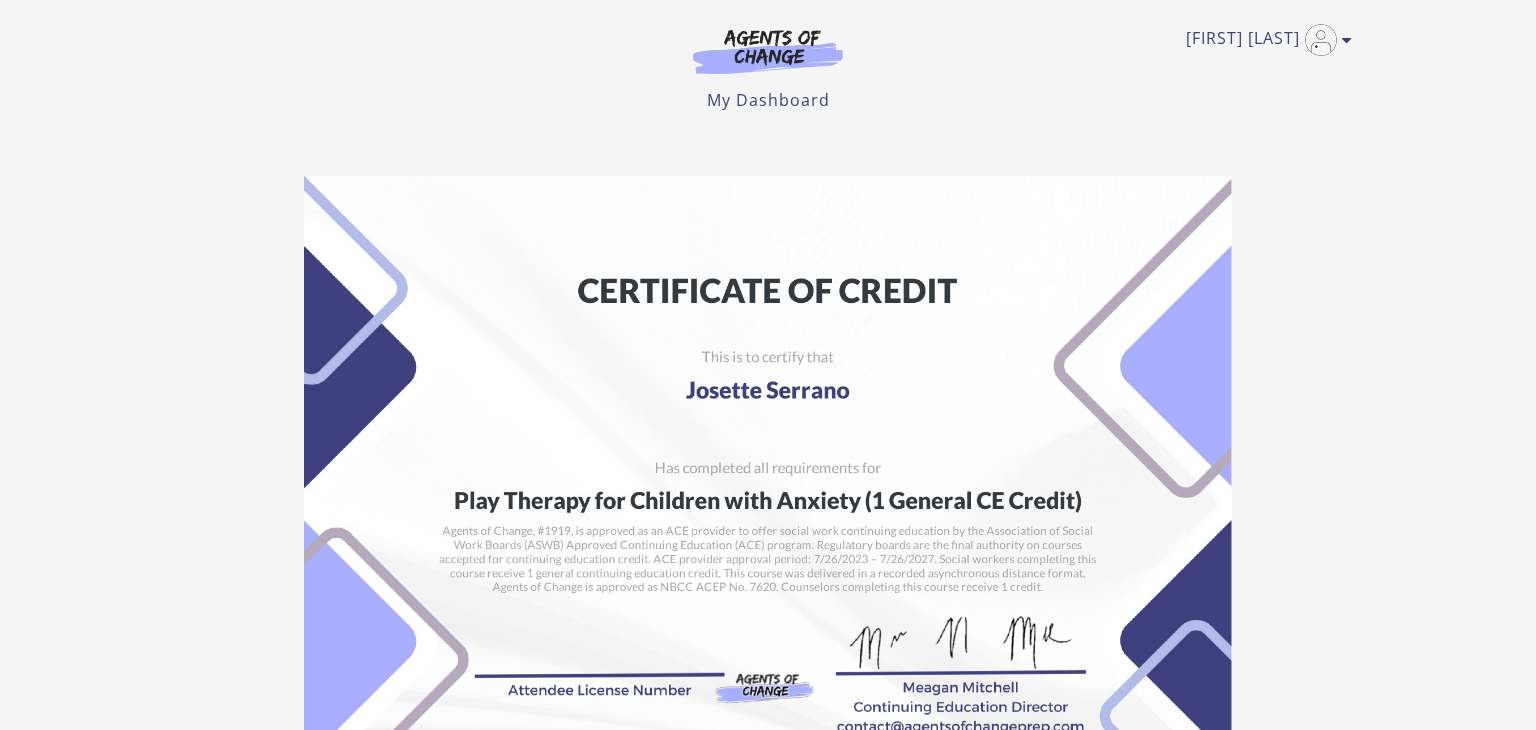 scroll, scrollTop: 0, scrollLeft: 0, axis: both 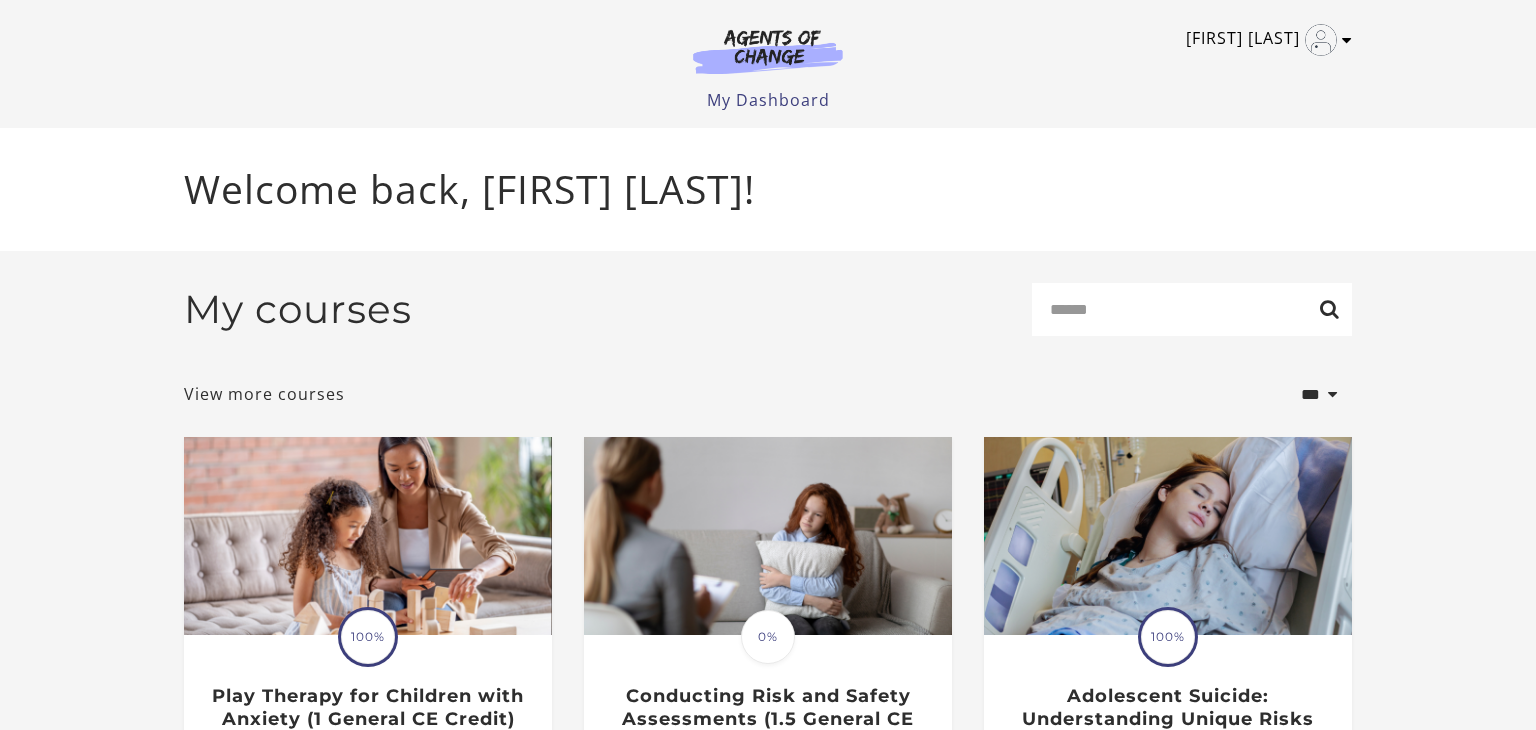 click at bounding box center (1347, 40) 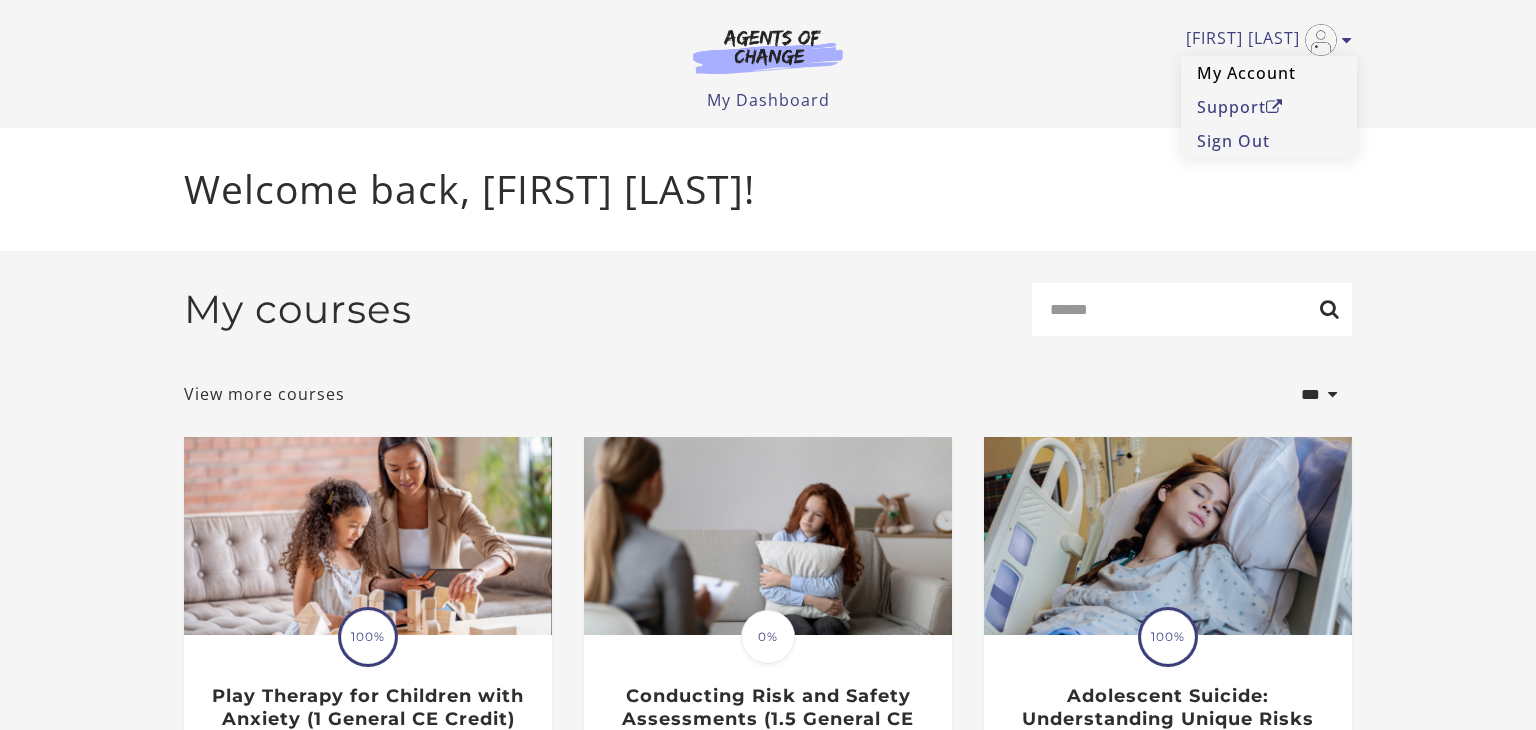 click on "My Account" at bounding box center [1269, 73] 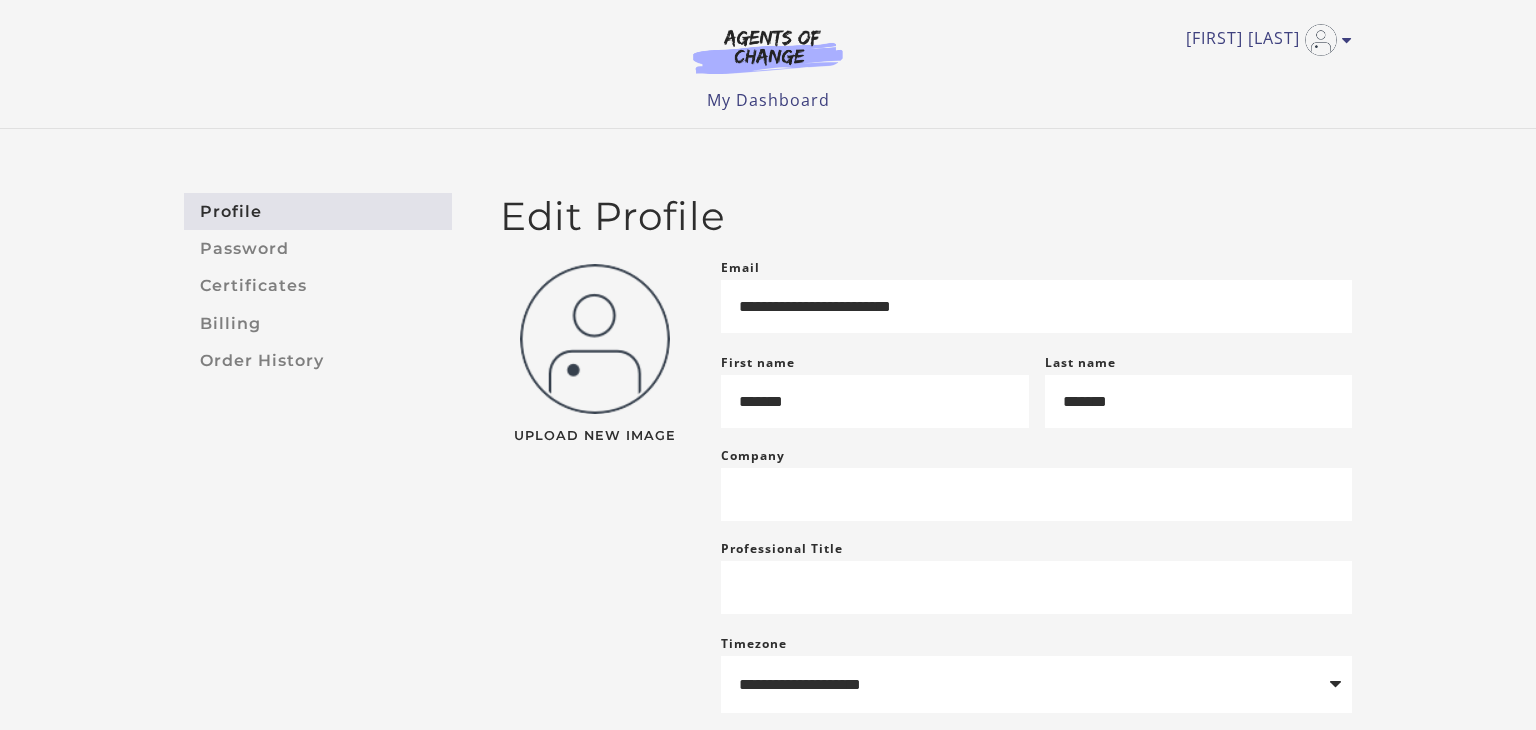 scroll, scrollTop: 0, scrollLeft: 0, axis: both 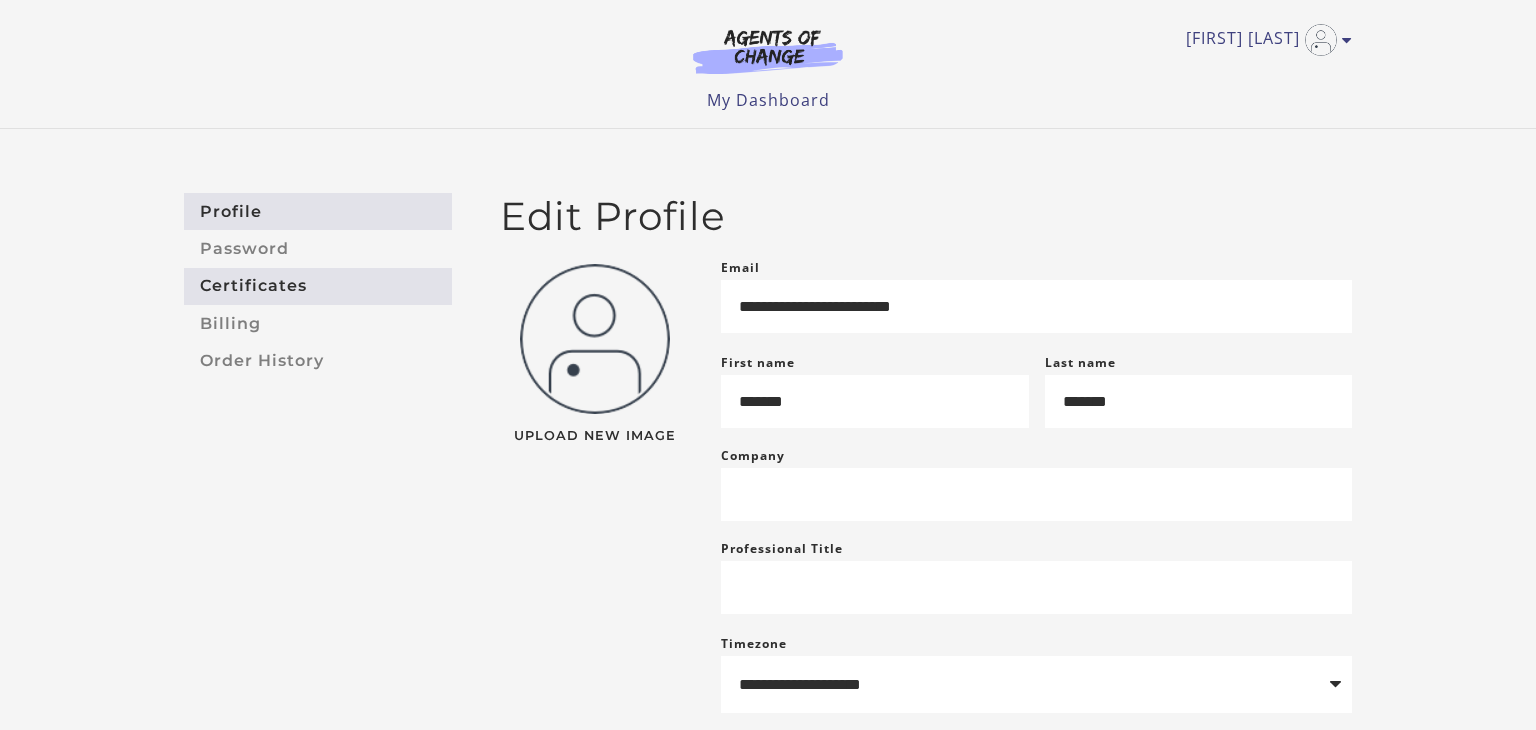 click on "Certificates" at bounding box center [318, 286] 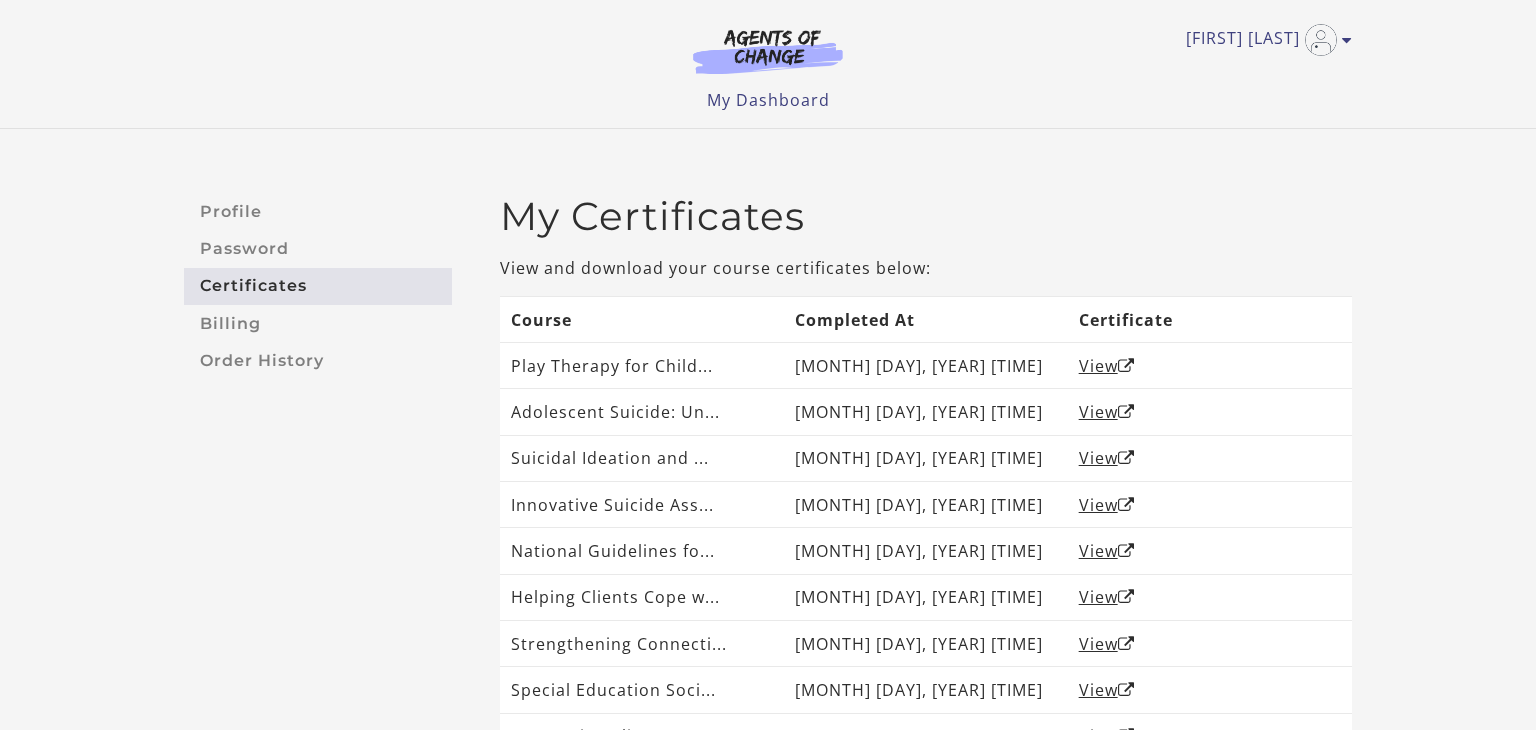 scroll, scrollTop: 0, scrollLeft: 0, axis: both 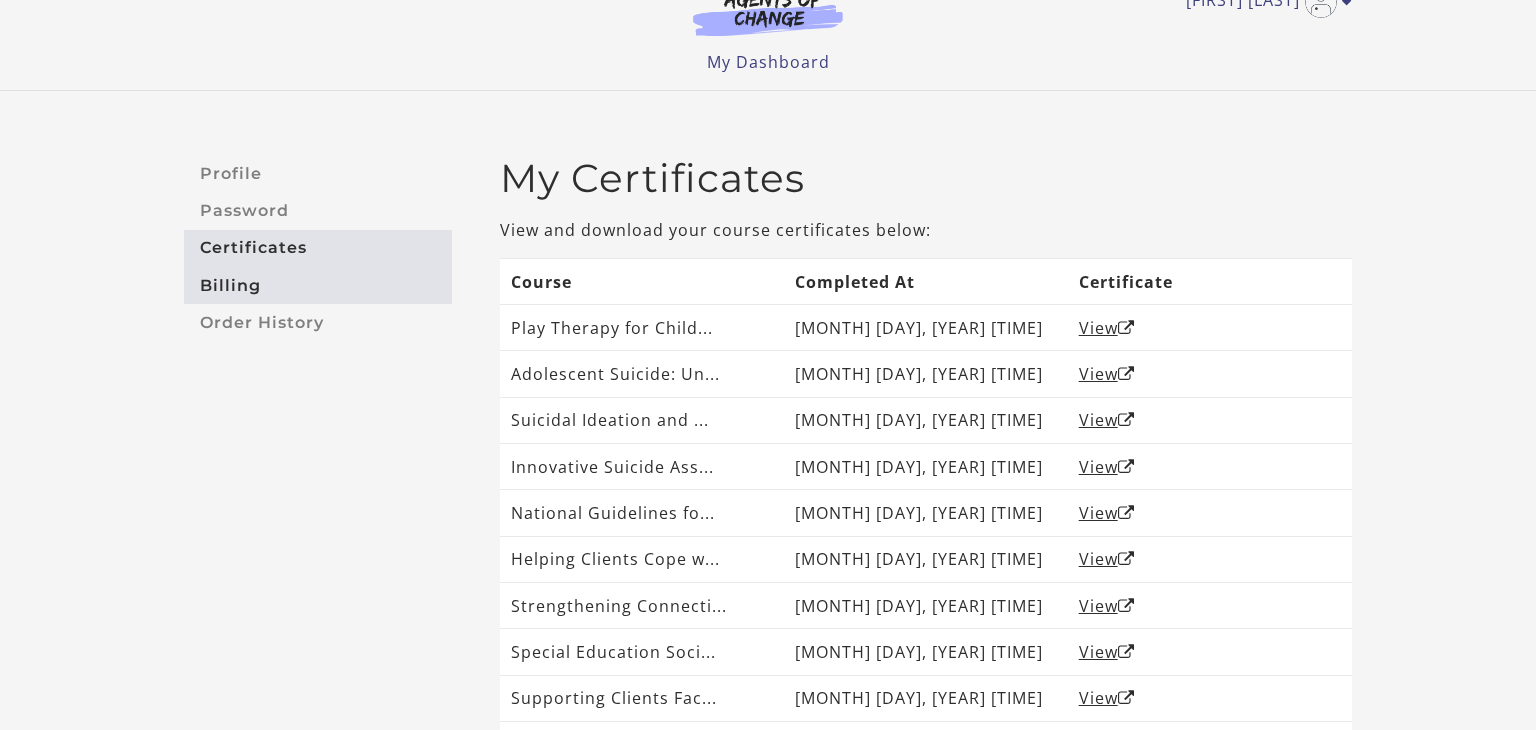 click on "Billing" at bounding box center (318, 285) 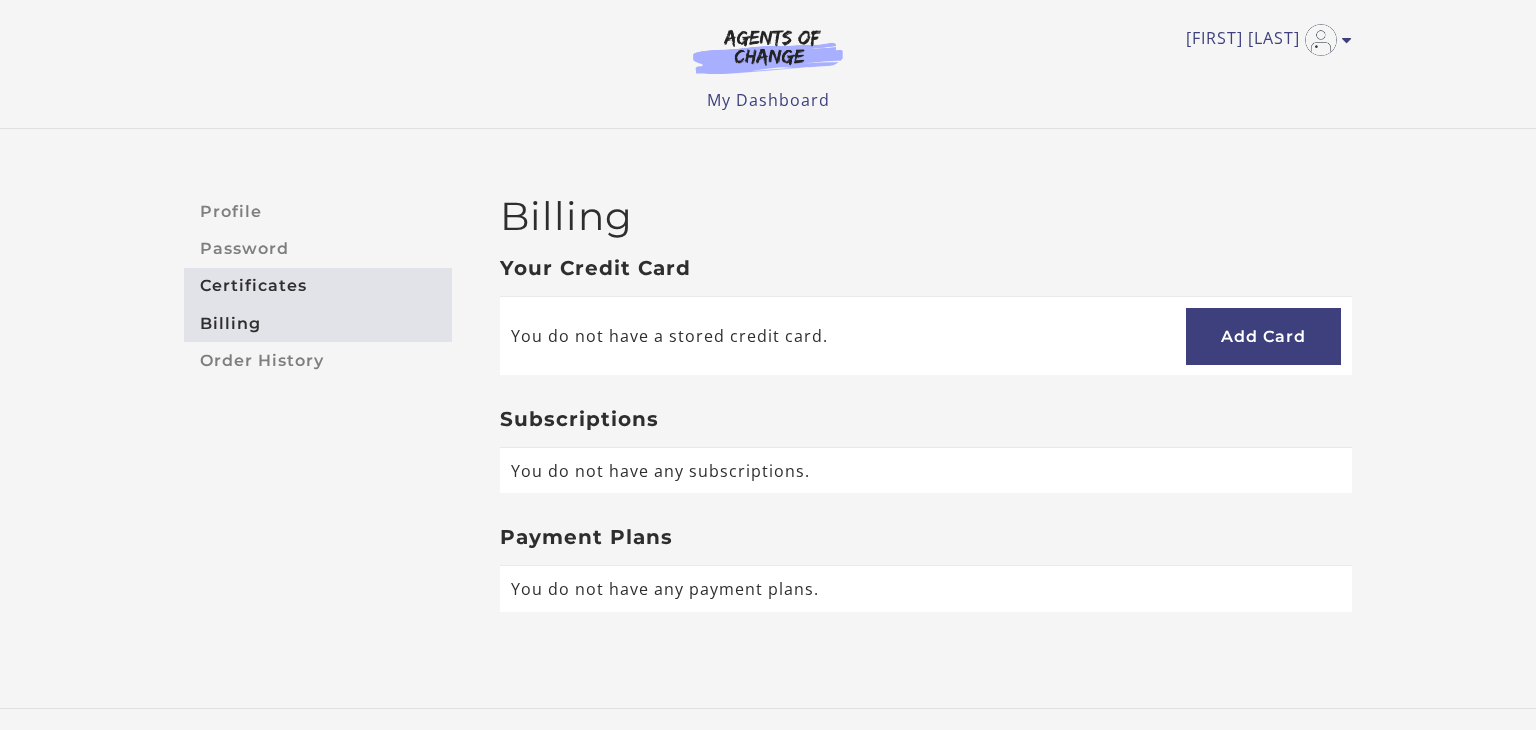 scroll, scrollTop: 0, scrollLeft: 0, axis: both 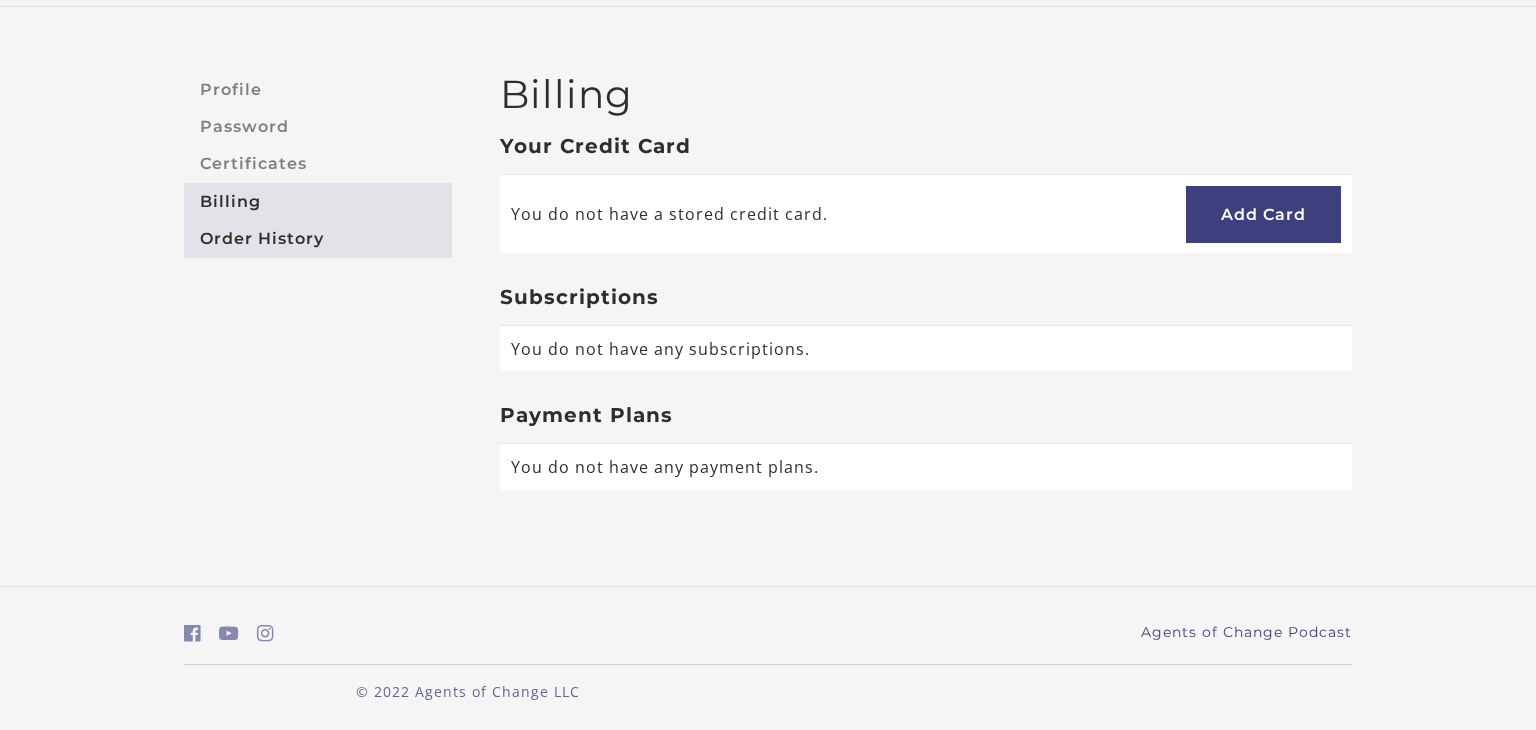 click on "Order History" at bounding box center (318, 238) 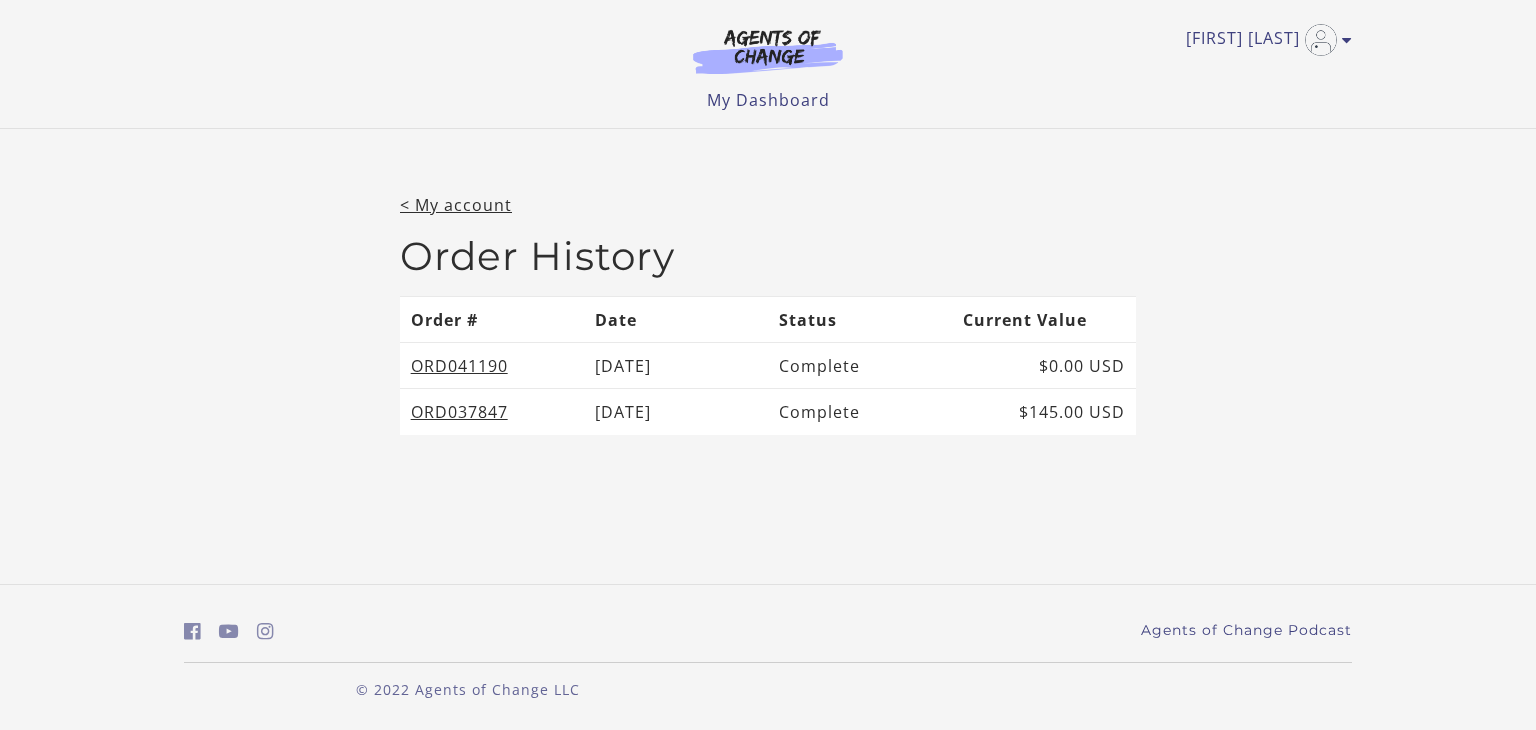 scroll, scrollTop: 0, scrollLeft: 0, axis: both 